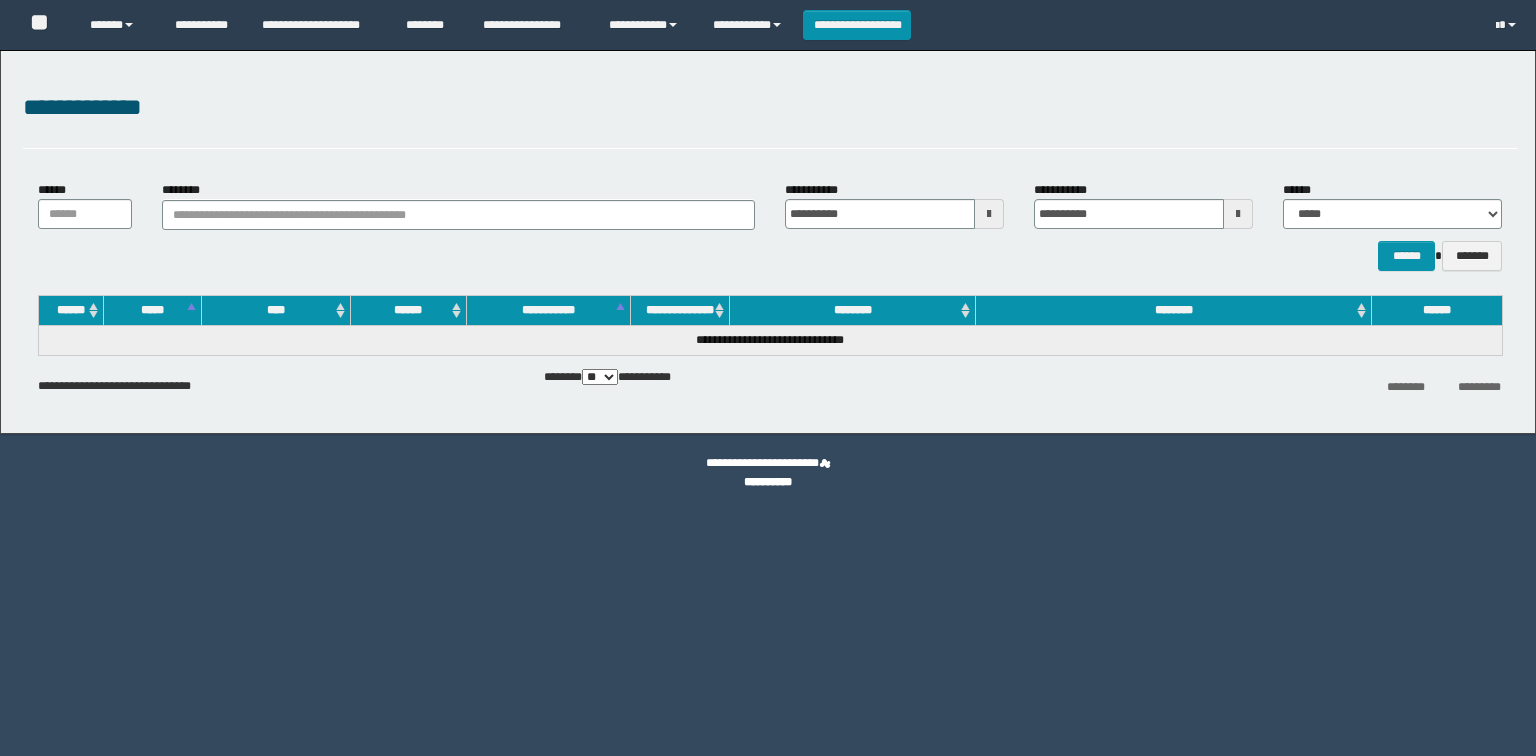 scroll, scrollTop: 0, scrollLeft: 0, axis: both 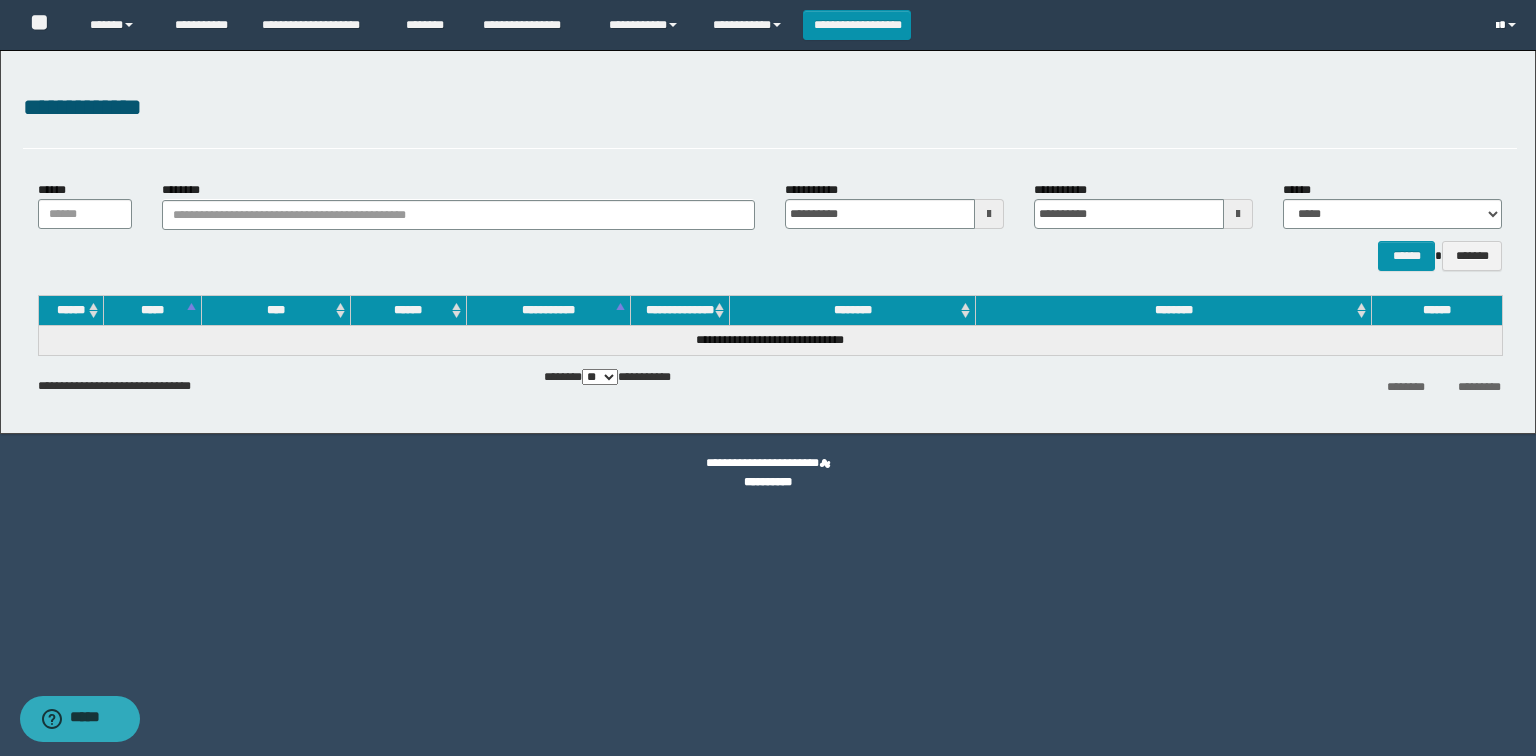click at bounding box center [1508, 25] 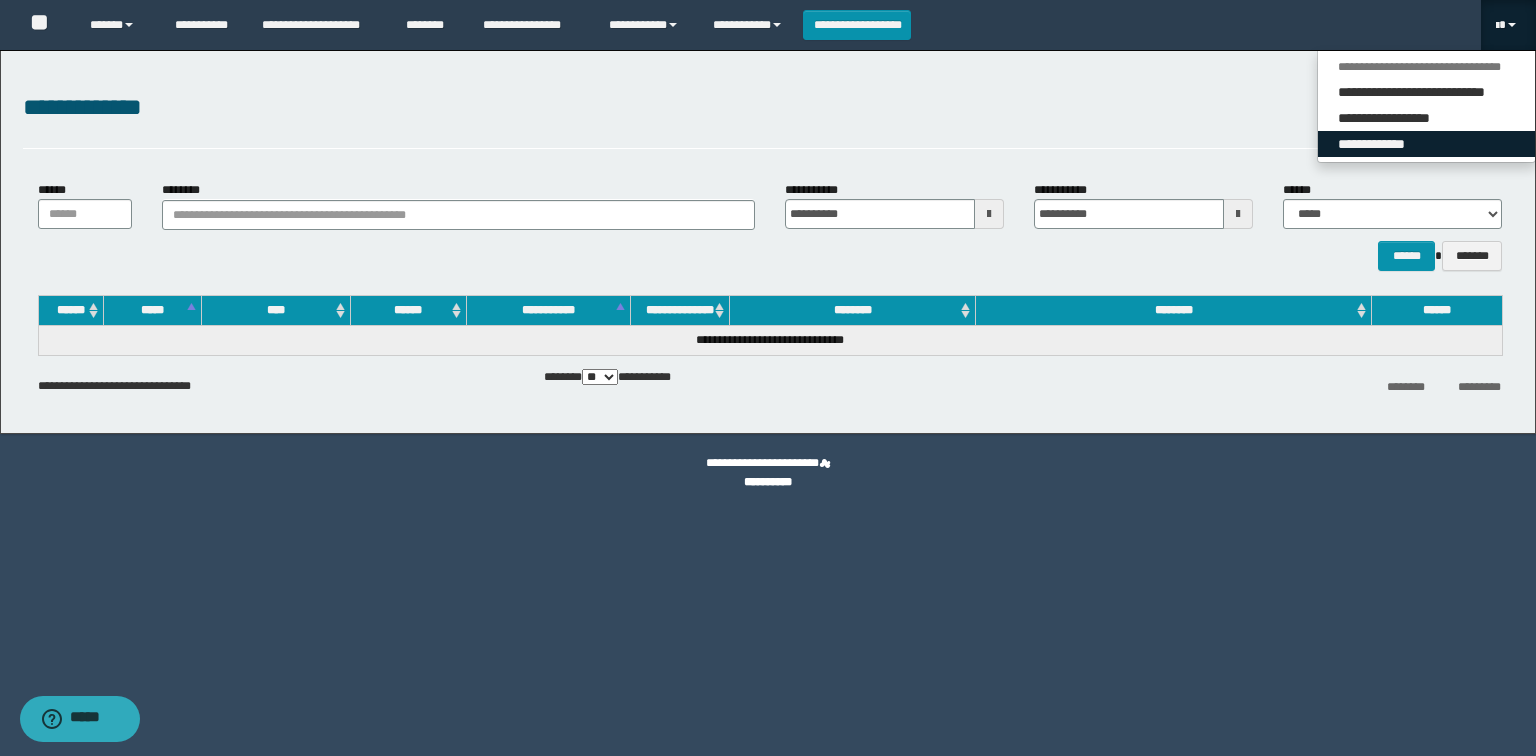 click on "**********" at bounding box center (1427, 144) 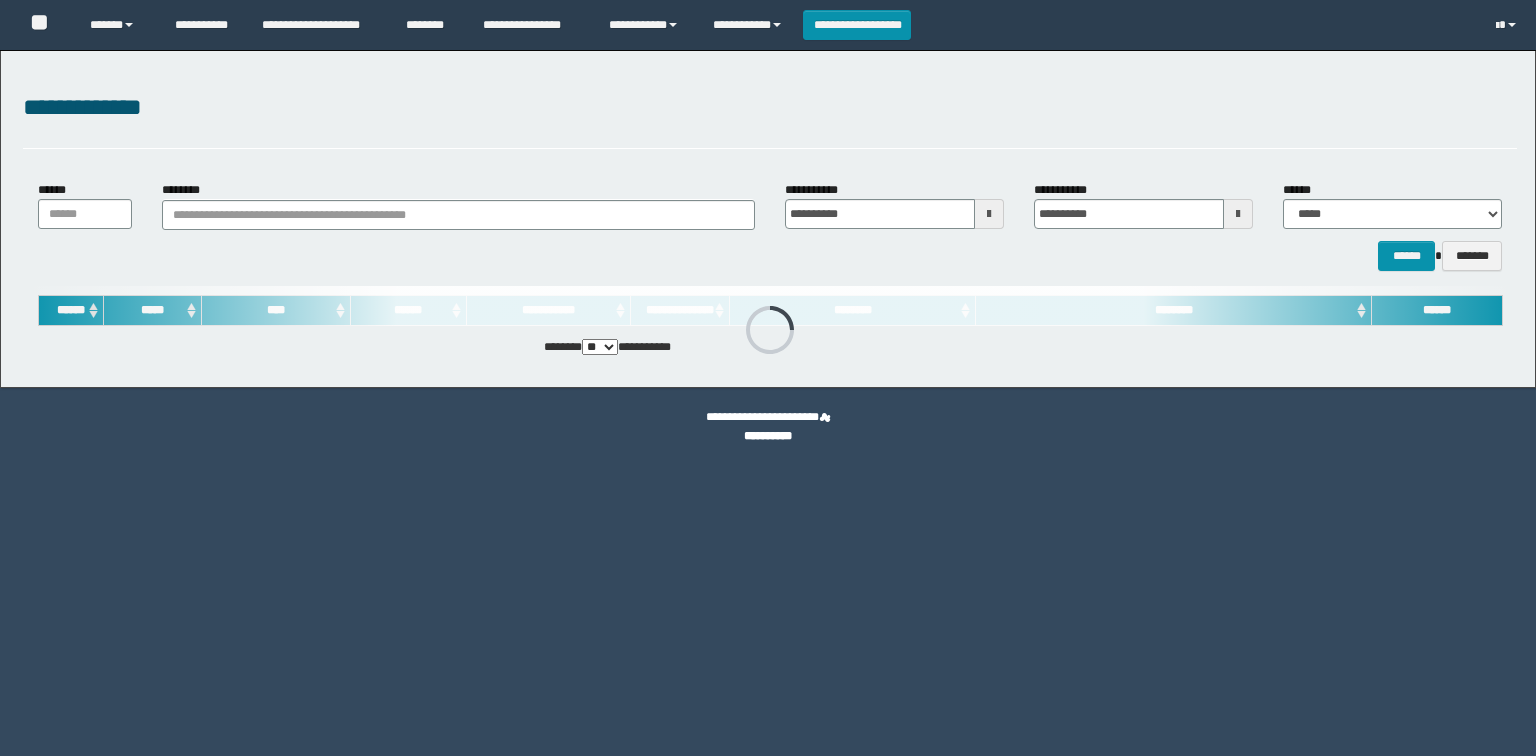 scroll, scrollTop: 0, scrollLeft: 0, axis: both 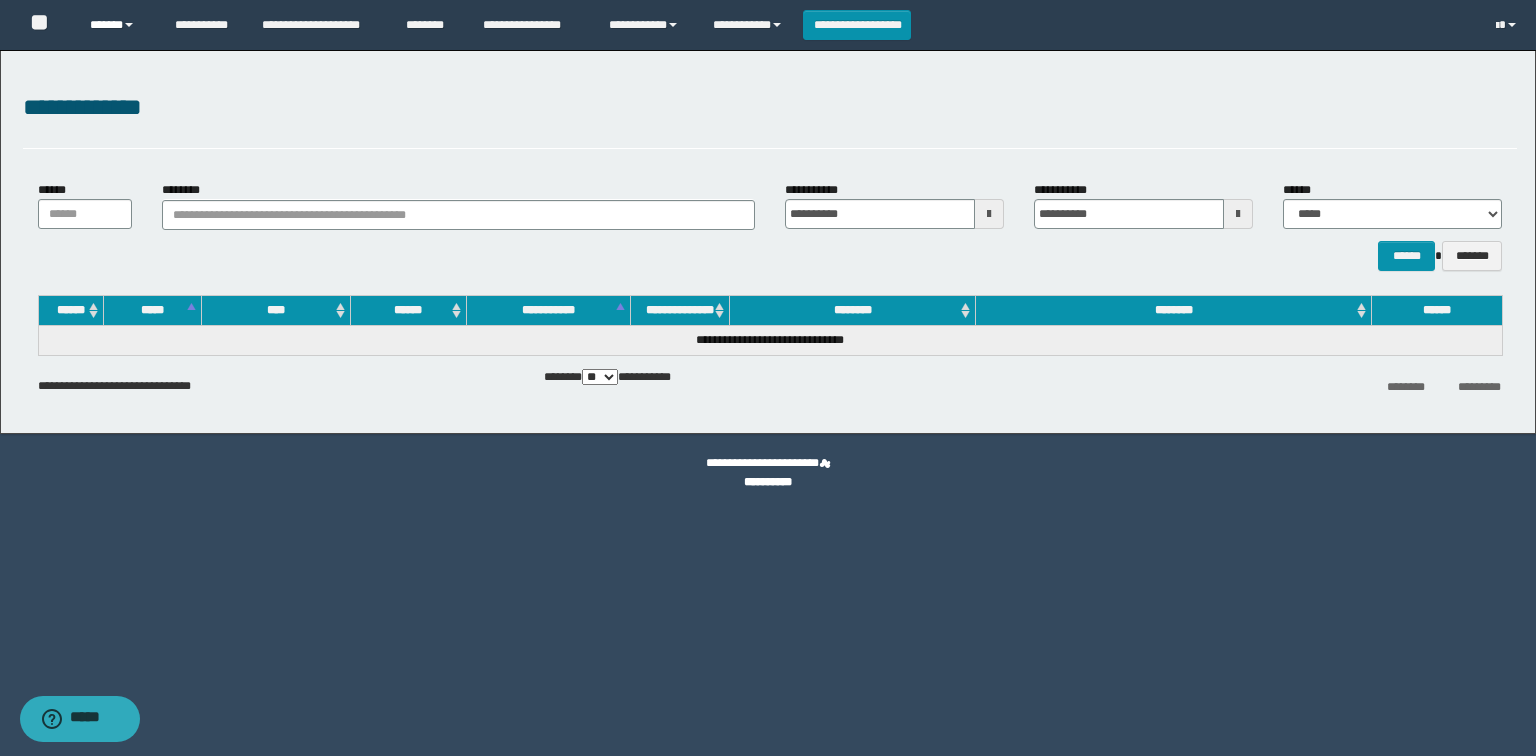 click on "******" at bounding box center (117, 25) 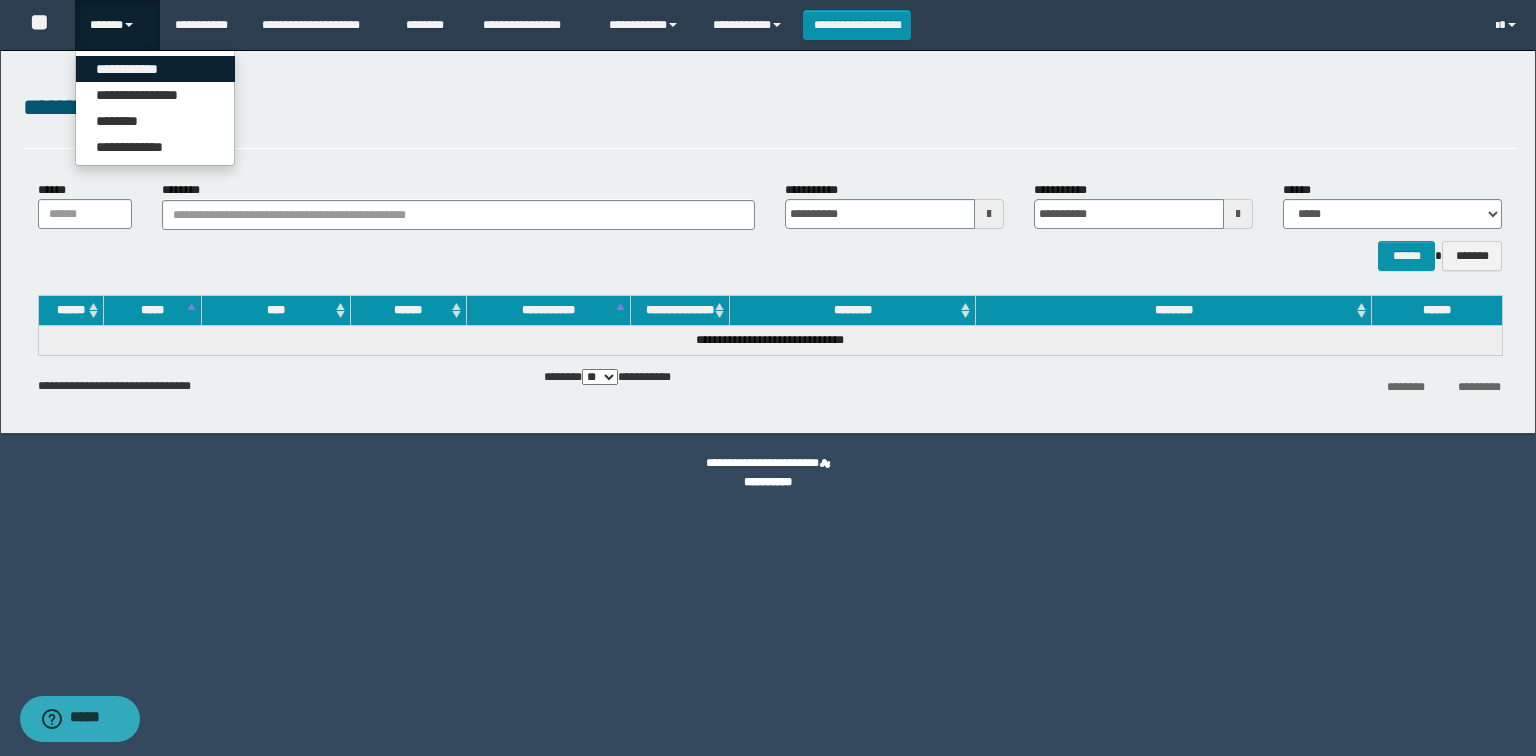 click on "**********" at bounding box center (155, 69) 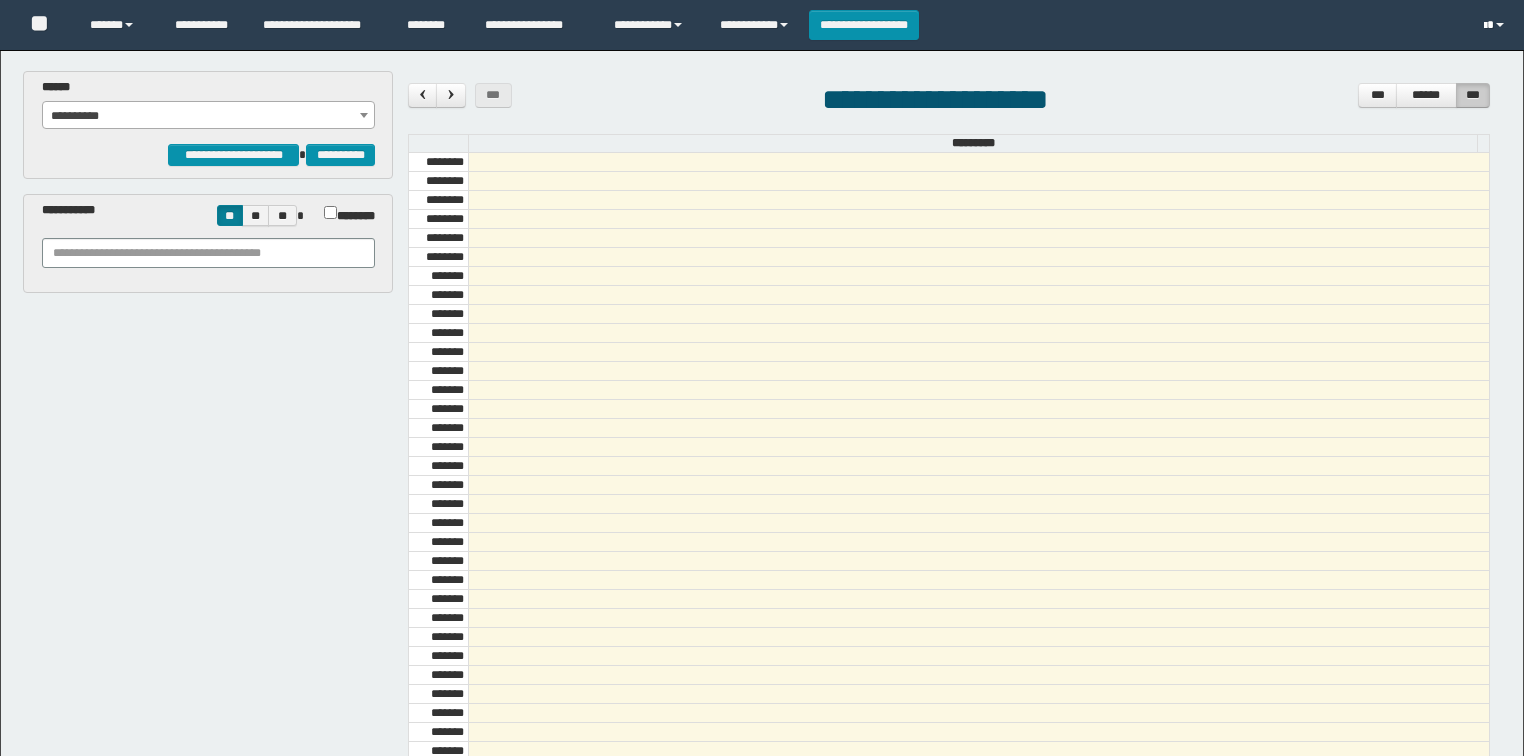 scroll, scrollTop: 0, scrollLeft: 0, axis: both 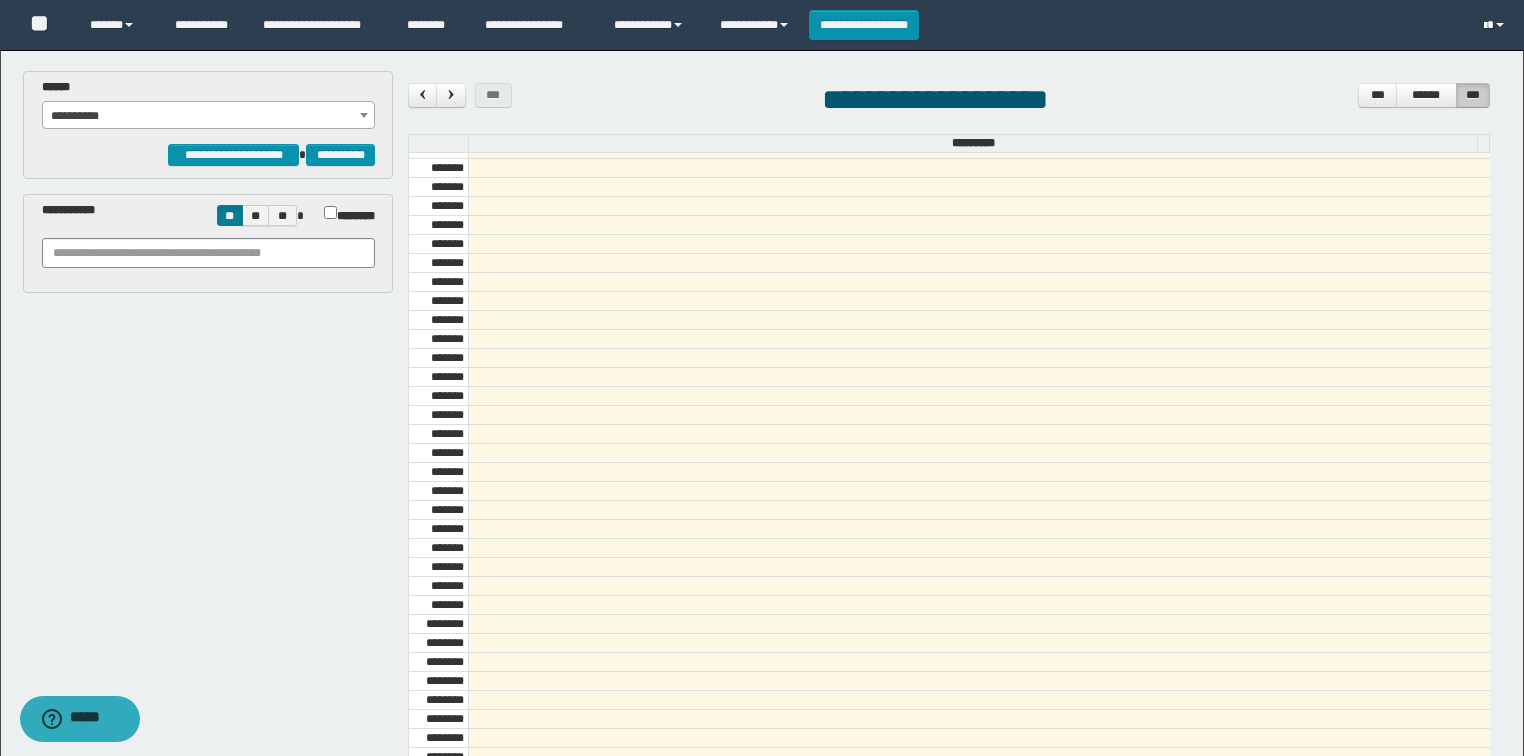 click at bounding box center (1496, 25) 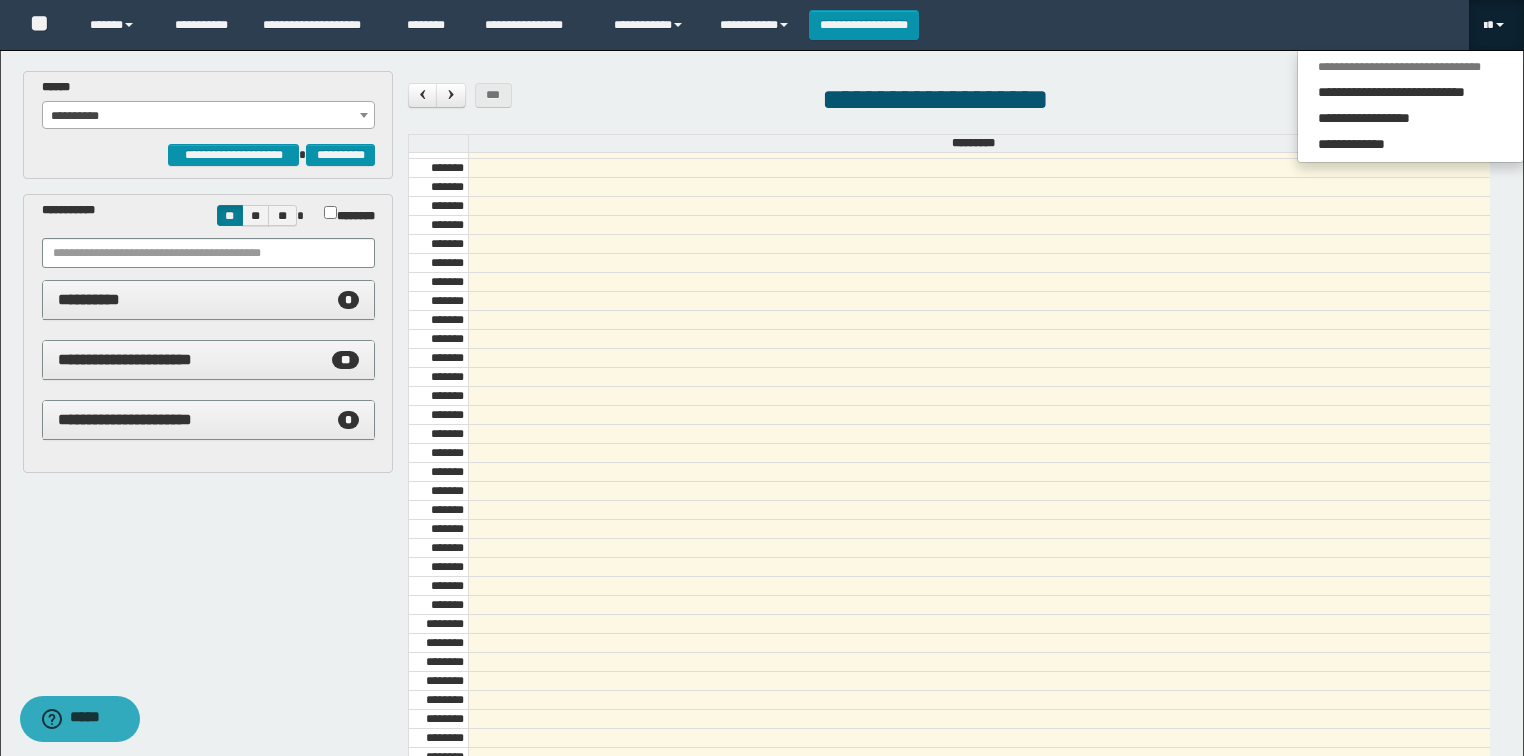 click on "**********" at bounding box center (949, 528) 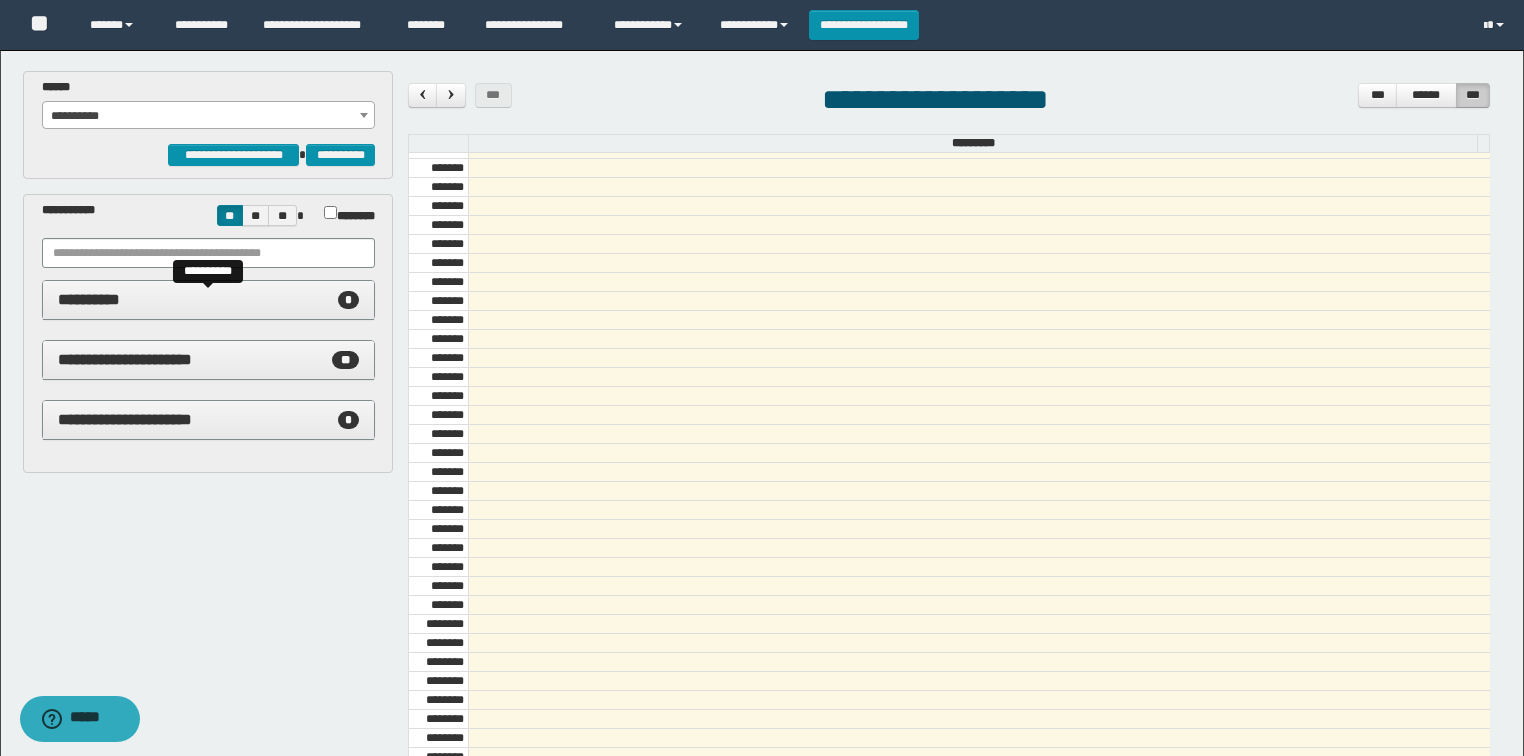 click on "**********" at bounding box center [209, 300] 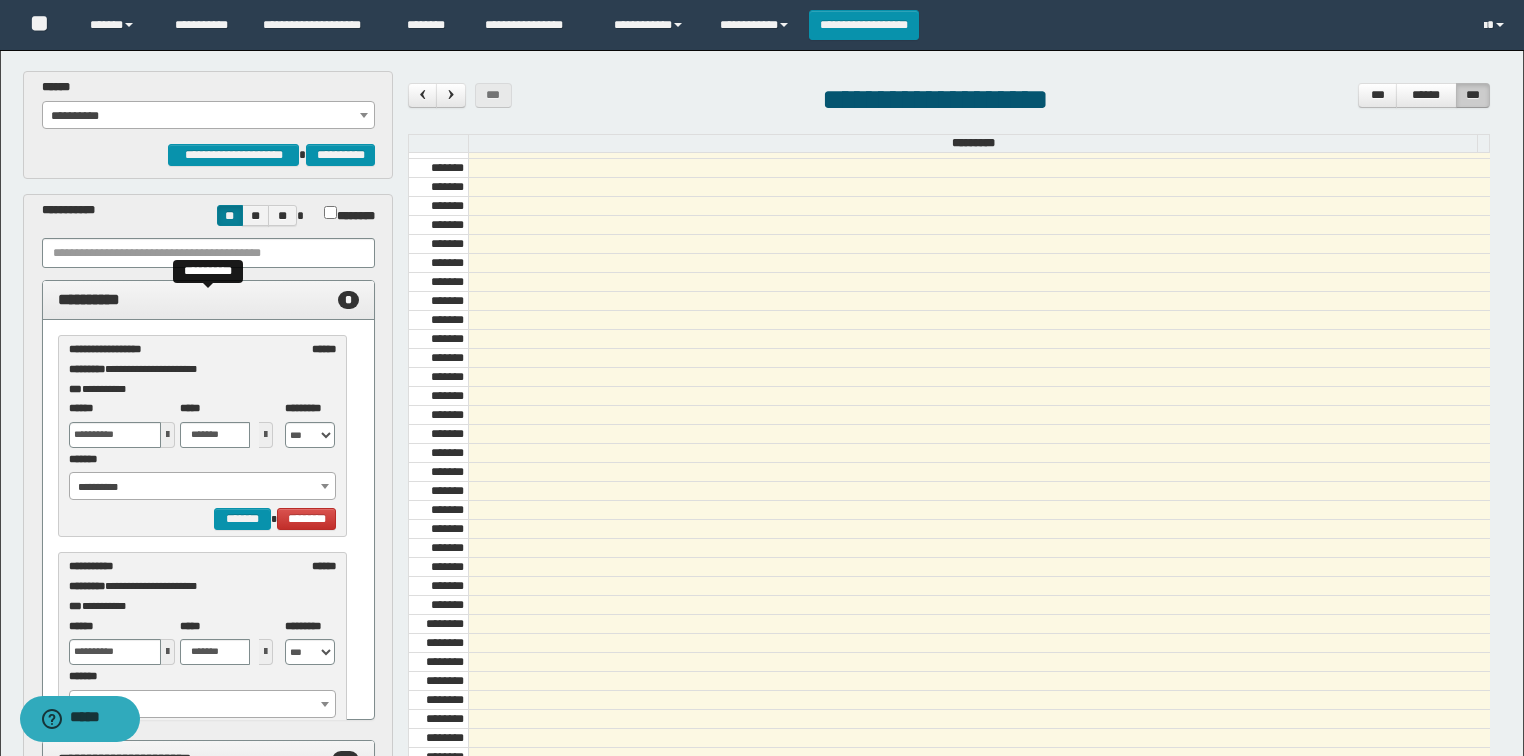 click on "**********" at bounding box center (209, 300) 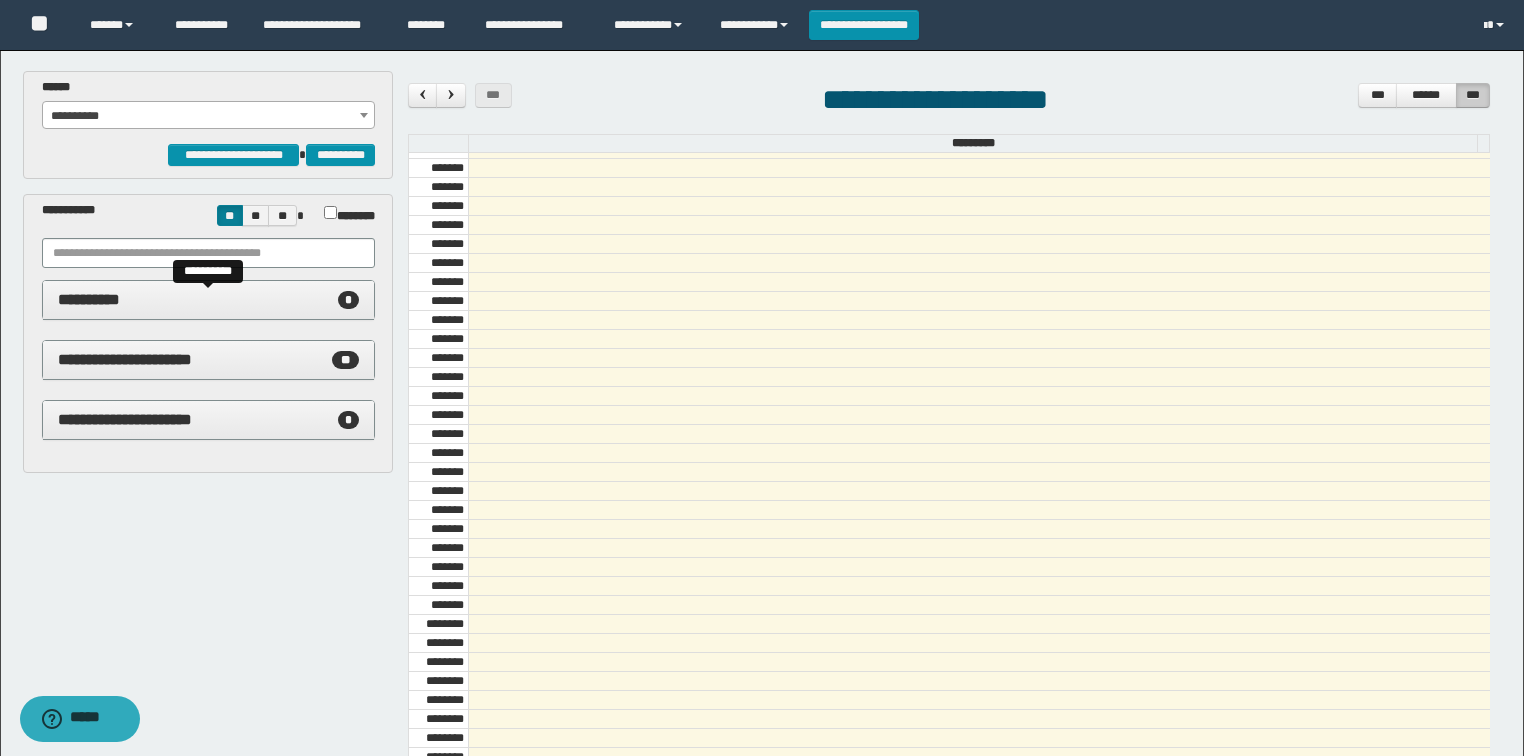 click on "**********" at bounding box center [209, 300] 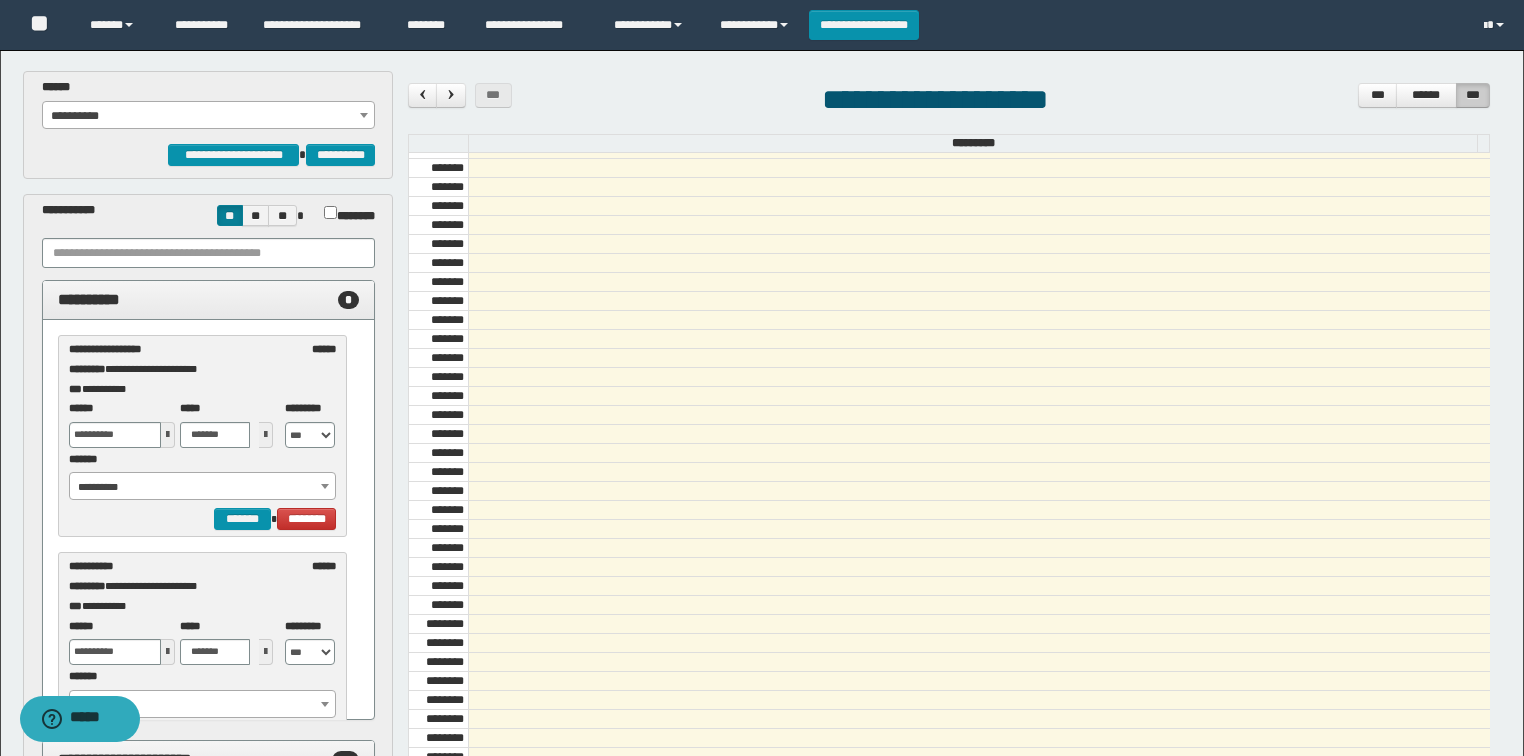 click on "**********" at bounding box center (209, 300) 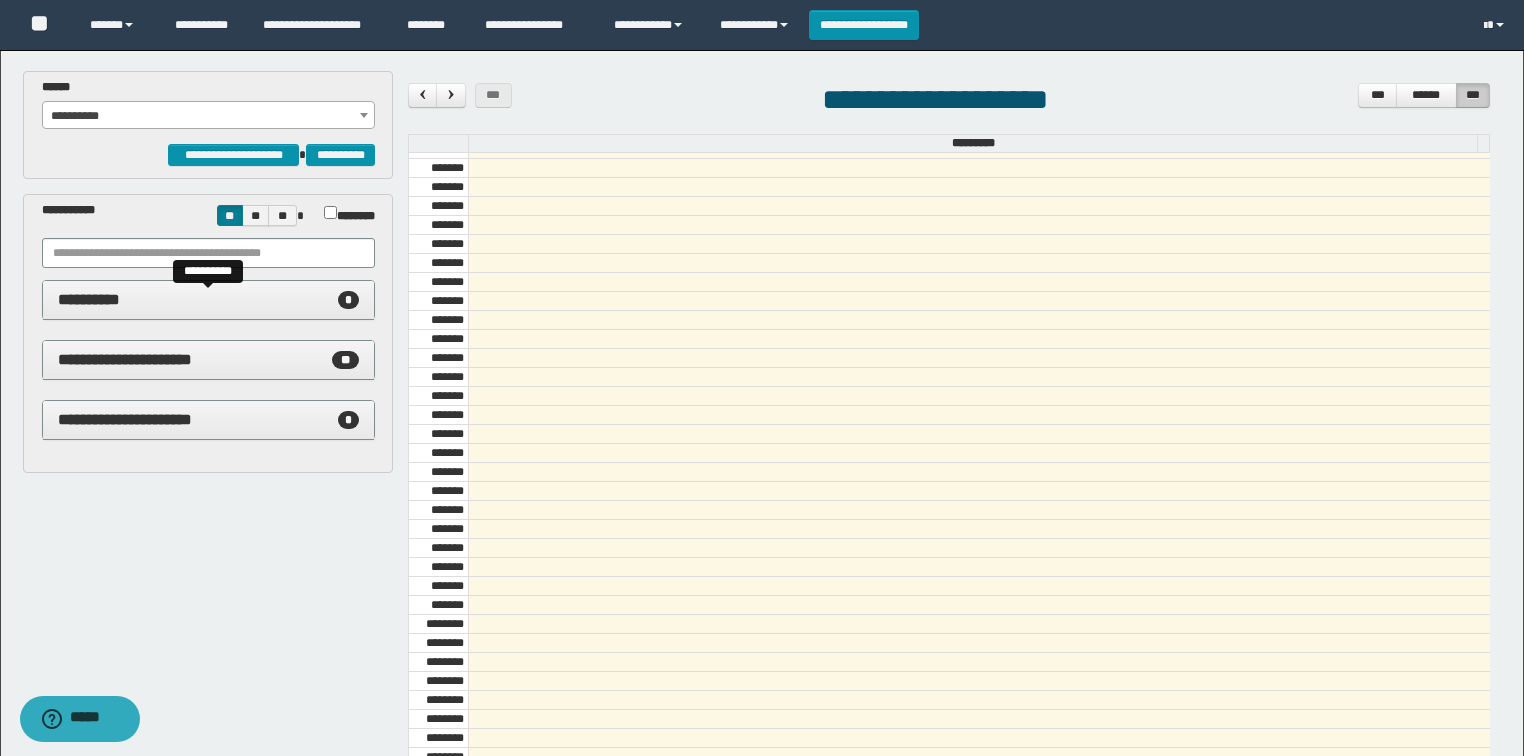 click on "**********" at bounding box center (209, 300) 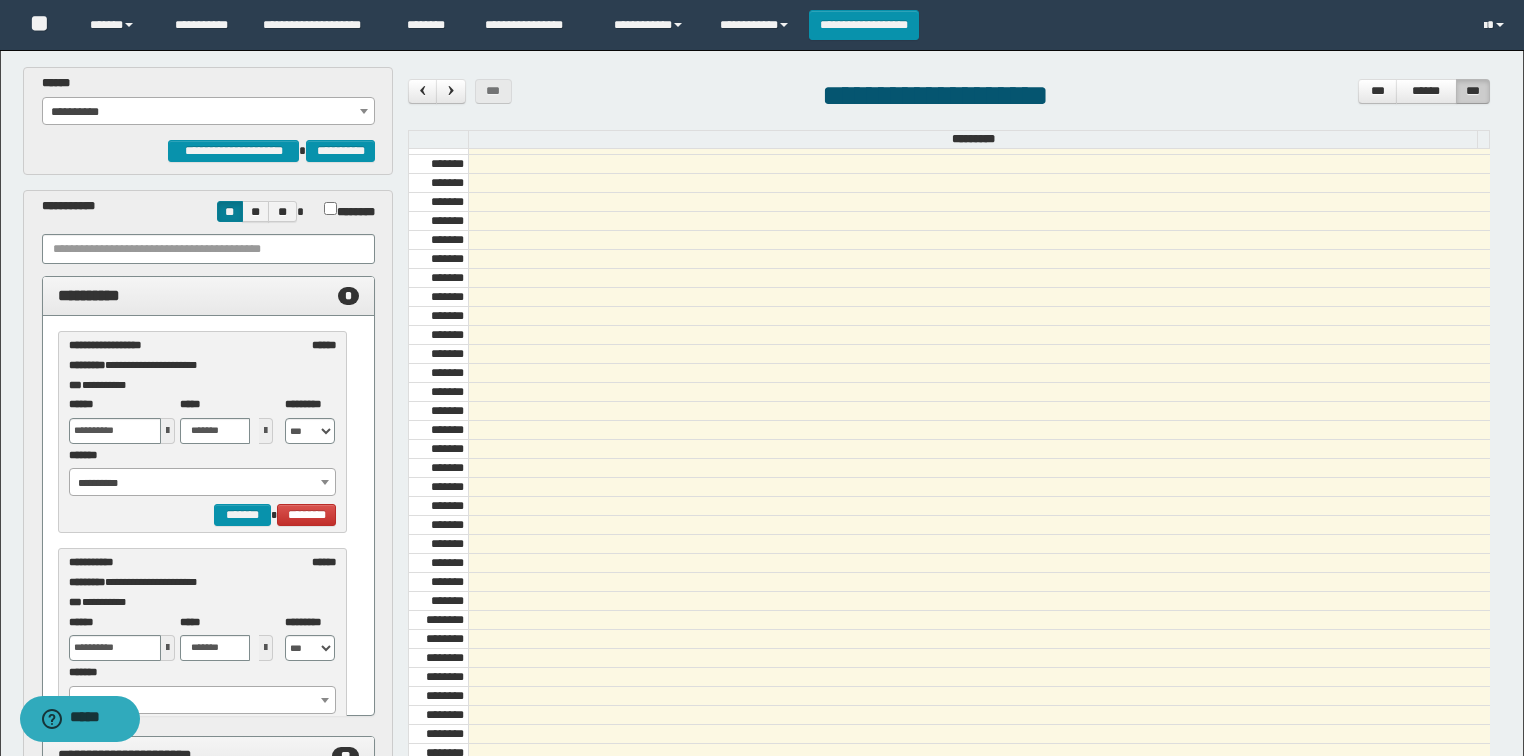 scroll, scrollTop: 0, scrollLeft: 0, axis: both 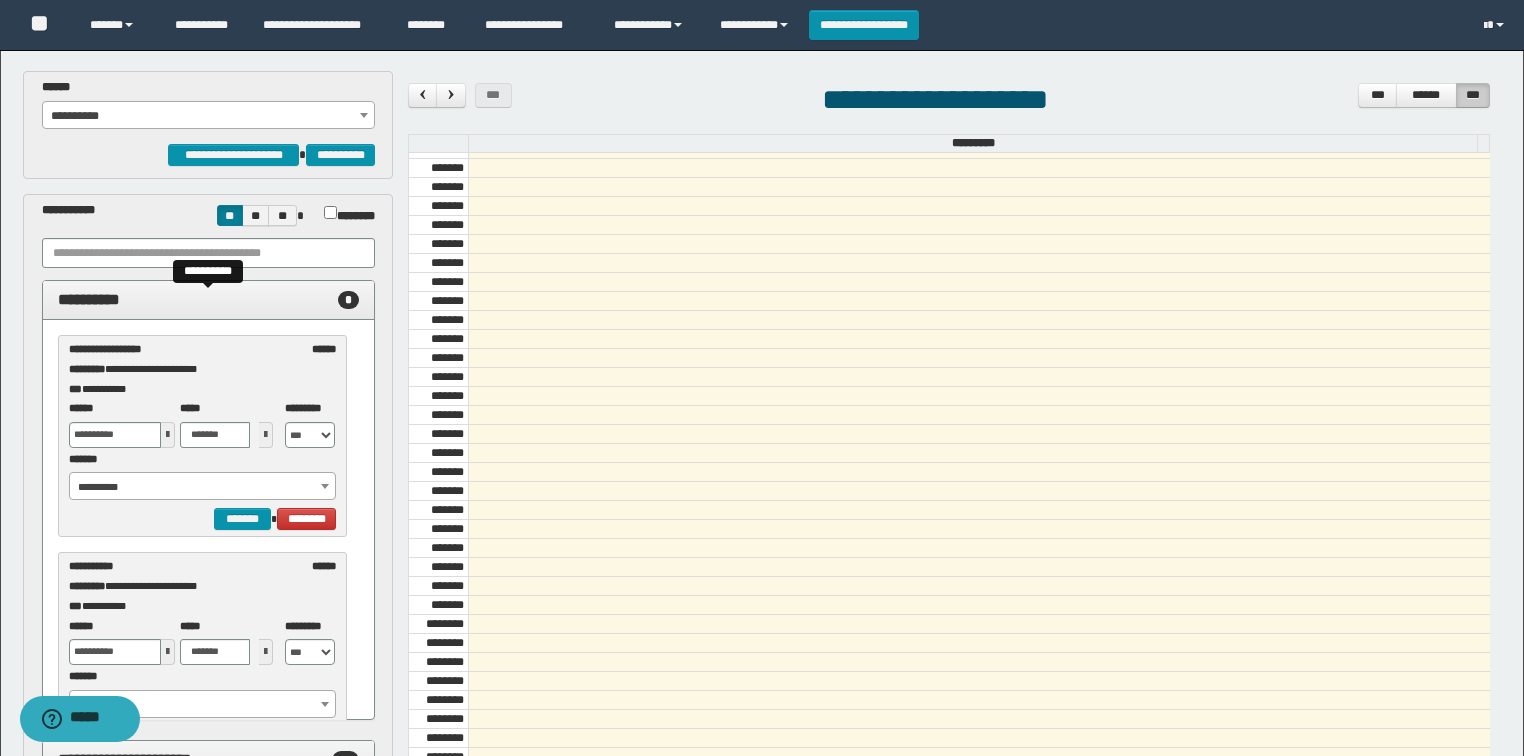 click on "**********" at bounding box center (209, 300) 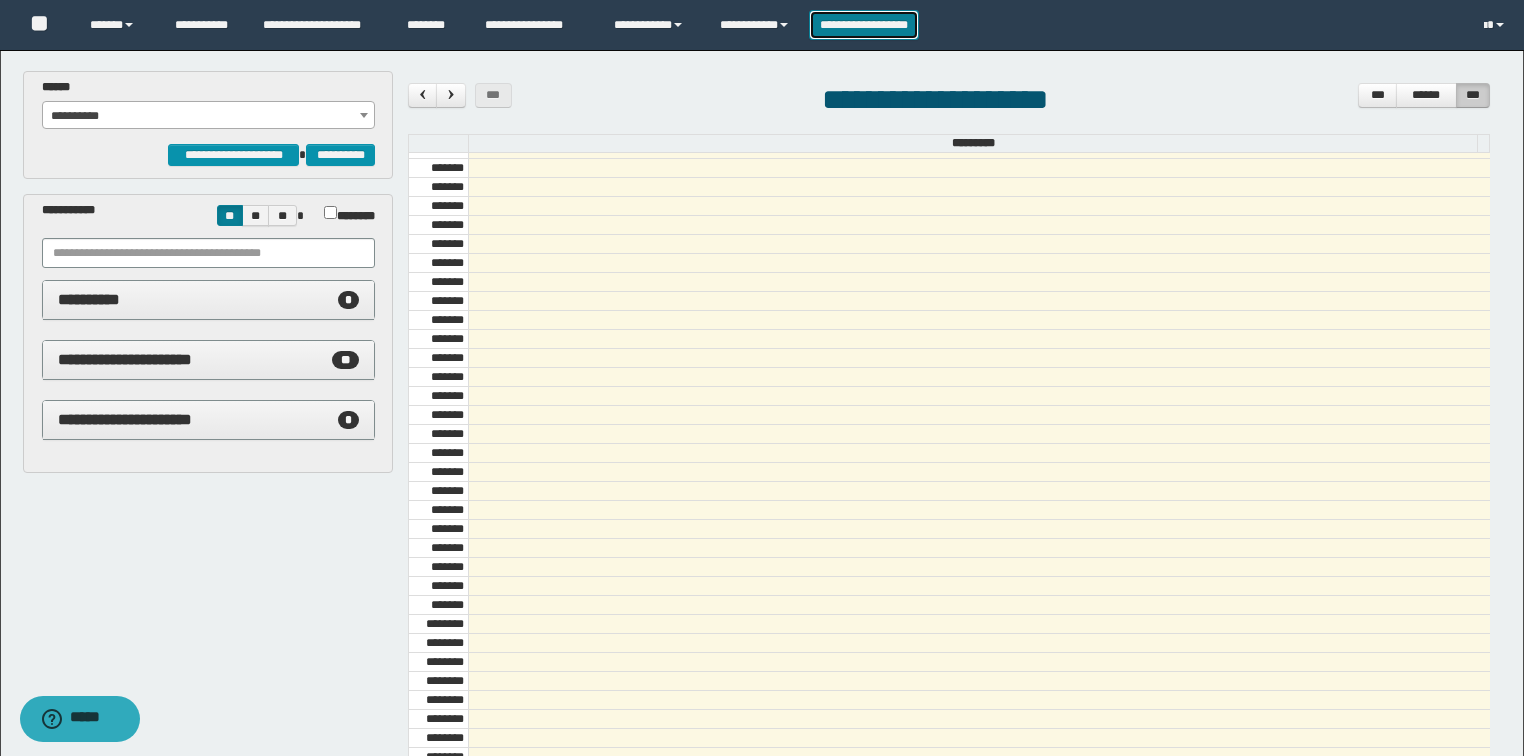 click on "**********" at bounding box center [864, 25] 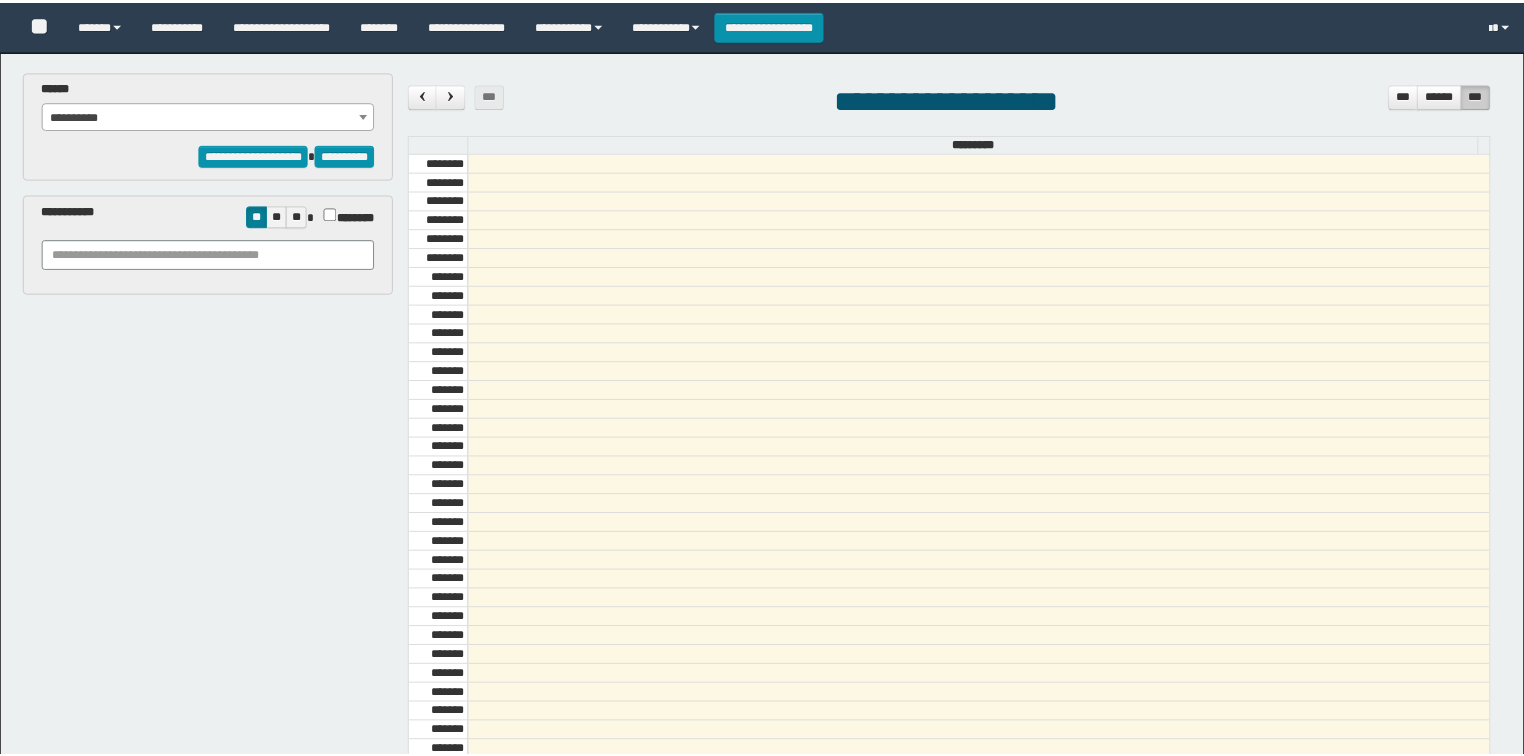 scroll, scrollTop: 0, scrollLeft: 0, axis: both 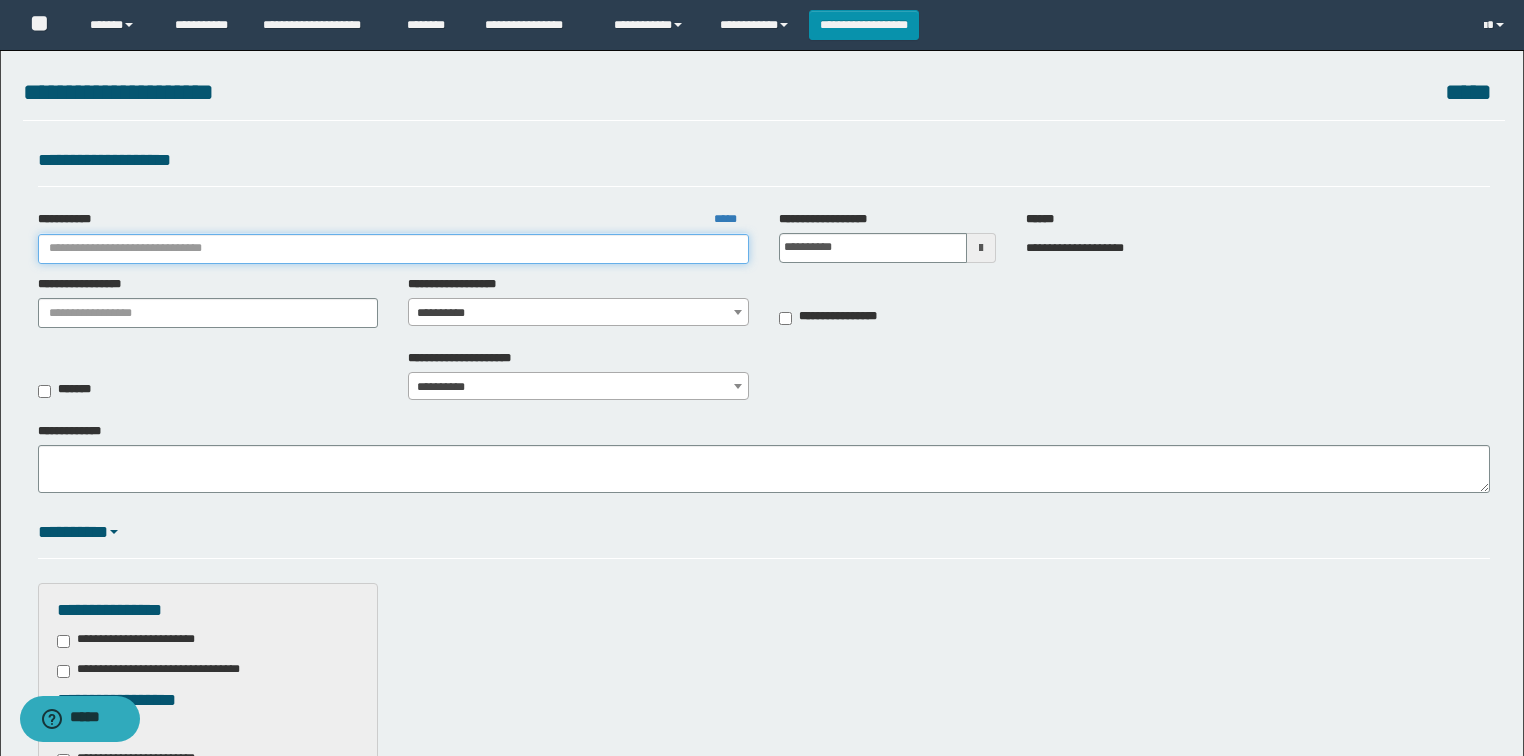 click on "**********" at bounding box center (393, 249) 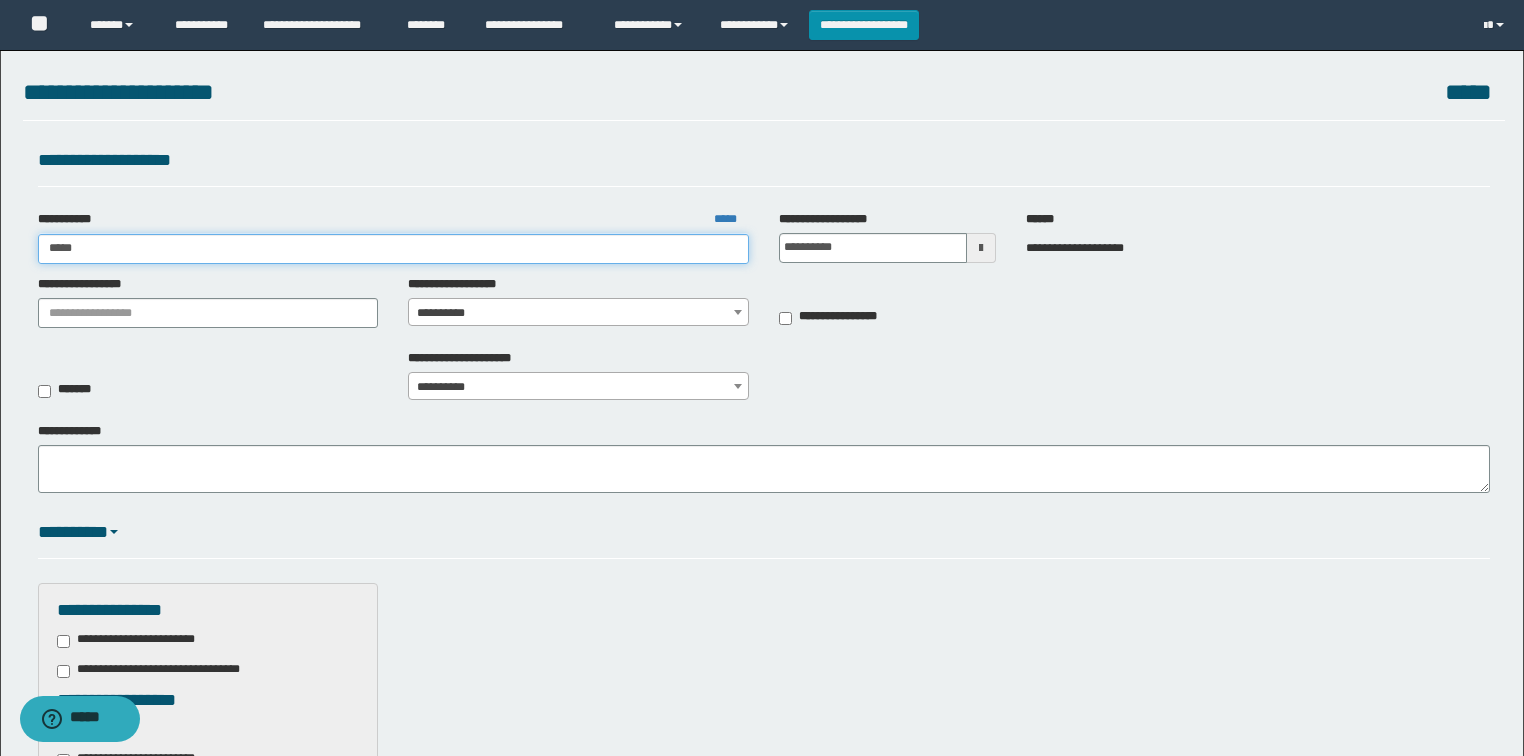 type on "******" 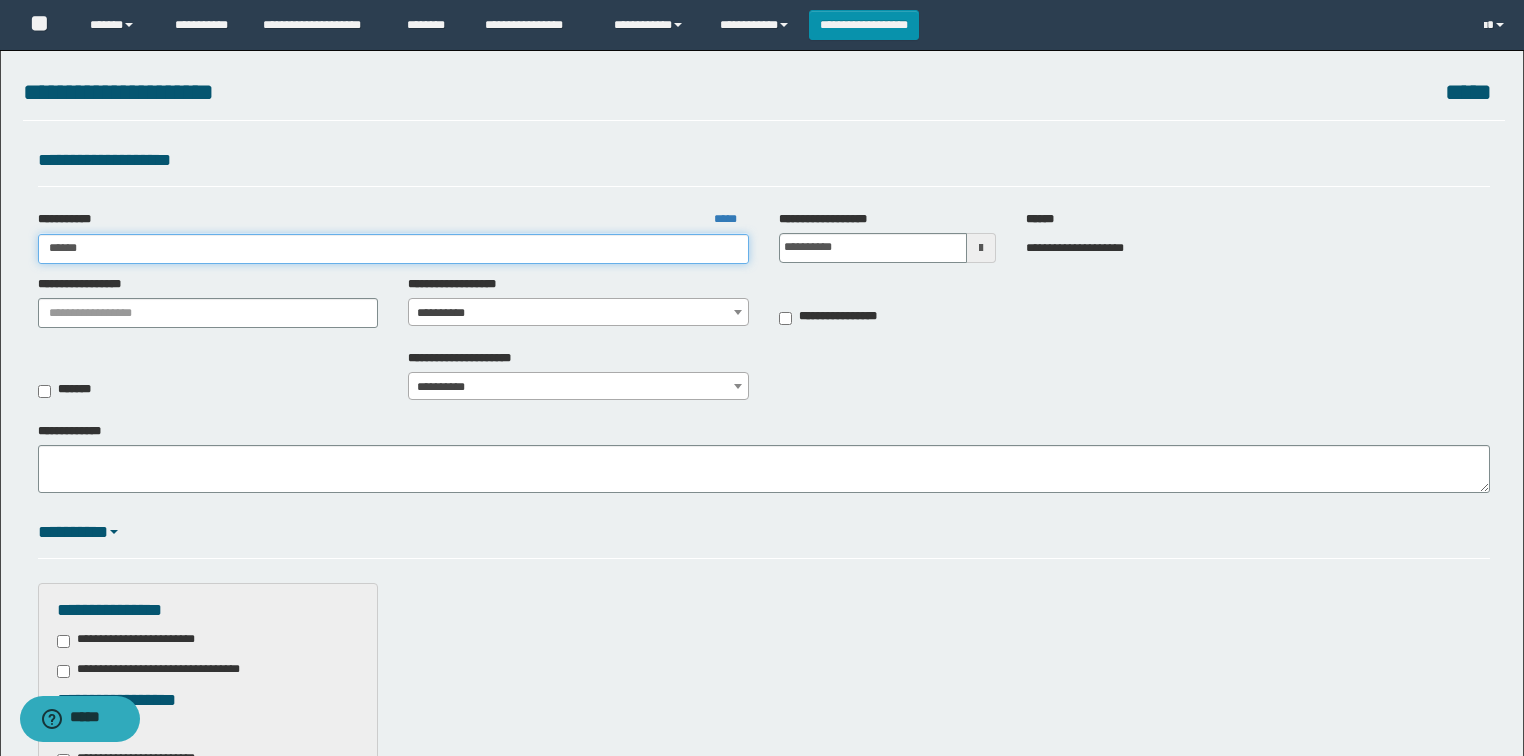 type on "******" 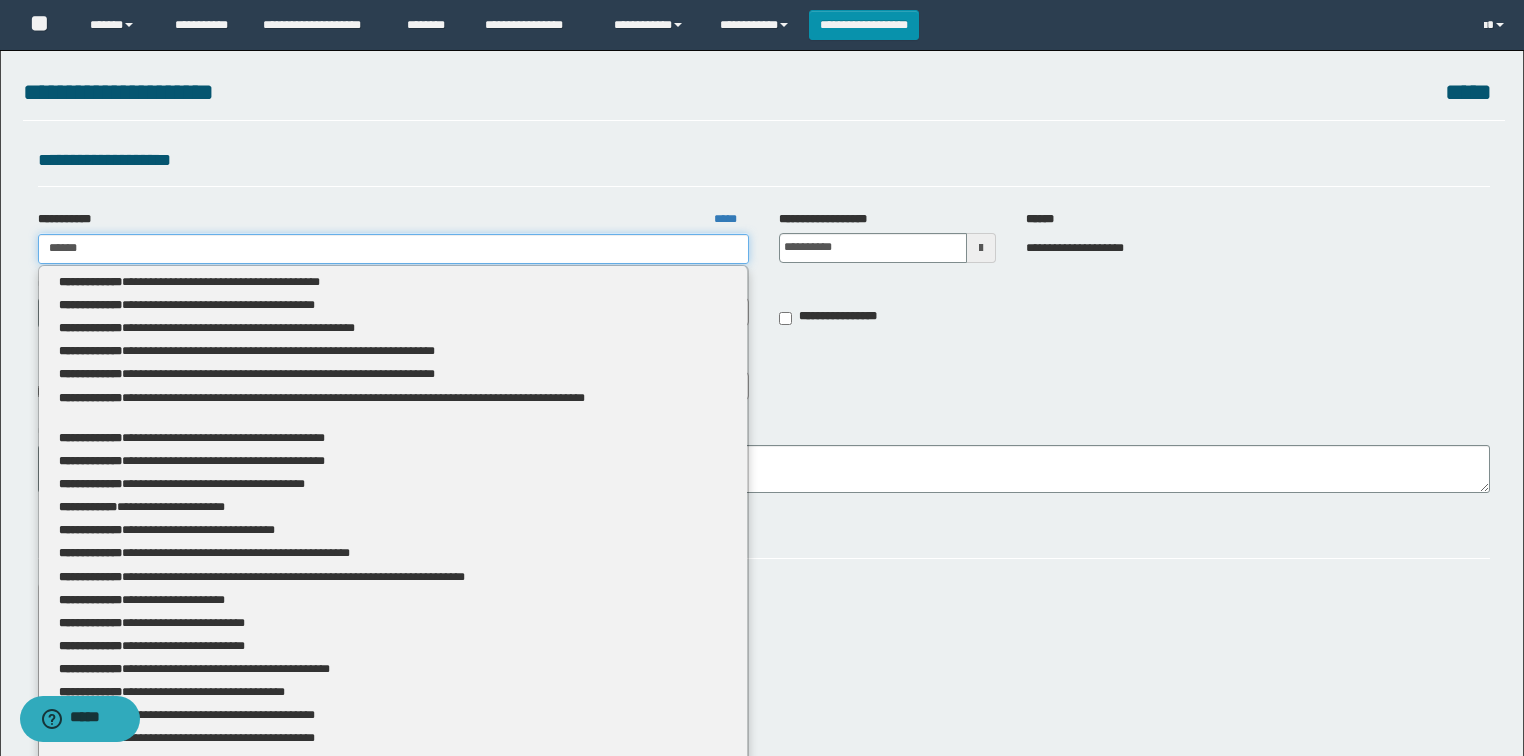 type 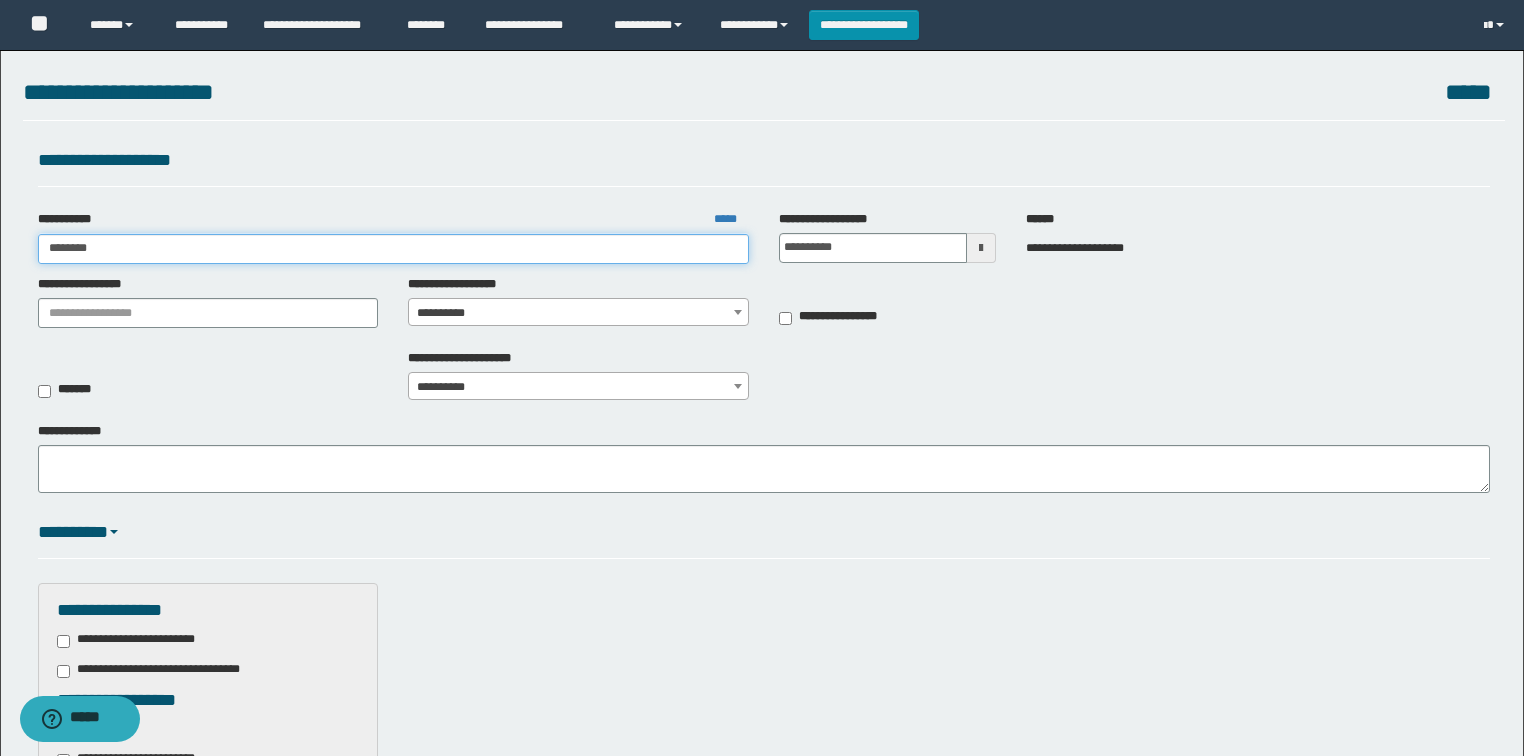 type on "*********" 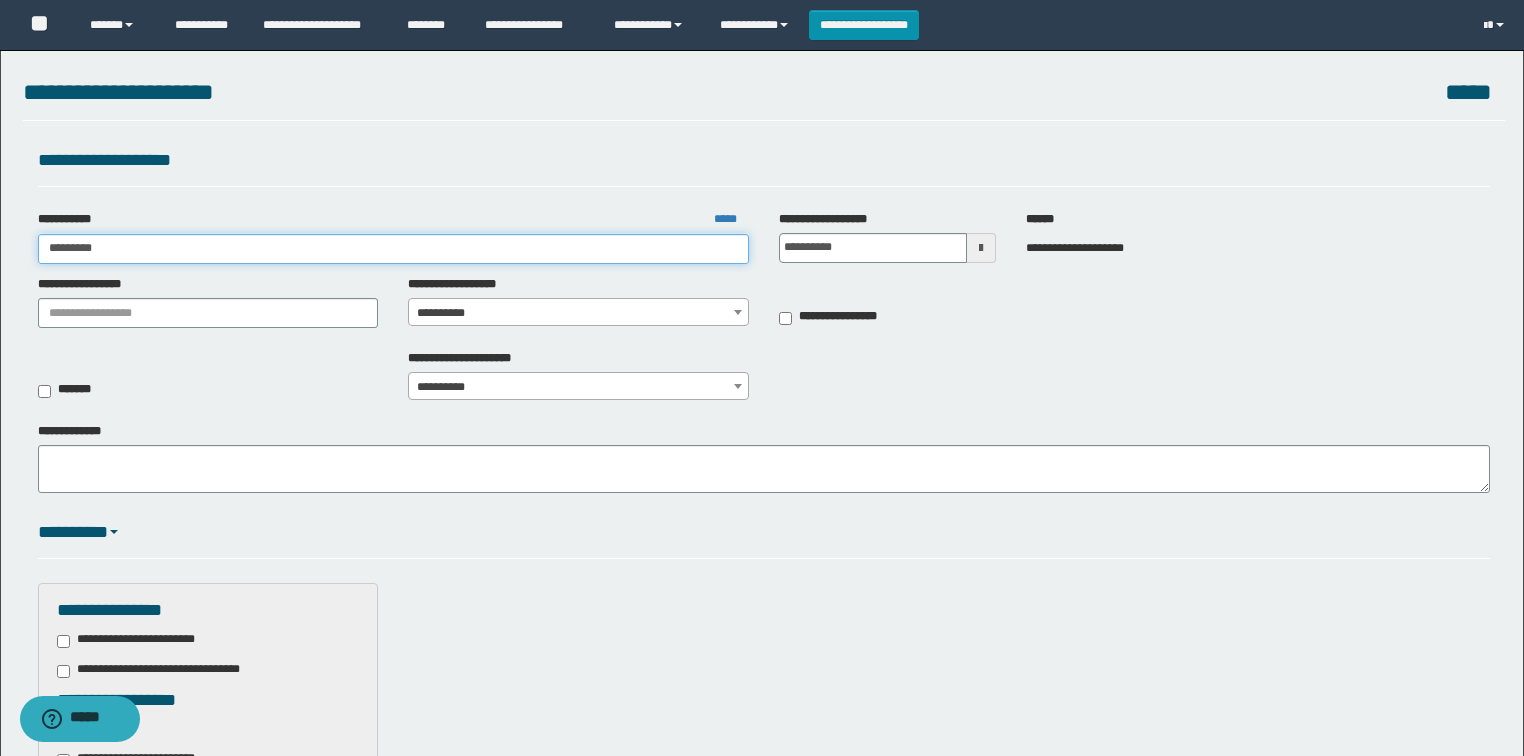 type on "*********" 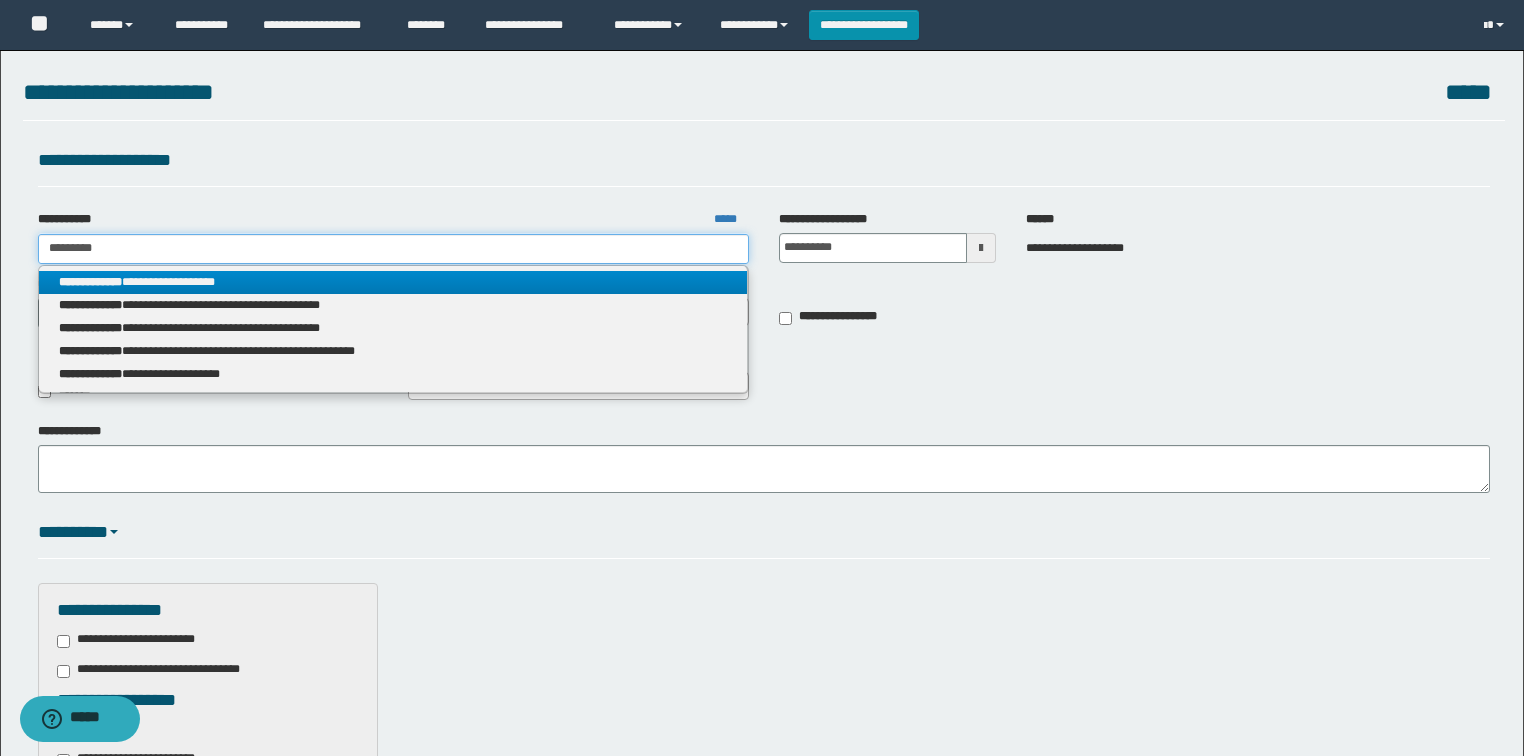 type 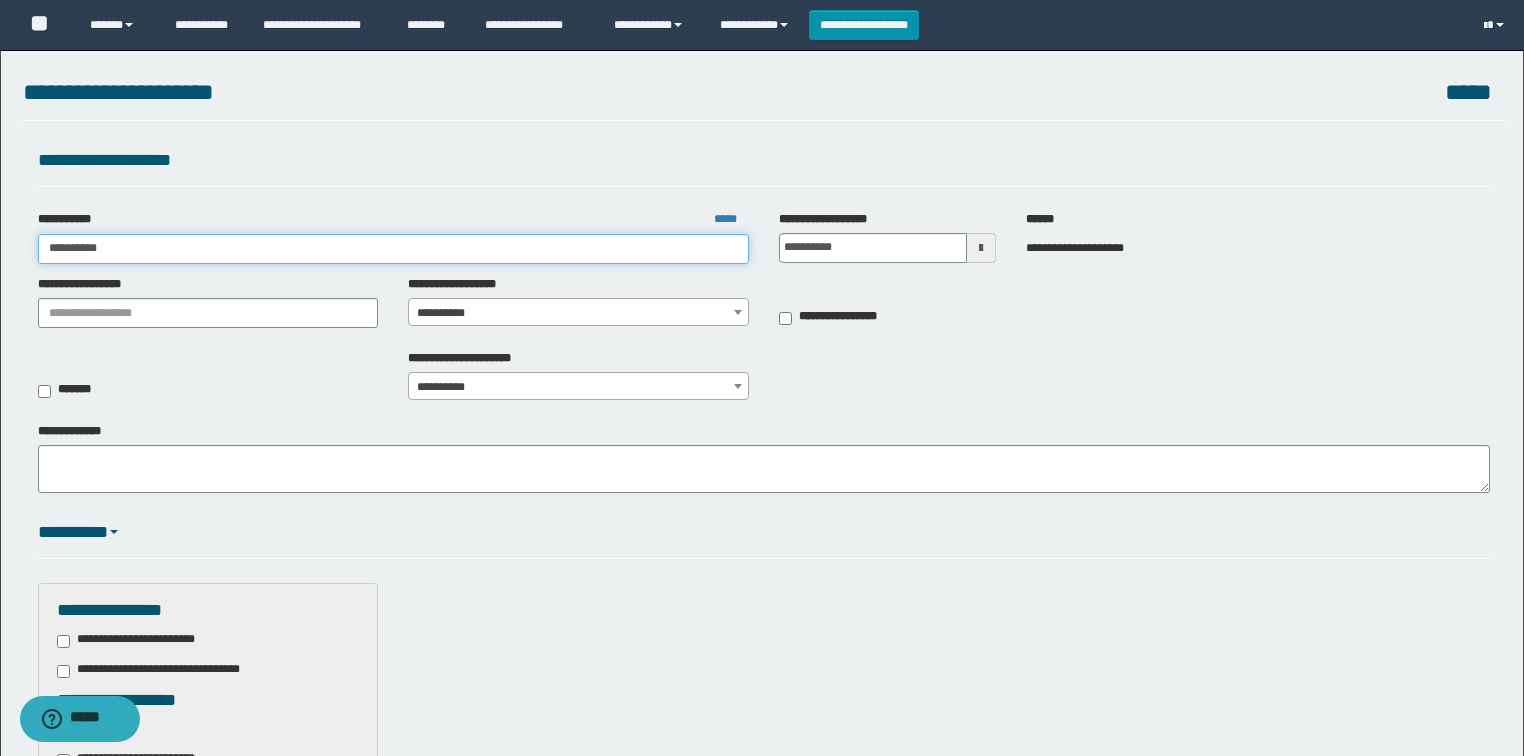 type on "**********" 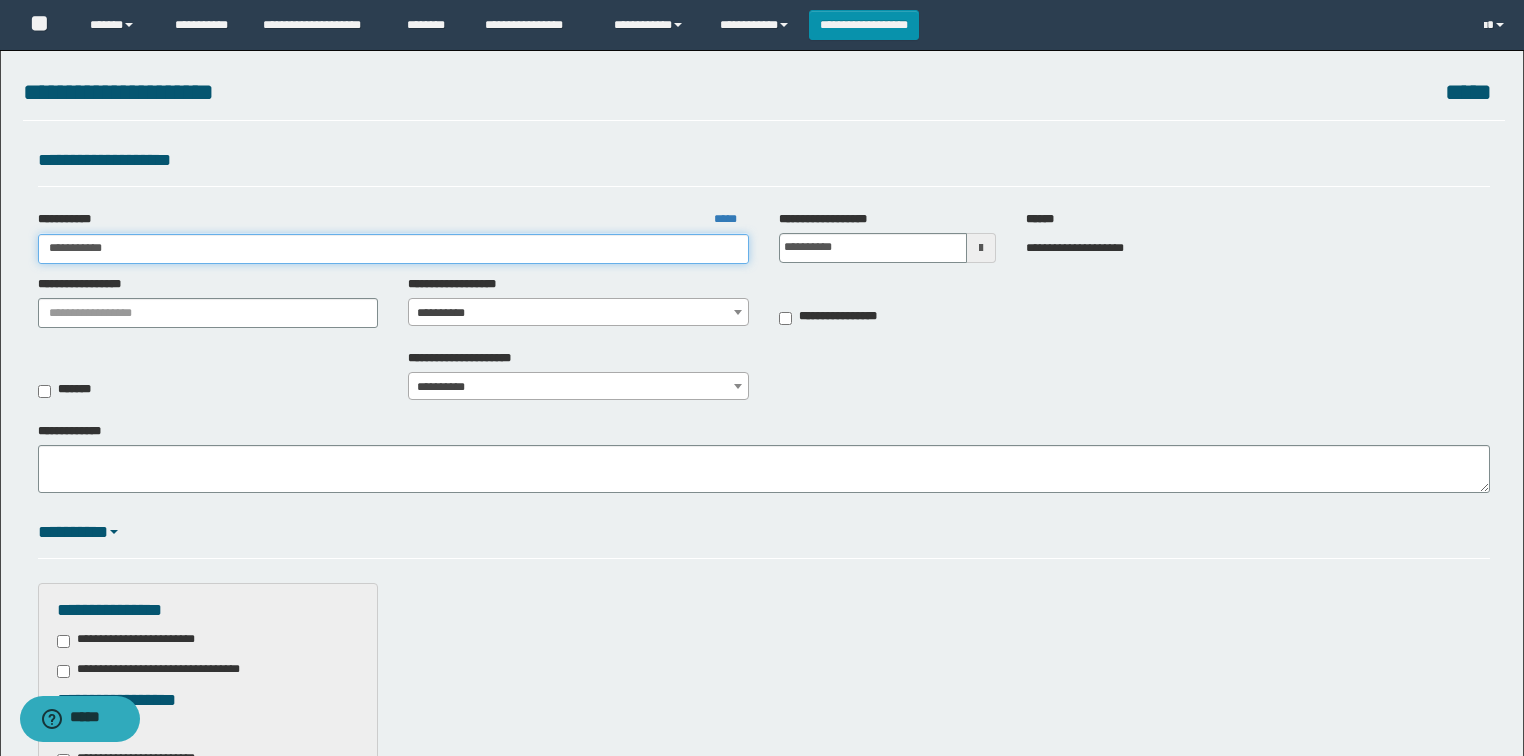 type on "**********" 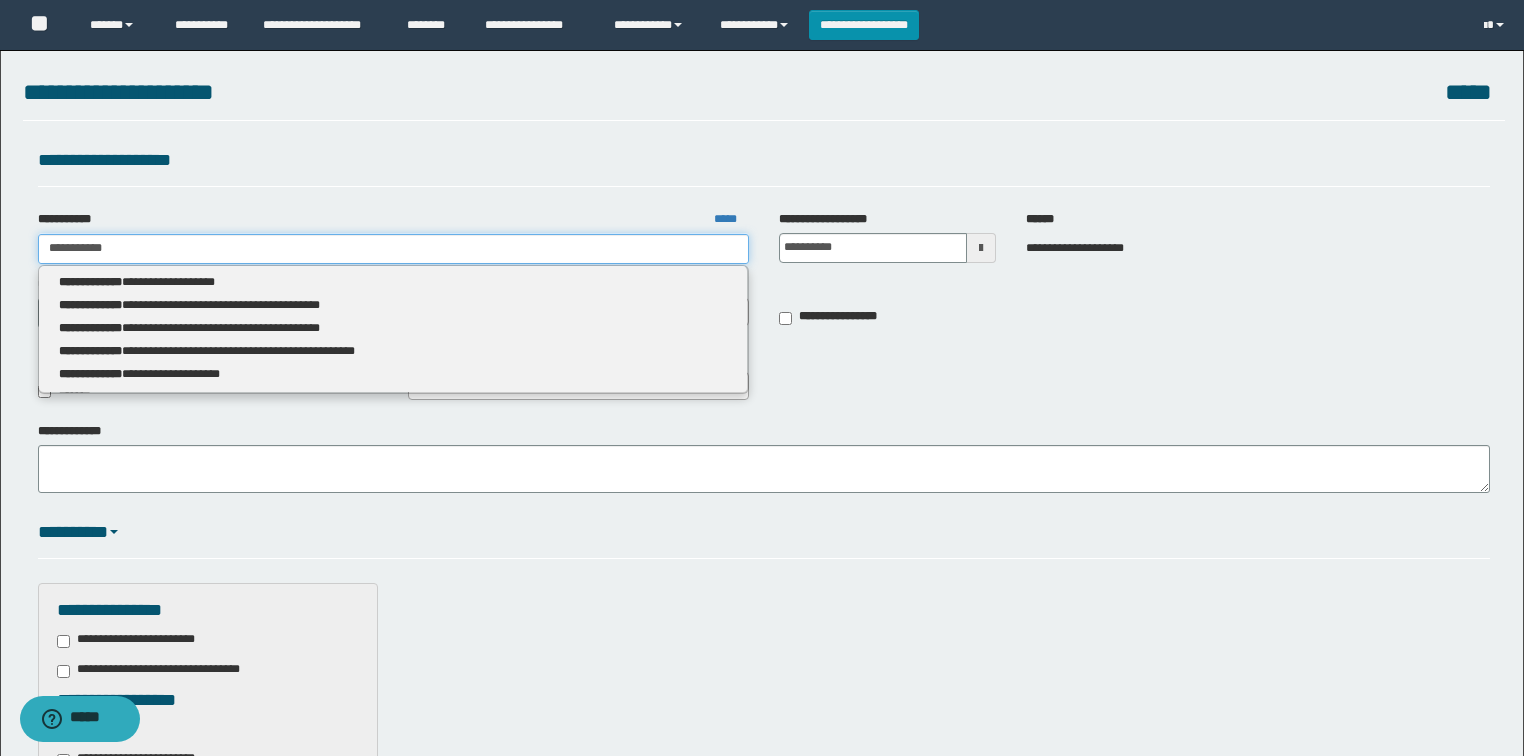 type 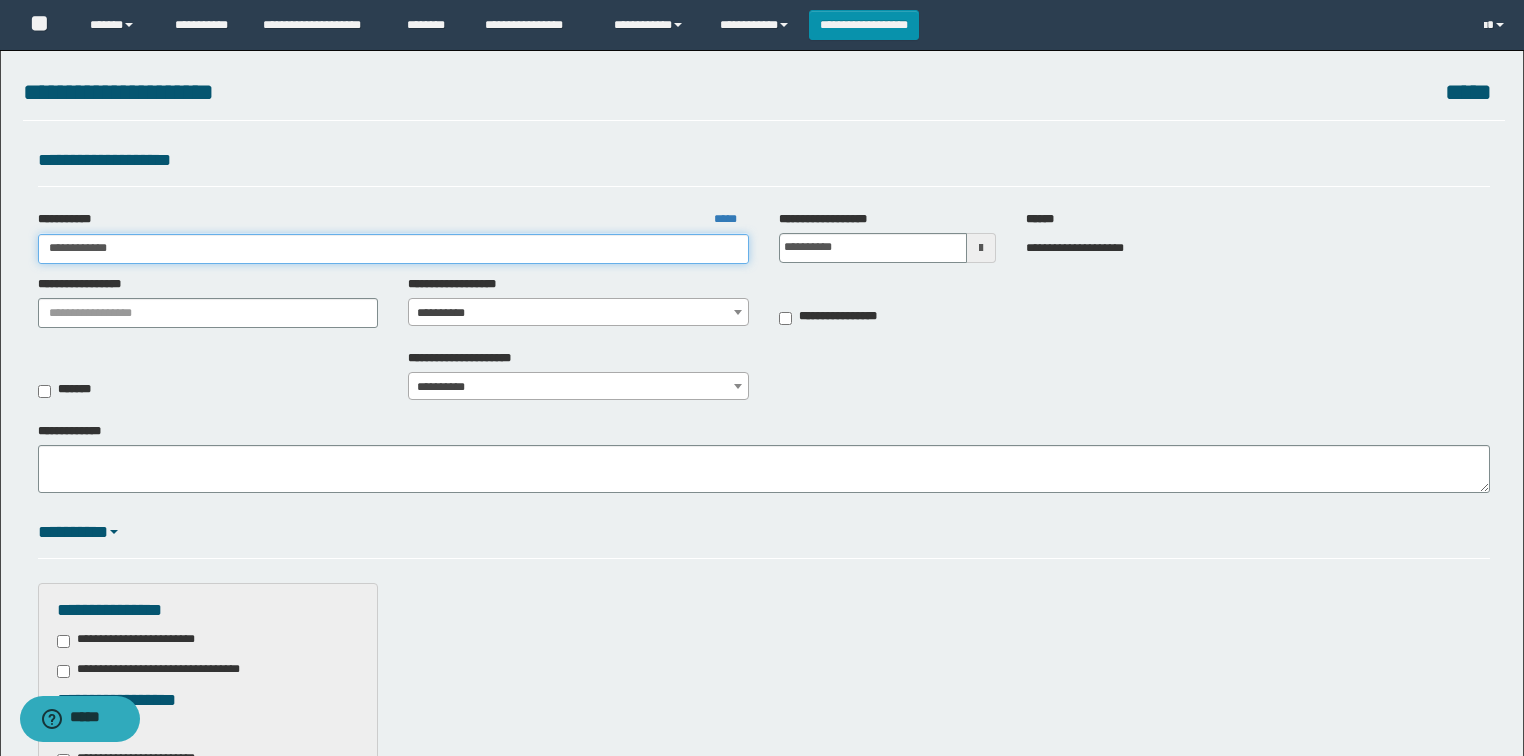 type on "**********" 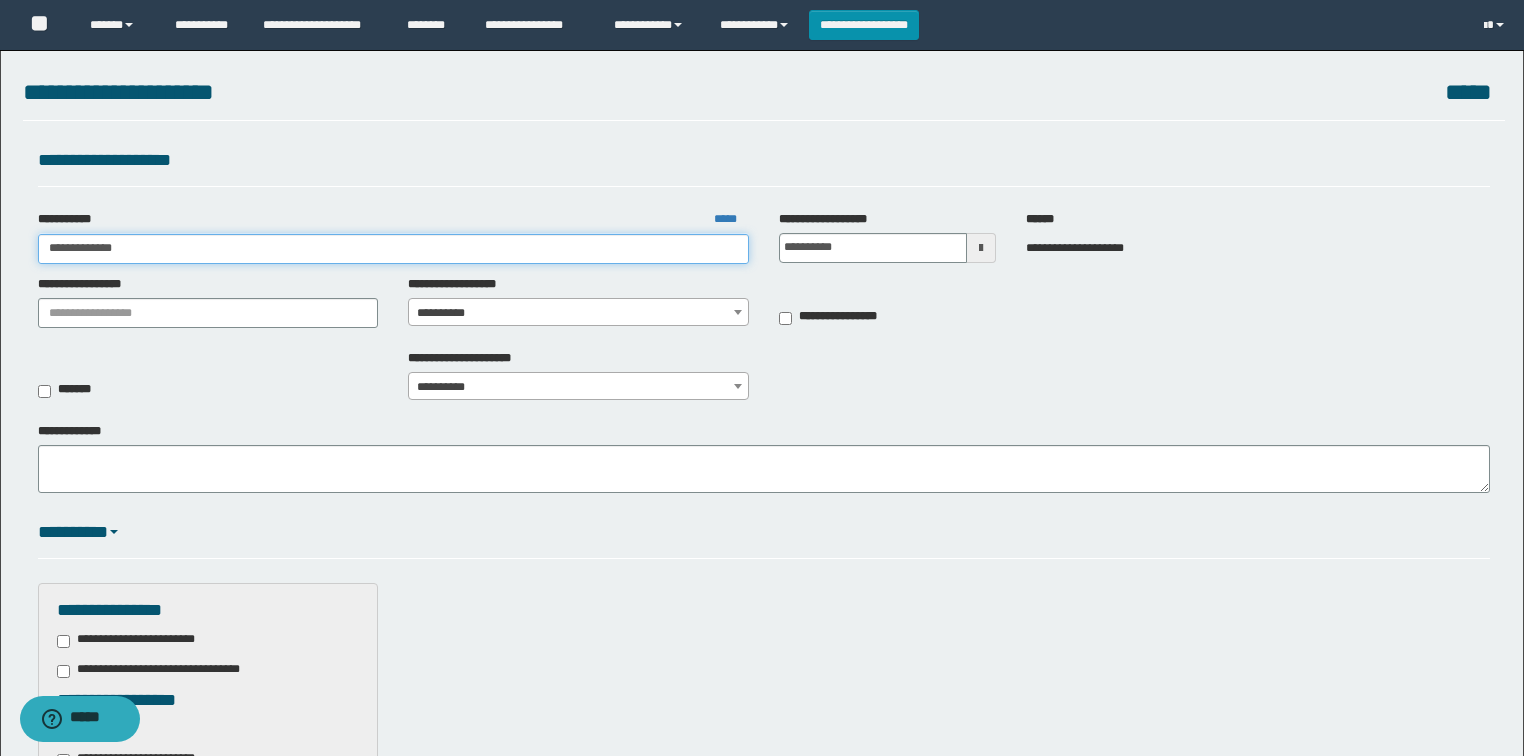 type on "**********" 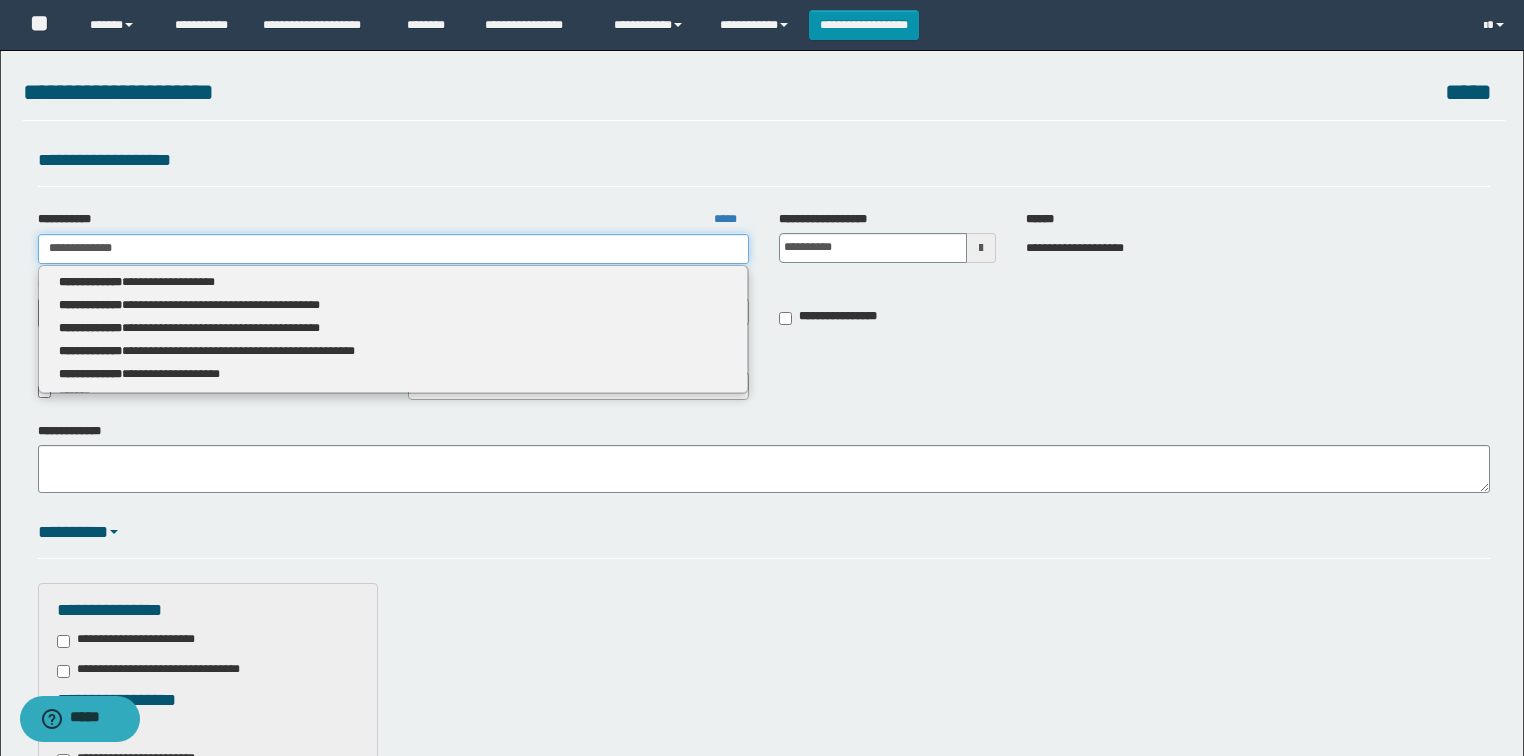 type 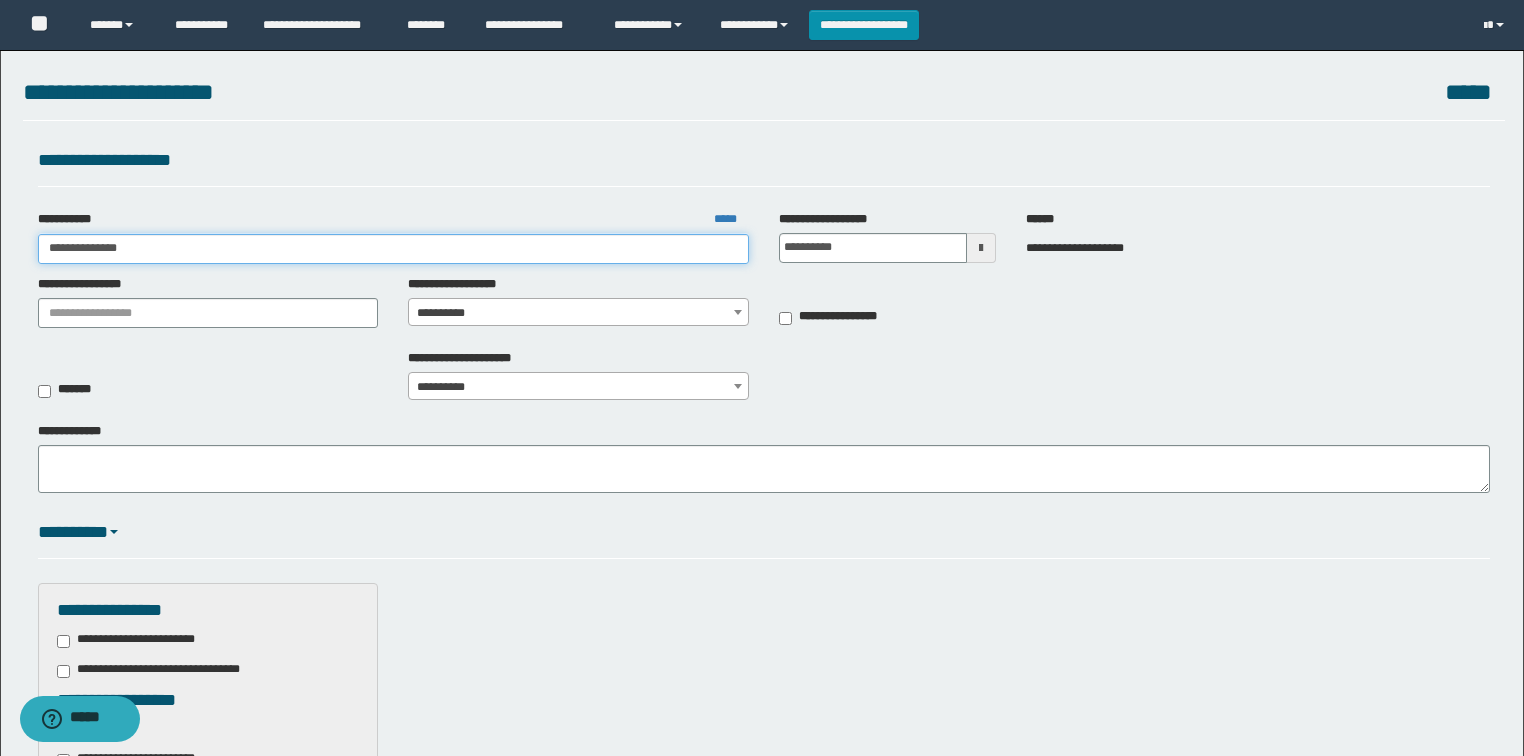 type on "**********" 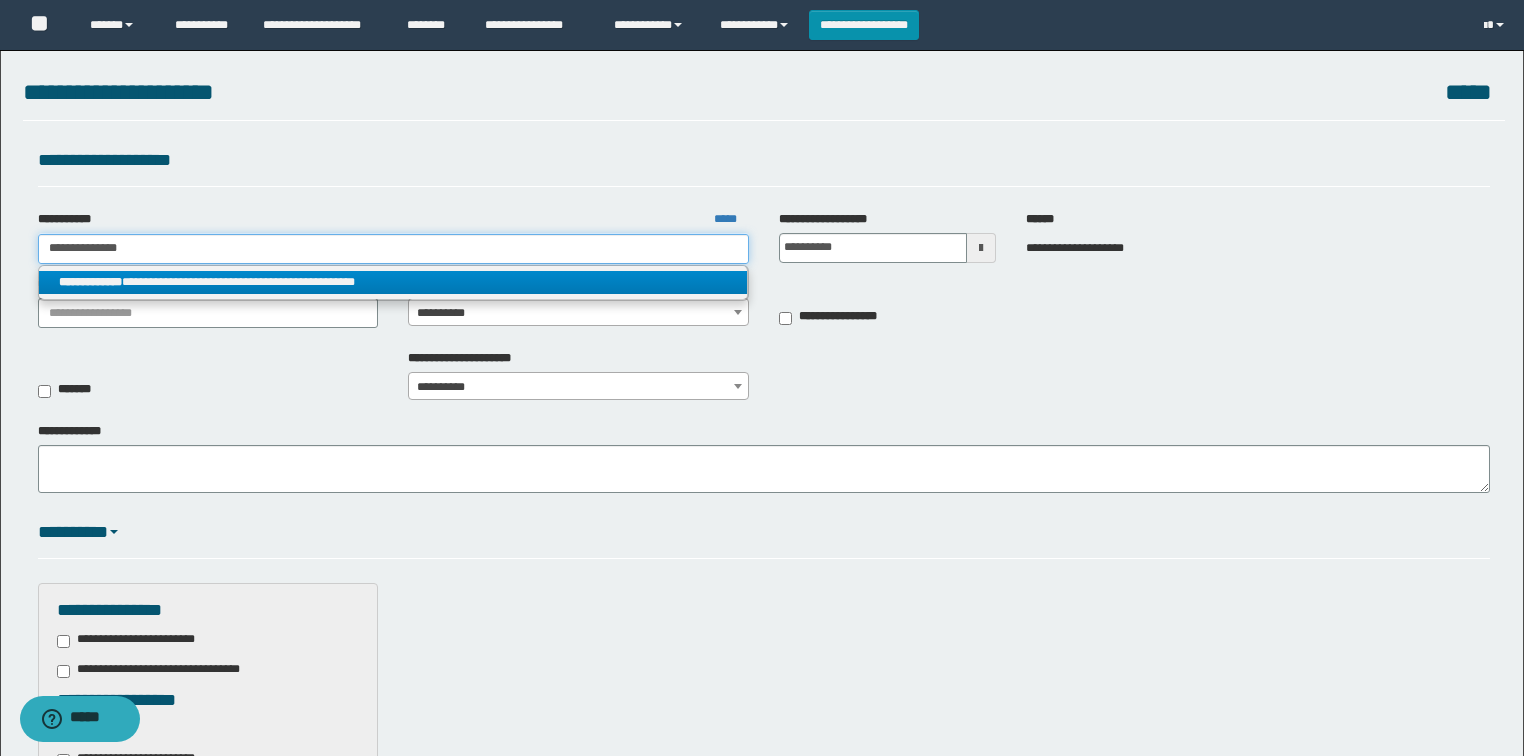 type 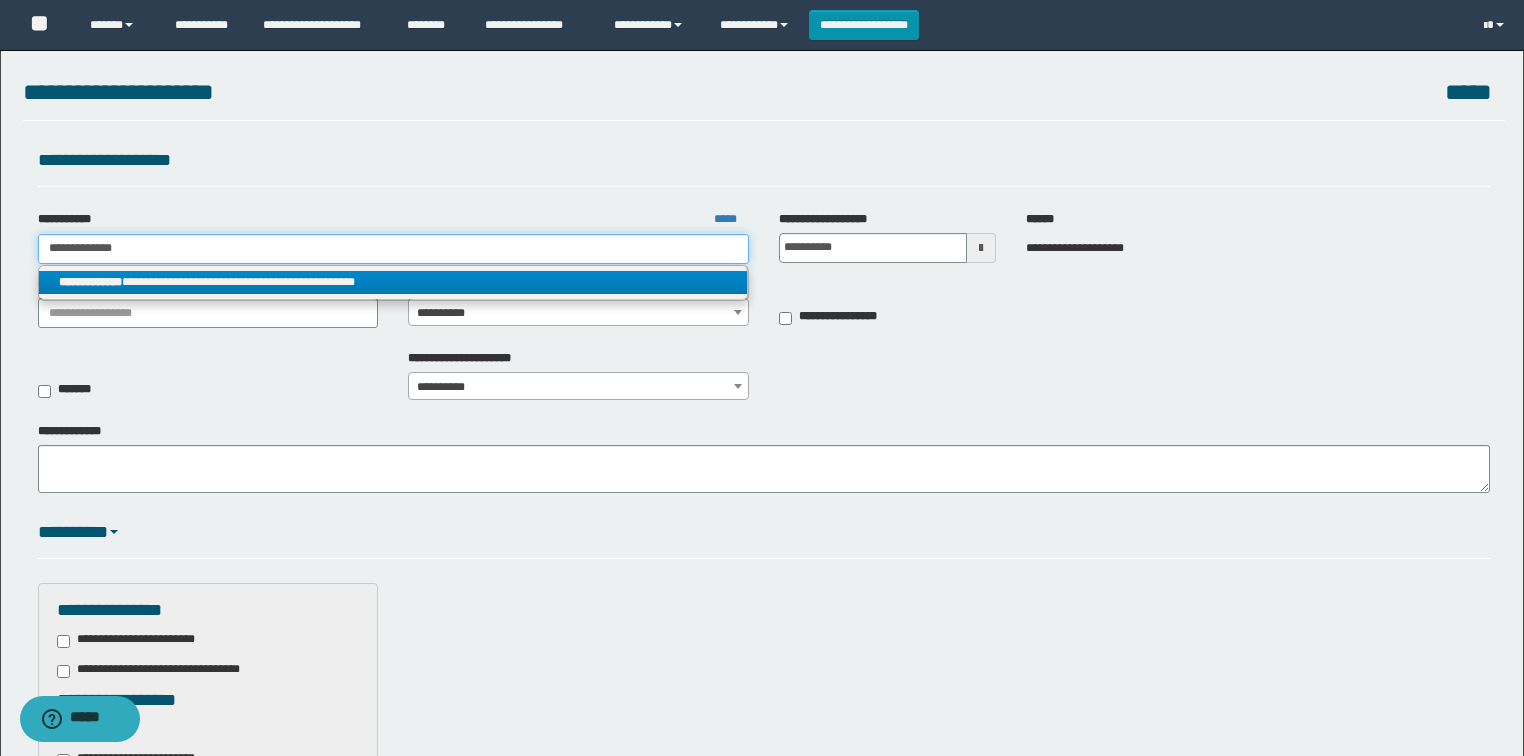 type on "**********" 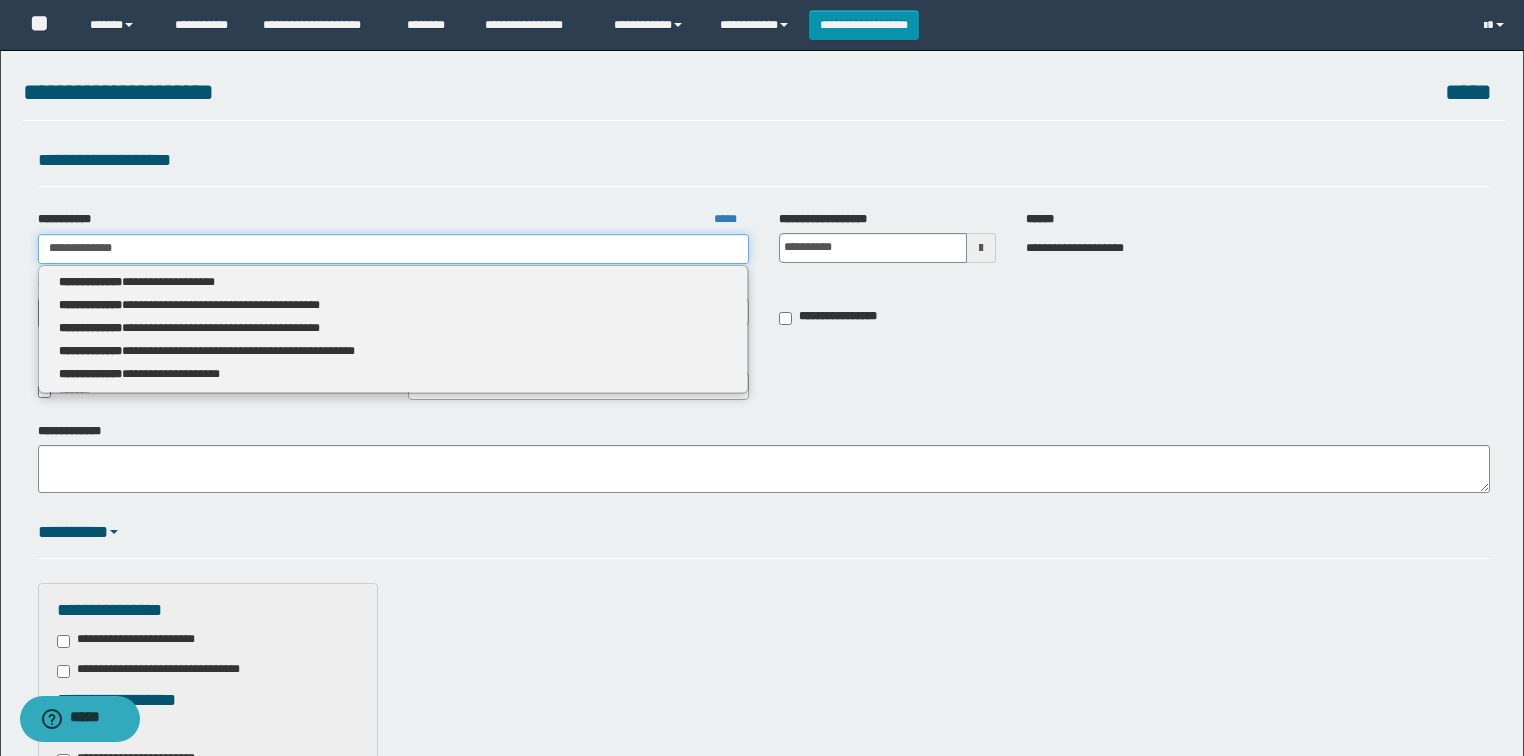 type 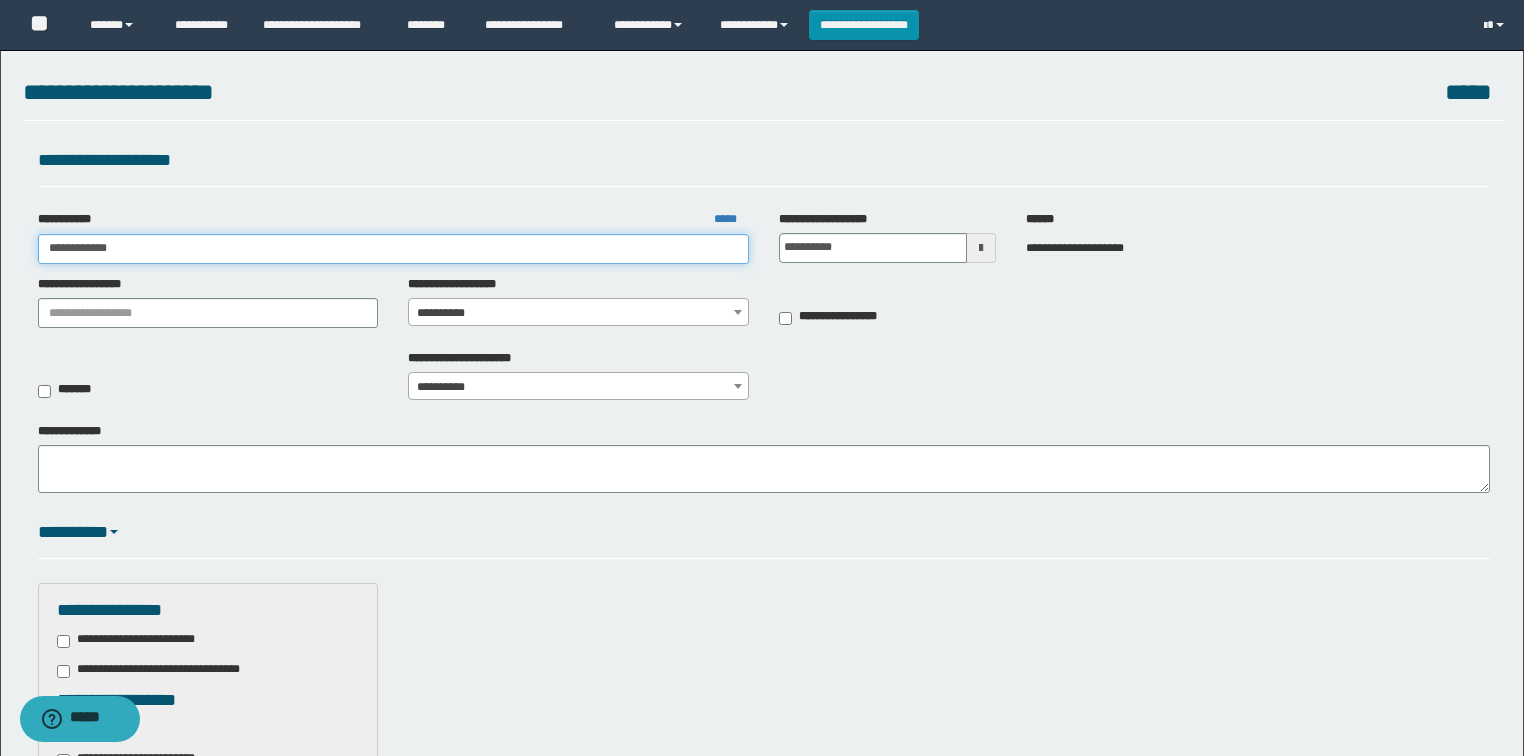 type on "**********" 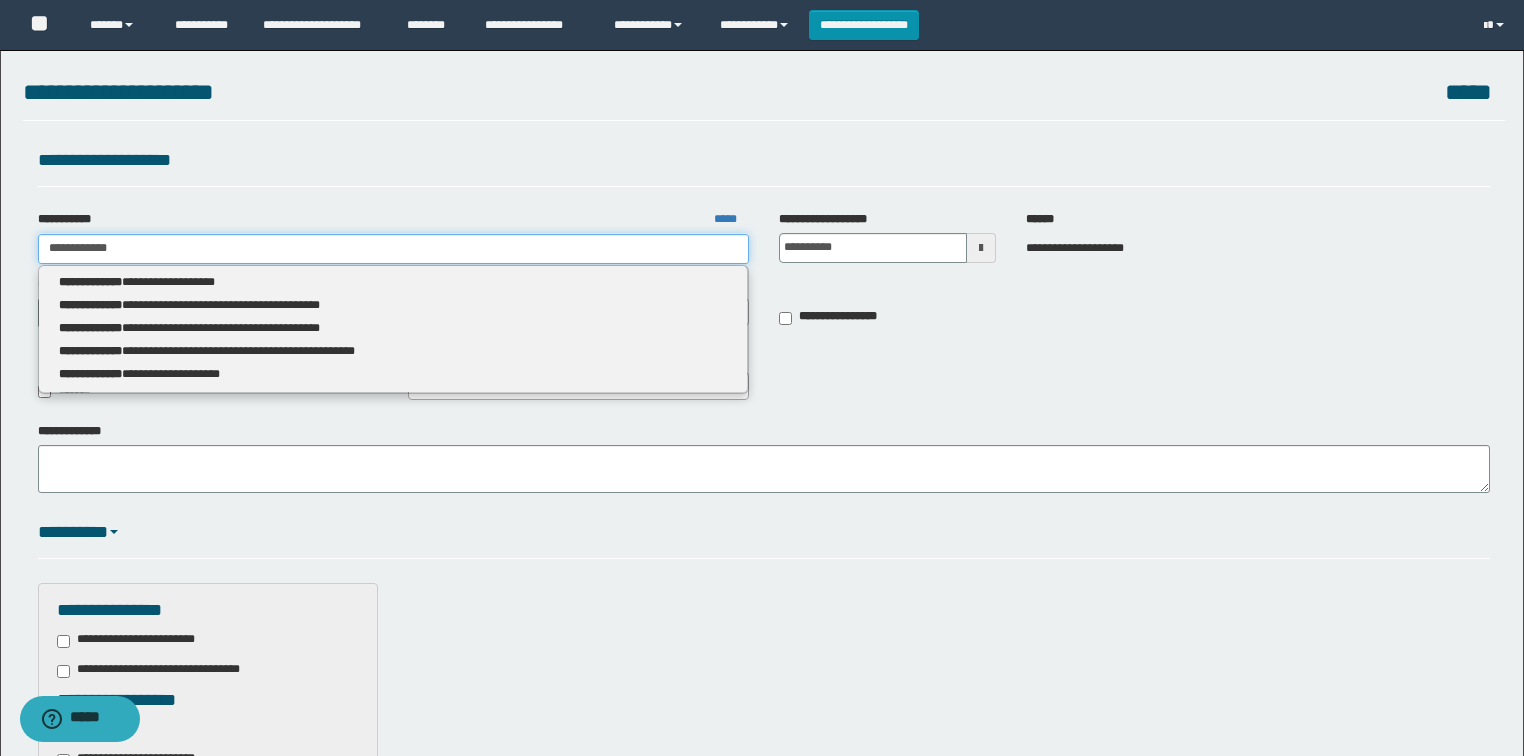 type 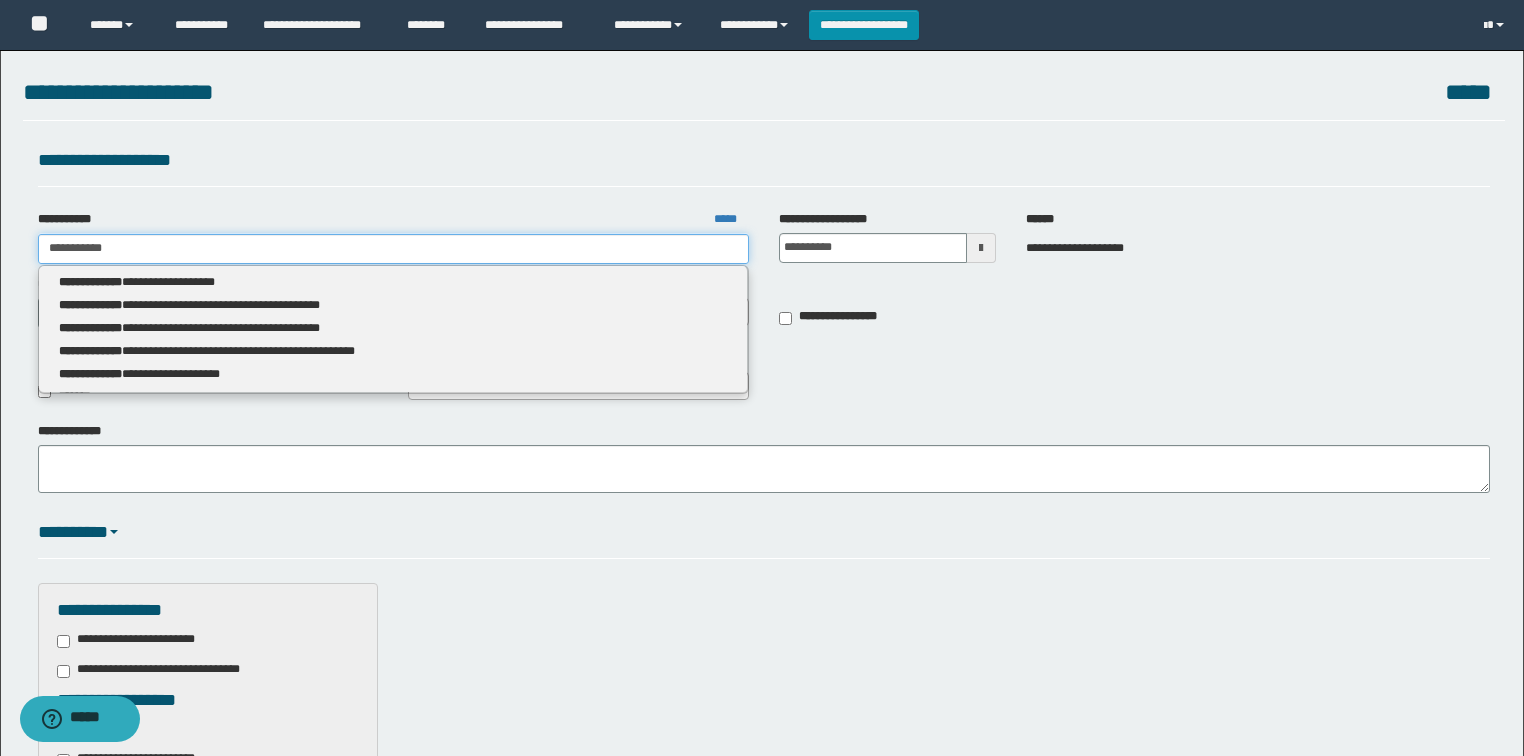 type on "**********" 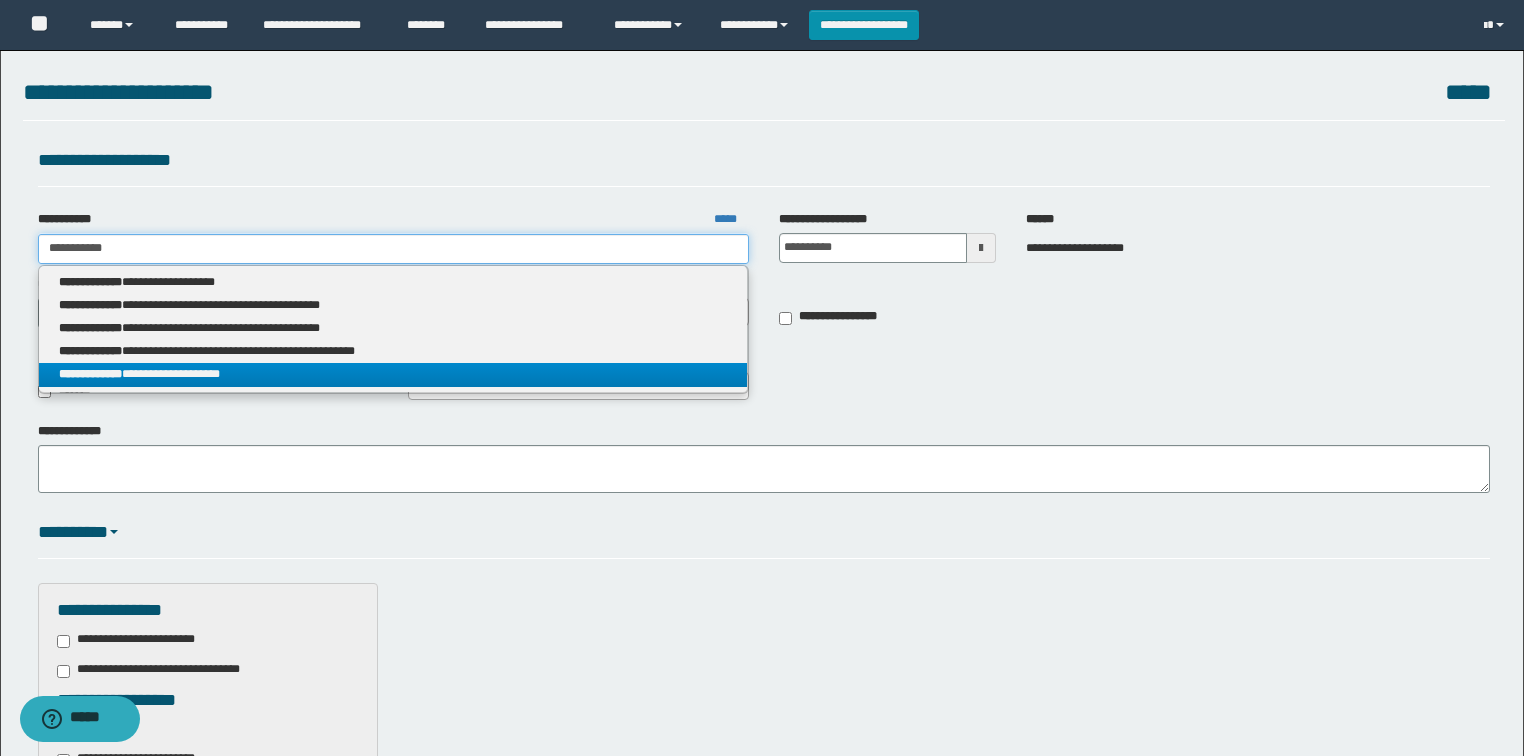 type on "**********" 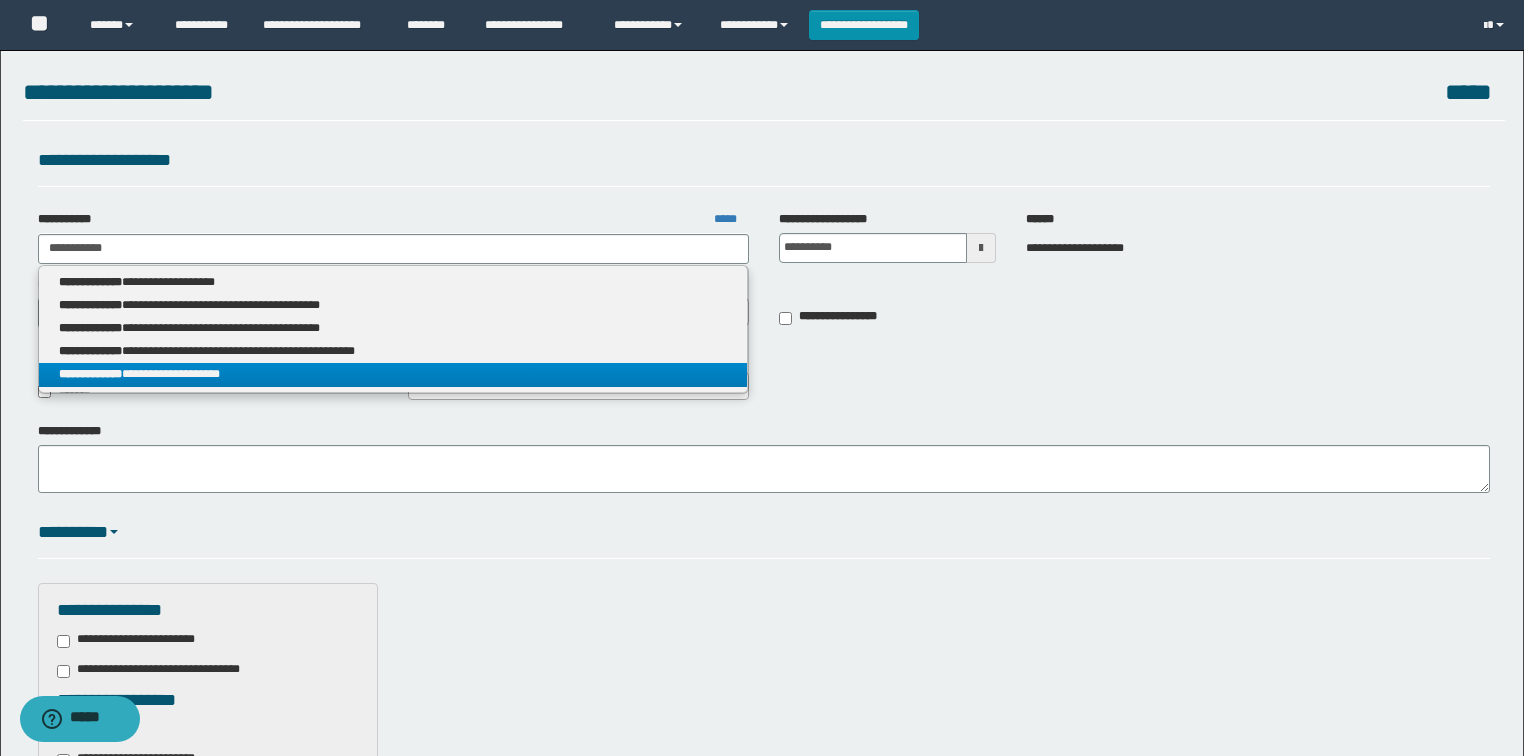 click on "**********" at bounding box center (393, 374) 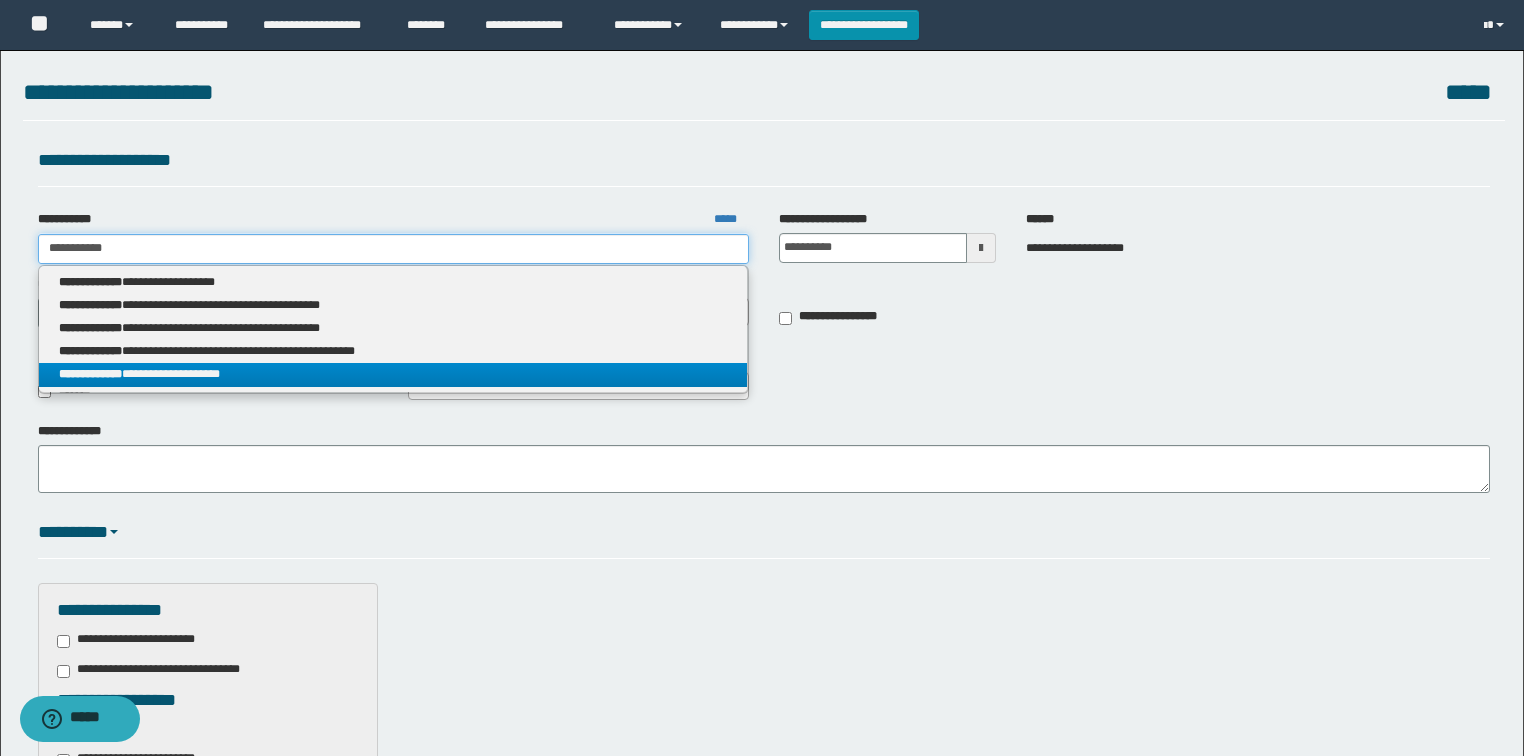 type 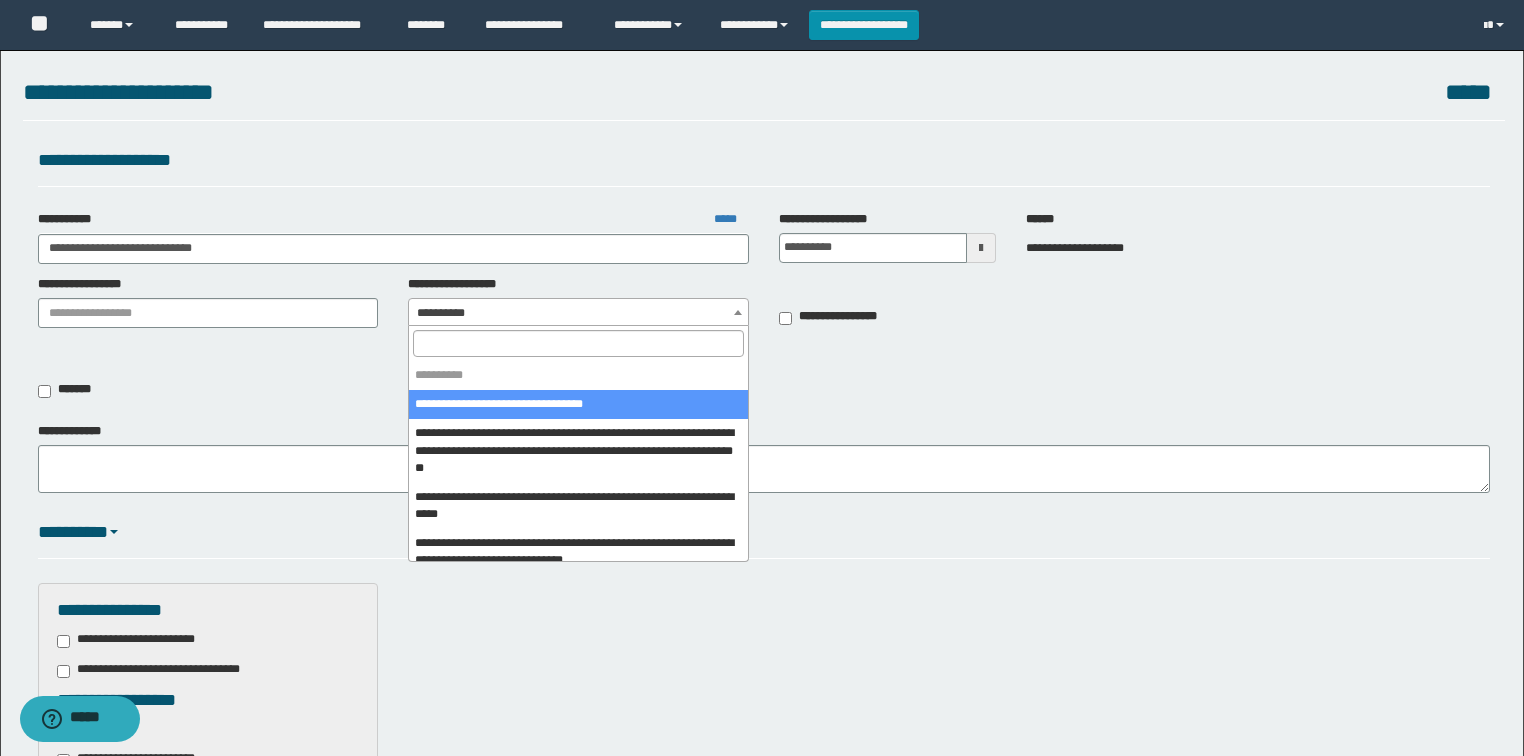 click on "**********" at bounding box center [578, 313] 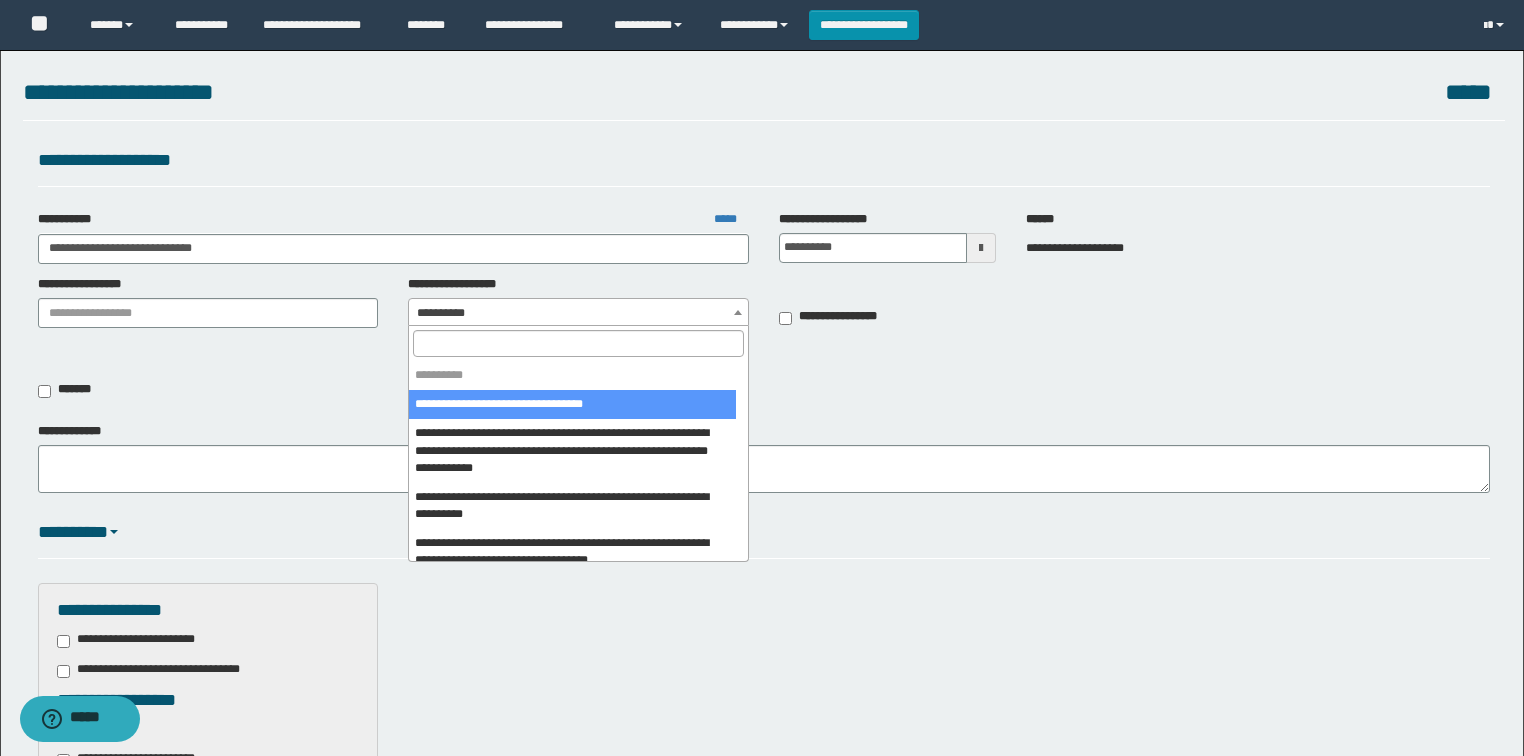click at bounding box center [578, 343] 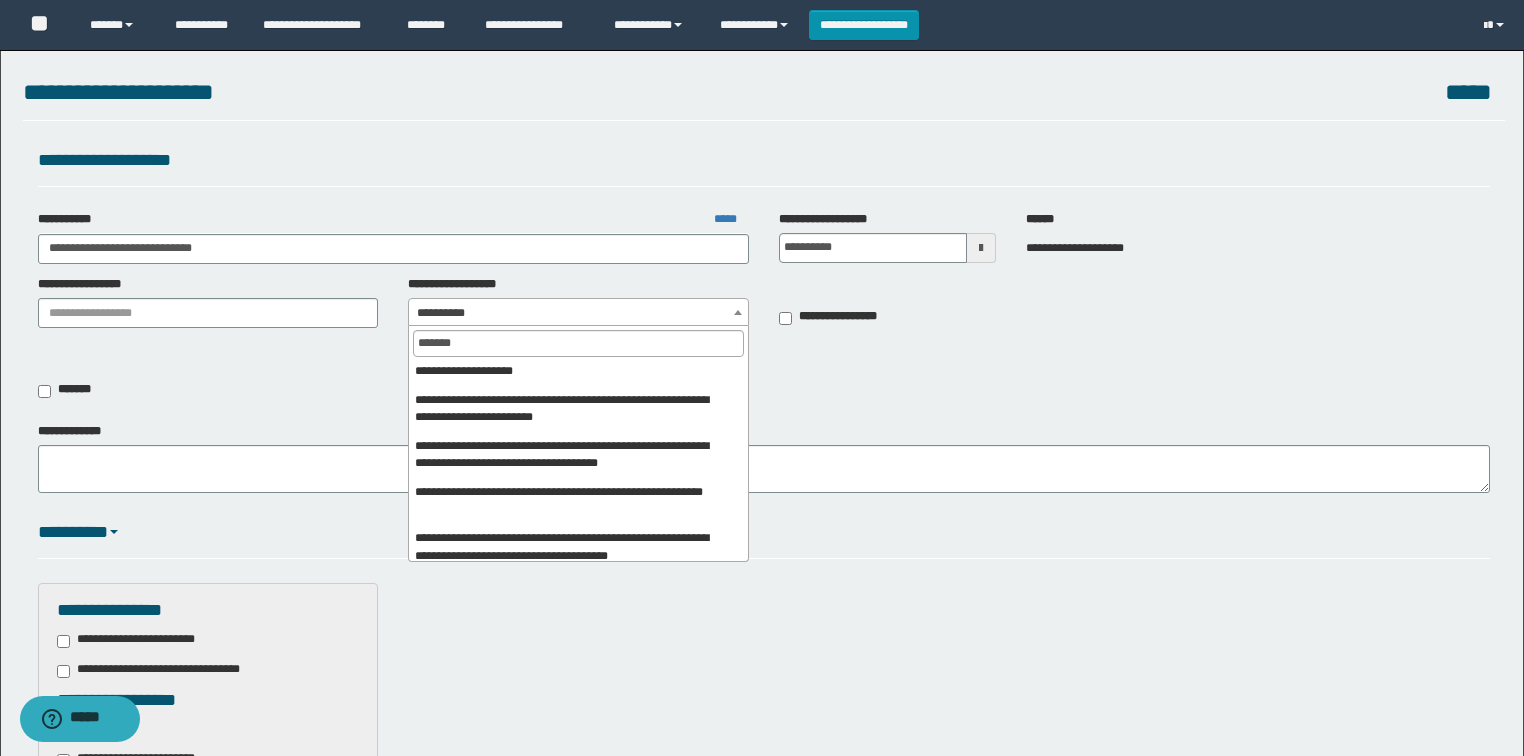 scroll, scrollTop: 240, scrollLeft: 0, axis: vertical 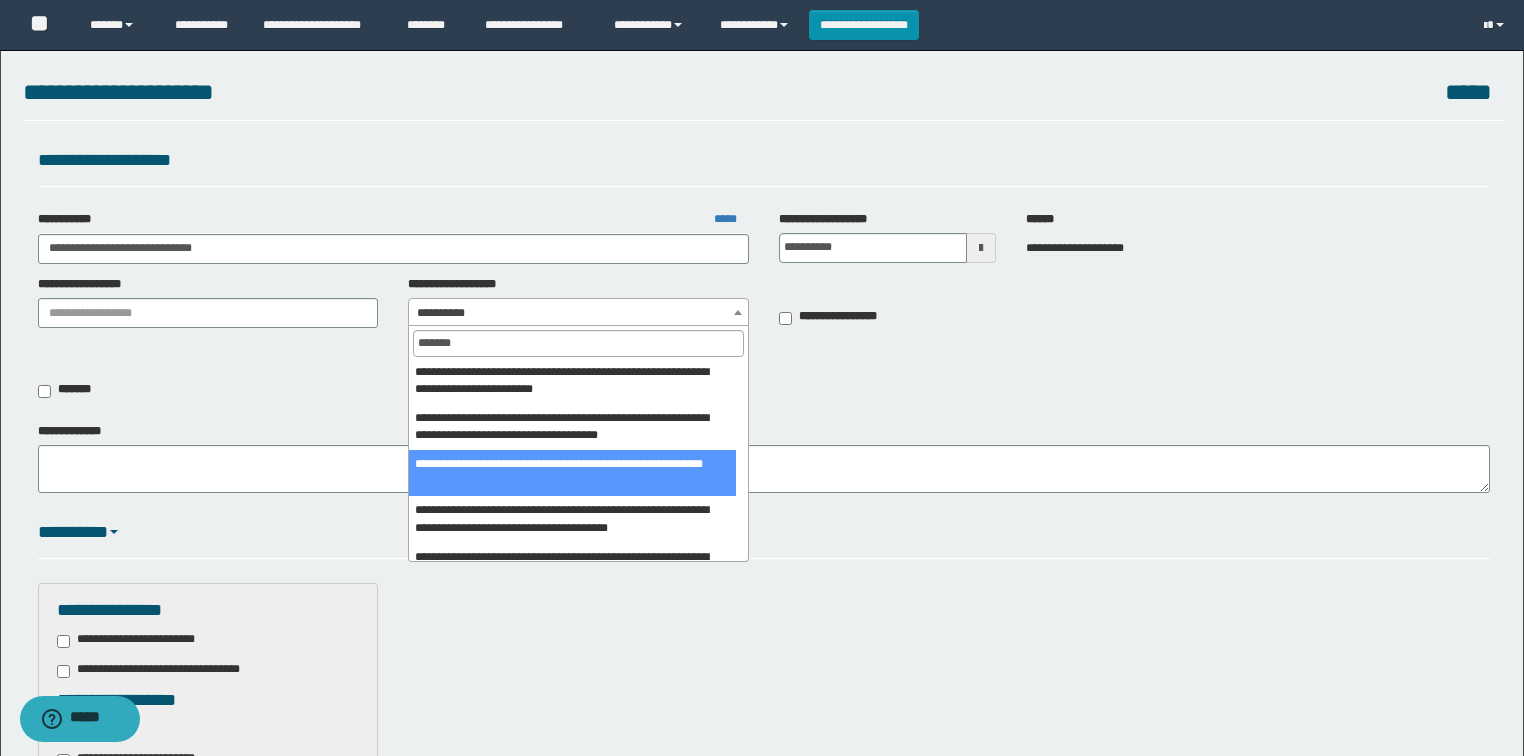 type on "*******" 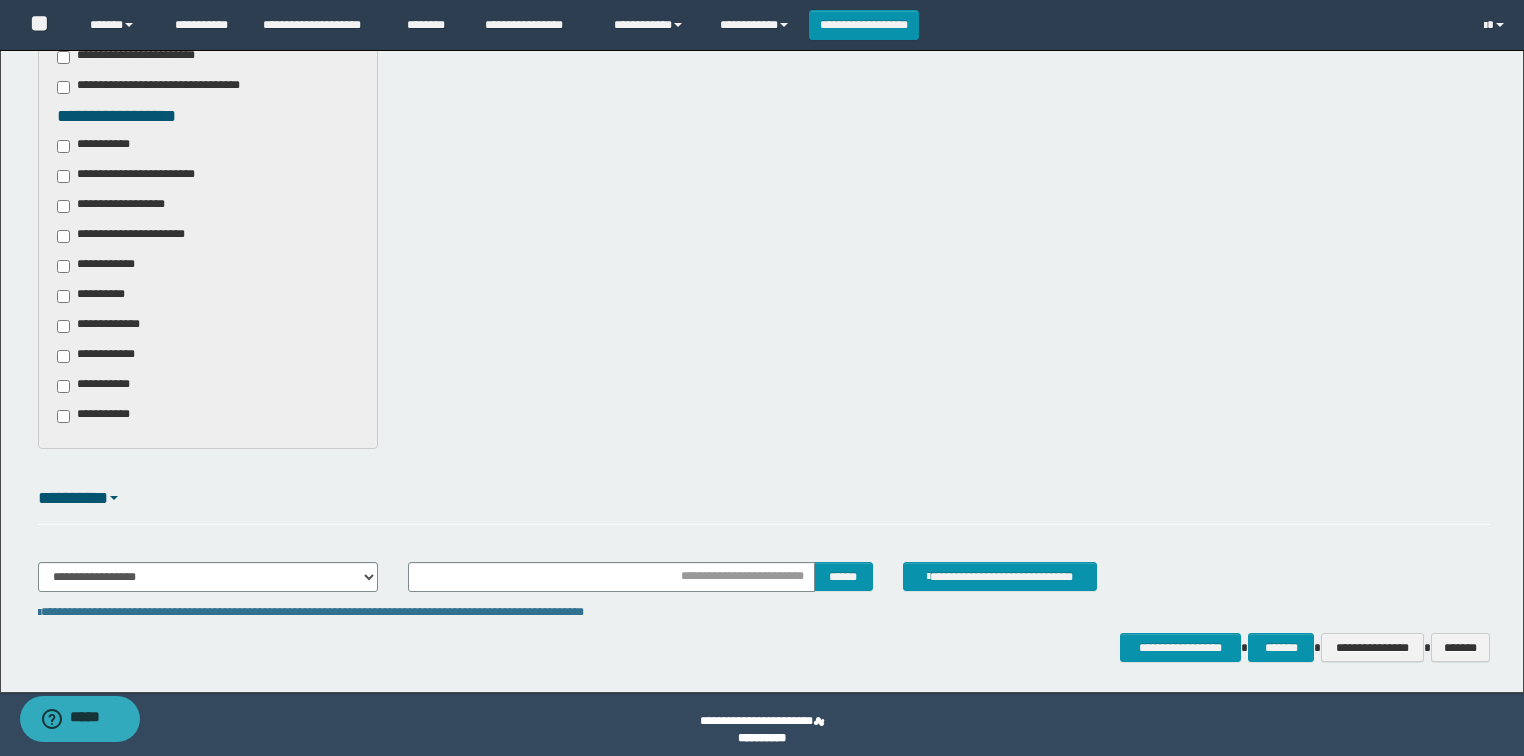 scroll, scrollTop: 595, scrollLeft: 0, axis: vertical 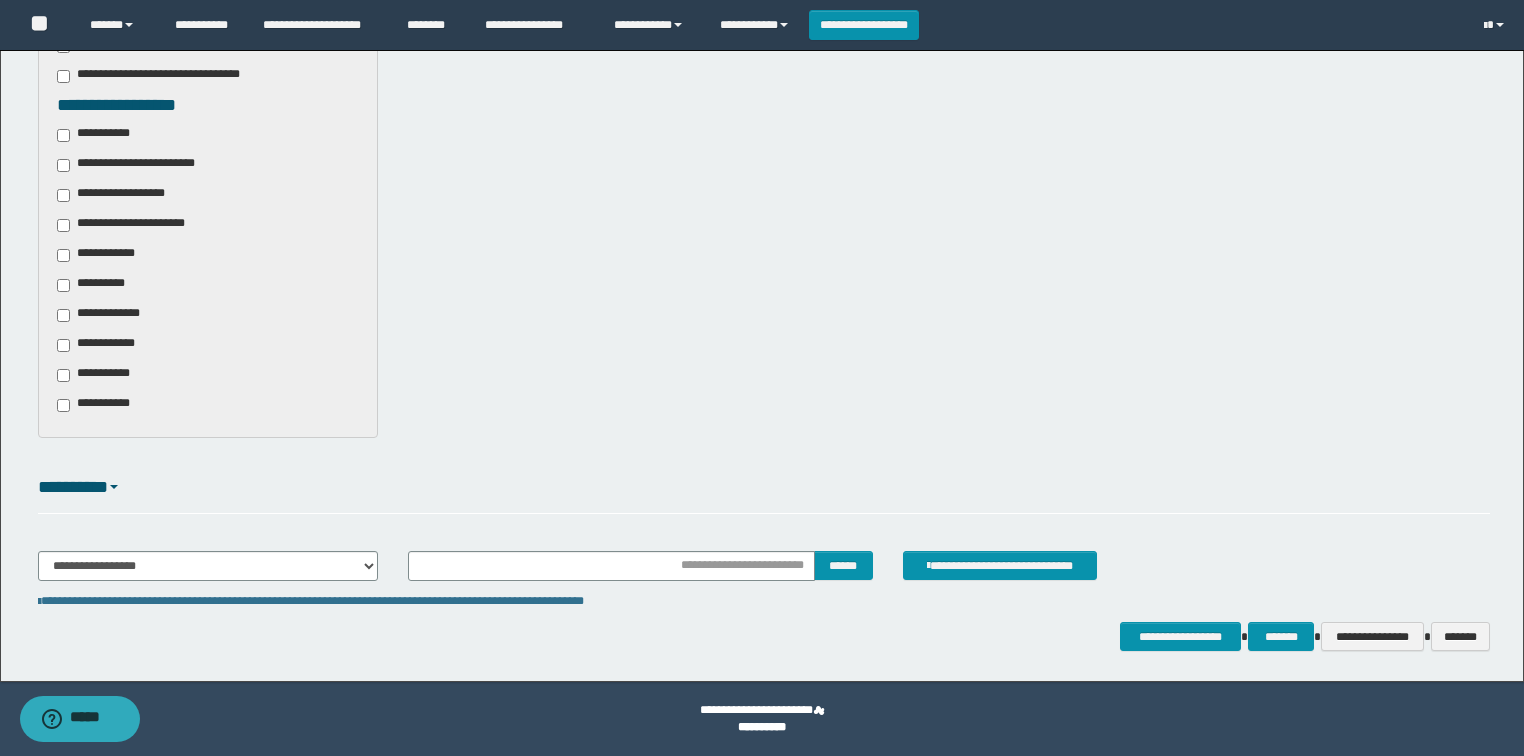 click on "**********" at bounding box center (100, 345) 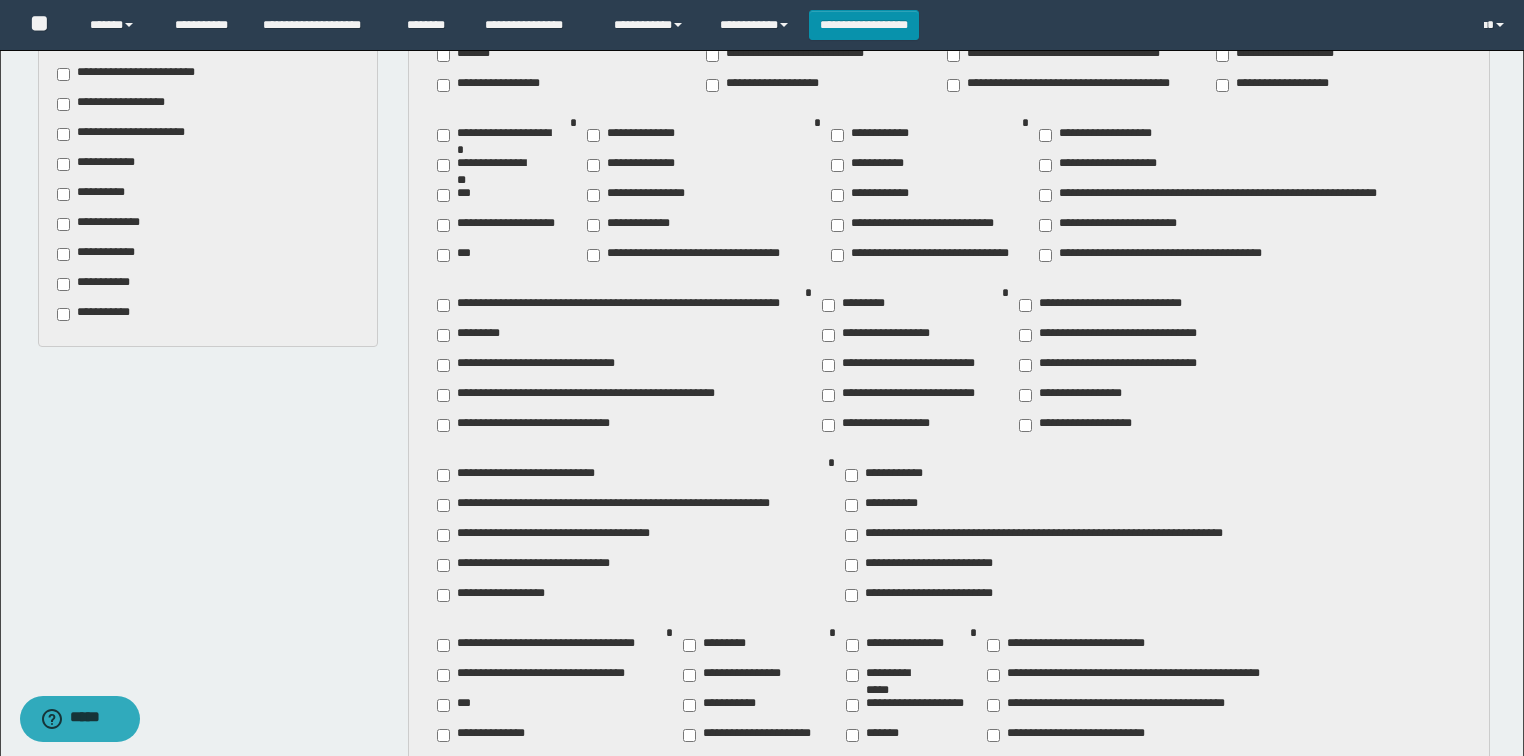 scroll, scrollTop: 755, scrollLeft: 0, axis: vertical 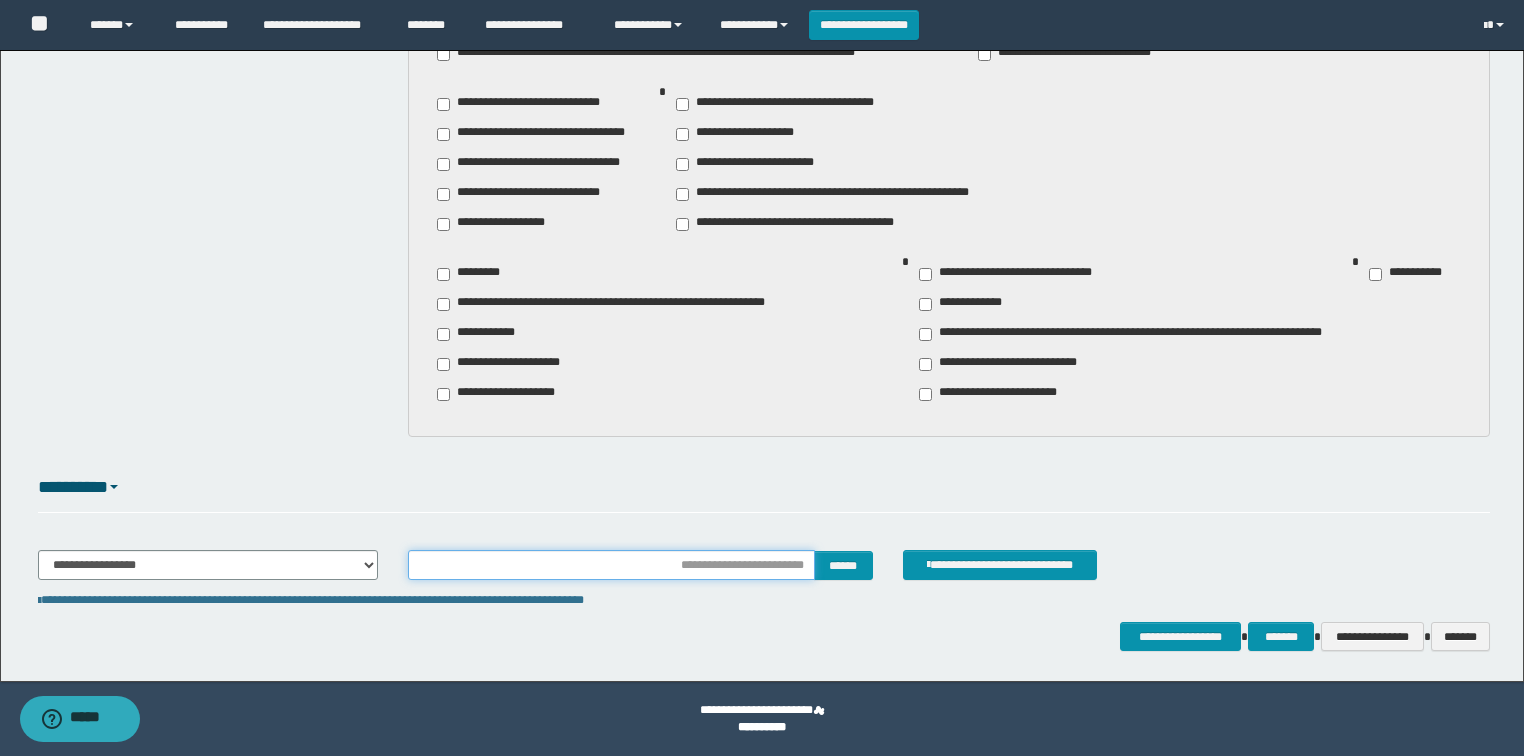 click at bounding box center [611, 565] 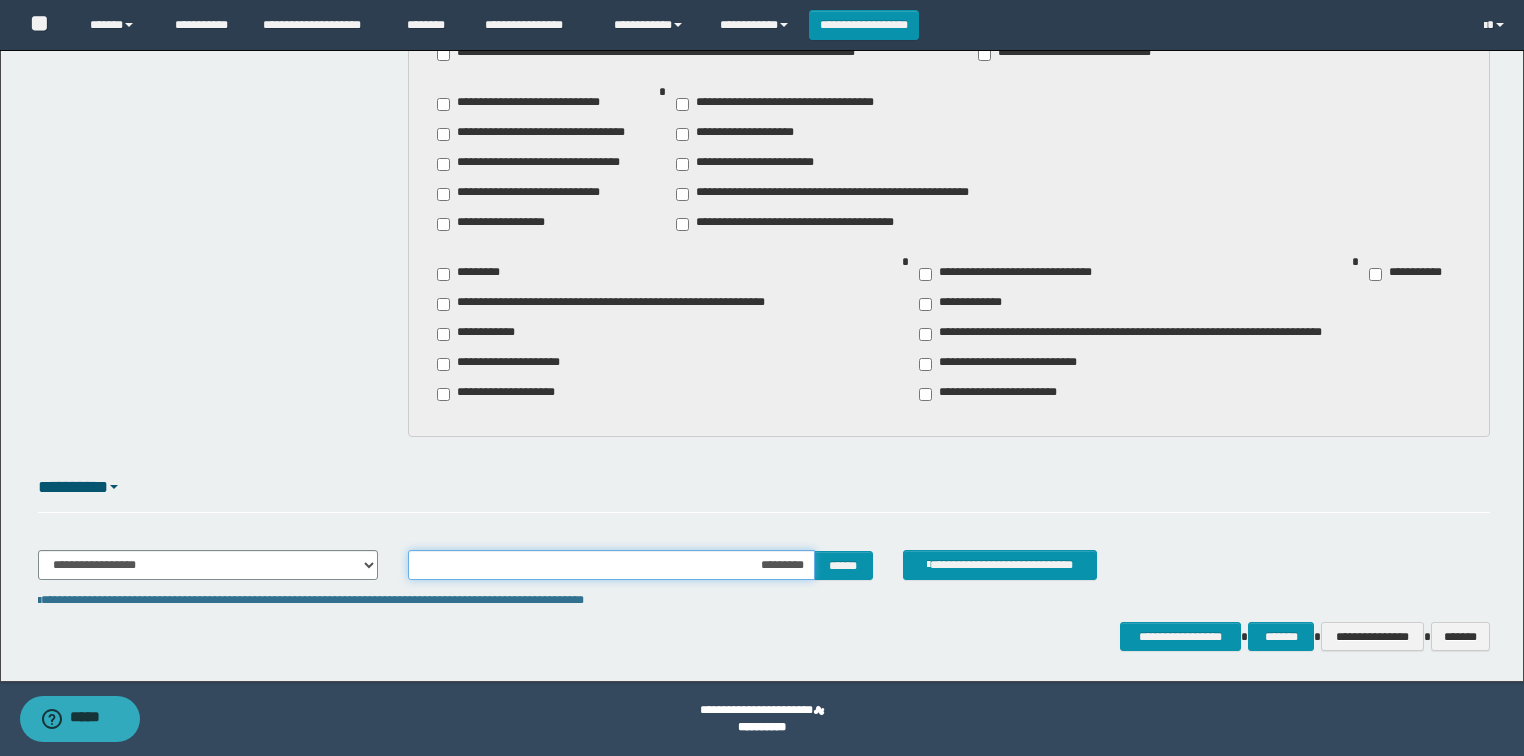 type on "**********" 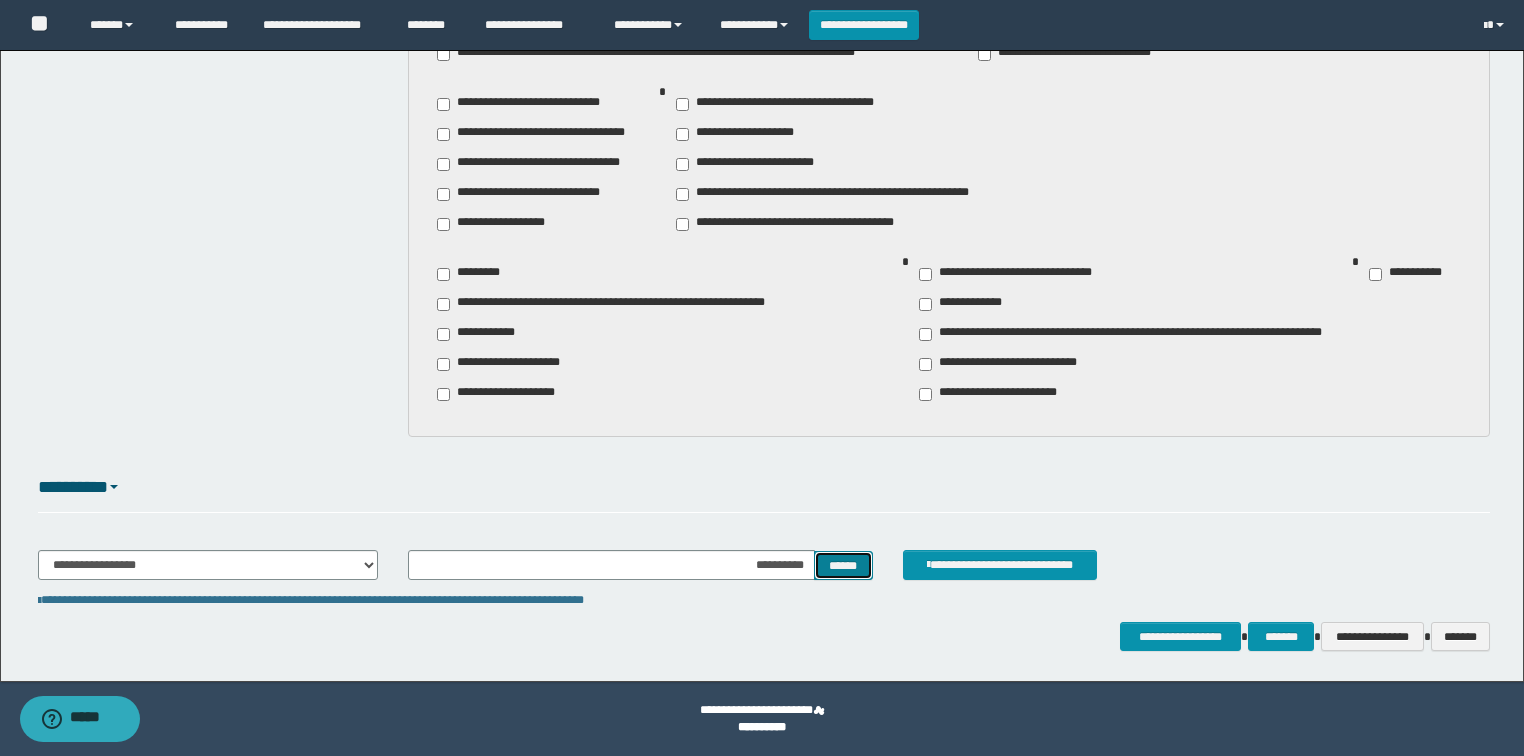 click on "******" at bounding box center (843, 566) 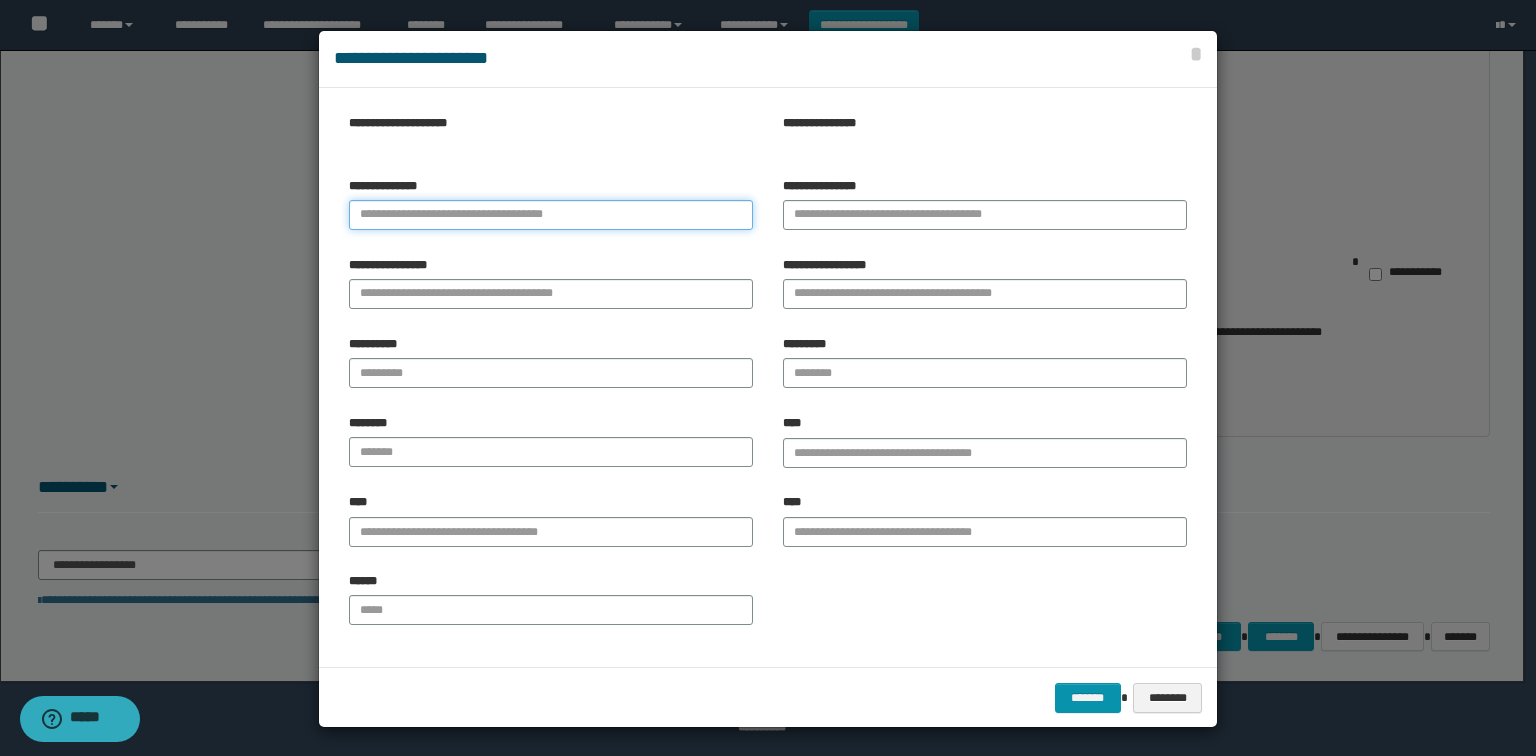 click on "**********" at bounding box center (551, 215) 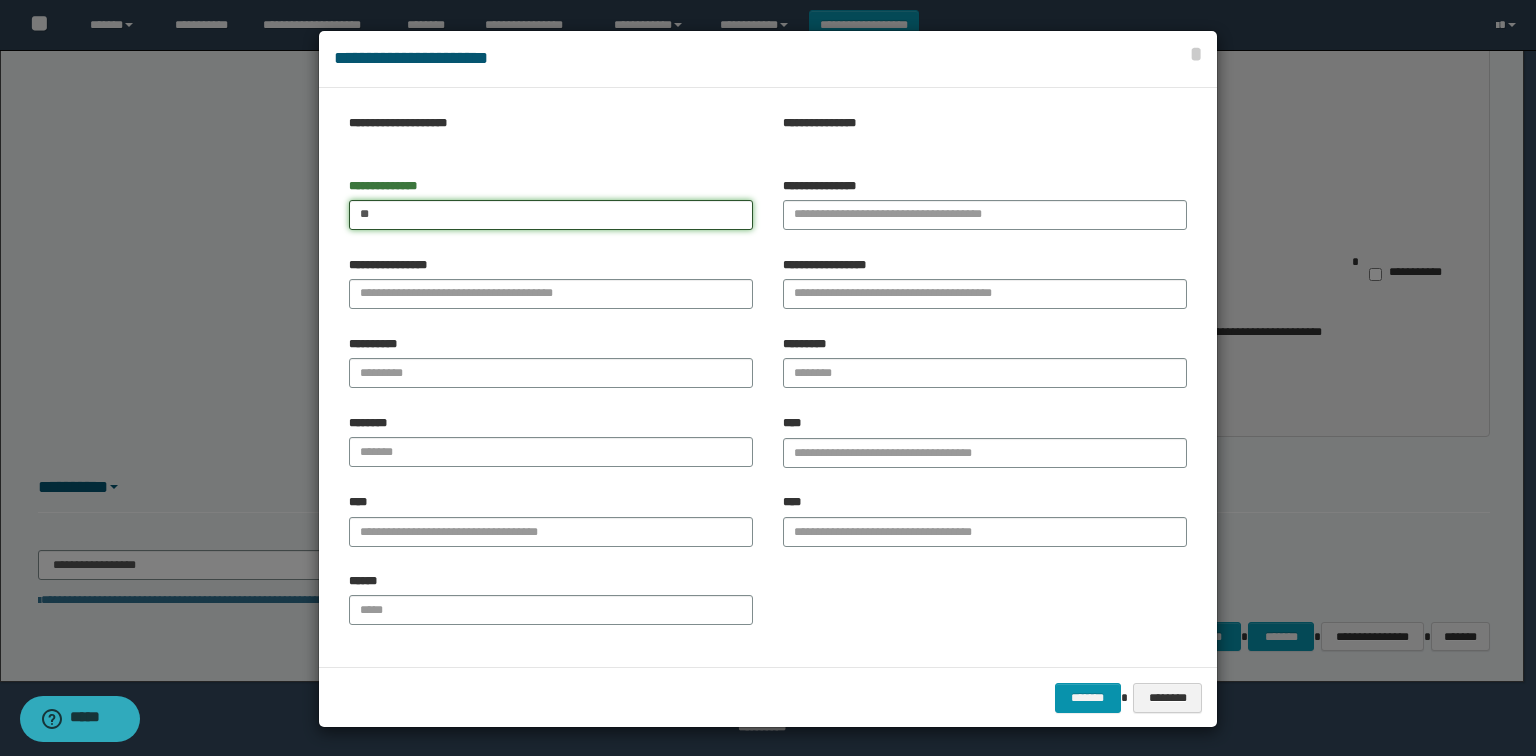 type on "*" 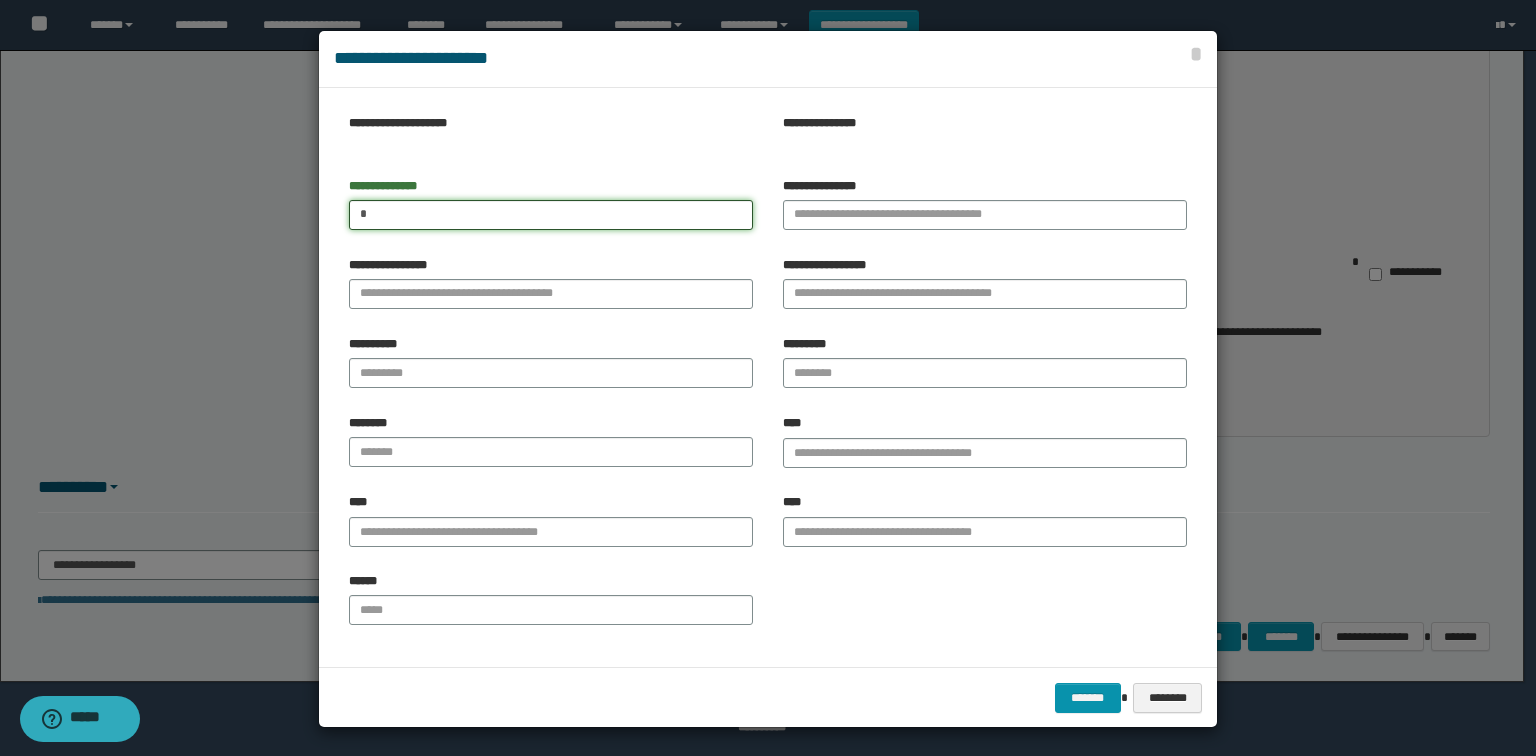 type 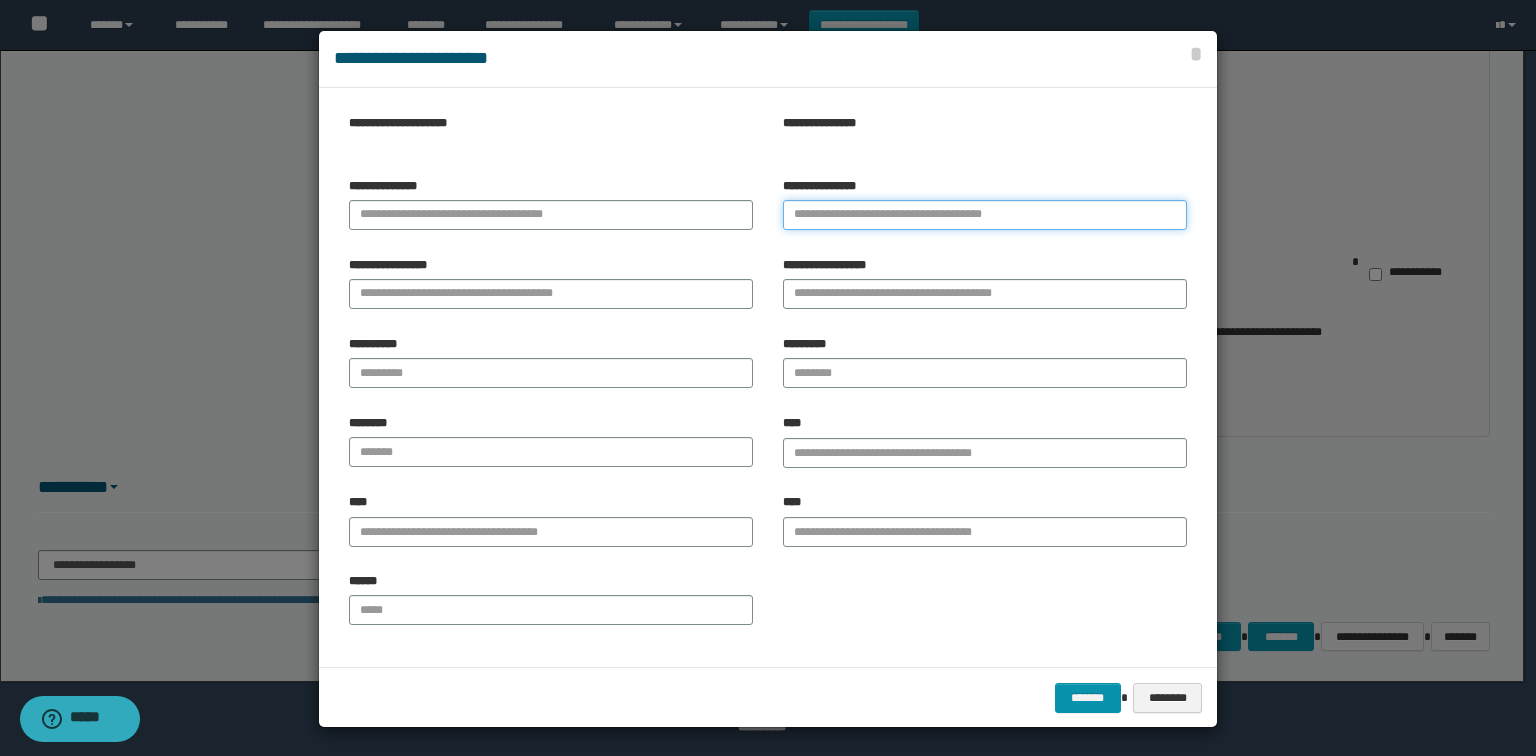 type on "*" 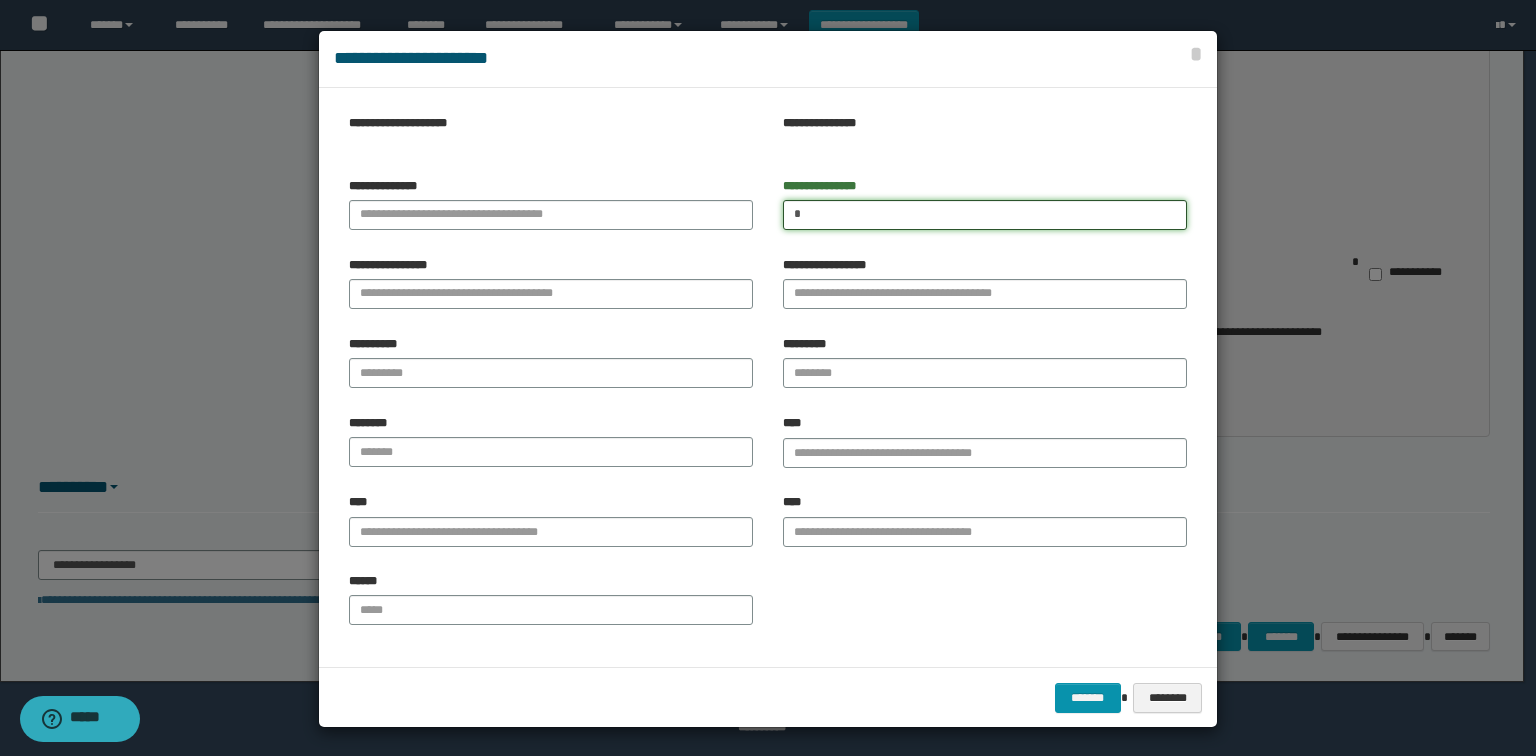 type 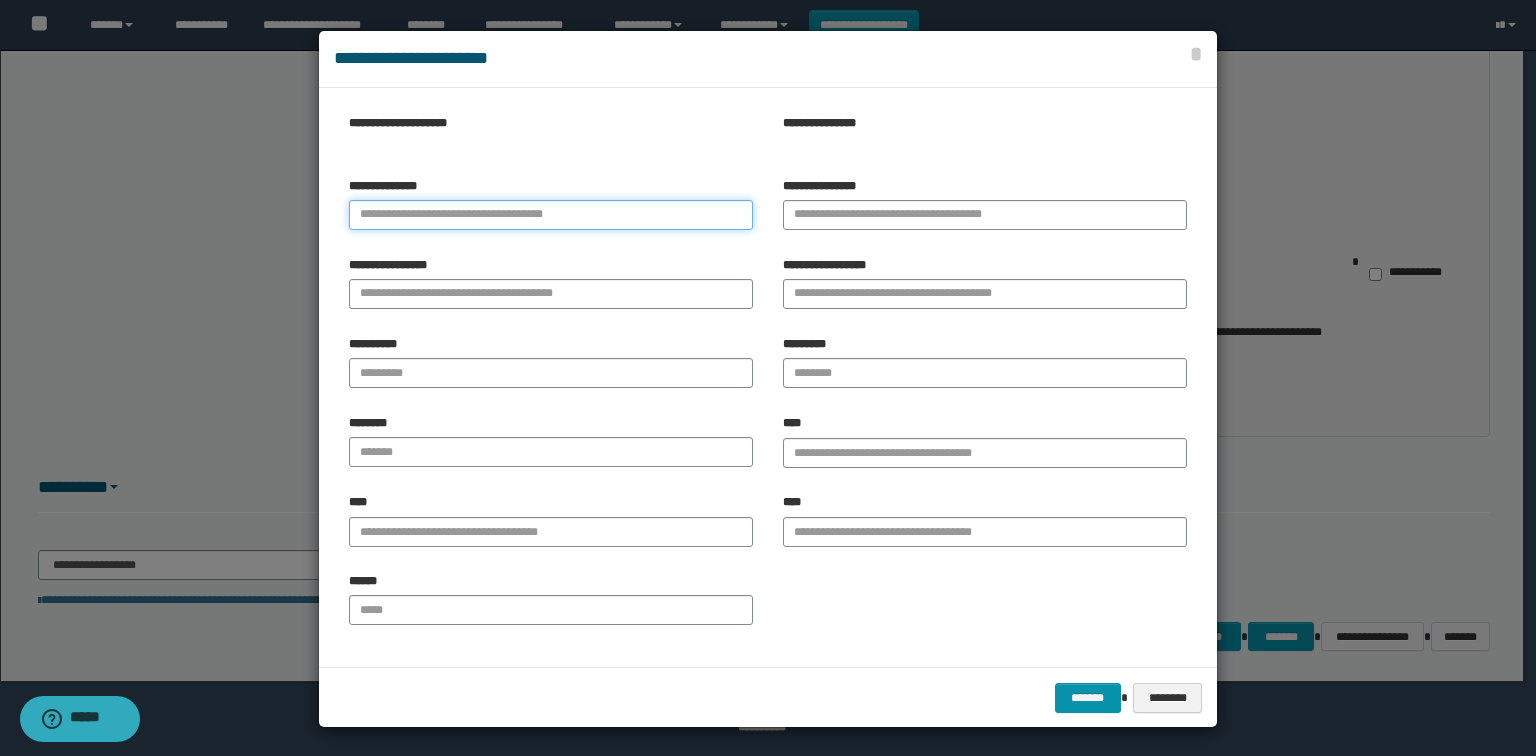 click on "**********" at bounding box center [551, 215] 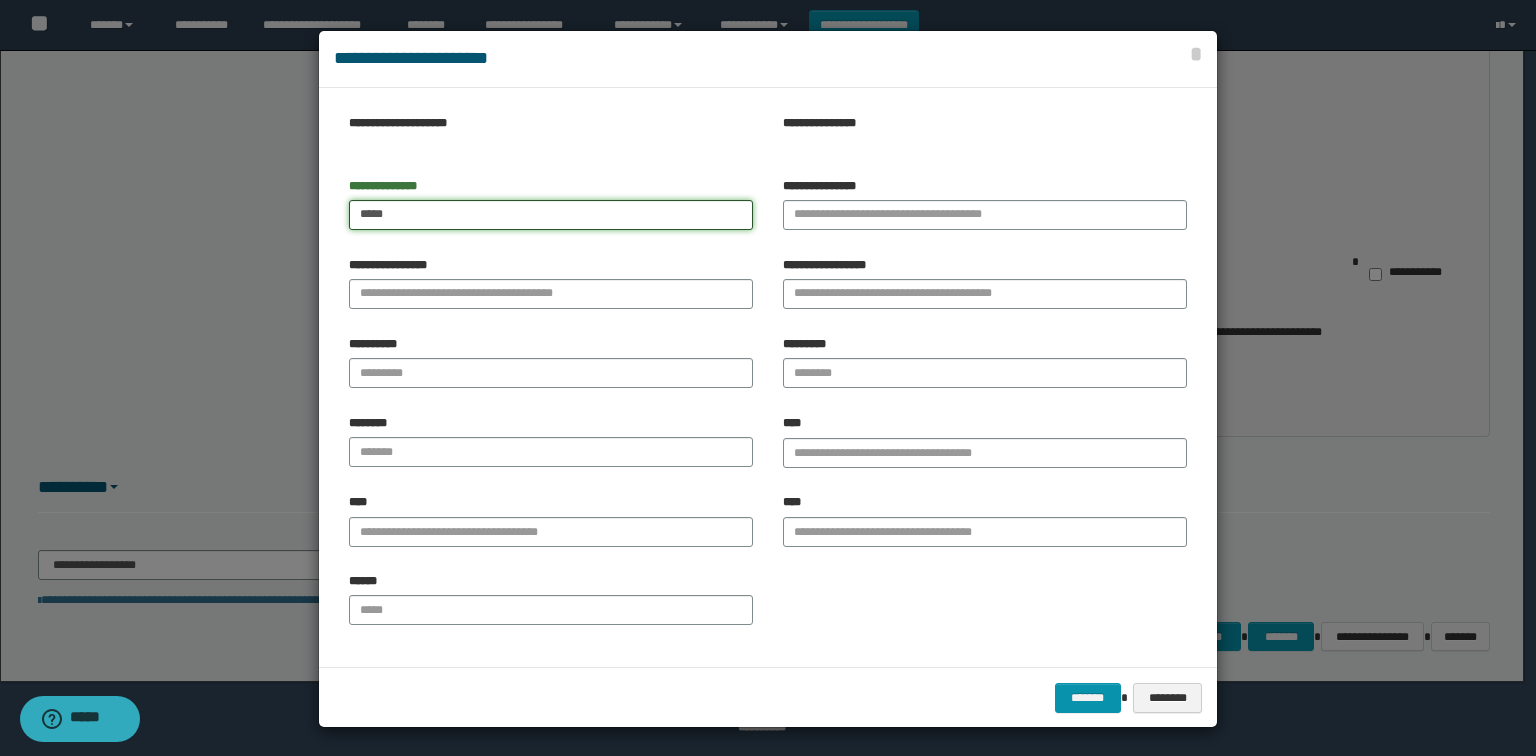 type on "*****" 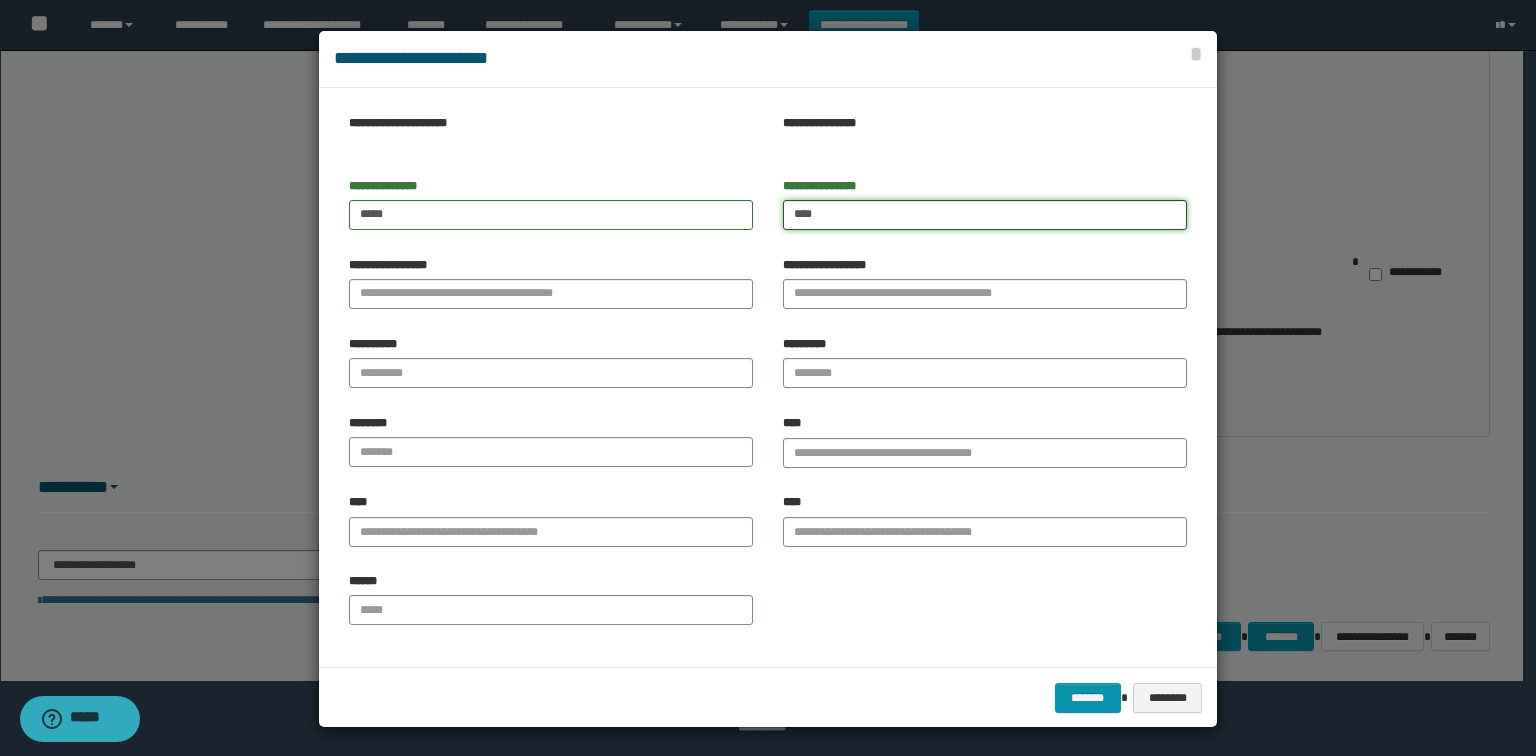 type on "****" 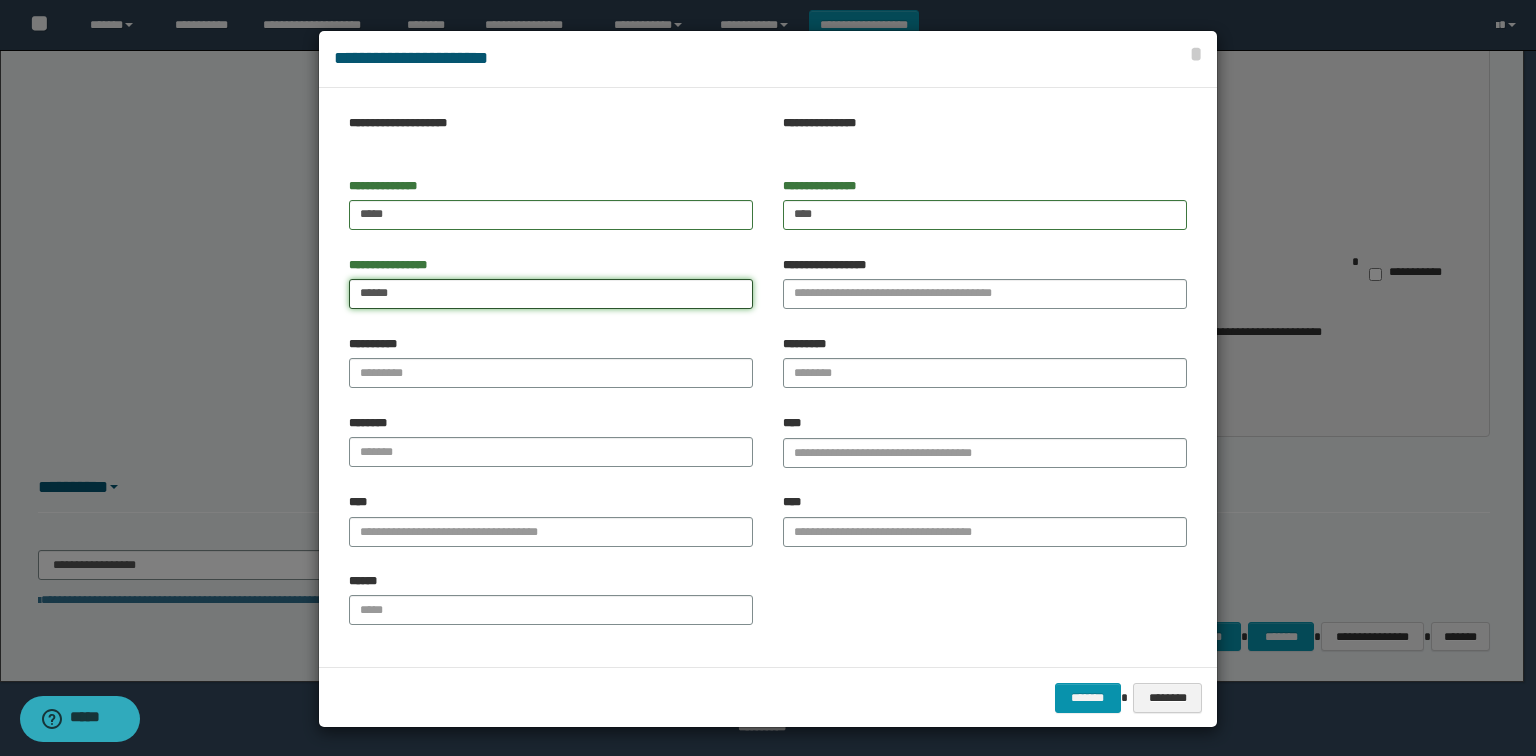 type on "******" 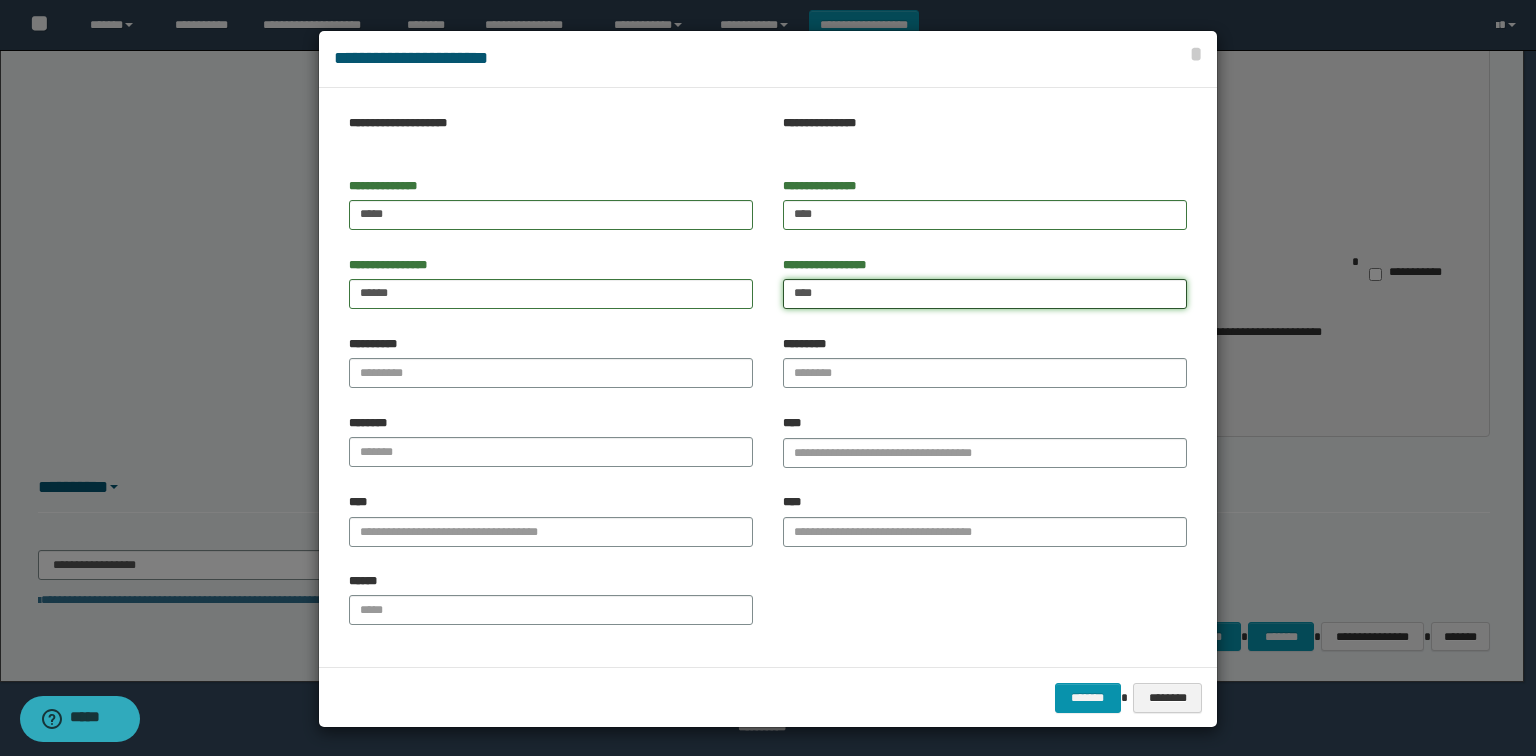 type on "****" 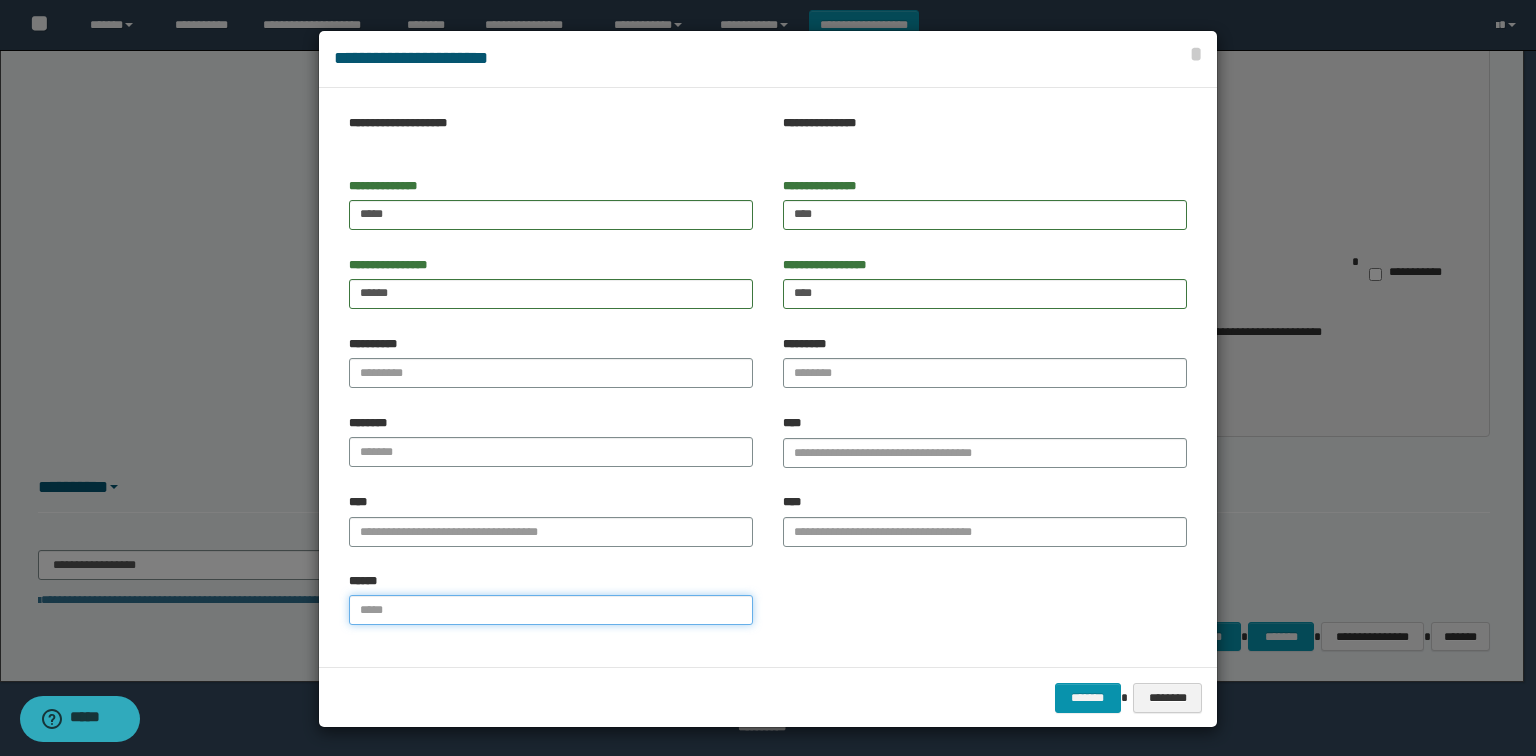 click on "******" at bounding box center [551, 610] 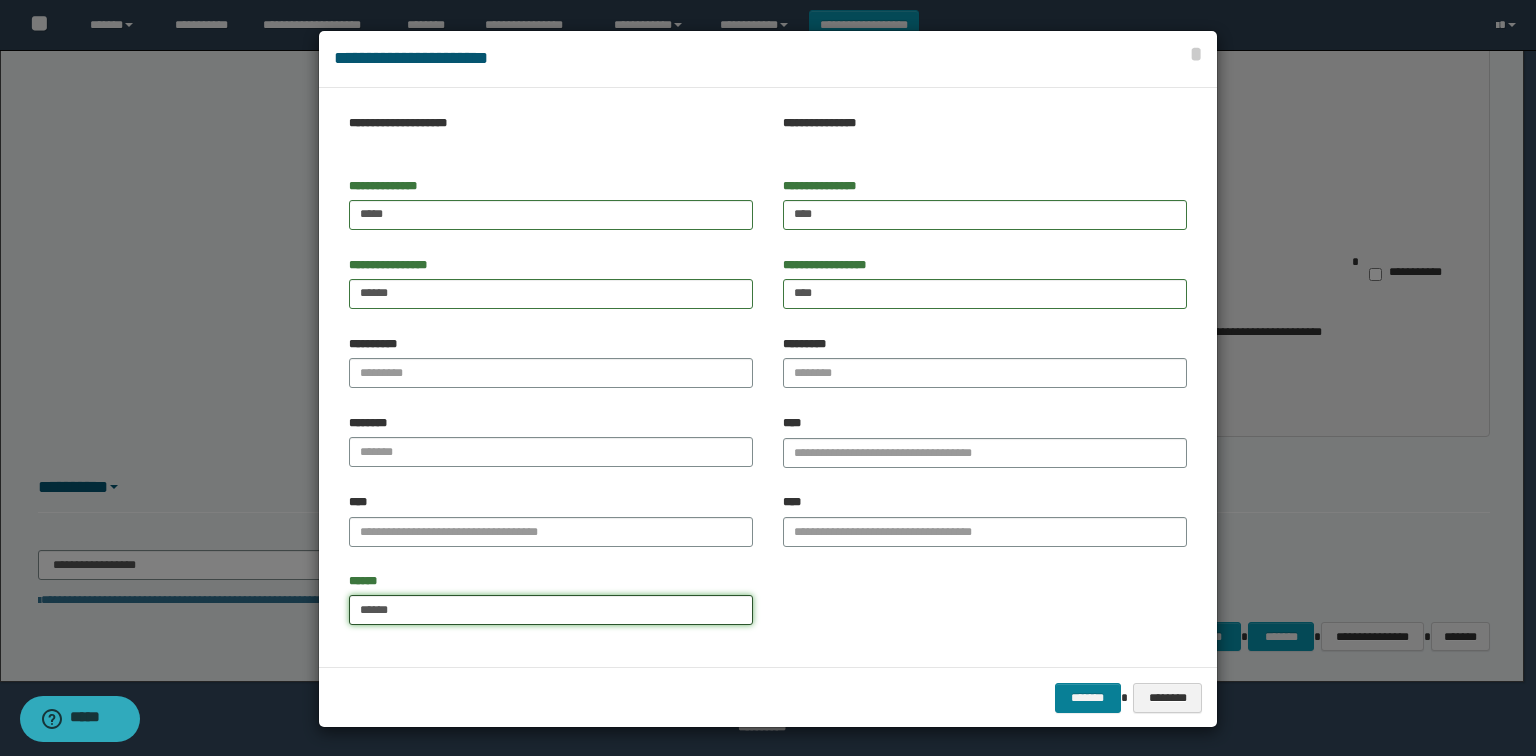 type on "******" 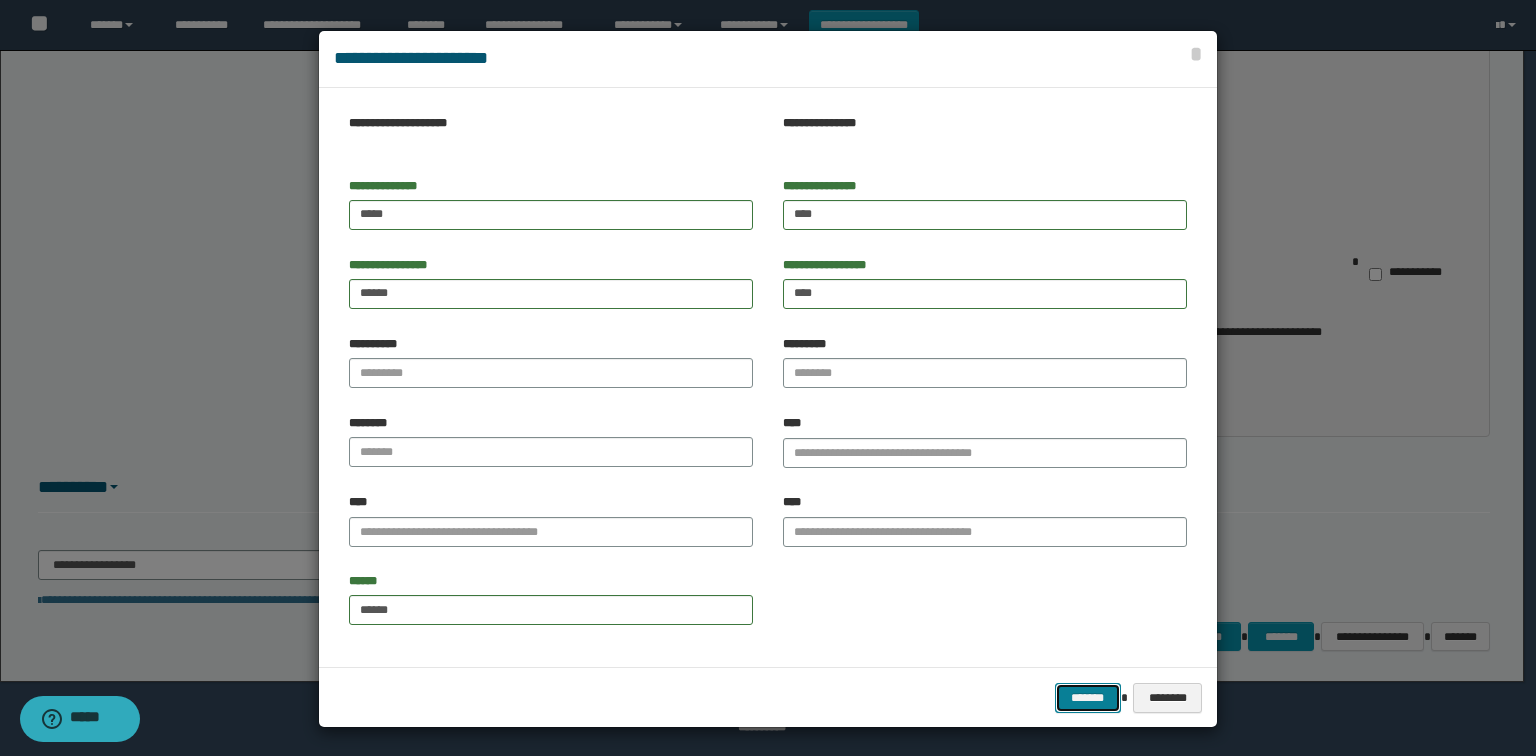 click on "*******" at bounding box center [1088, 698] 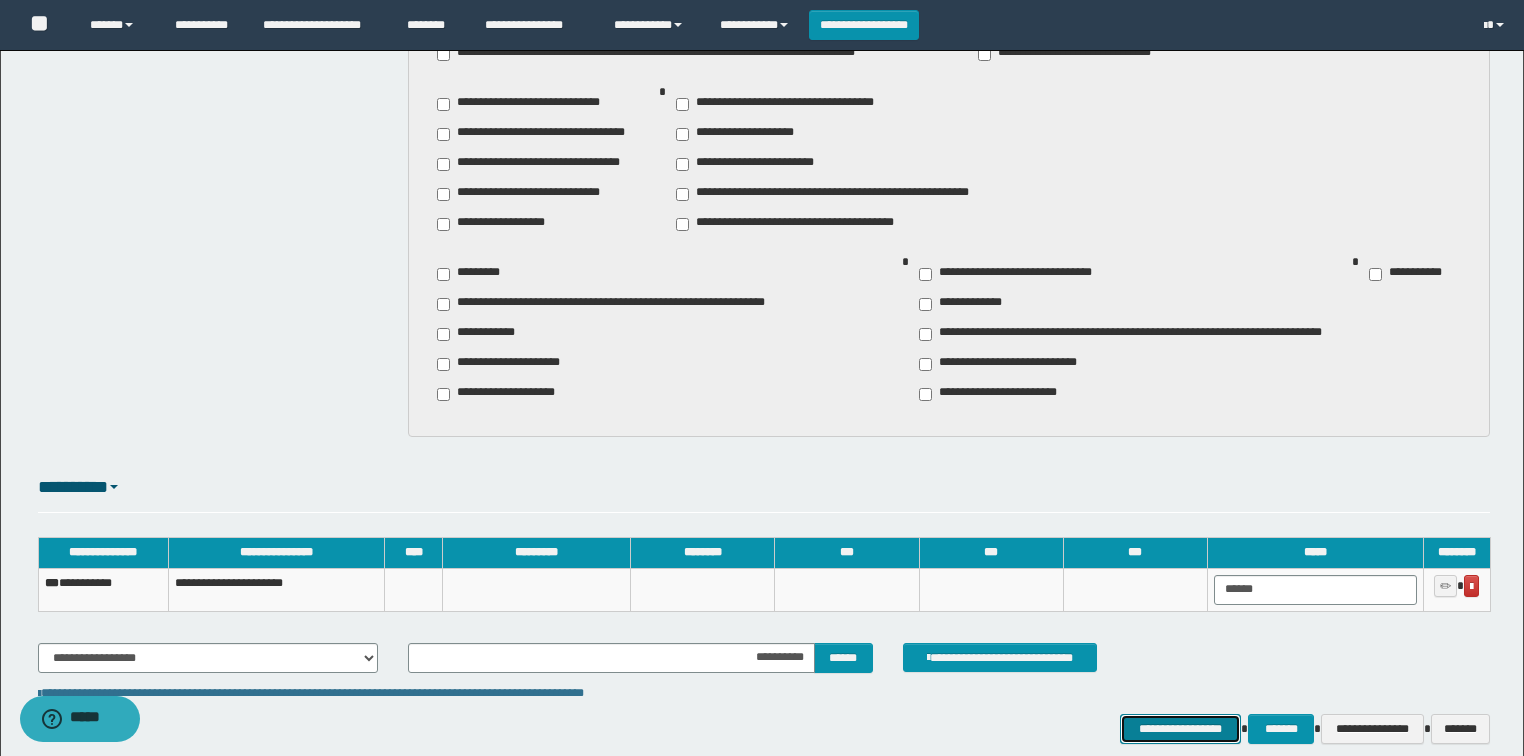 click on "**********" at bounding box center (1181, 729) 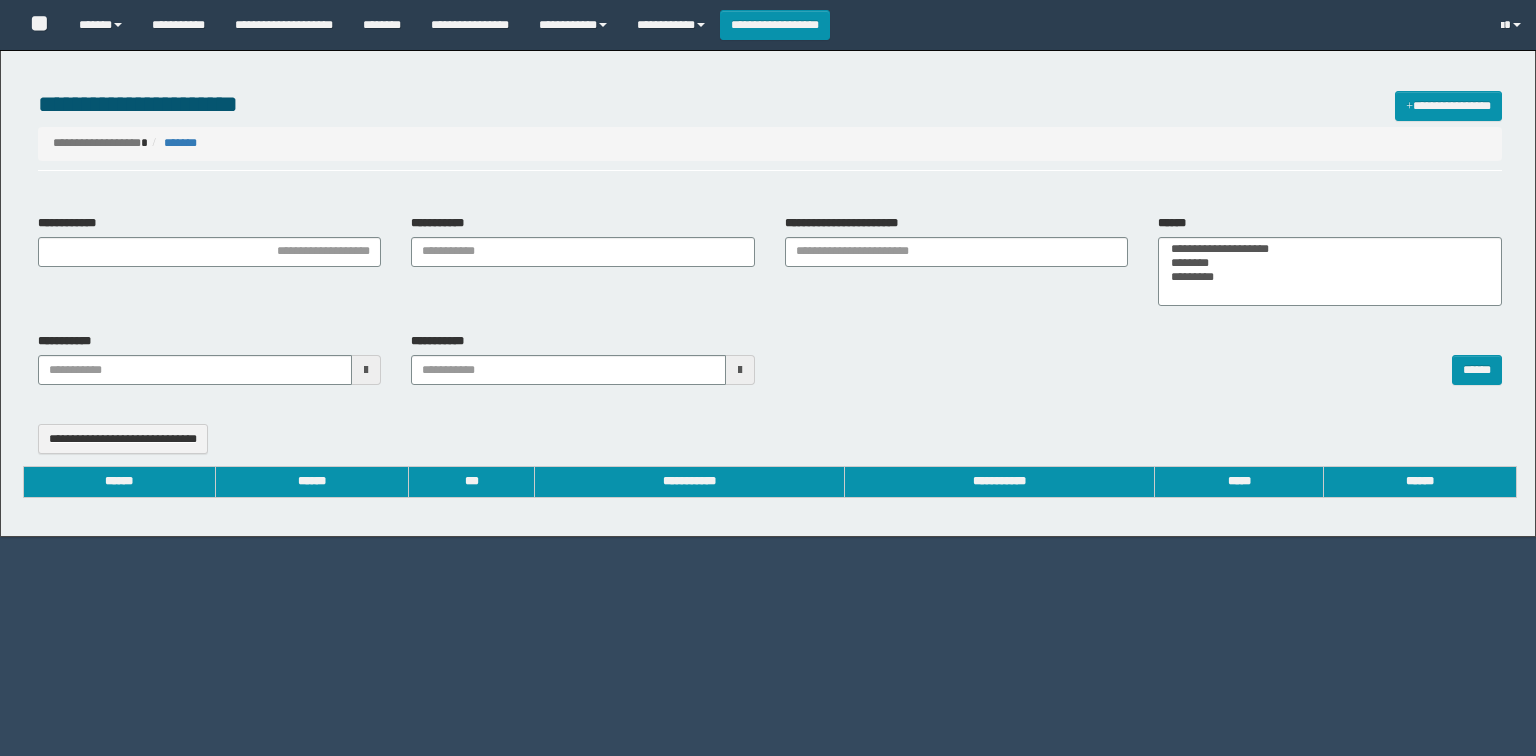 select 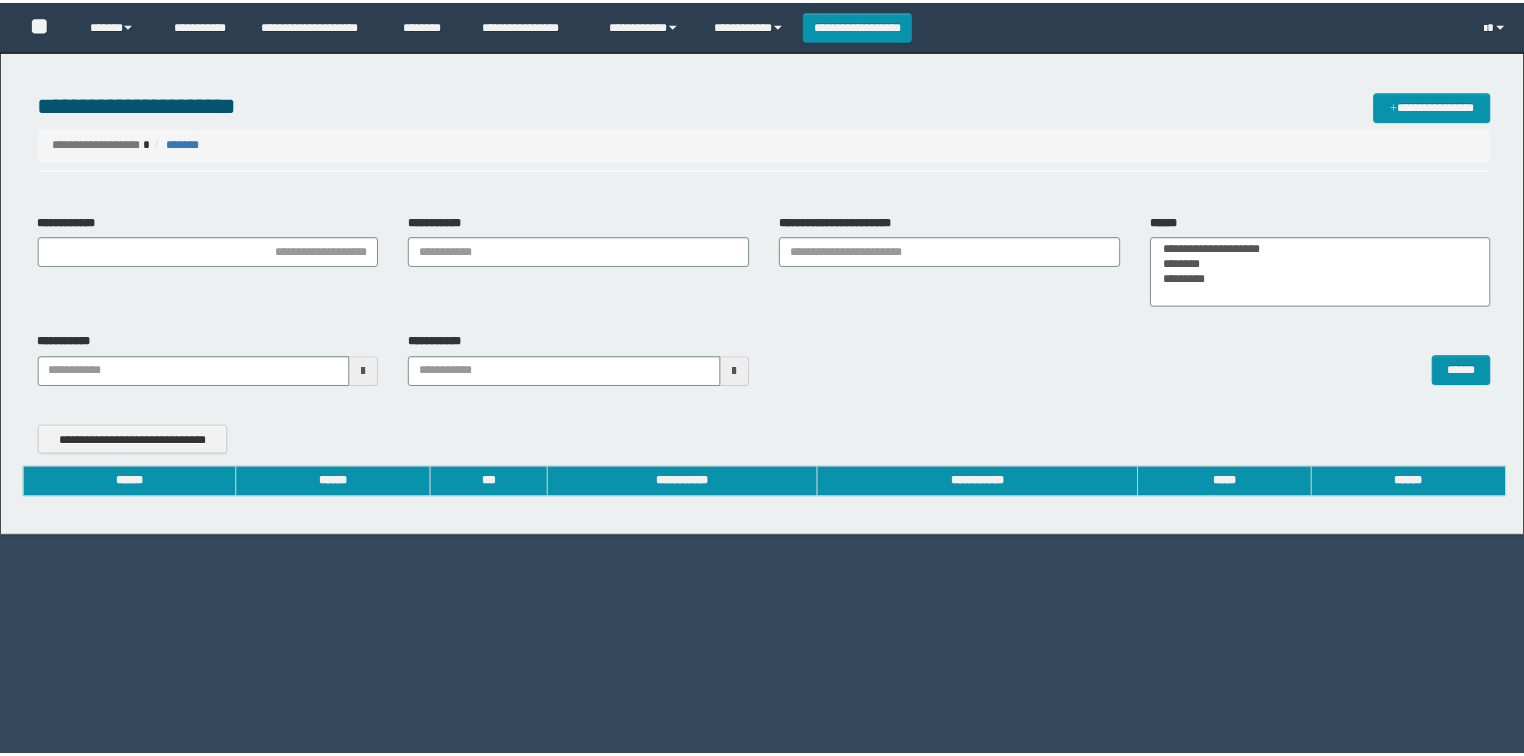 scroll, scrollTop: 0, scrollLeft: 0, axis: both 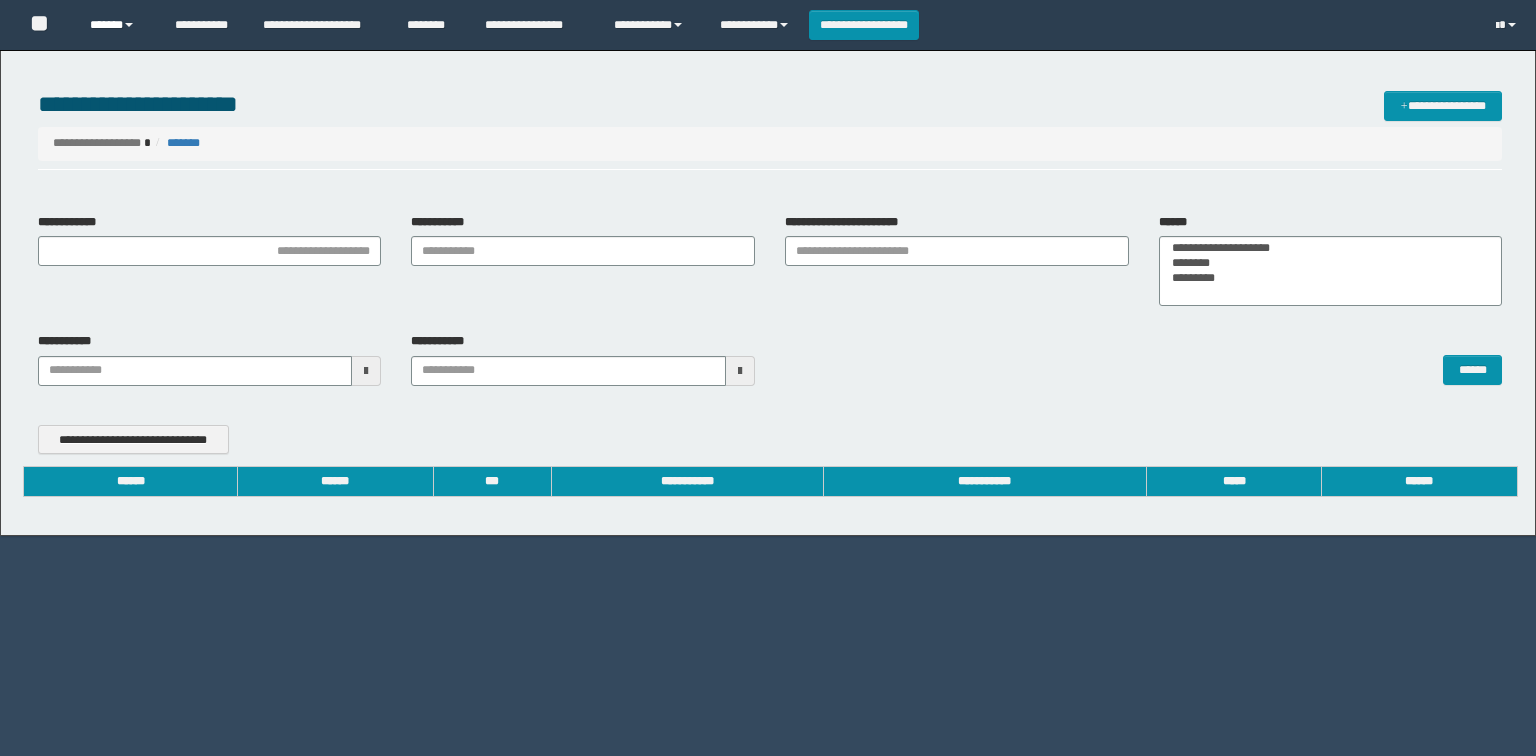 drag, startPoint x: 0, startPoint y: 0, endPoint x: 136, endPoint y: 24, distance: 138.10141 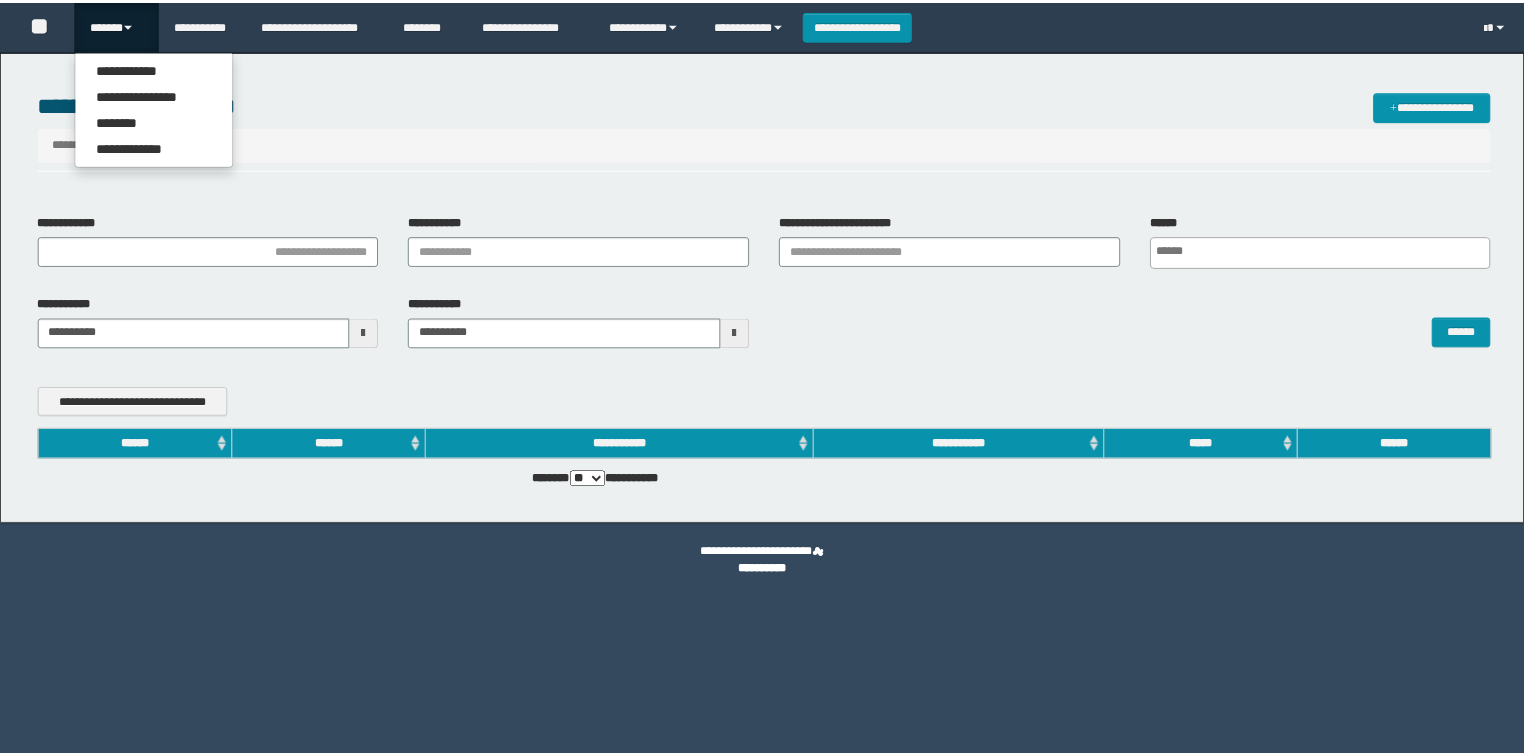 scroll, scrollTop: 0, scrollLeft: 0, axis: both 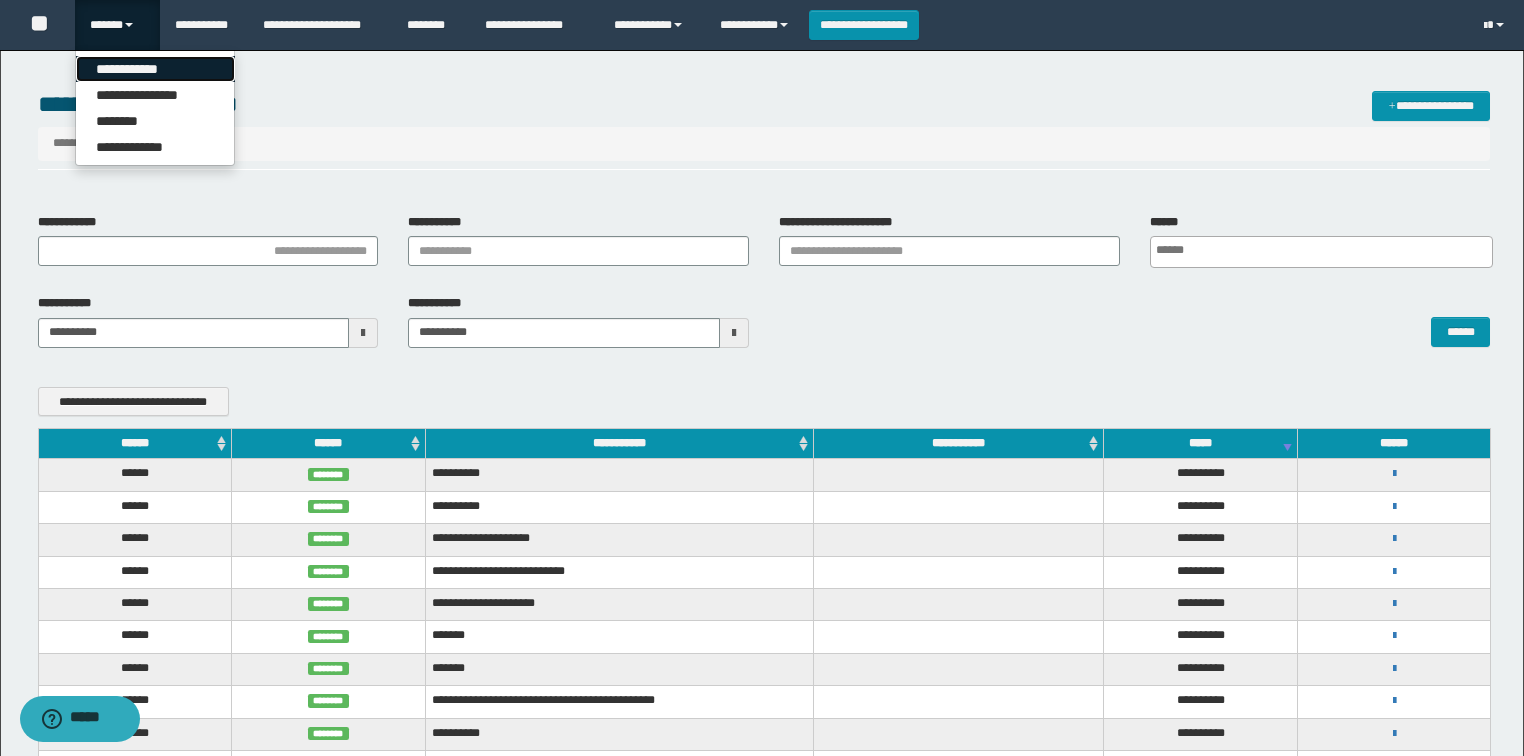 click on "**********" at bounding box center [155, 69] 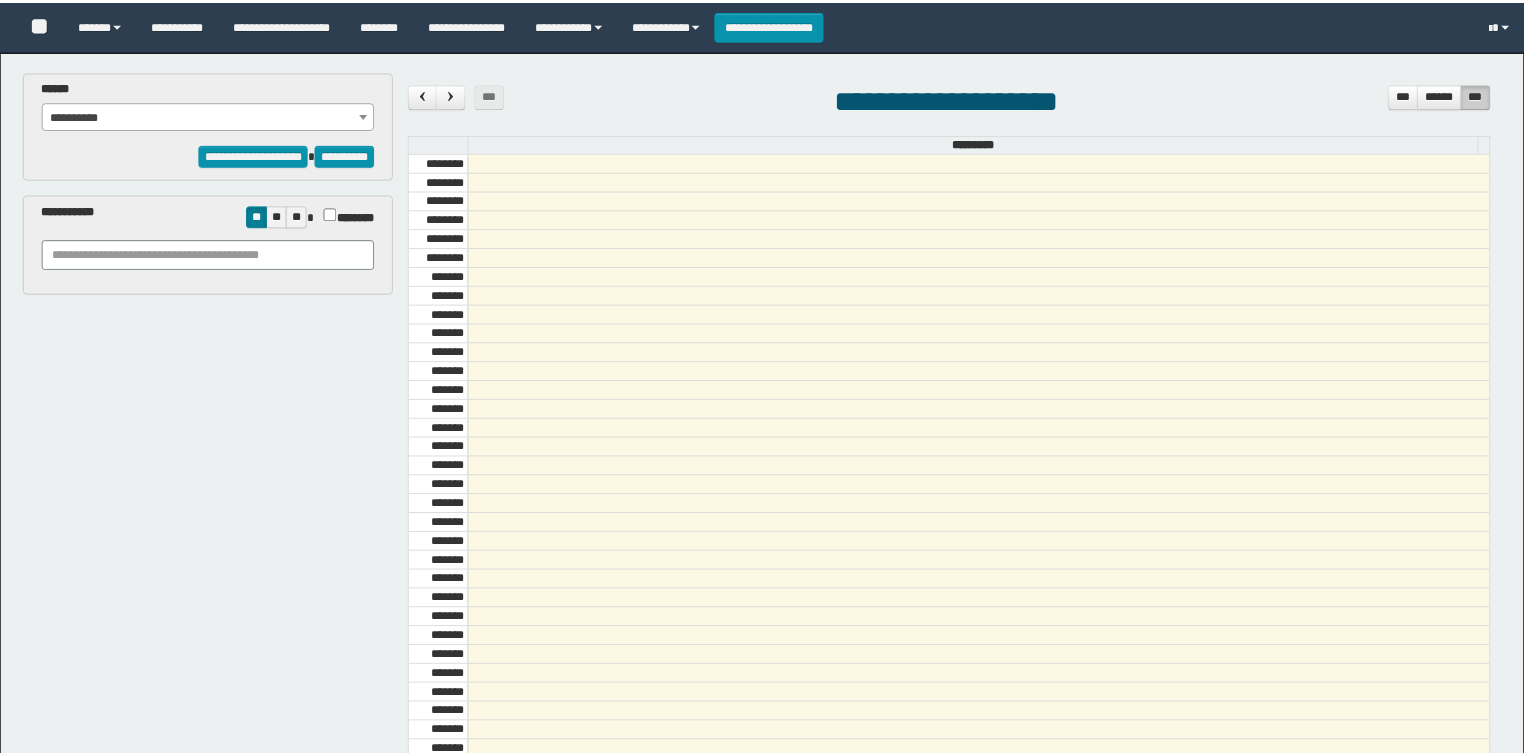 scroll, scrollTop: 0, scrollLeft: 0, axis: both 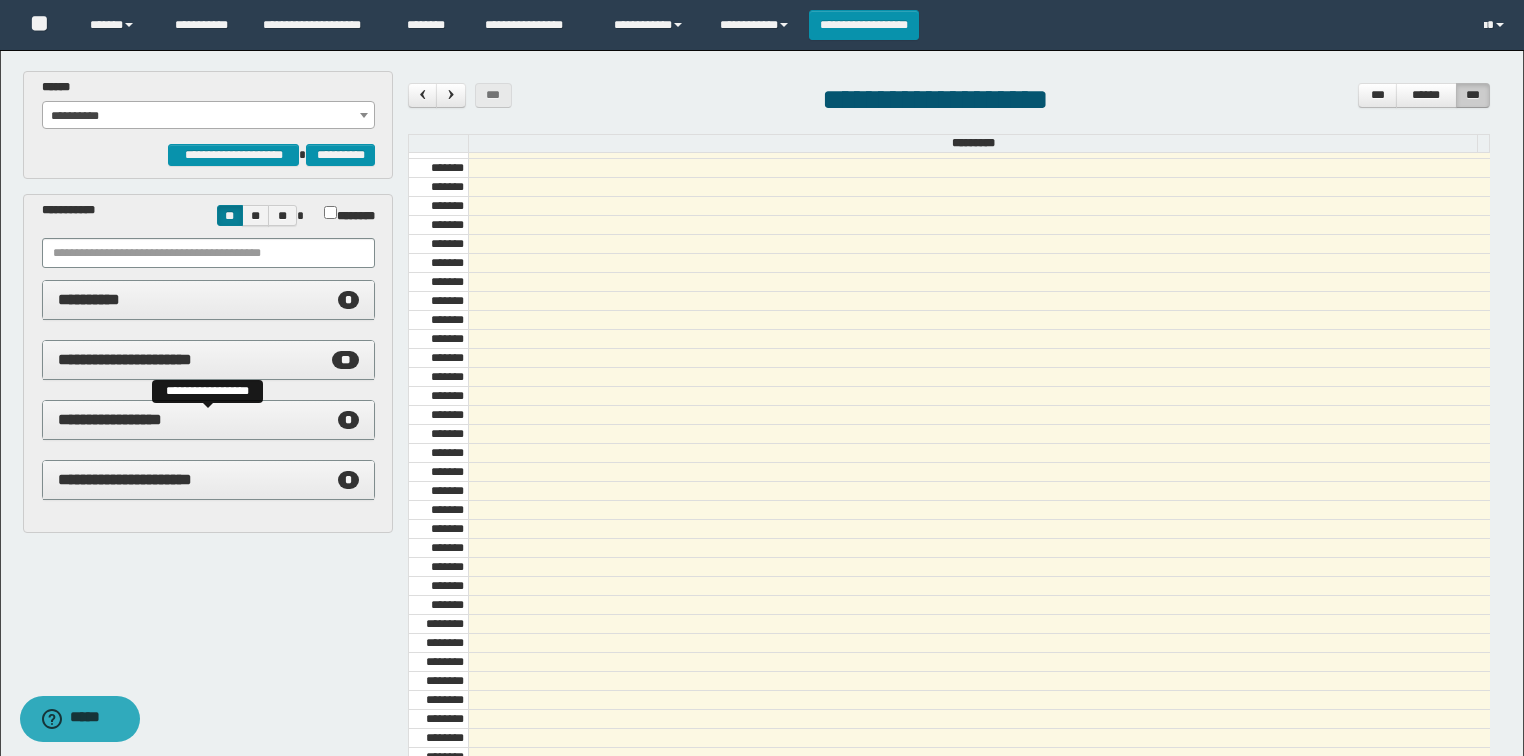 click on "**********" at bounding box center (209, 420) 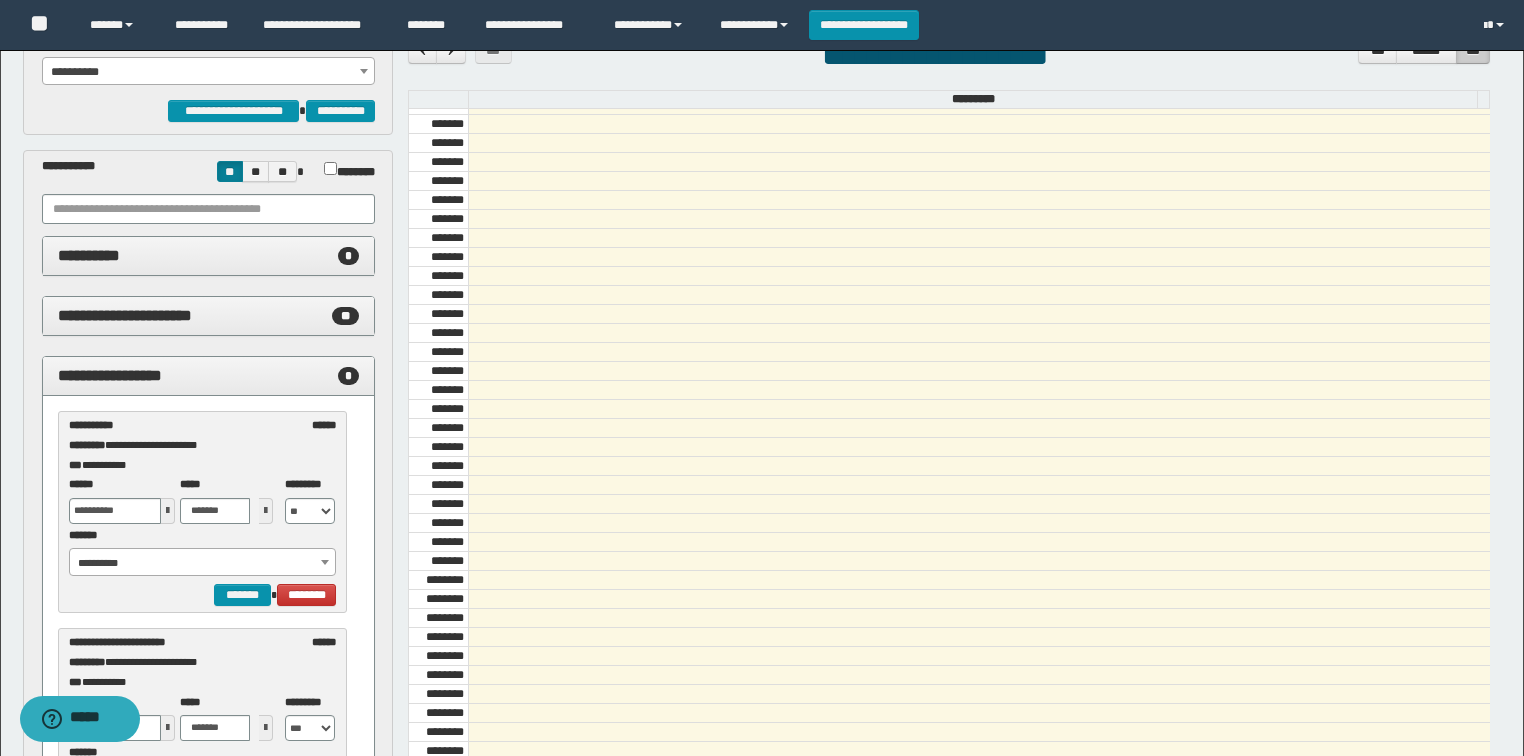 scroll, scrollTop: 80, scrollLeft: 0, axis: vertical 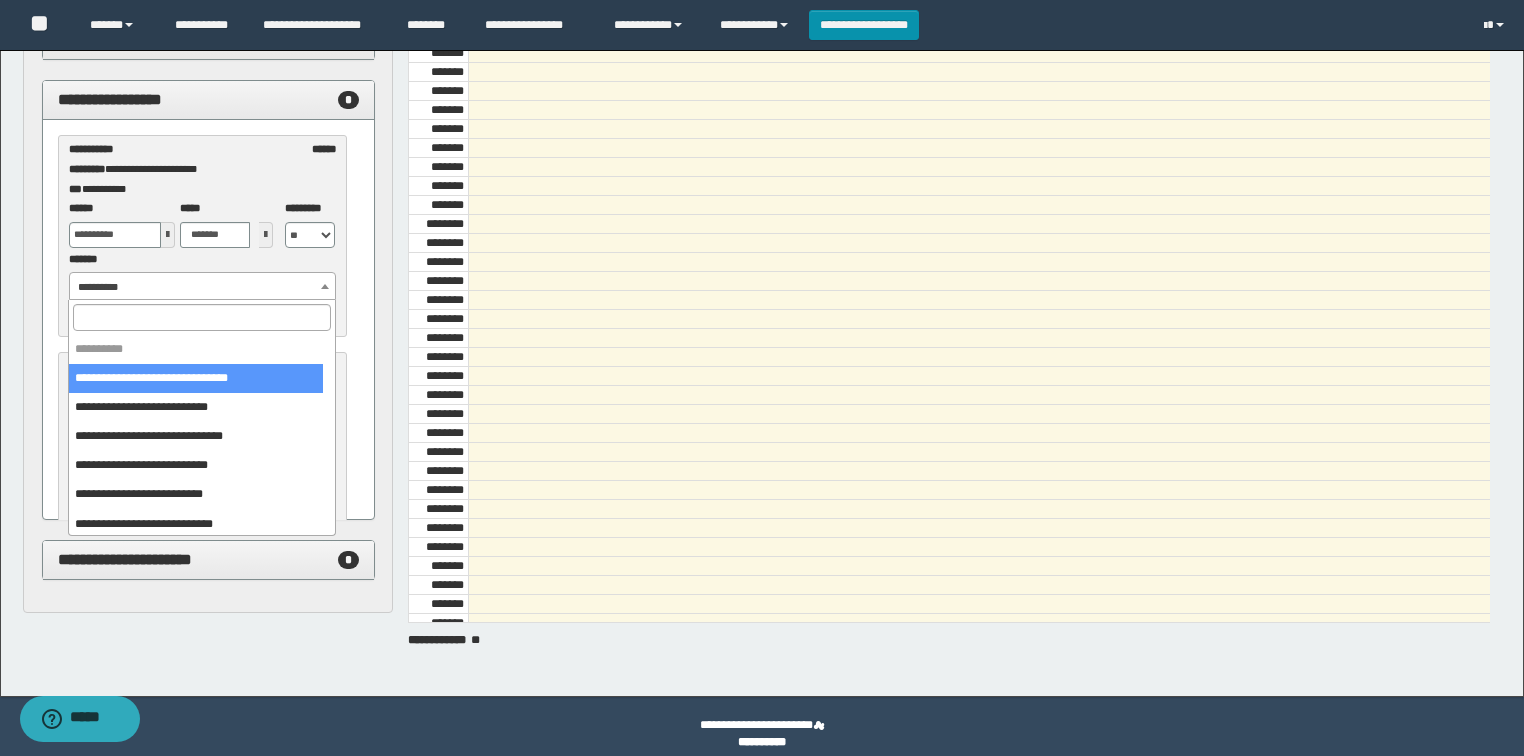 click on "**********" at bounding box center [203, 287] 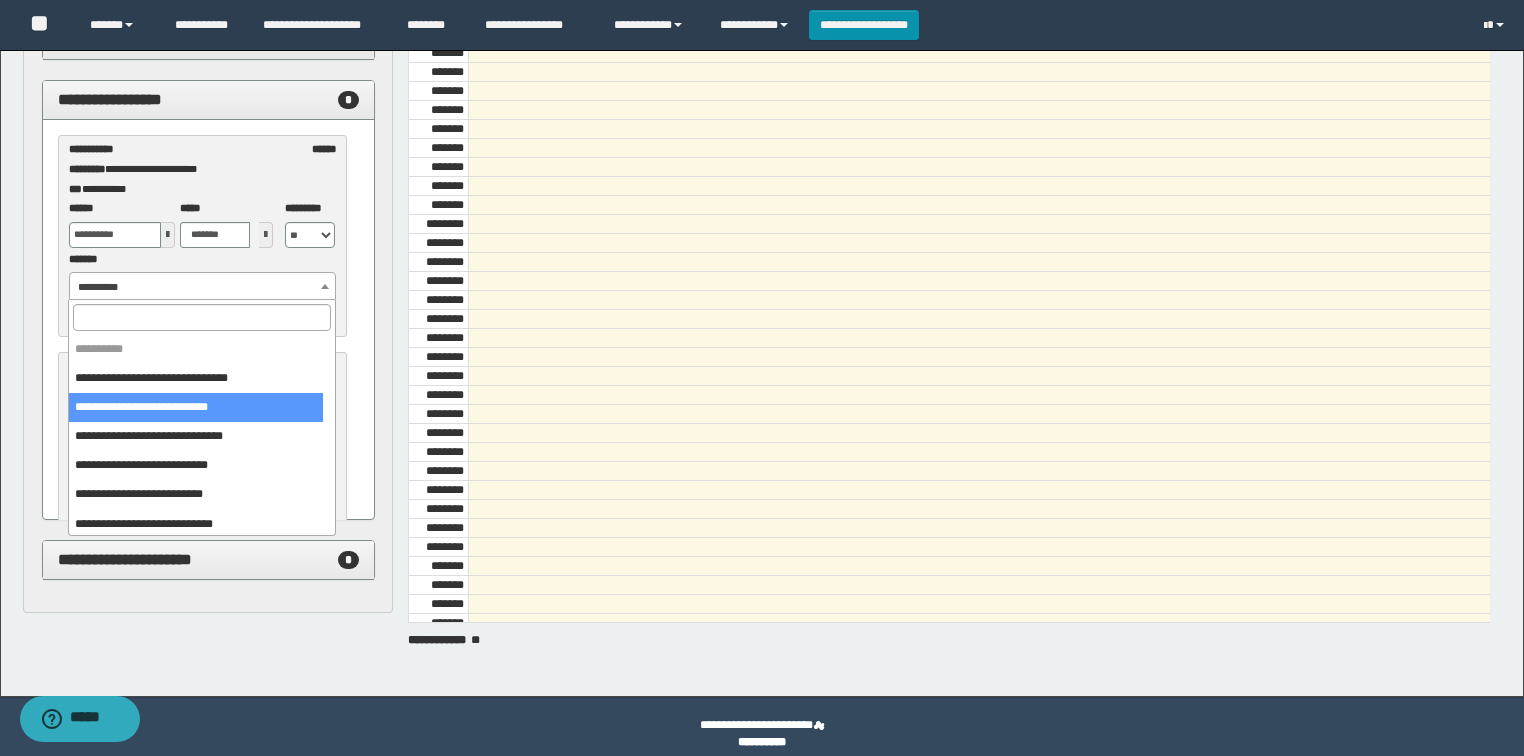 select on "******" 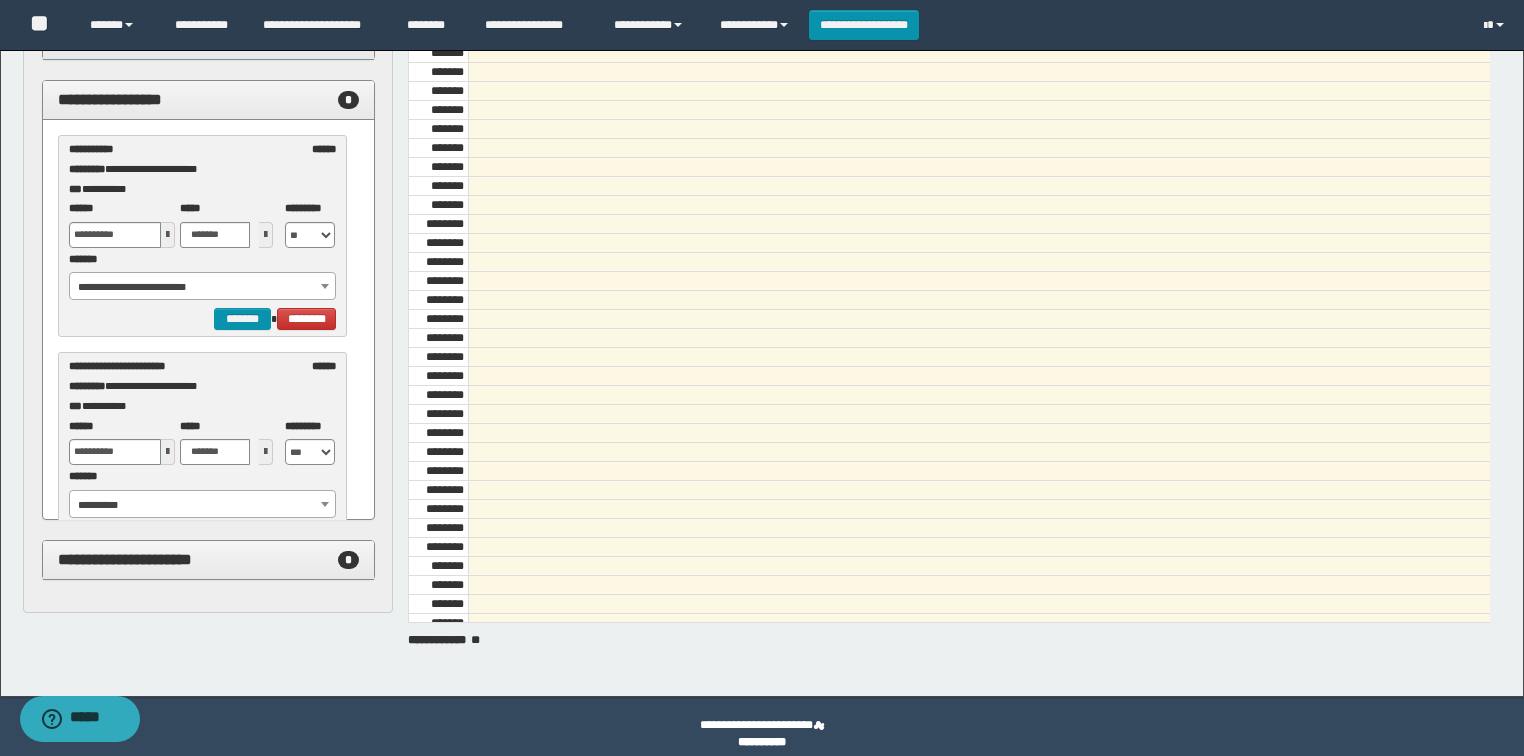 click at bounding box center [168, 235] 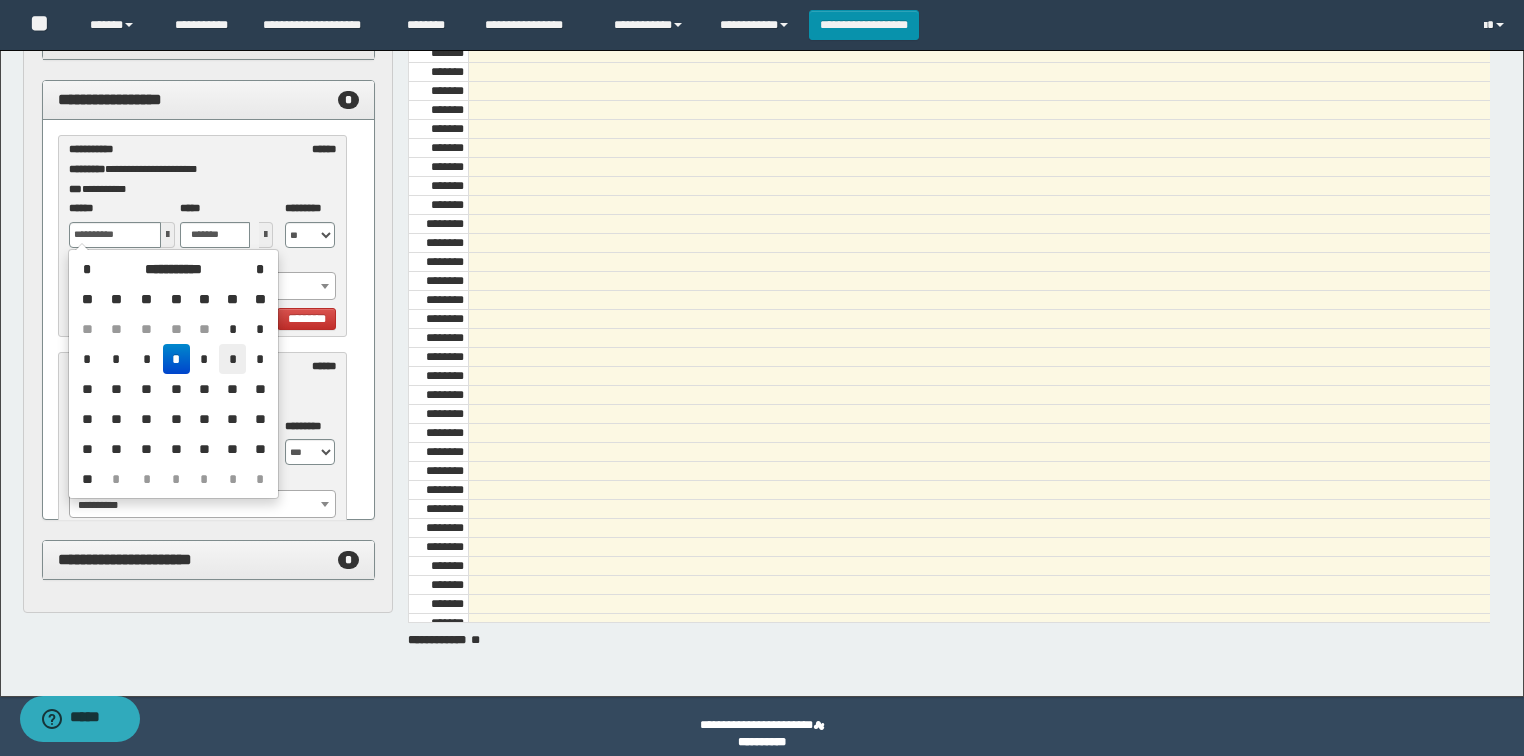 click on "*" at bounding box center (233, 359) 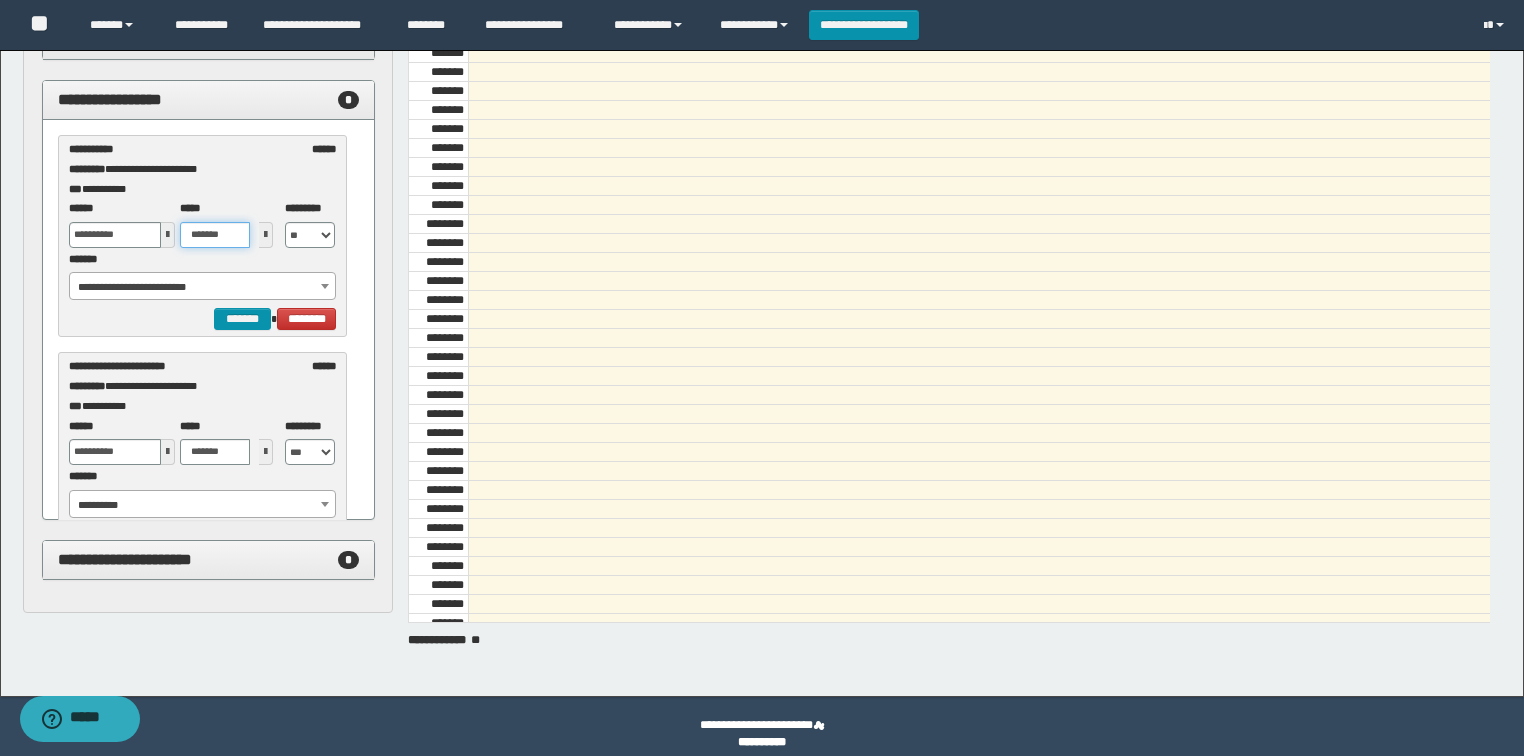 click on "*******" at bounding box center [215, 235] 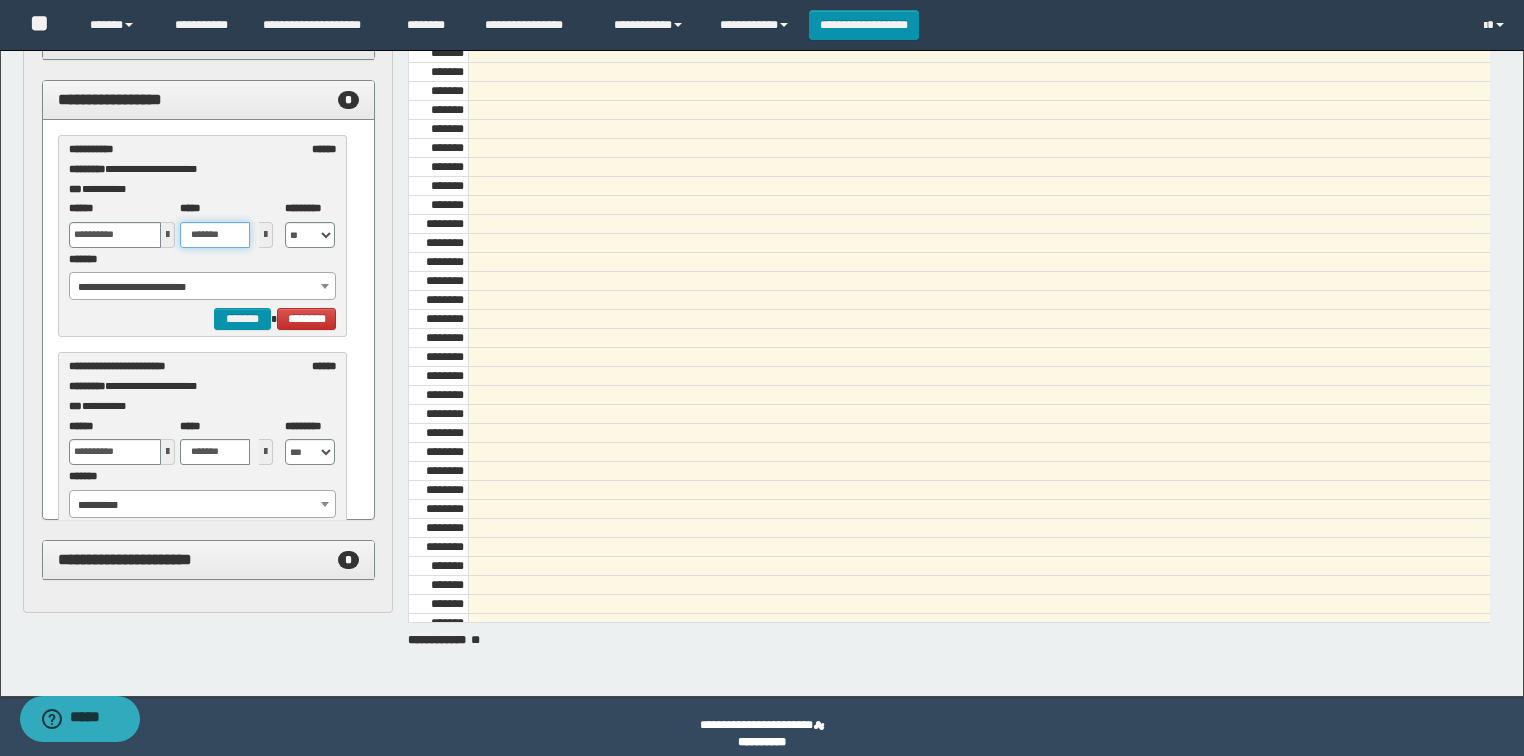 click on "*******" at bounding box center [215, 235] 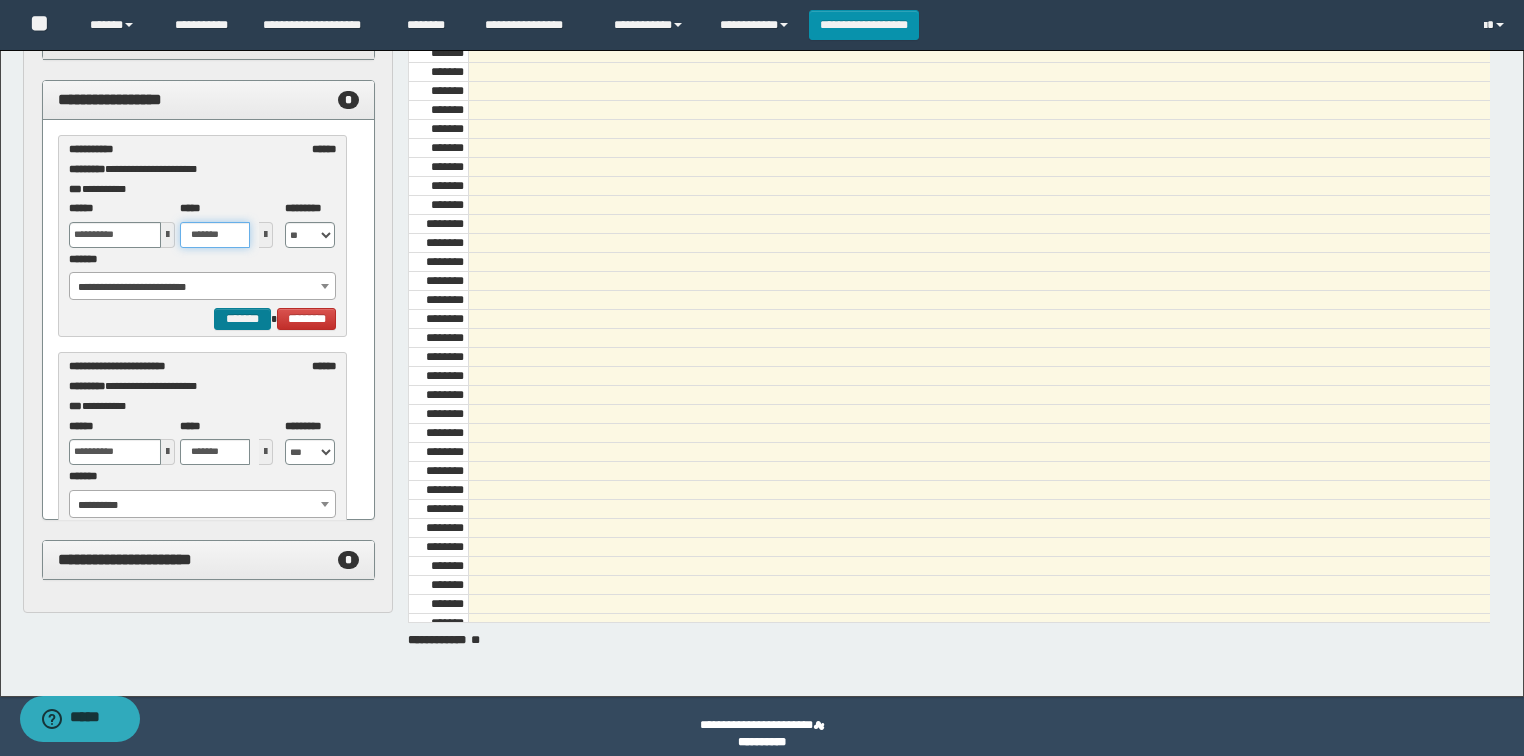 type on "*******" 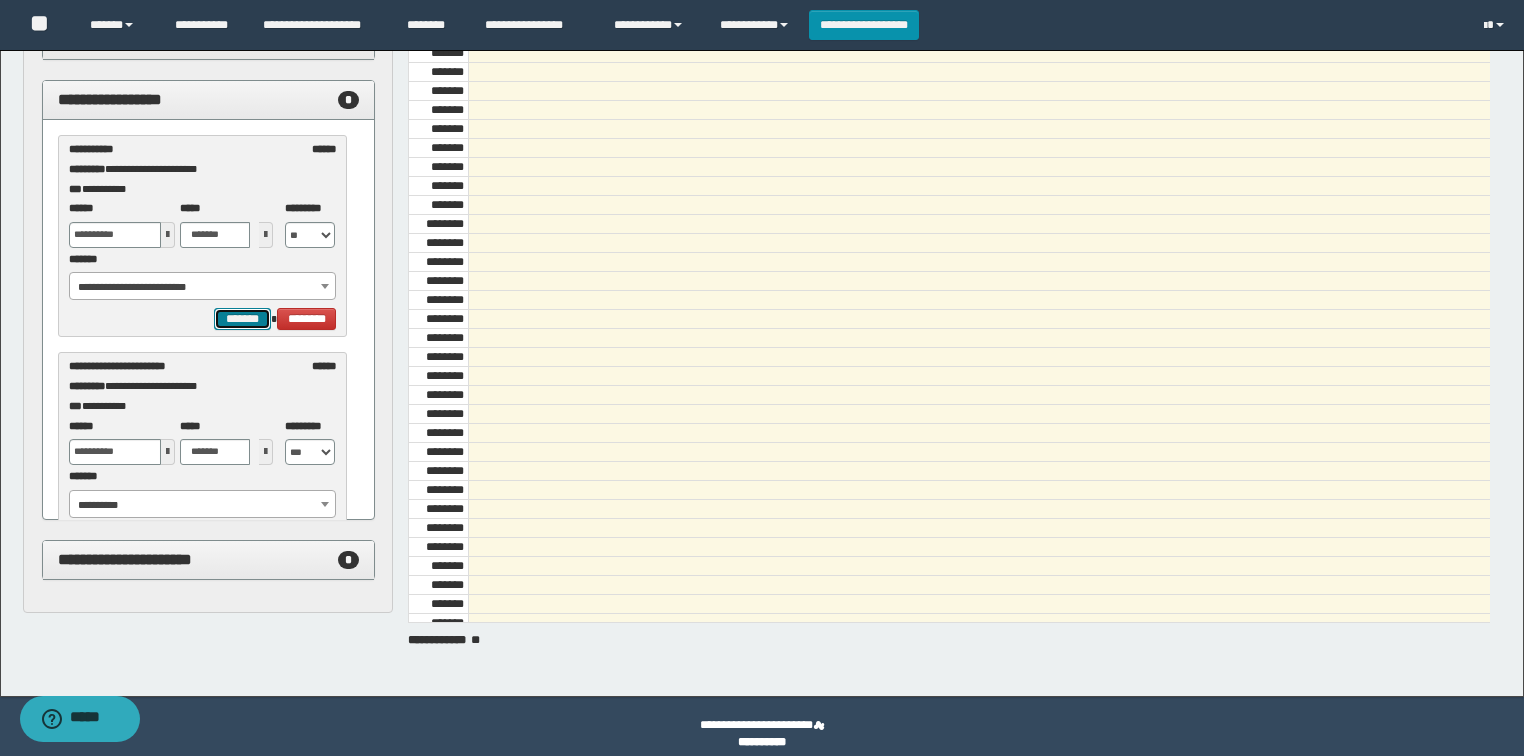 click on "*******" at bounding box center (242, 319) 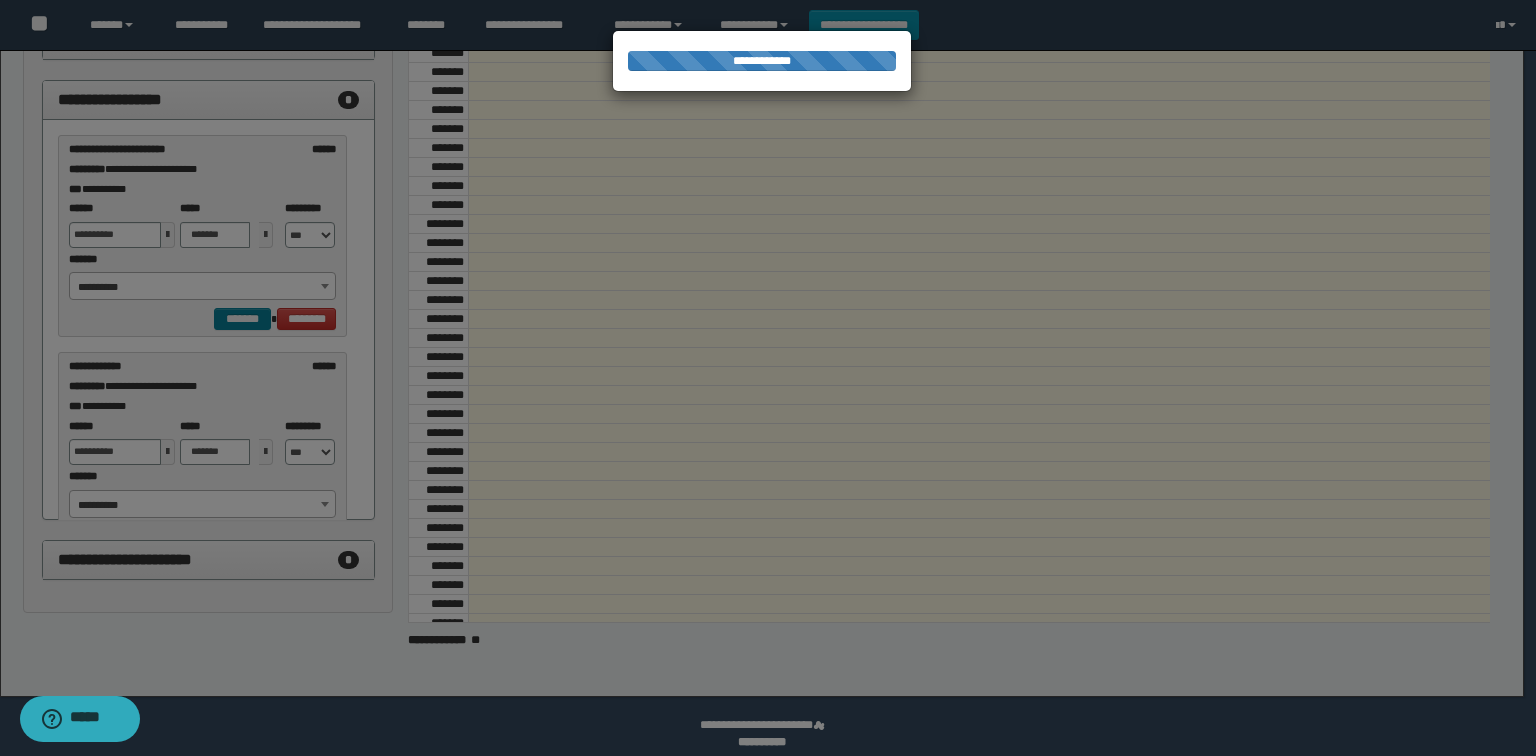 select on "******" 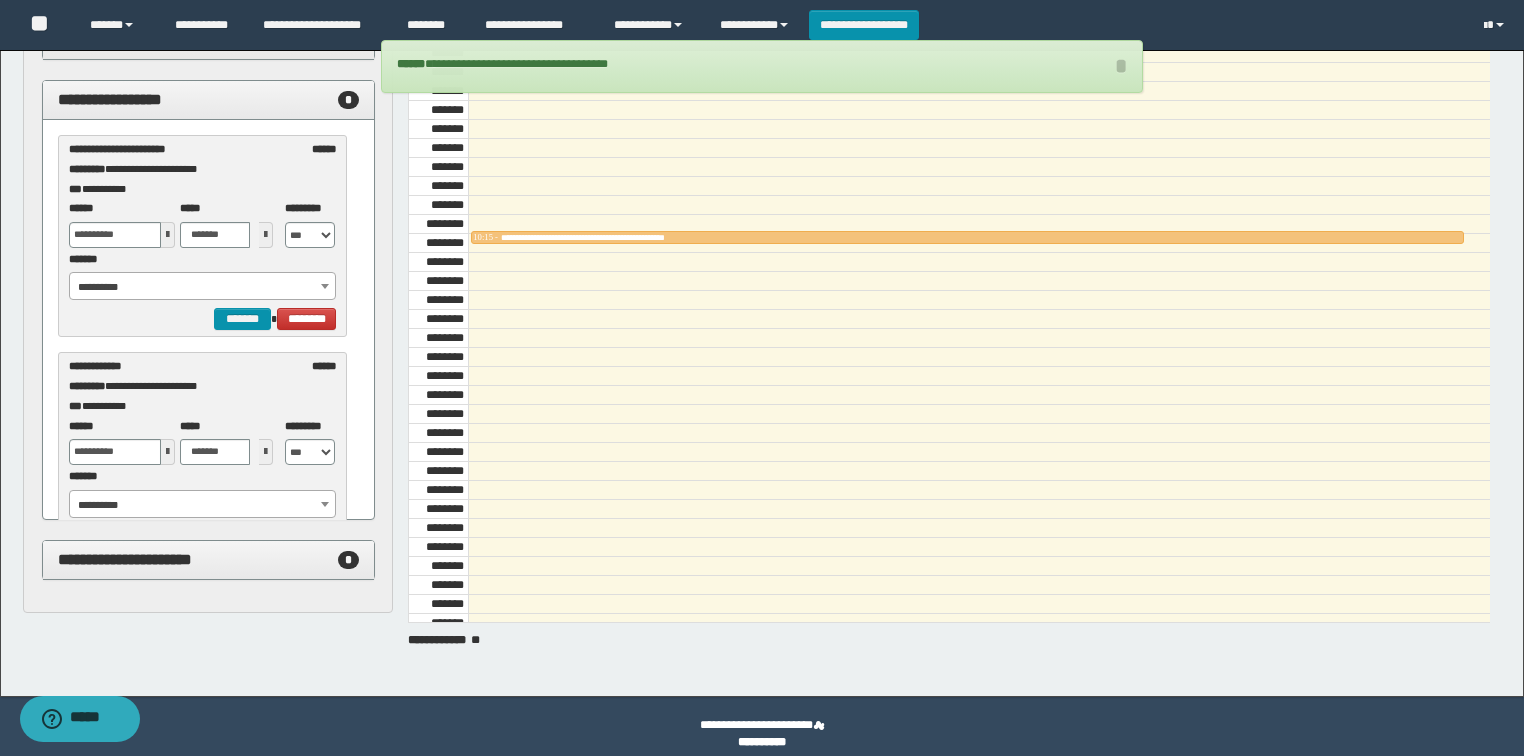click on "**********" at bounding box center [203, 287] 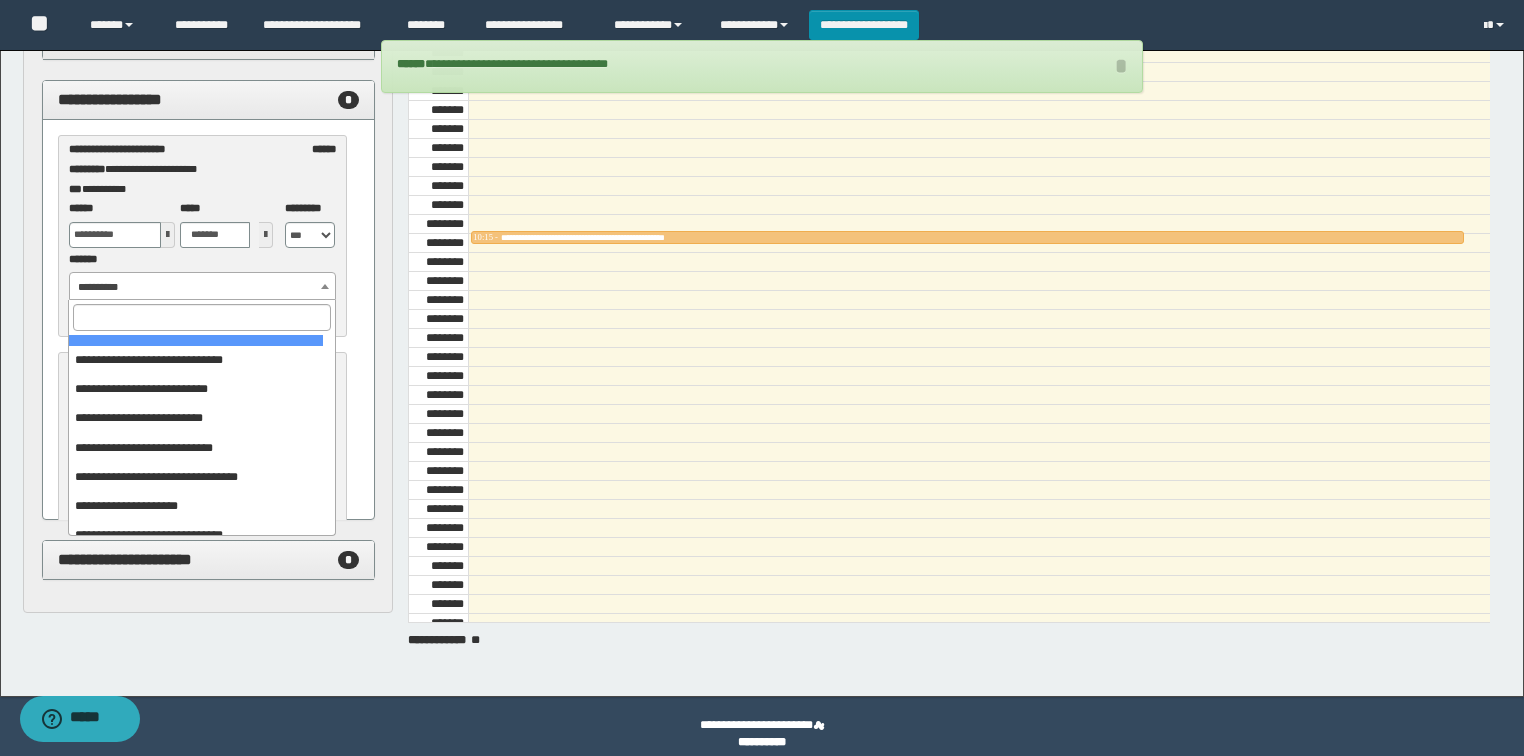 scroll, scrollTop: 149, scrollLeft: 0, axis: vertical 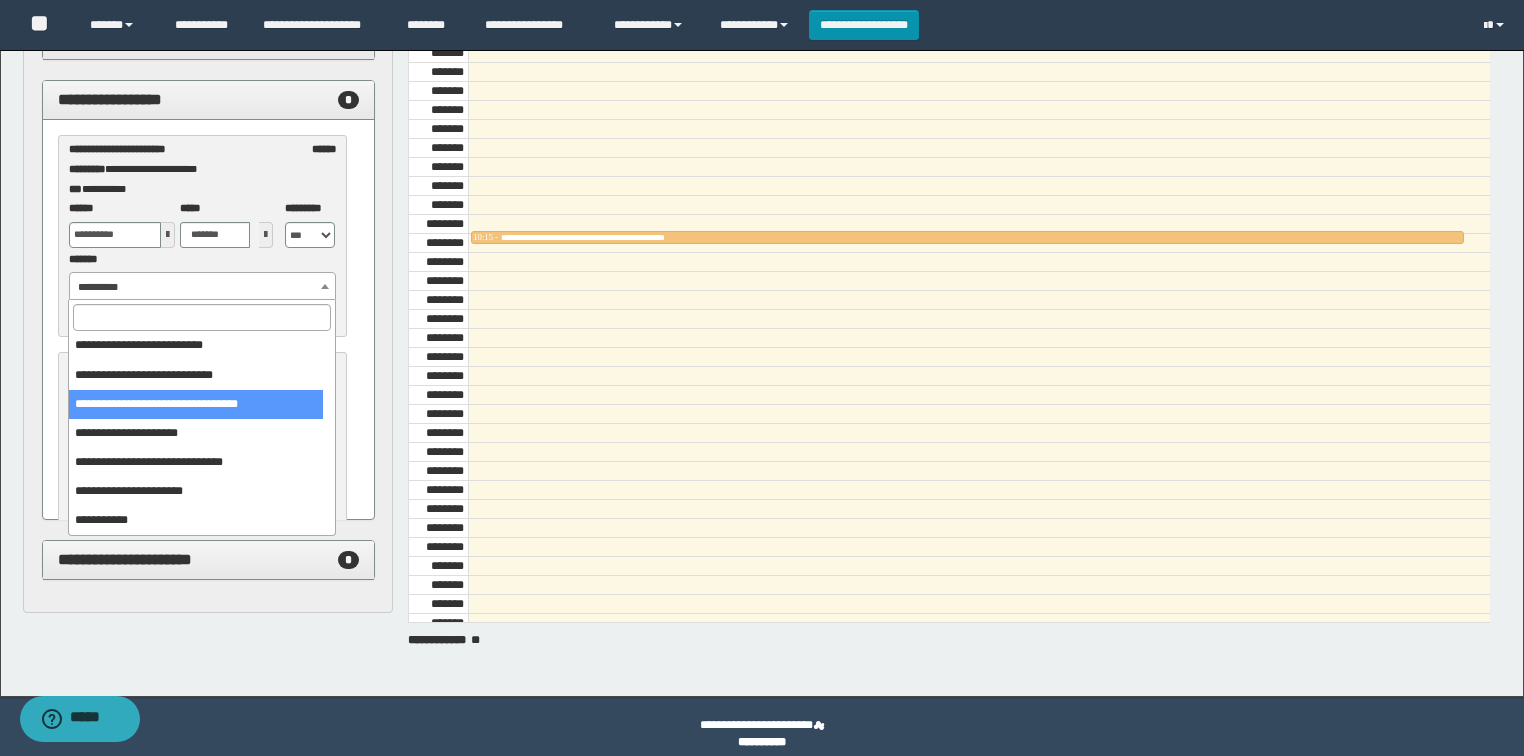 select on "******" 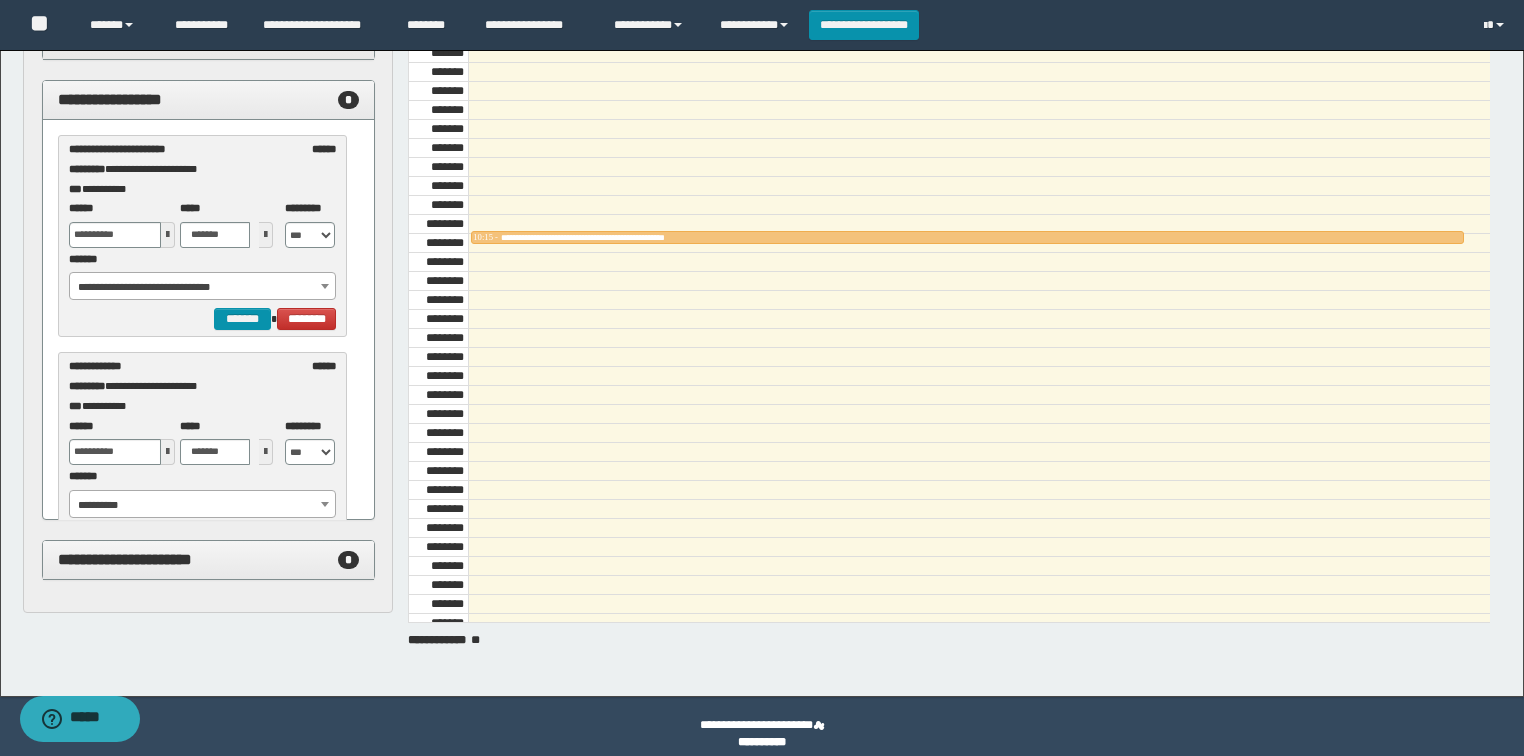 click at bounding box center [168, 235] 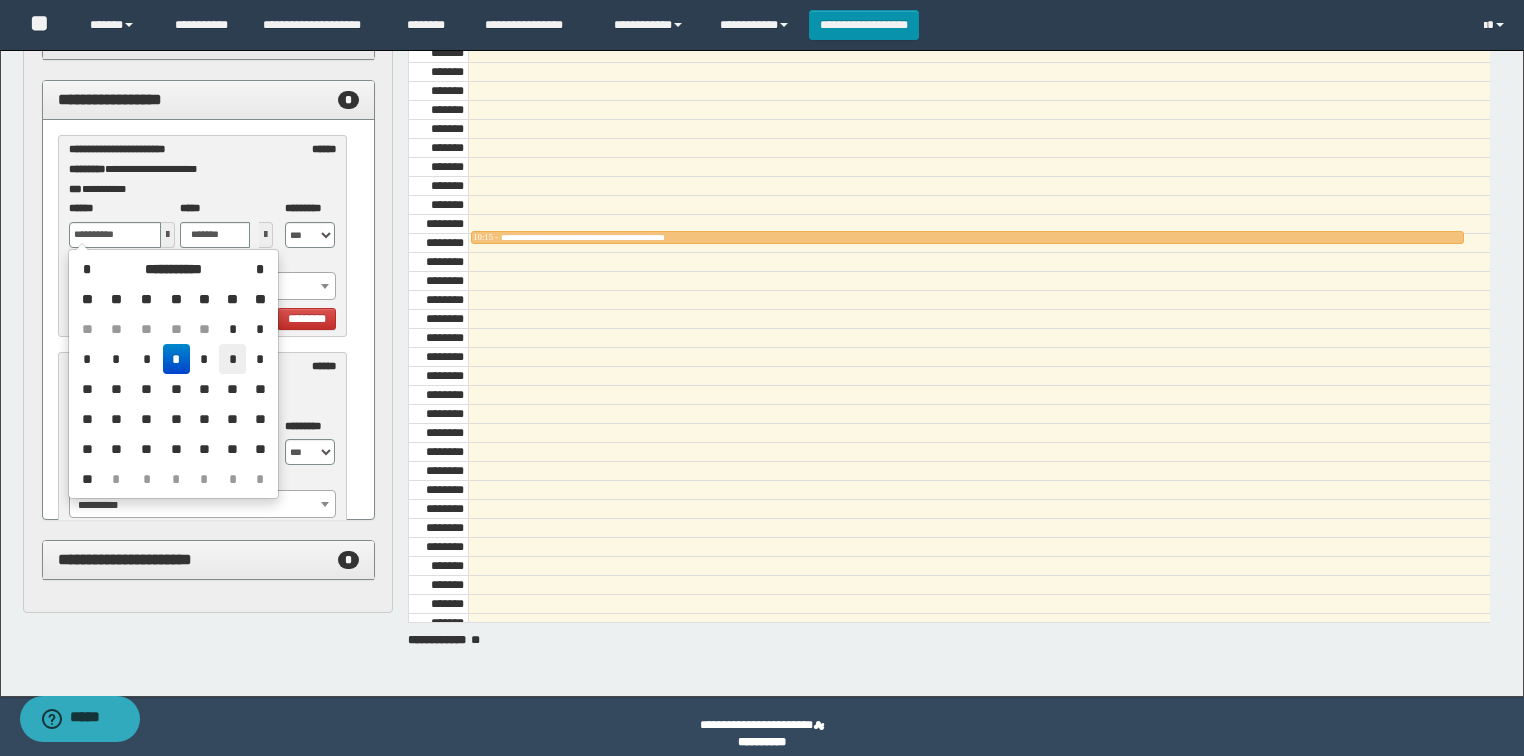 click on "*" at bounding box center (233, 359) 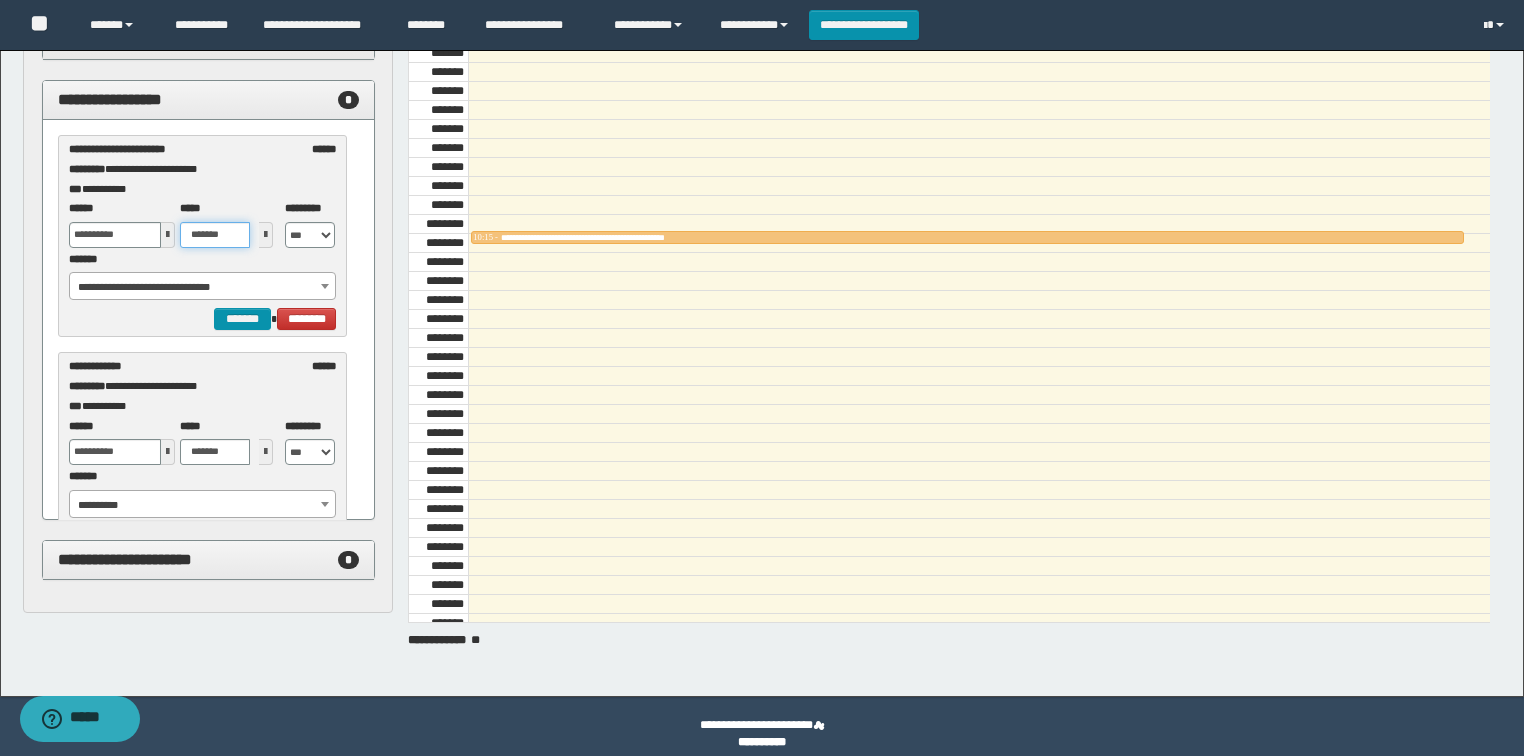 click on "*******" at bounding box center [215, 235] 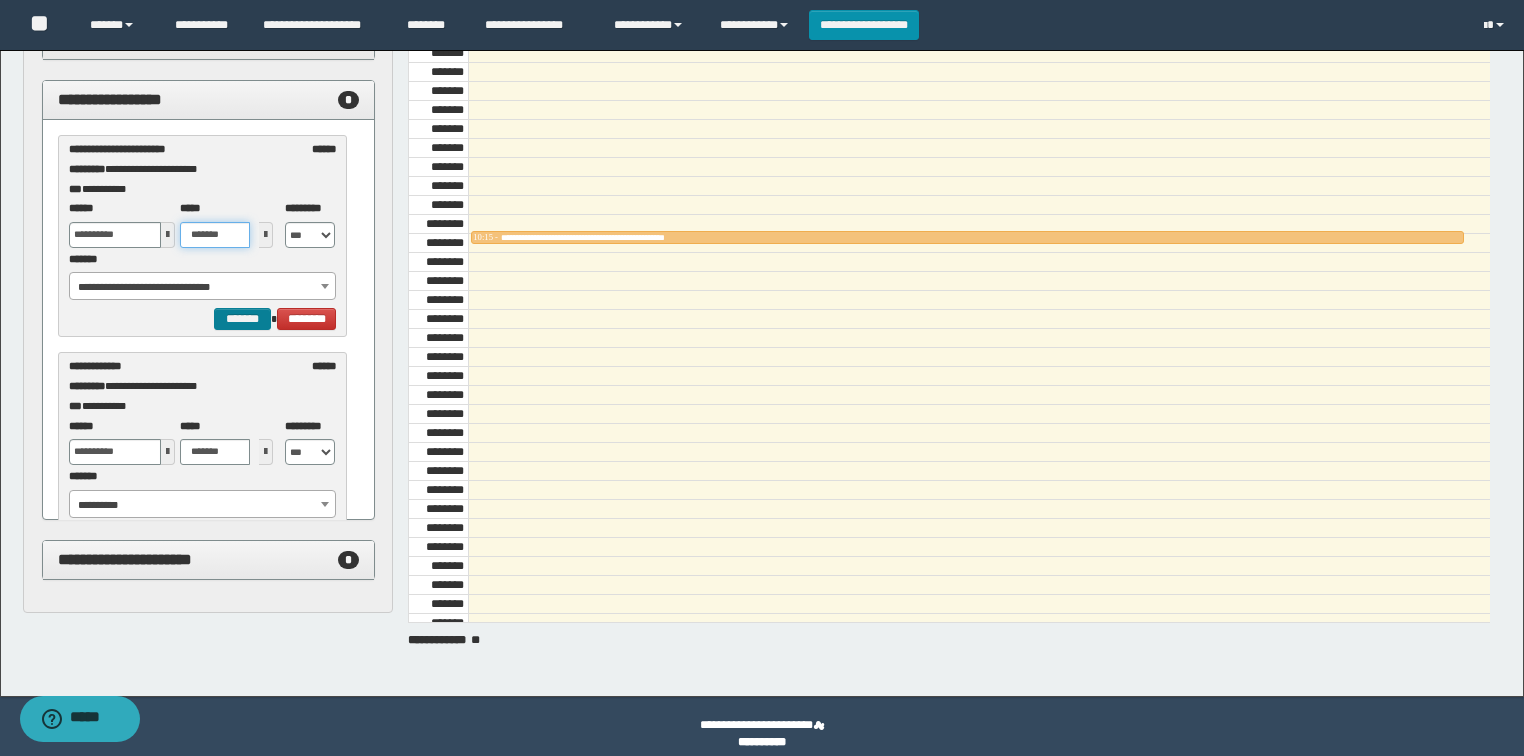 type on "*******" 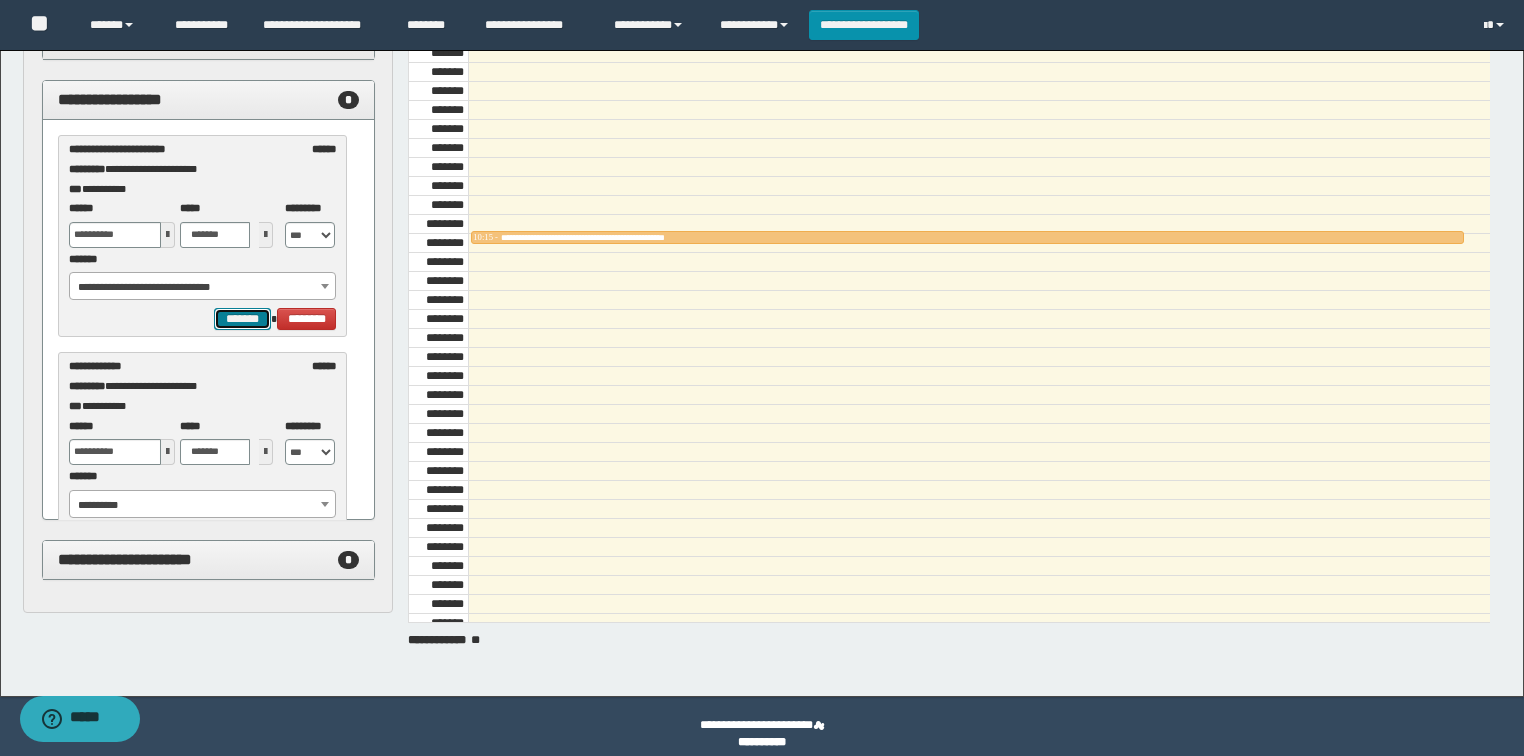 click on "*******" at bounding box center [242, 319] 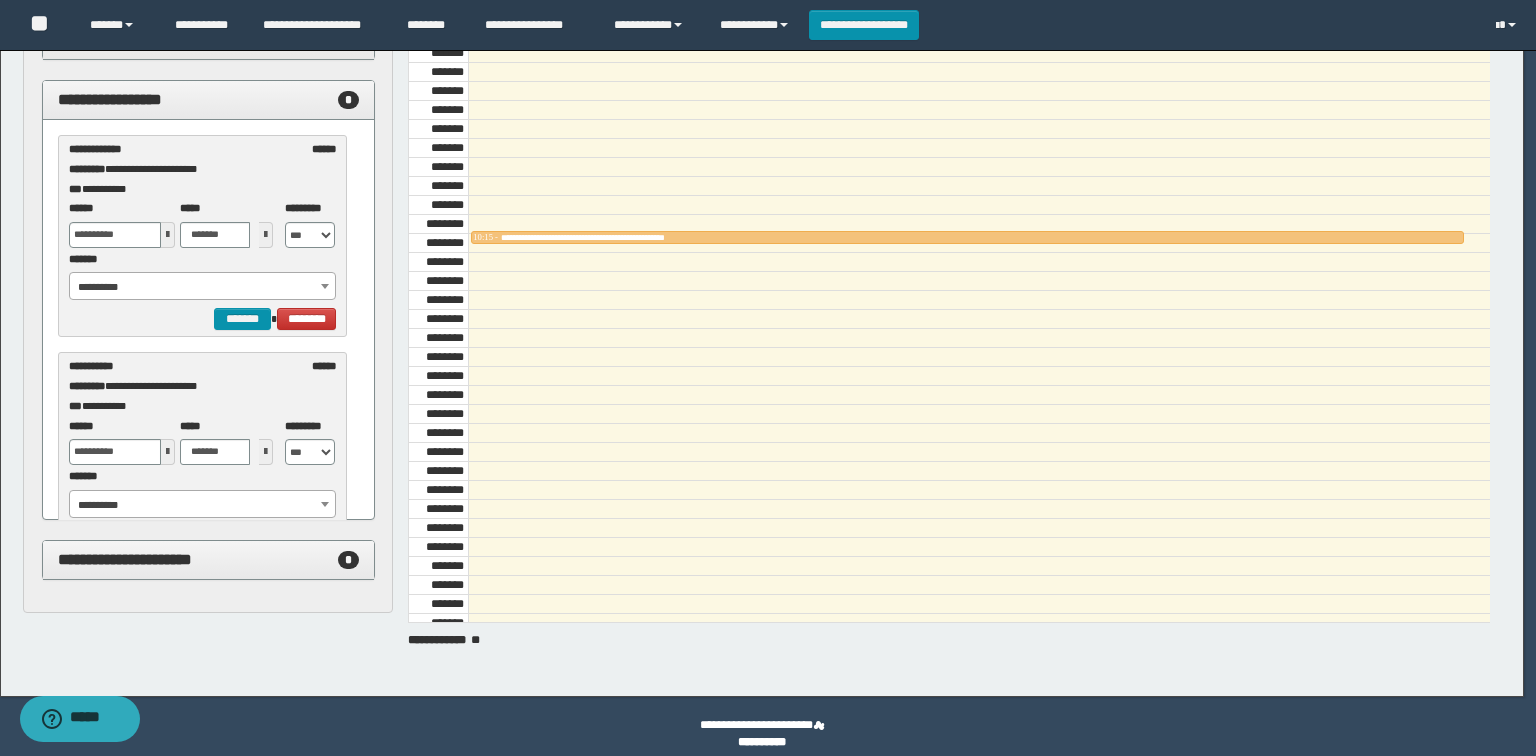 select on "******" 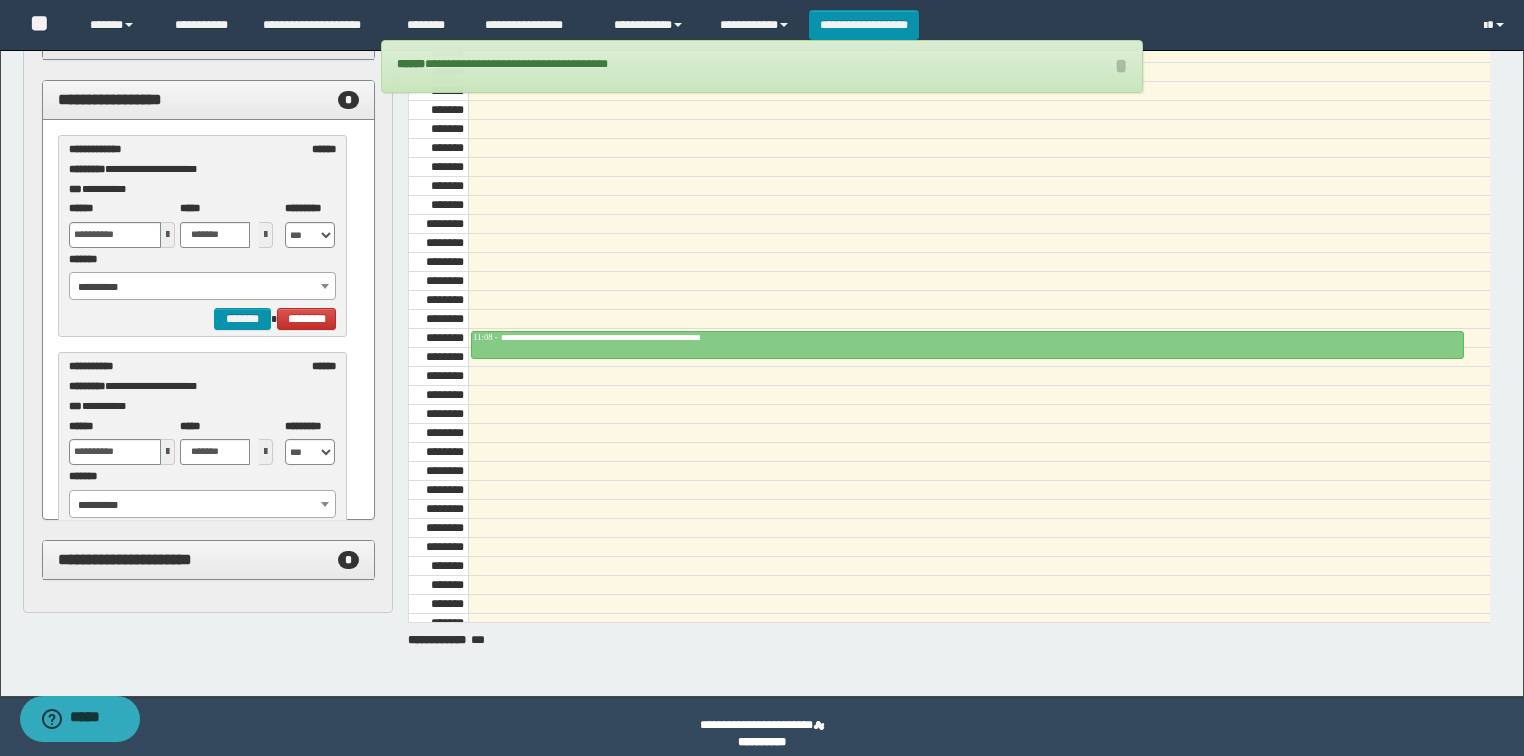 click on "**********" at bounding box center [203, 287] 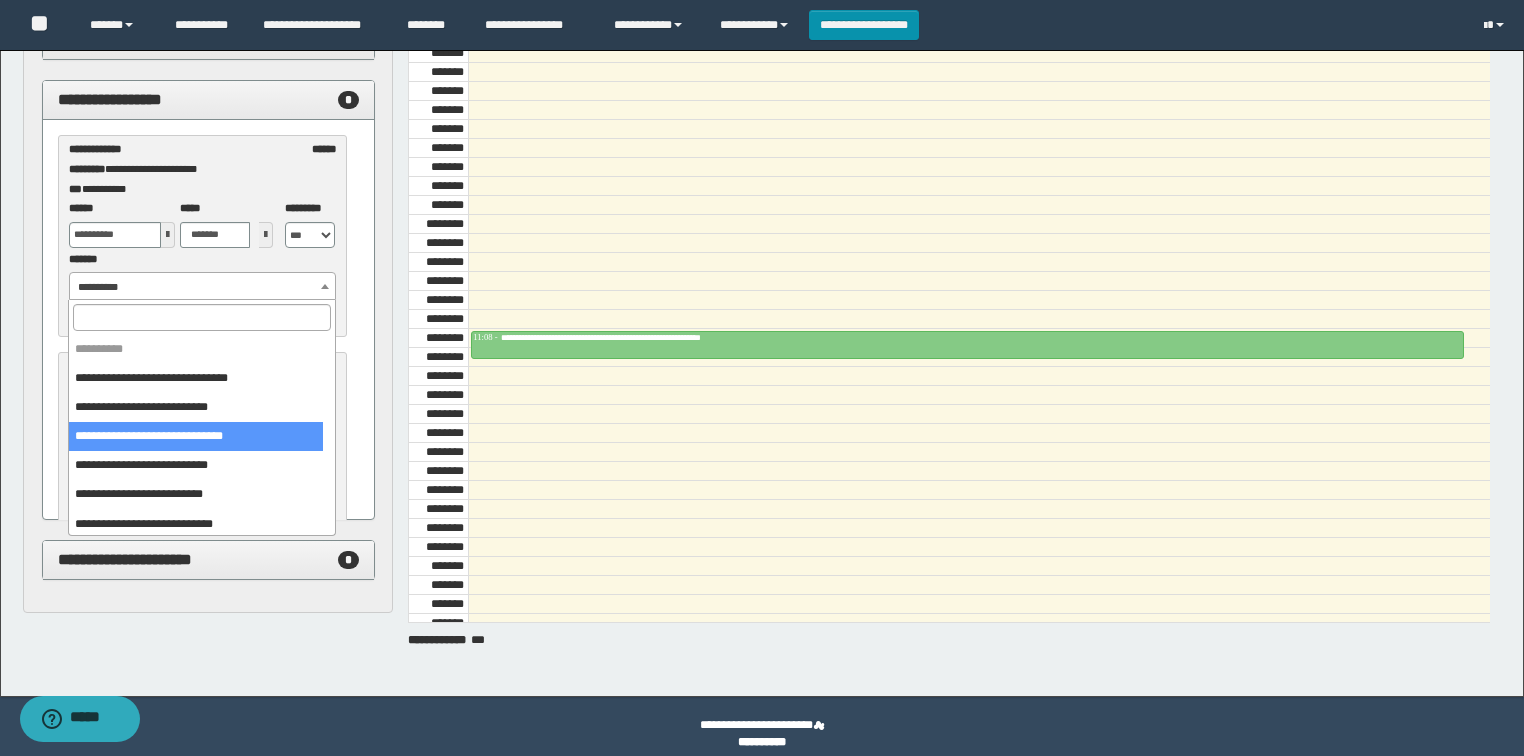 select on "******" 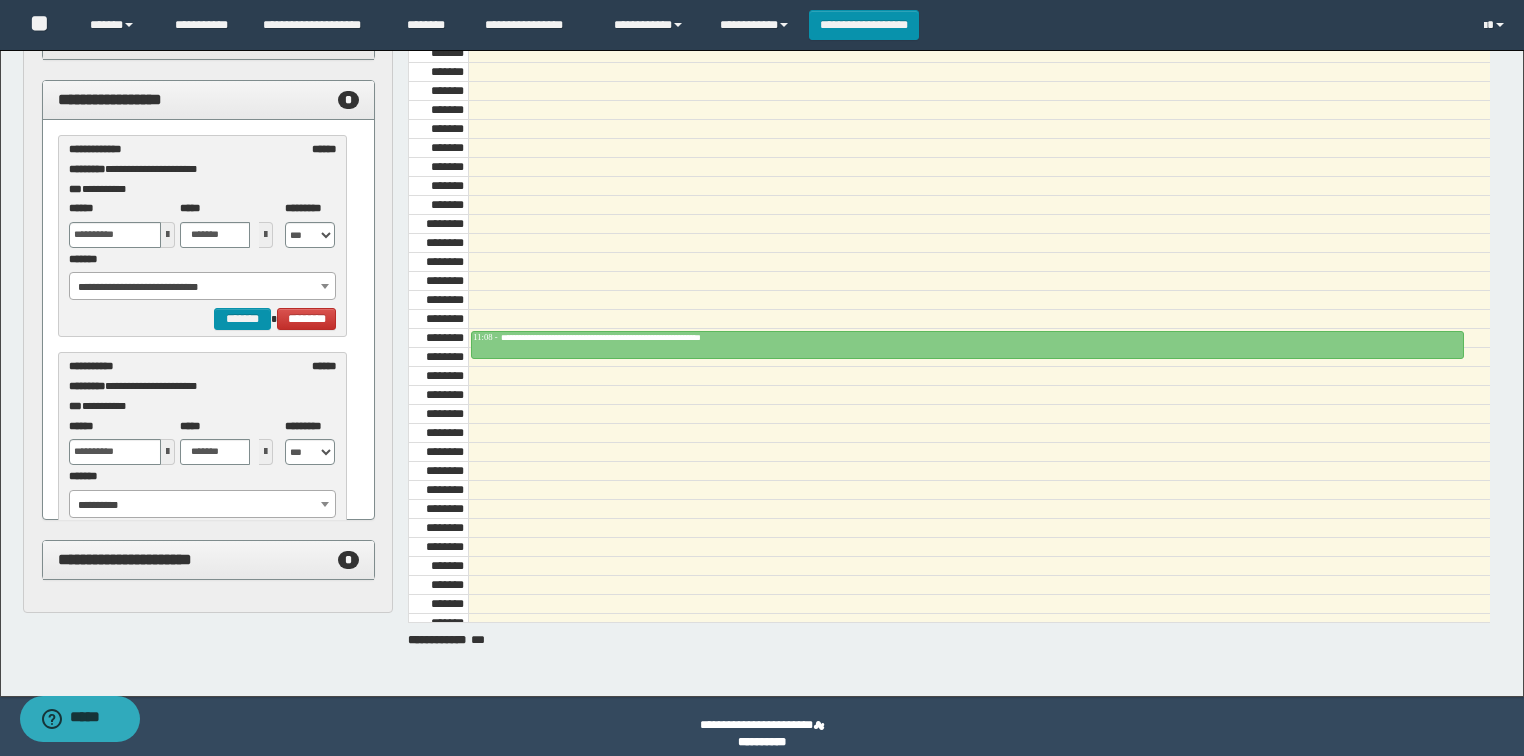 click at bounding box center [168, 235] 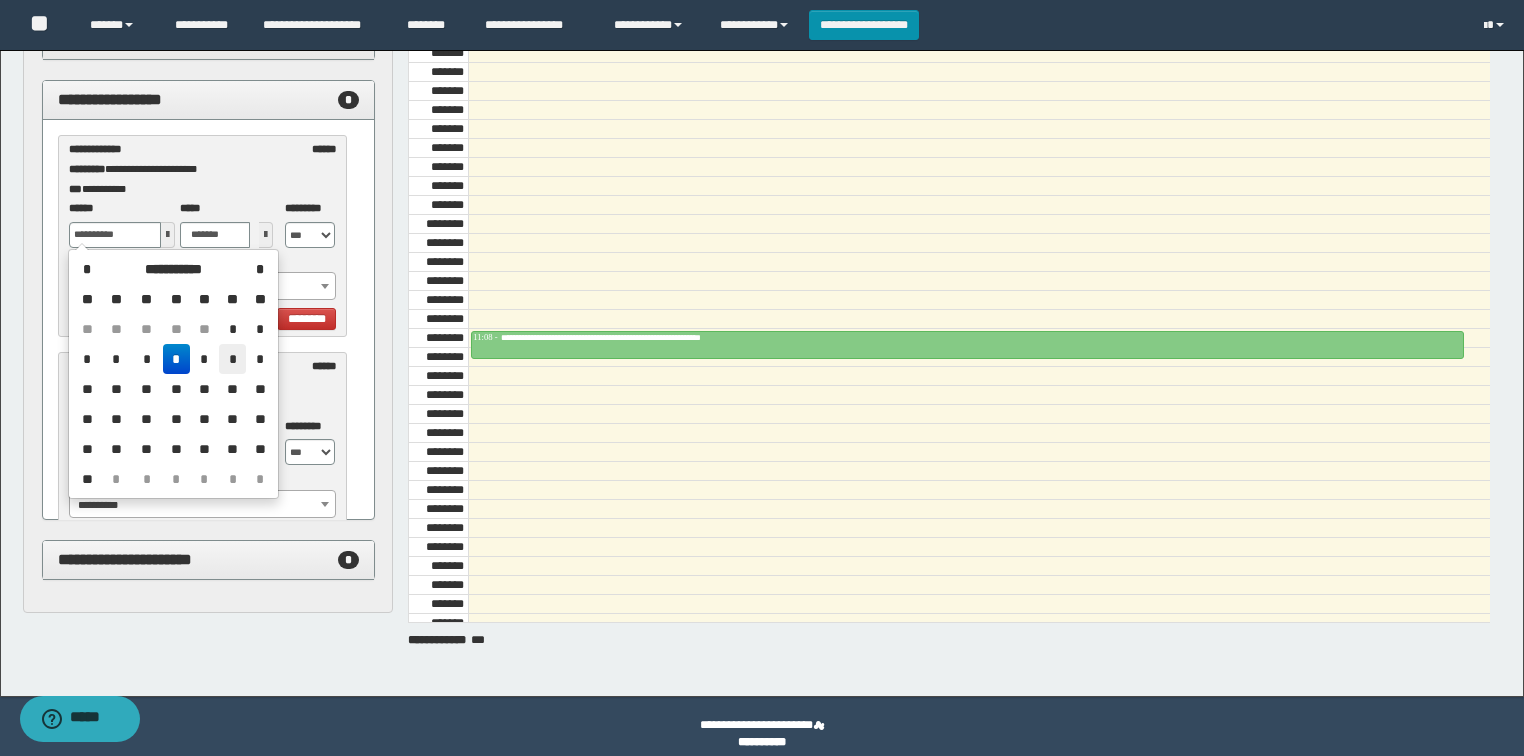 click on "*" at bounding box center [233, 359] 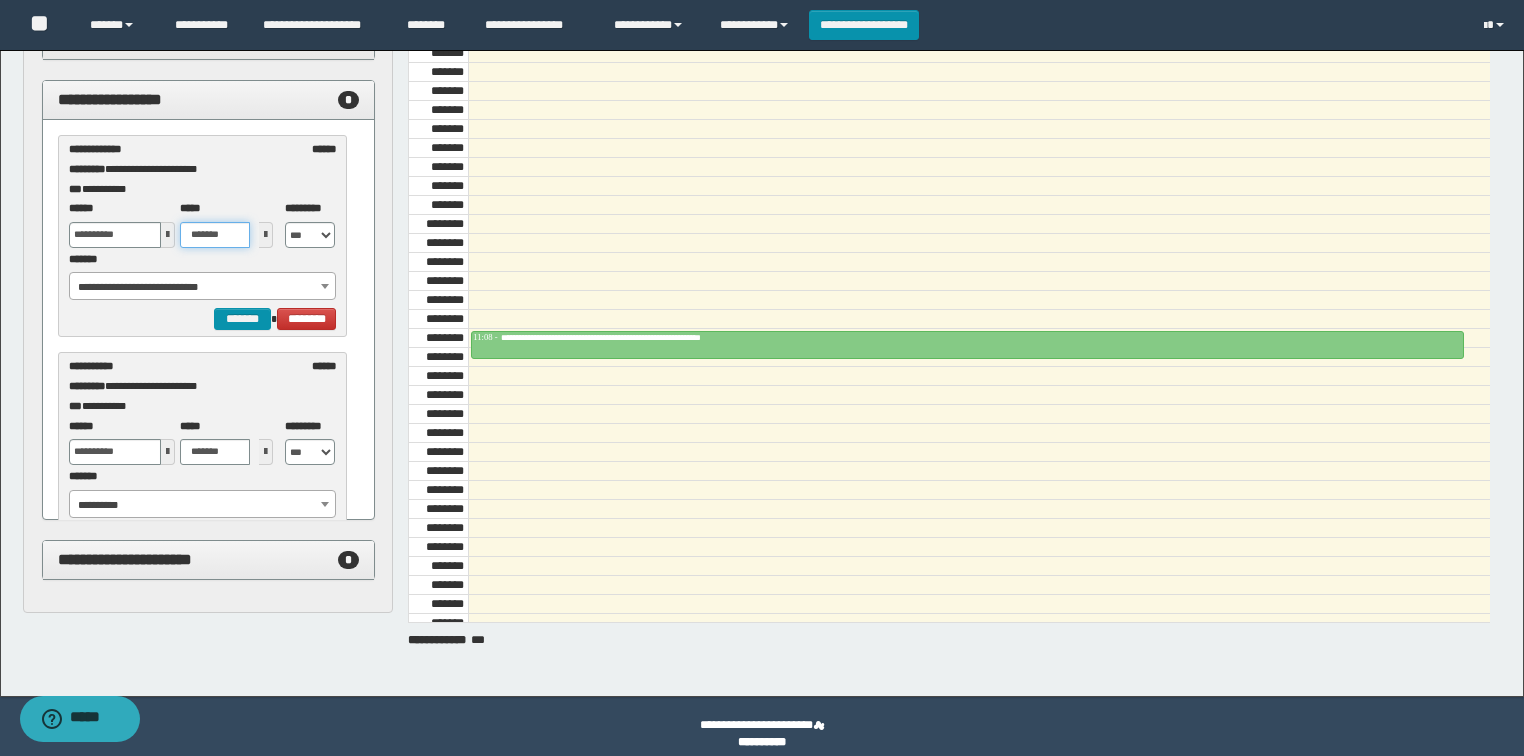 click on "*******" at bounding box center [215, 235] 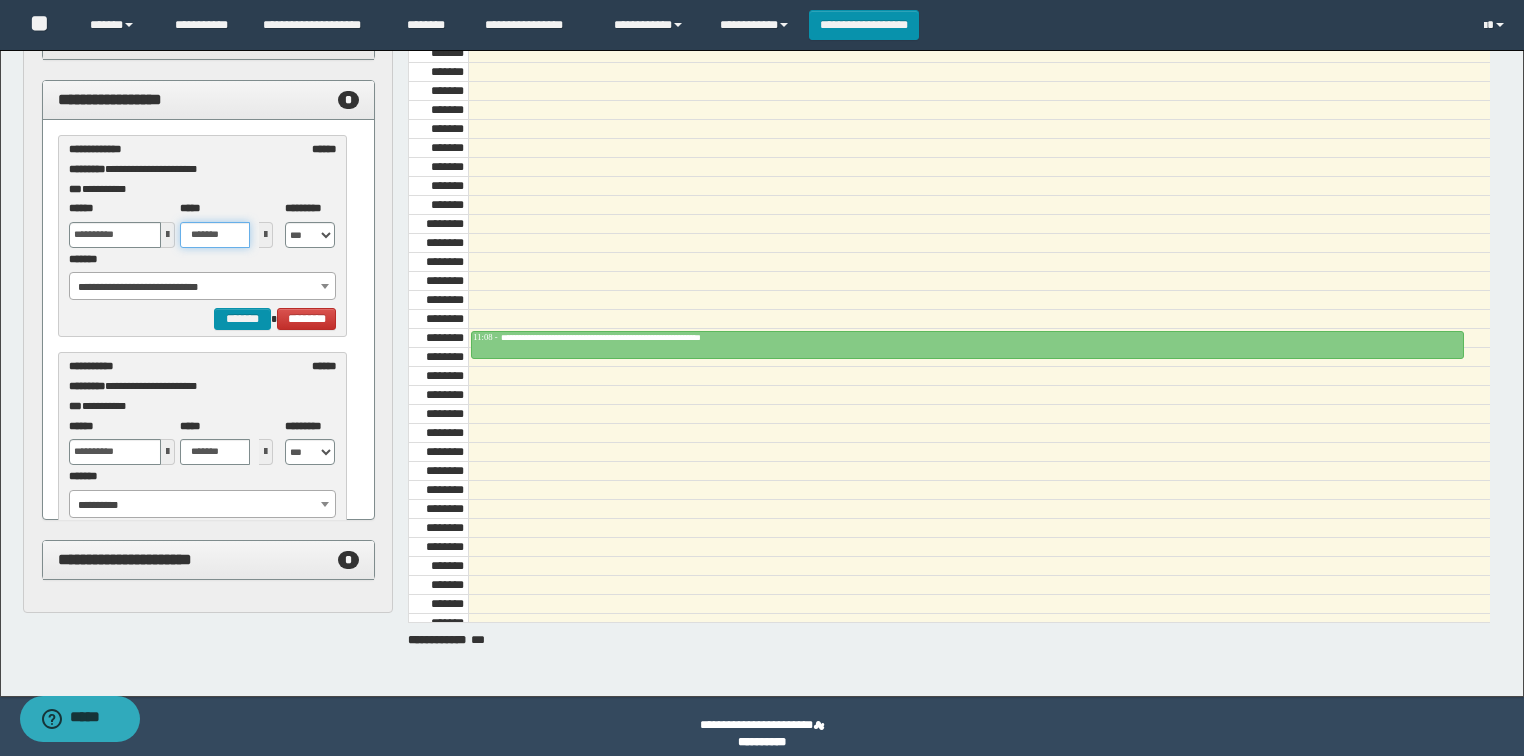 click on "*******" at bounding box center (215, 235) 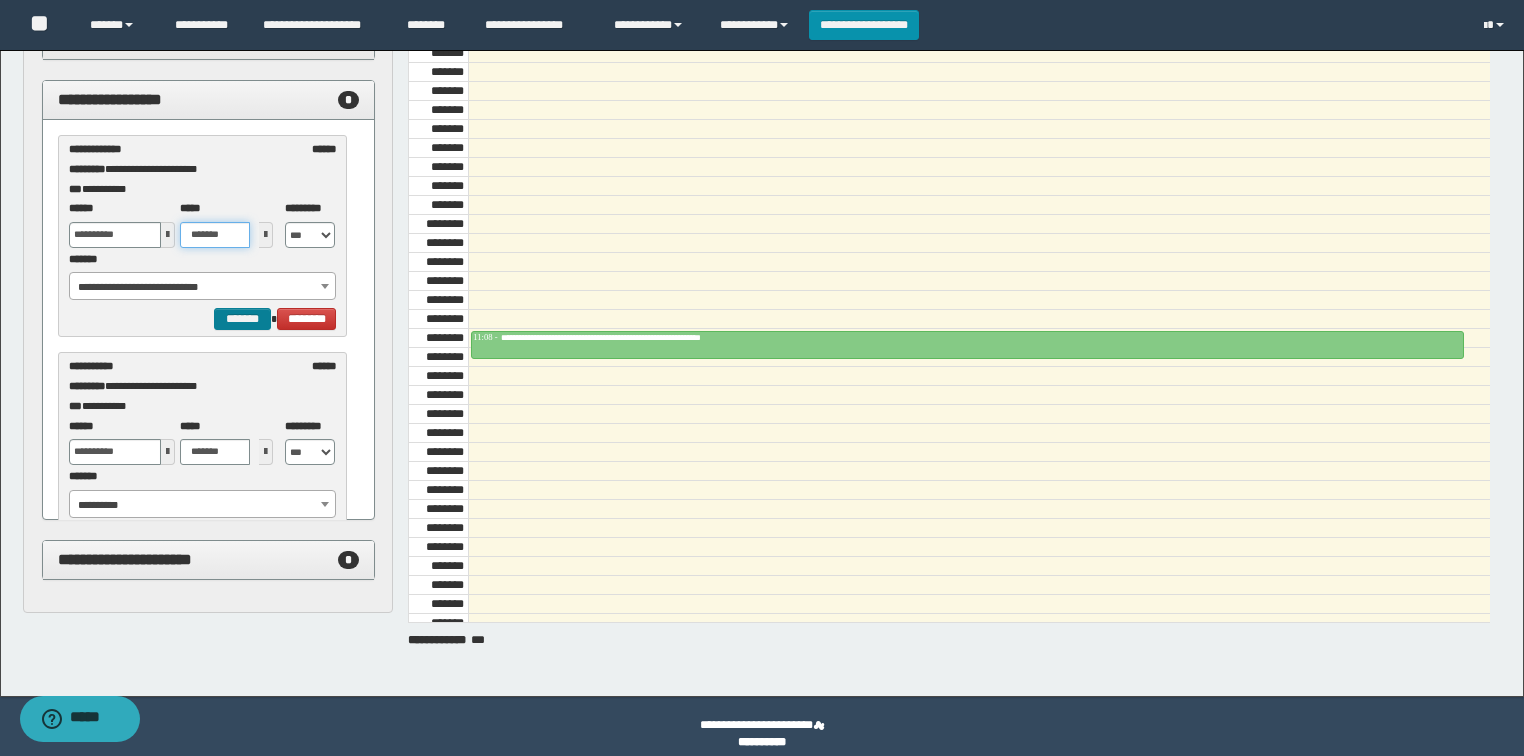 type on "*******" 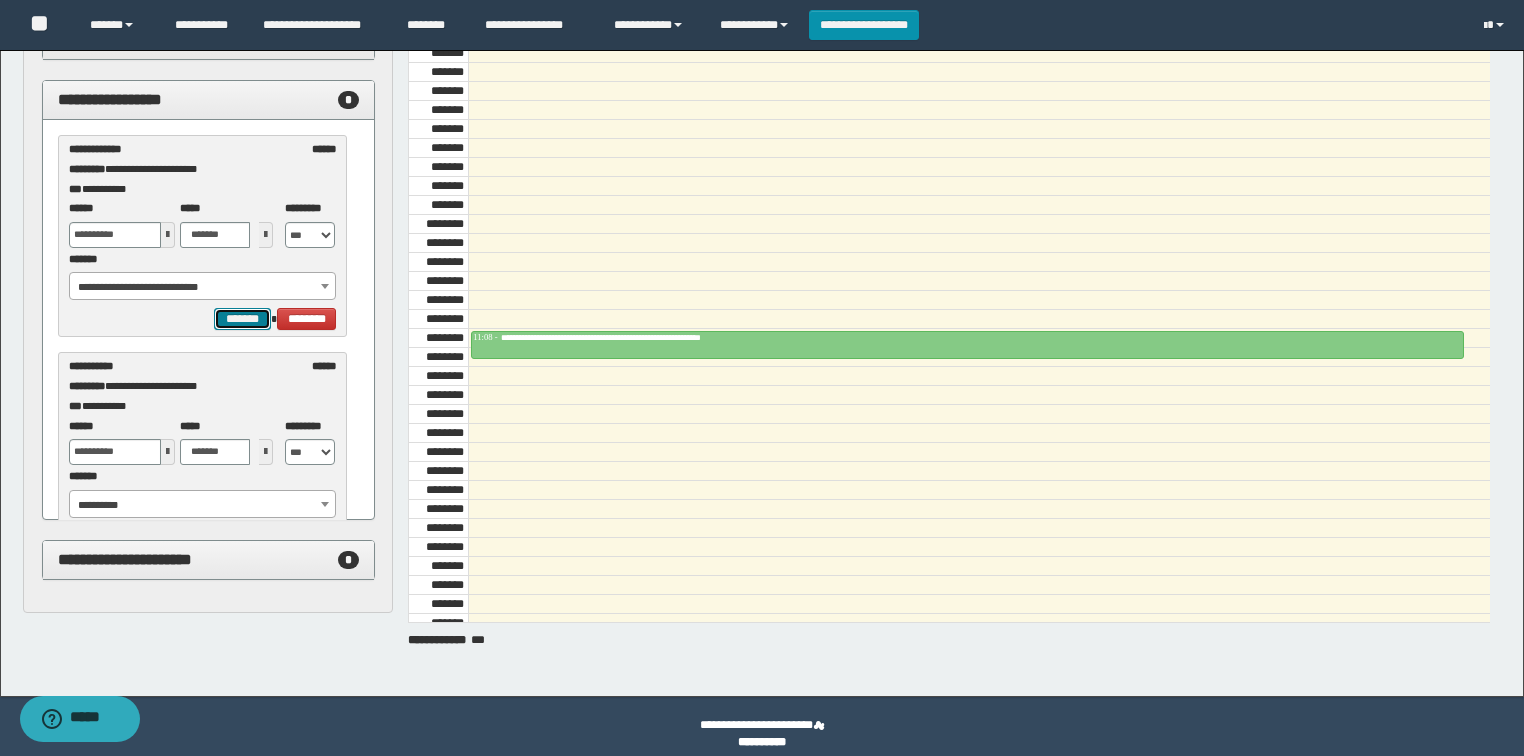 click on "*******" at bounding box center [242, 319] 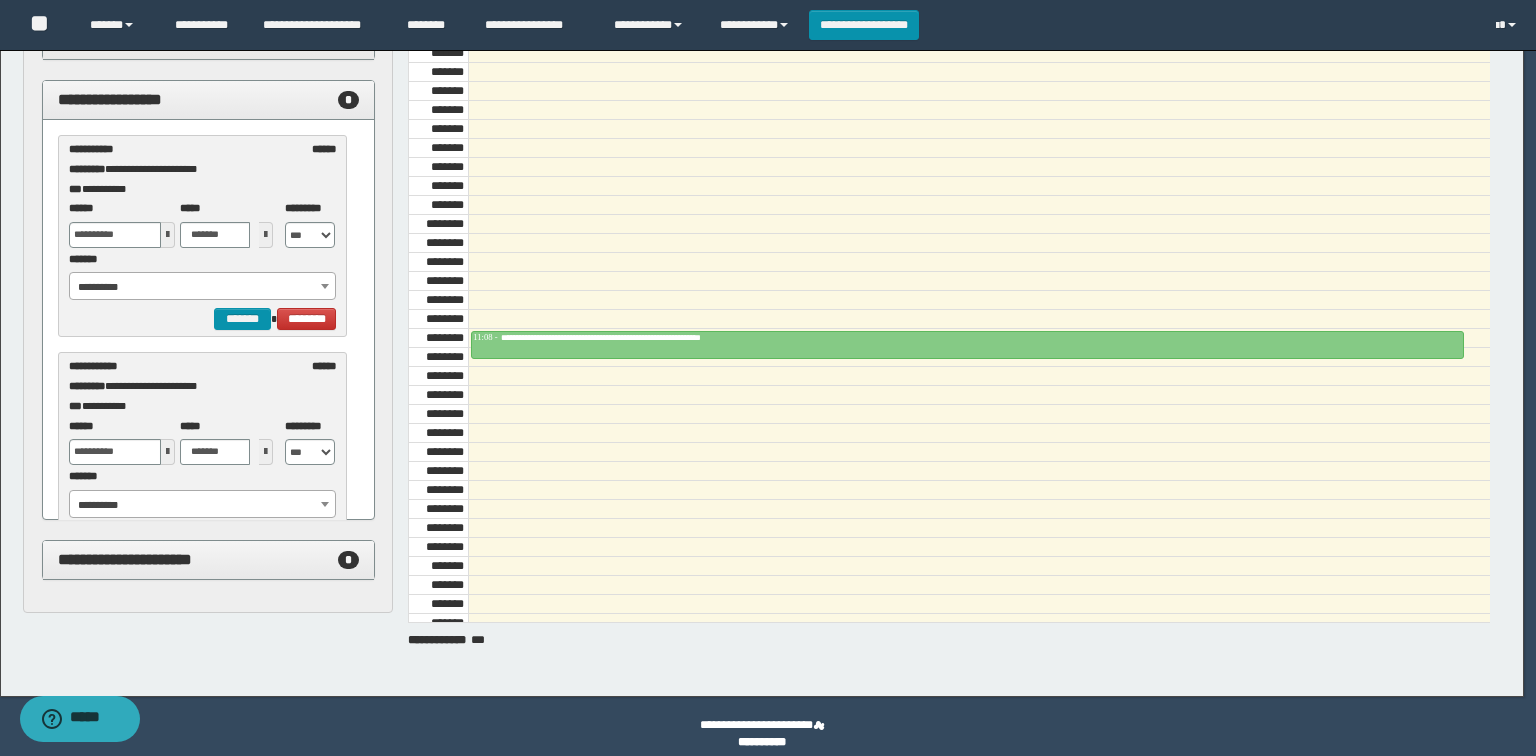 select on "******" 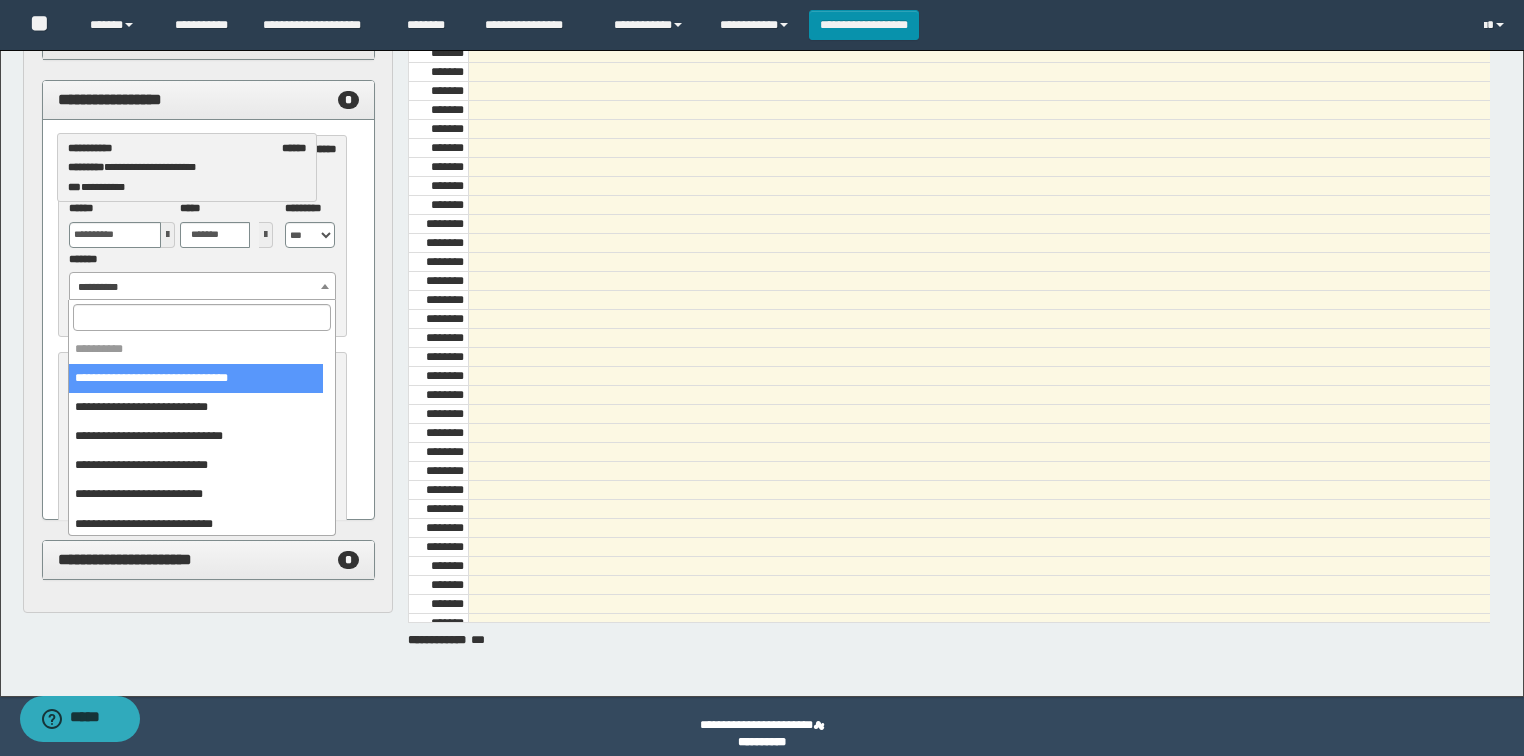 click on "**********" at bounding box center (203, 287) 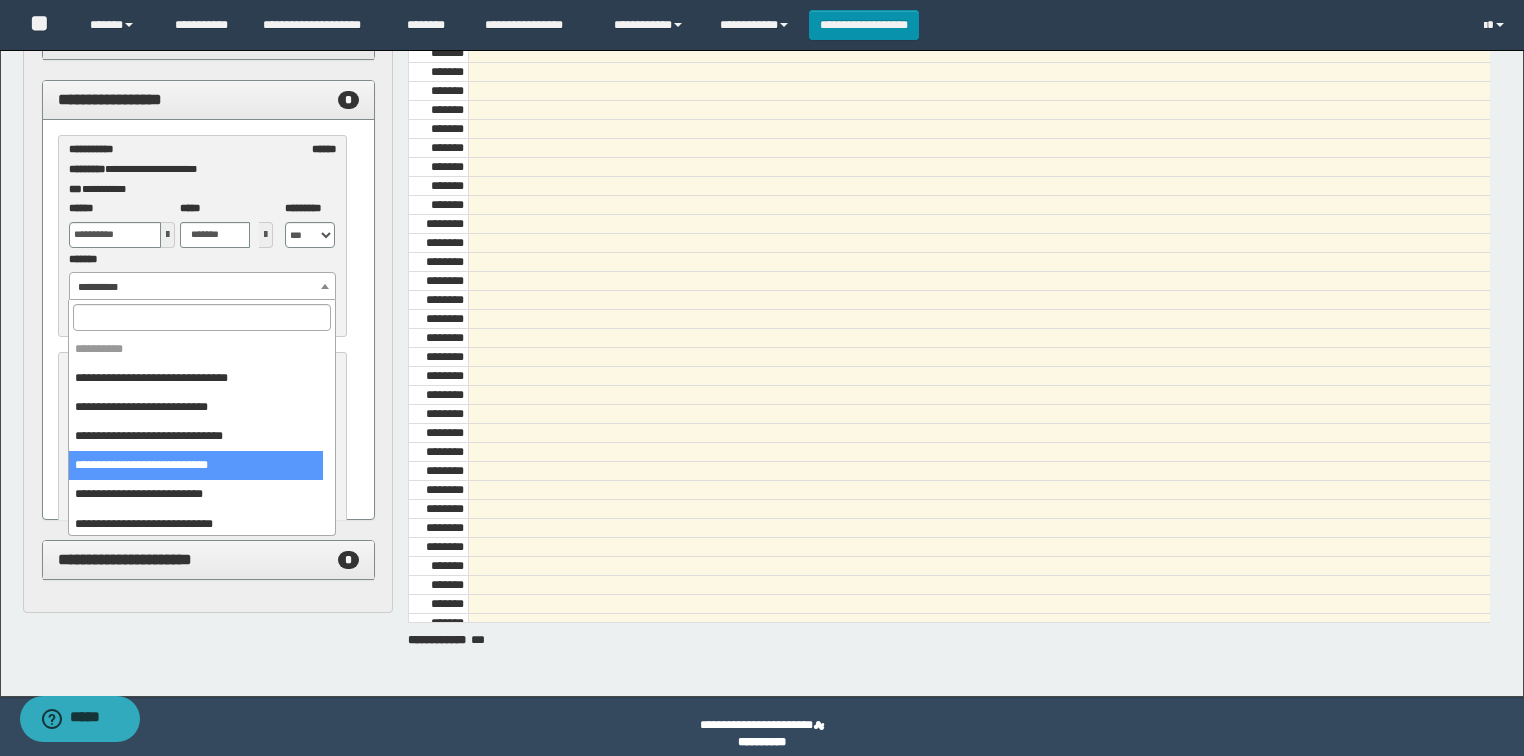 select on "******" 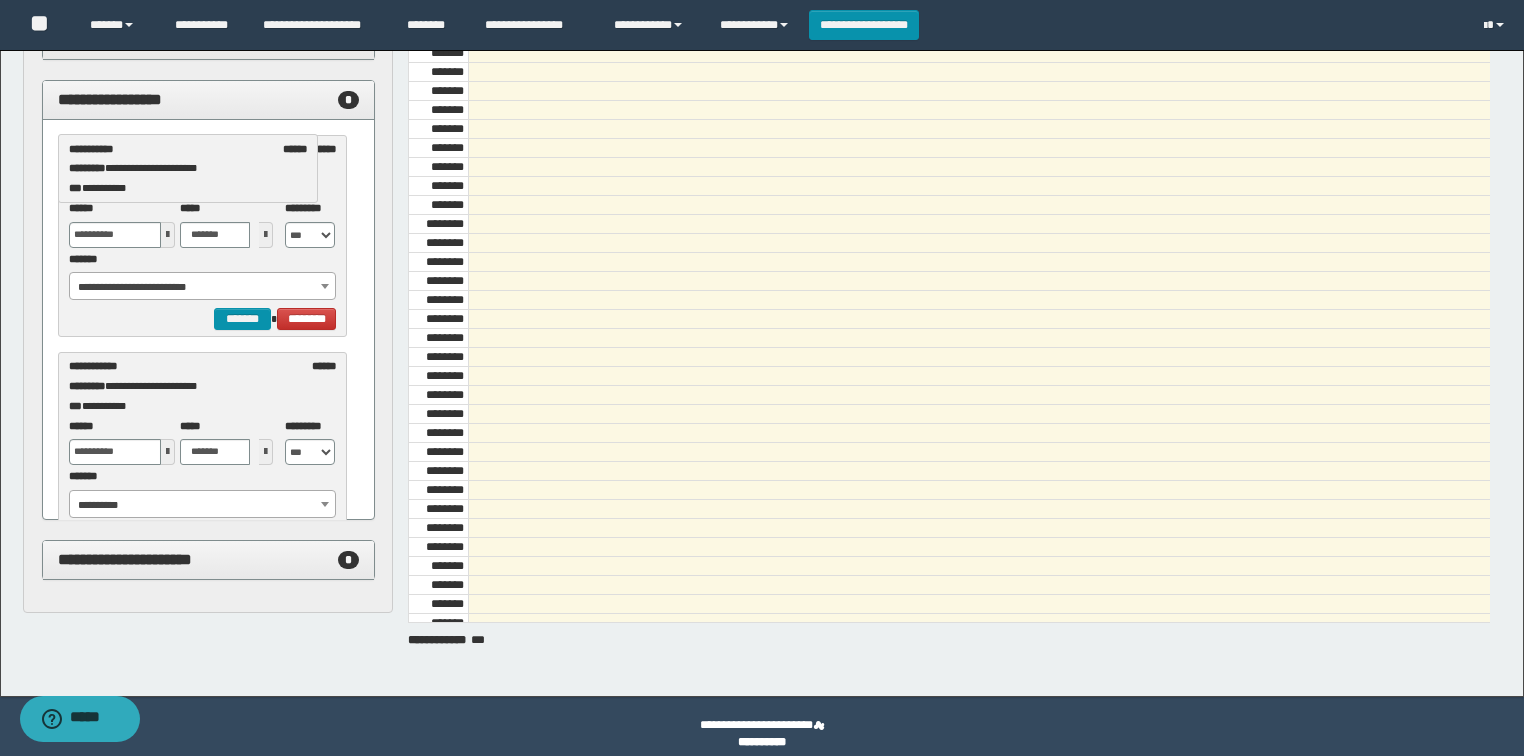 click at bounding box center (168, 235) 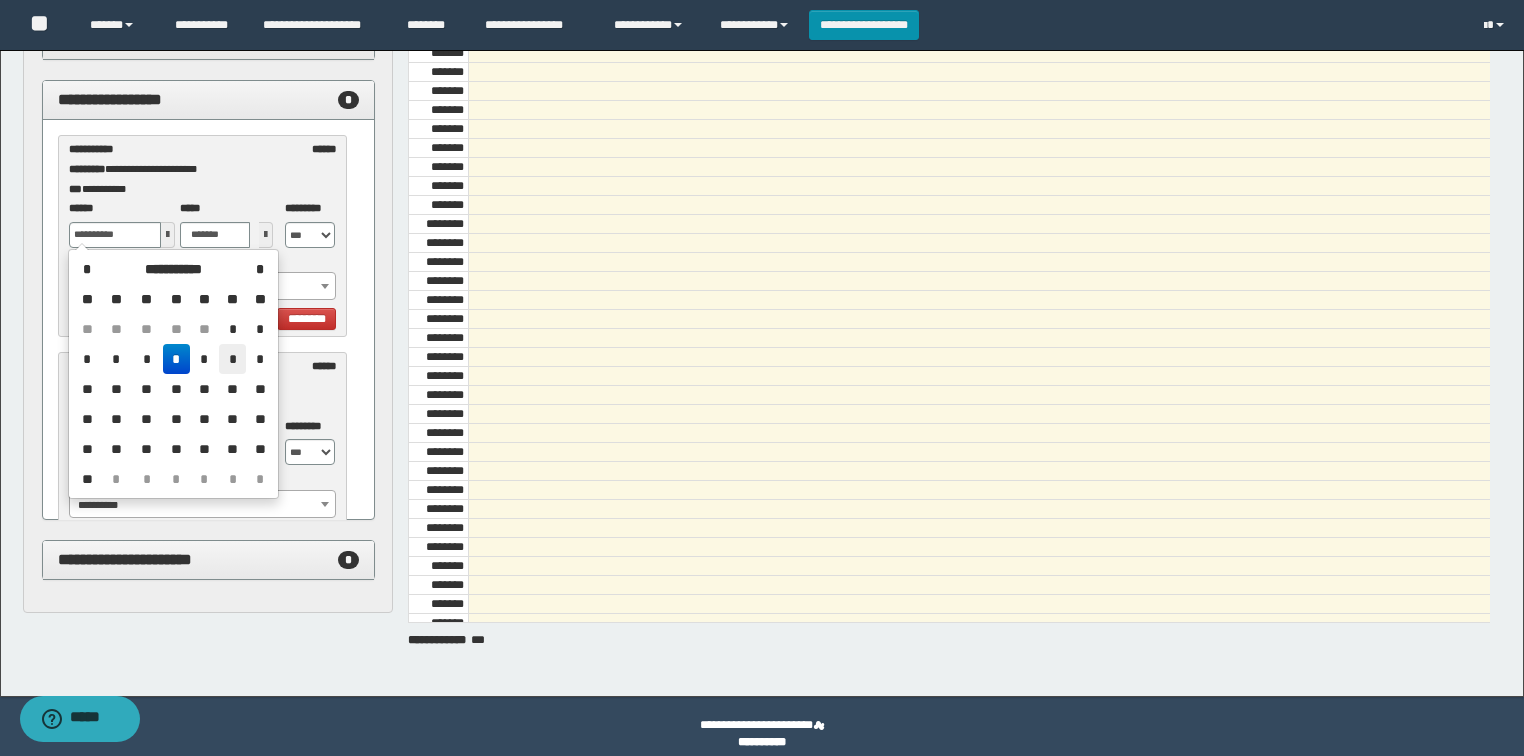 click on "*" at bounding box center [233, 359] 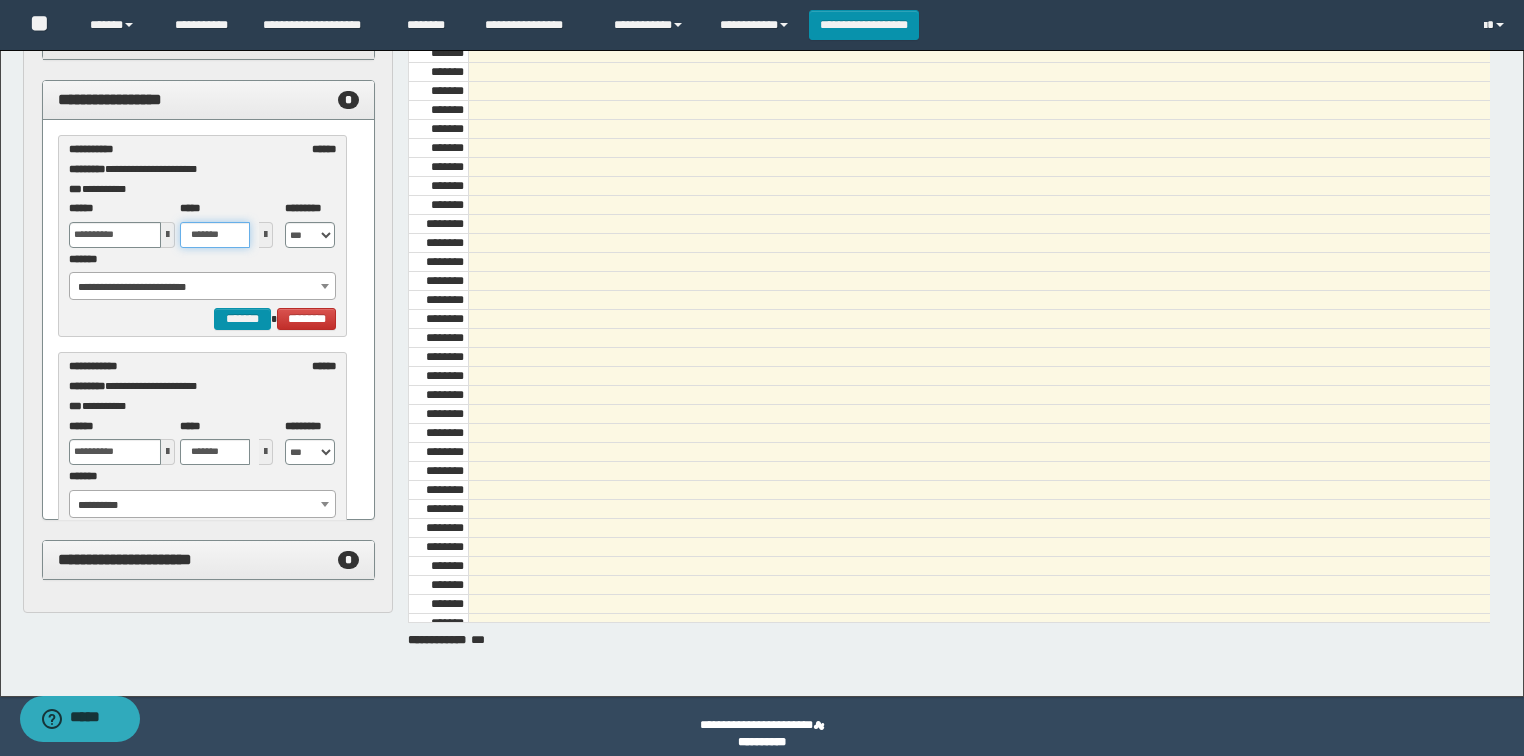 click on "*******" at bounding box center (215, 235) 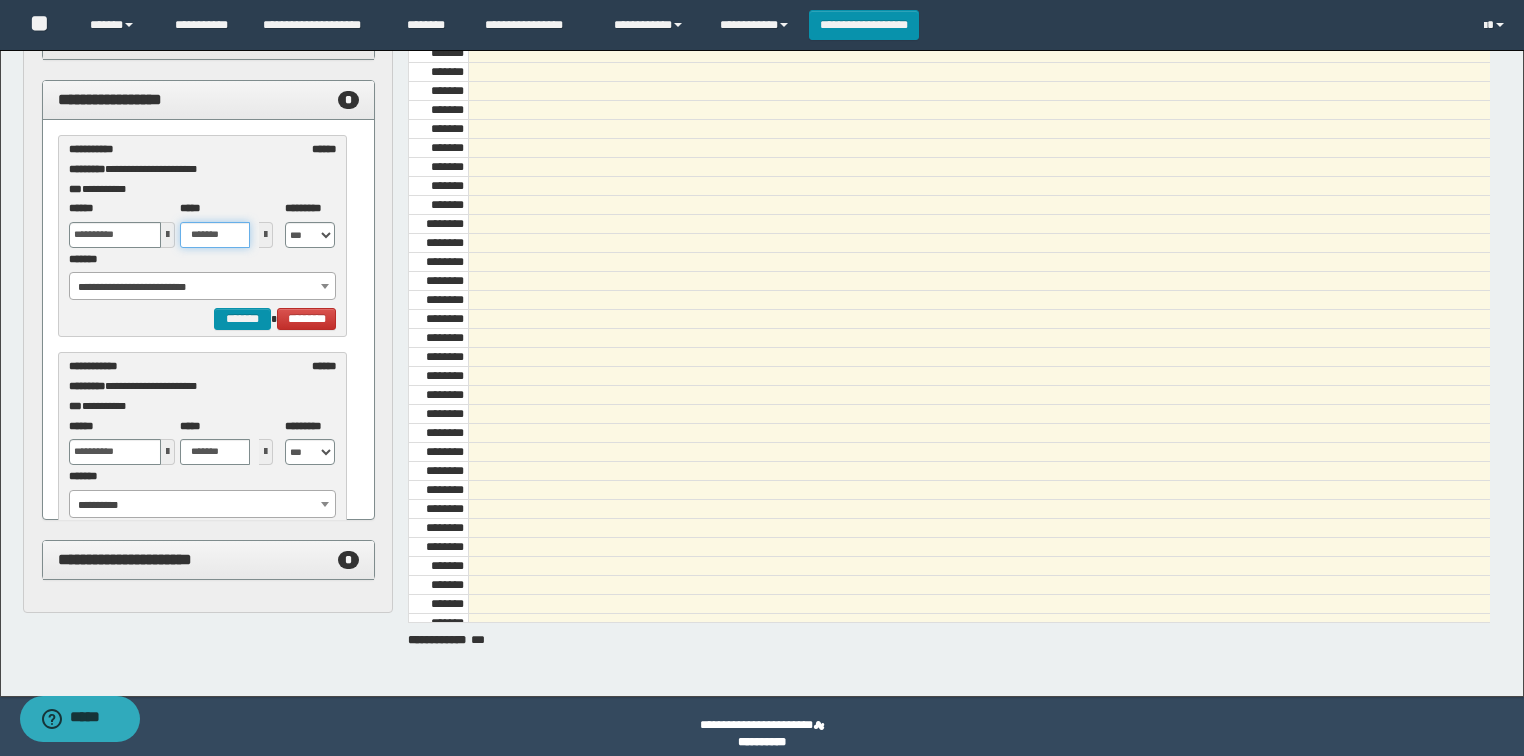 click on "*******" at bounding box center (215, 235) 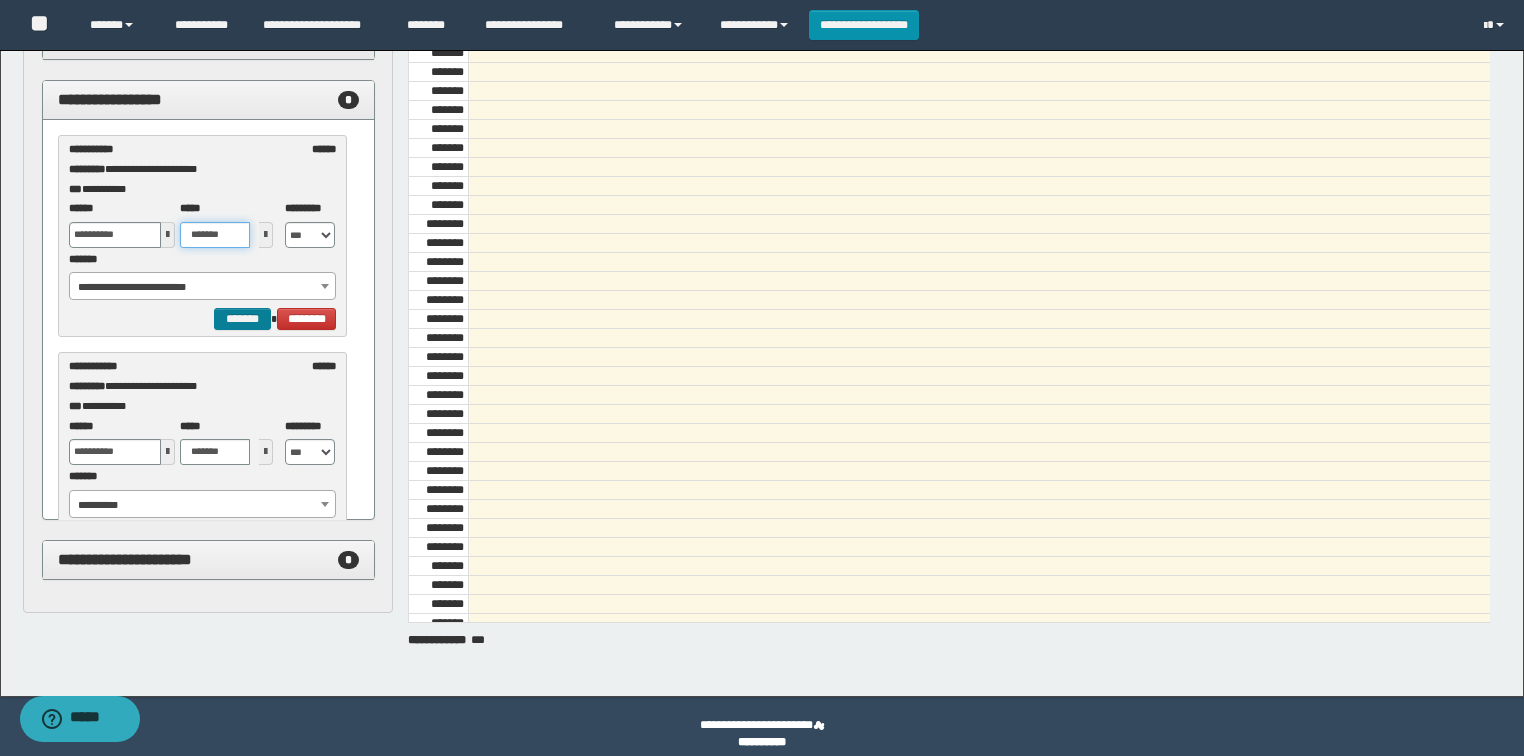 type on "*******" 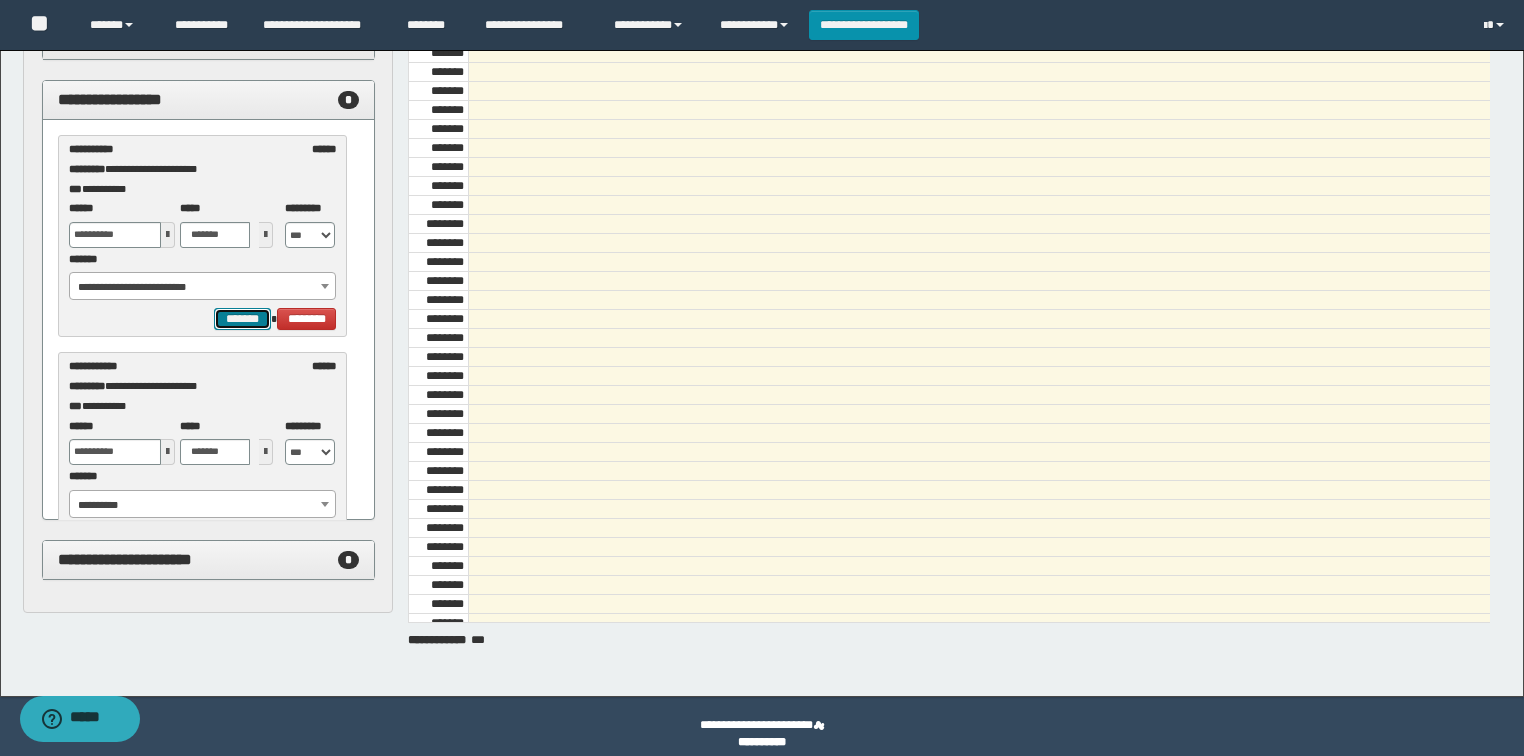 click on "*******" at bounding box center (242, 319) 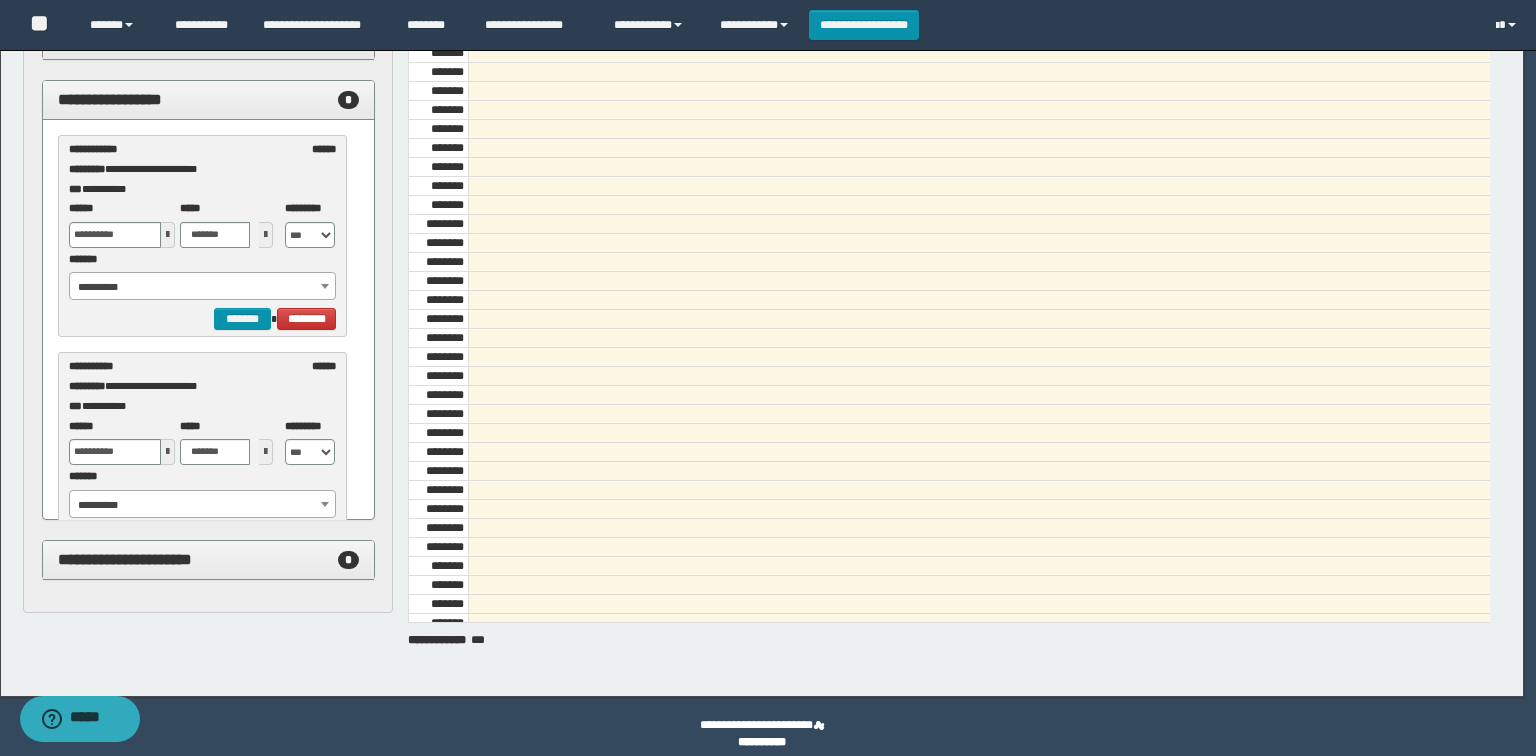 select on "******" 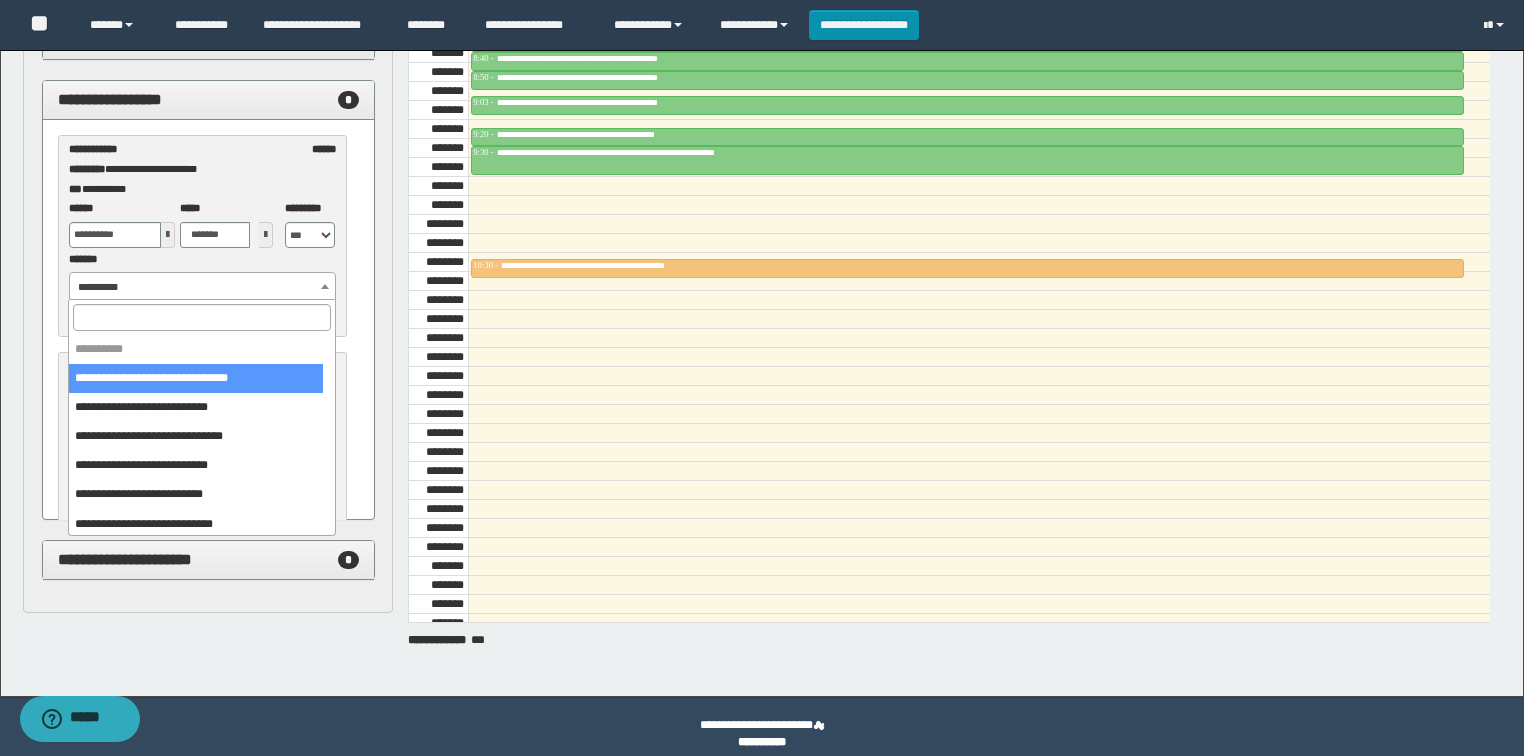 click on "**********" at bounding box center [203, 287] 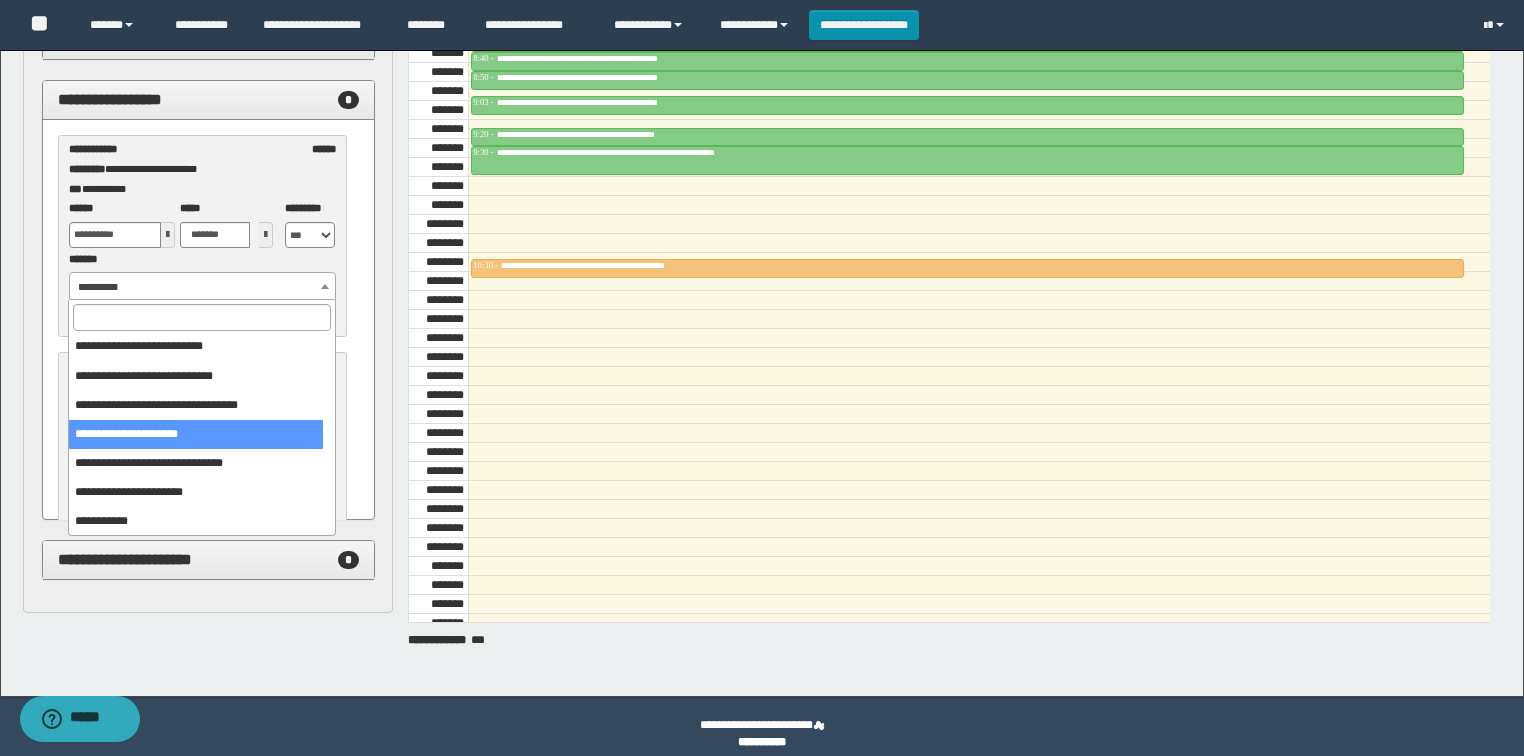 scroll, scrollTop: 149, scrollLeft: 0, axis: vertical 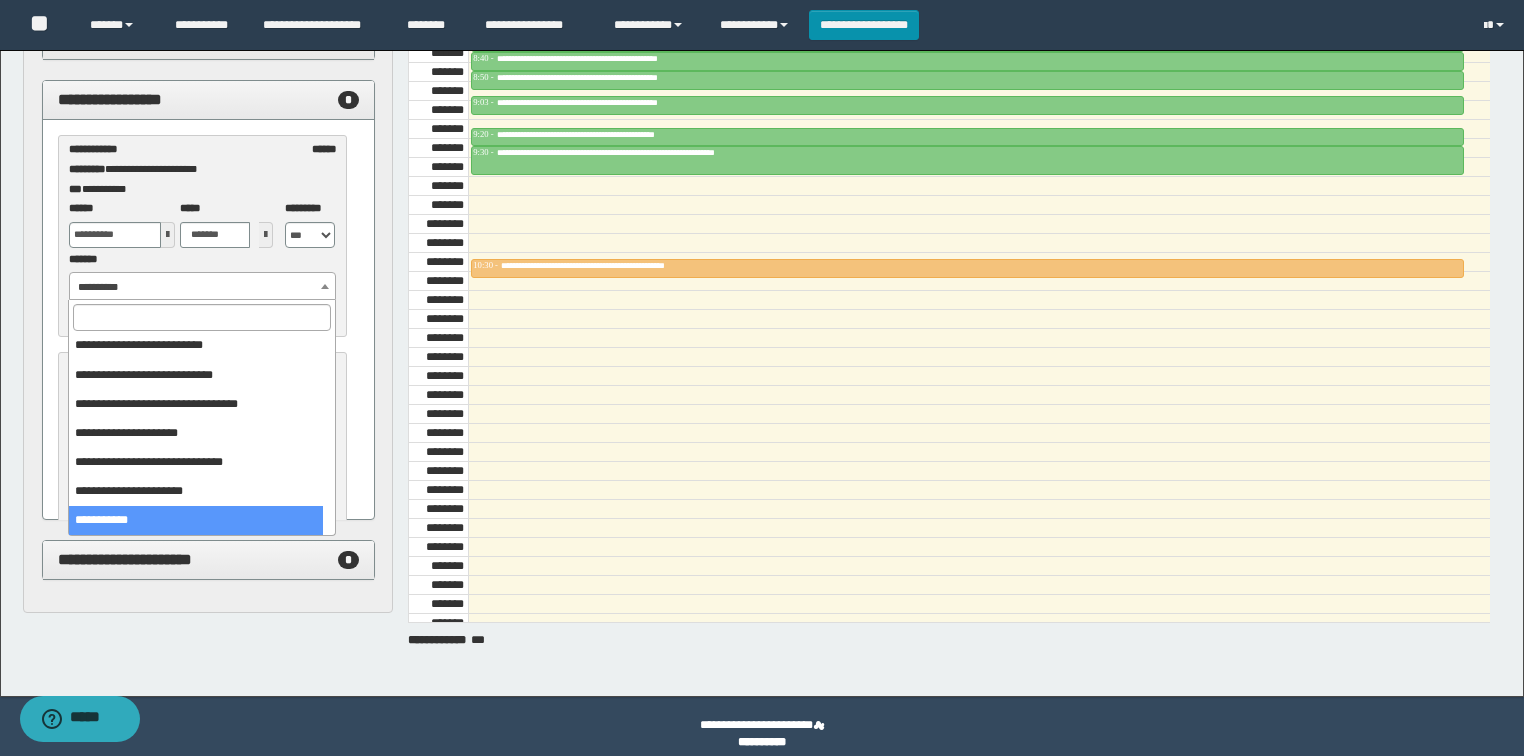 select on "******" 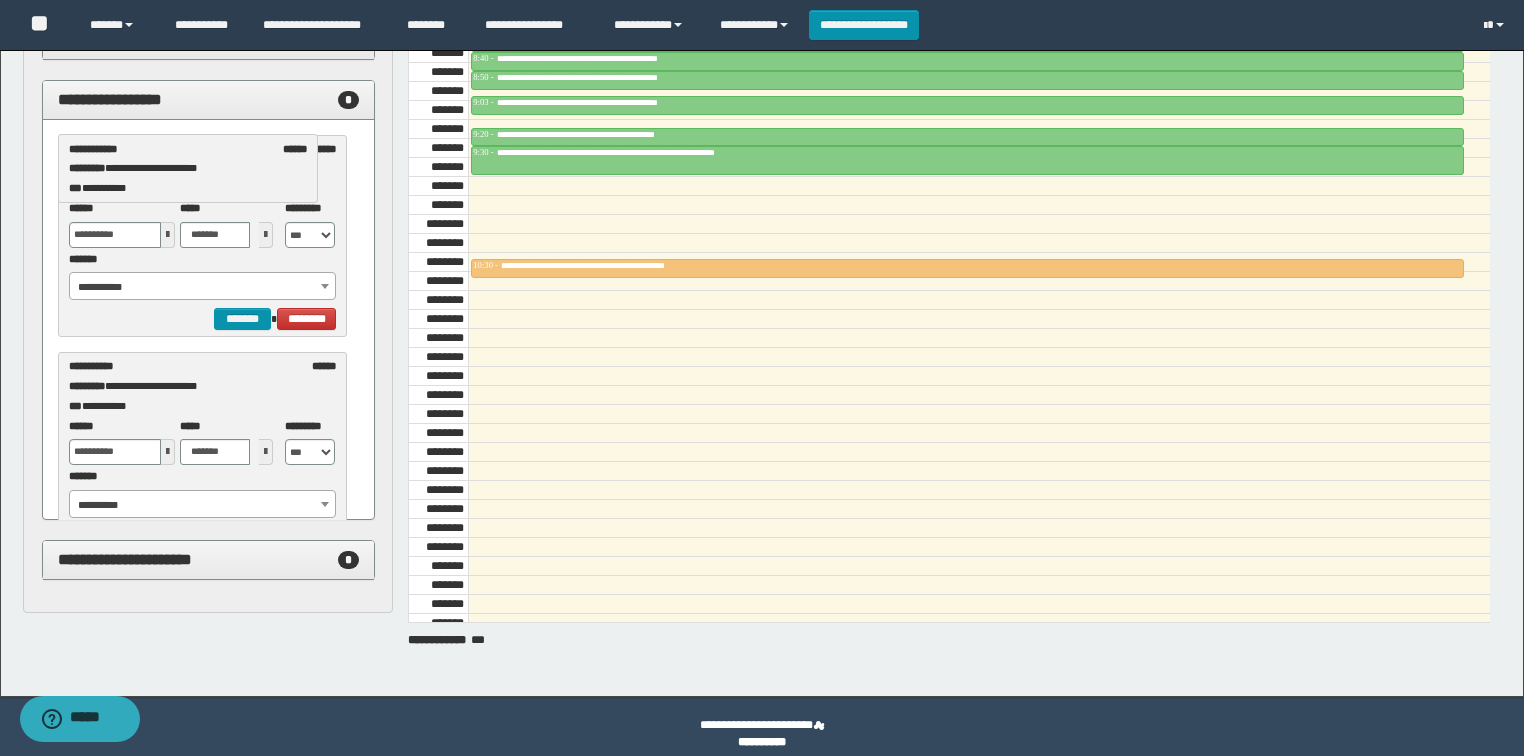 click at bounding box center [168, 235] 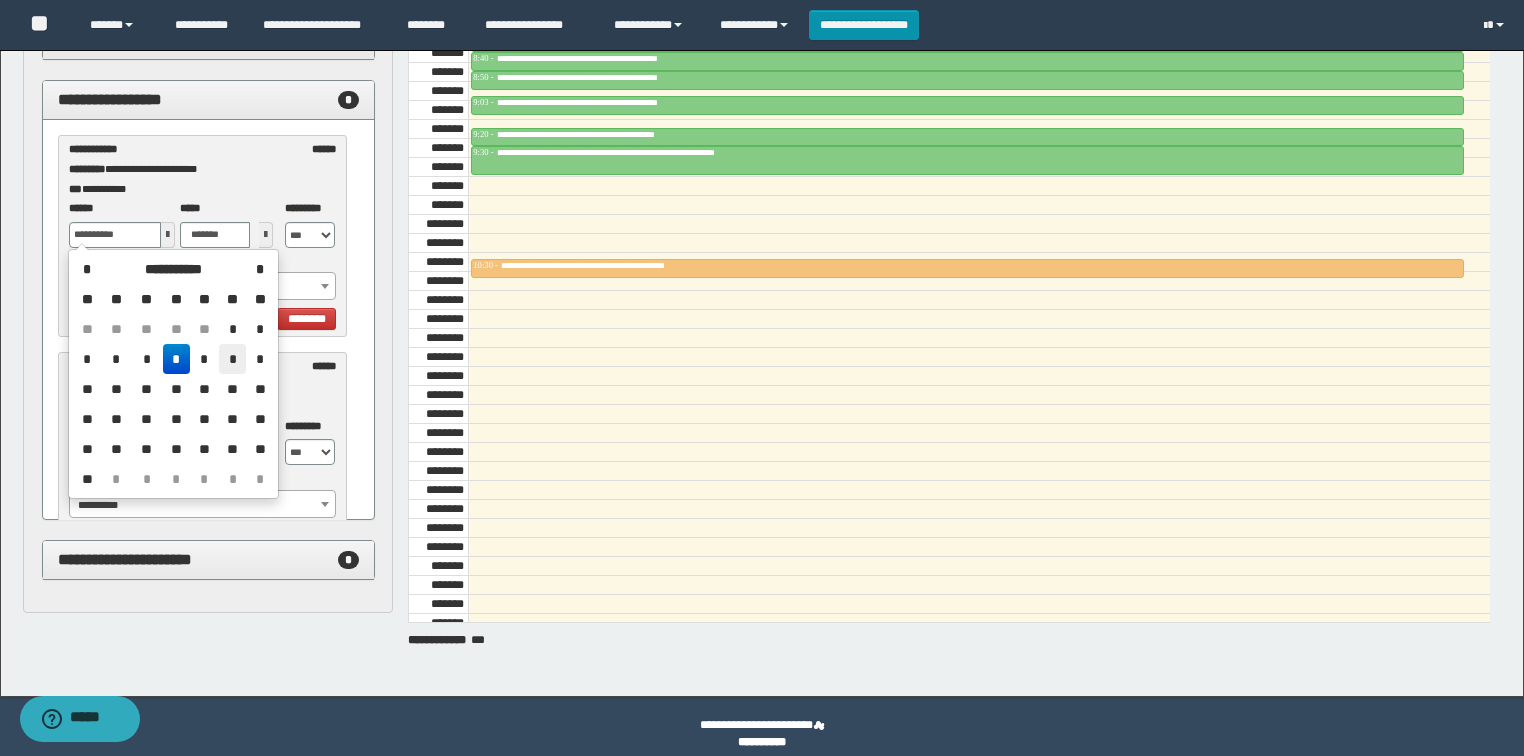 click on "*" at bounding box center (233, 359) 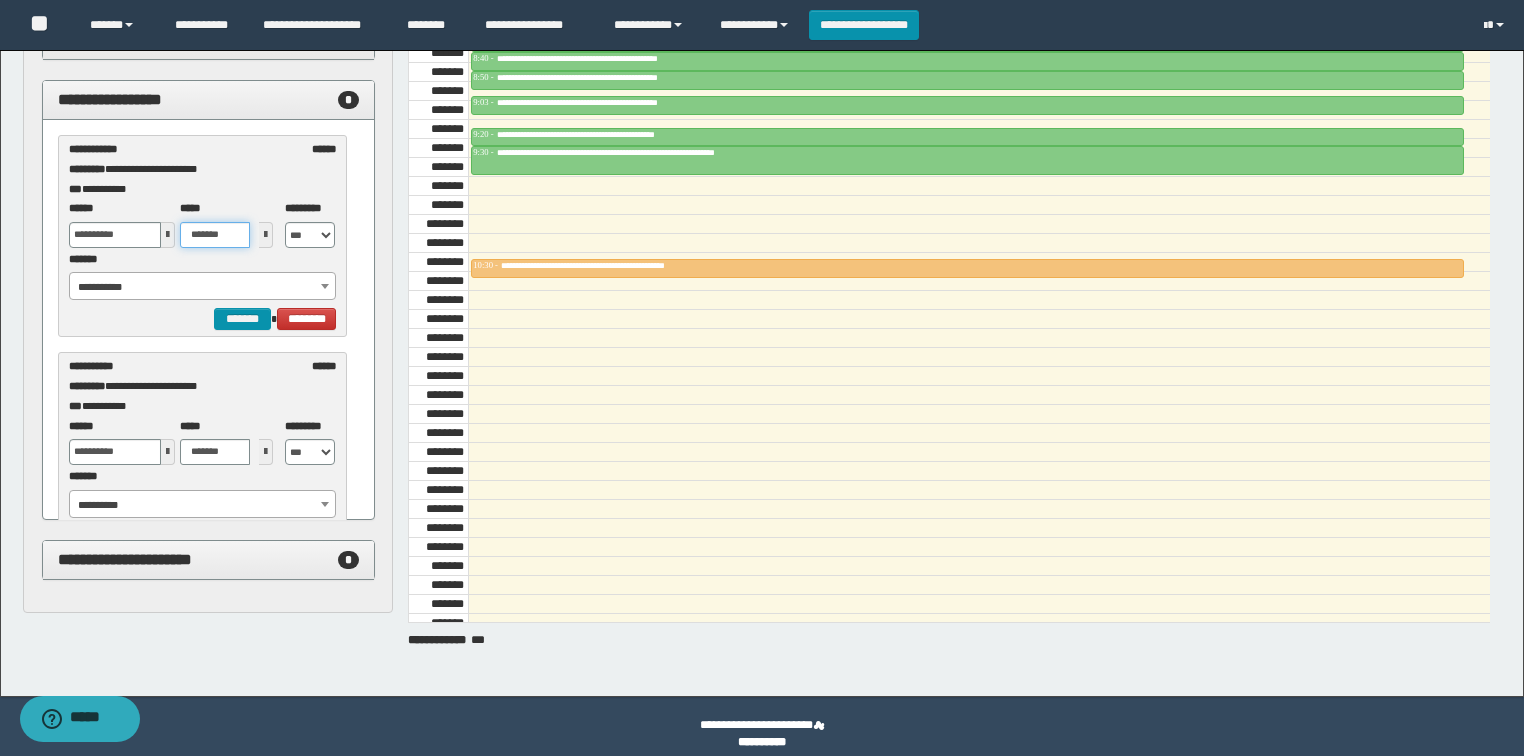click on "*******" at bounding box center (215, 235) 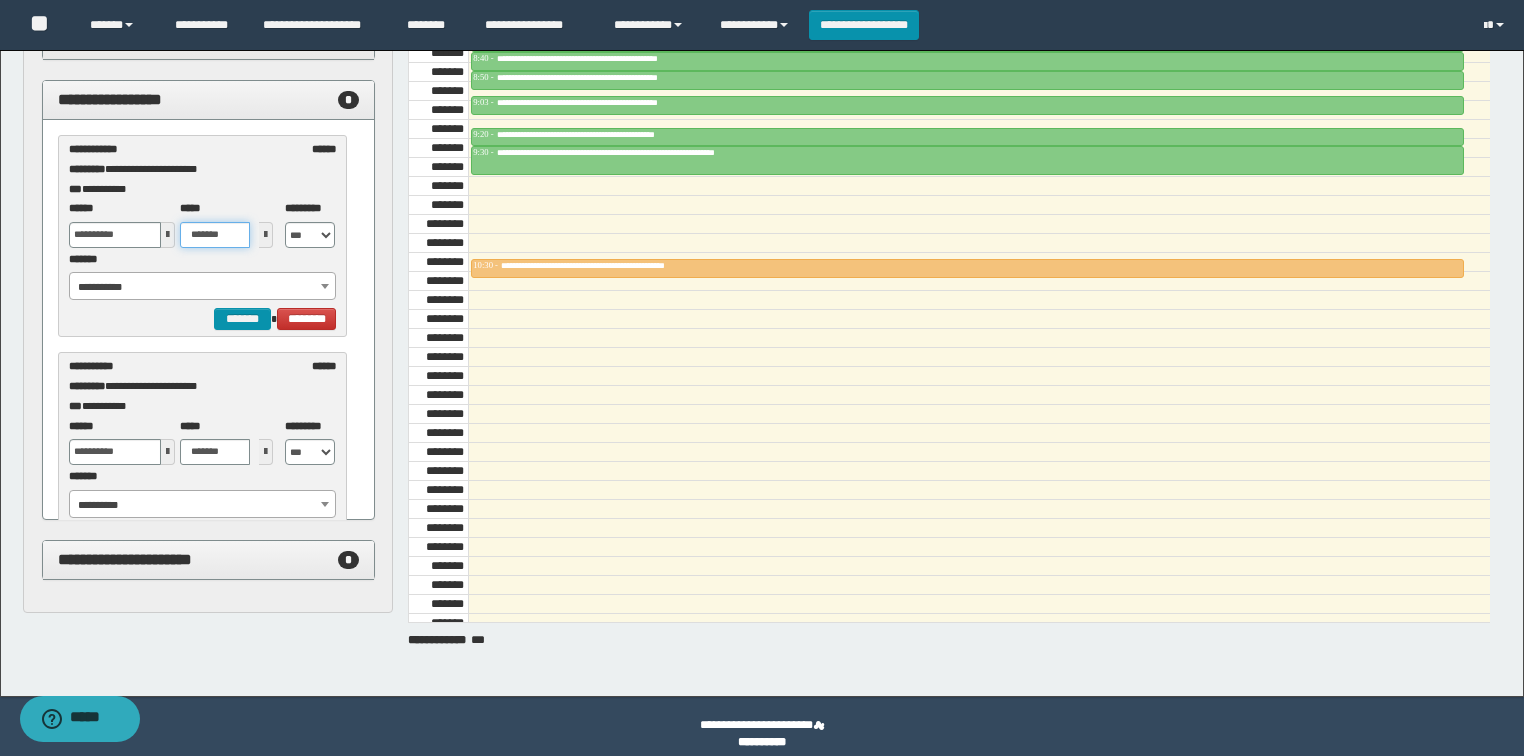 click on "*******" at bounding box center [215, 235] 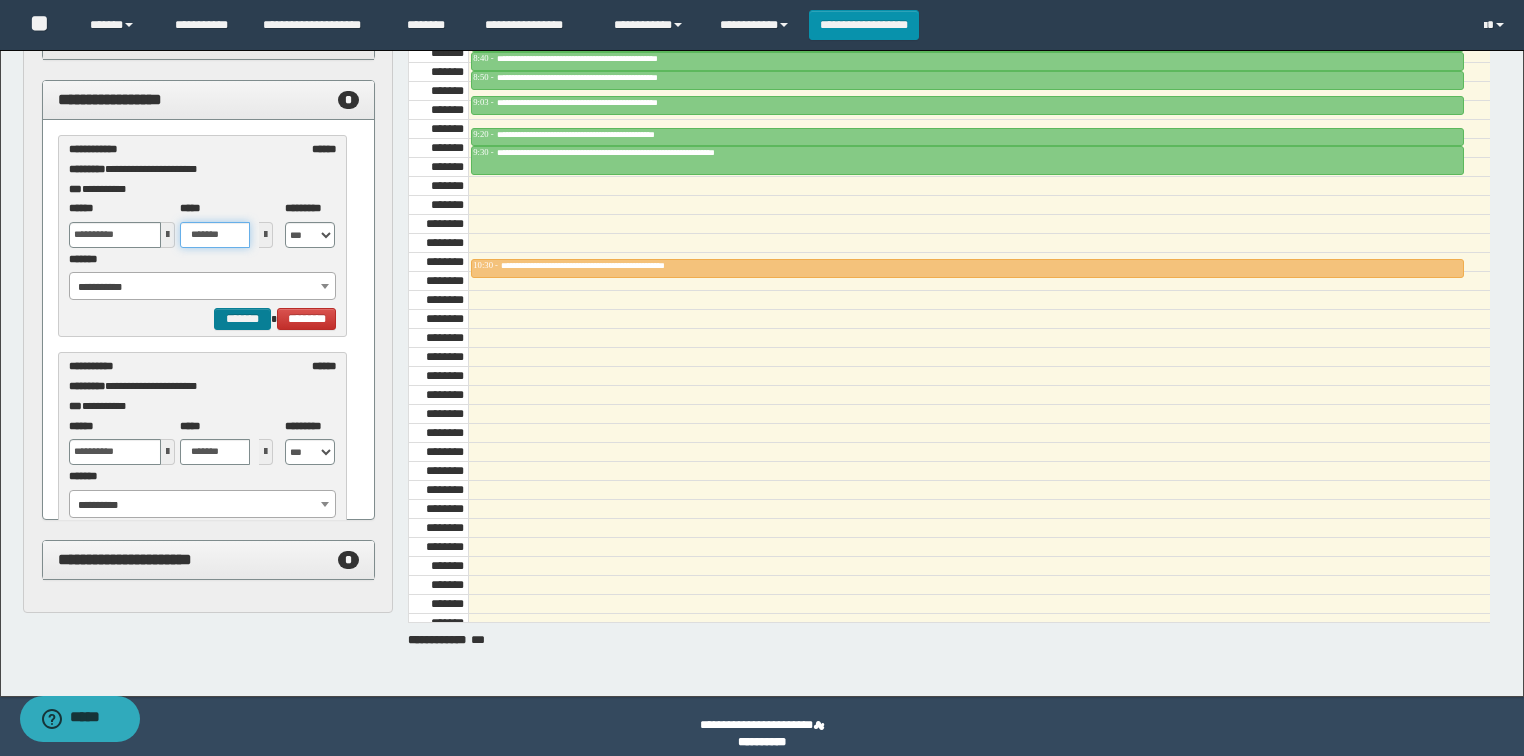 type on "*******" 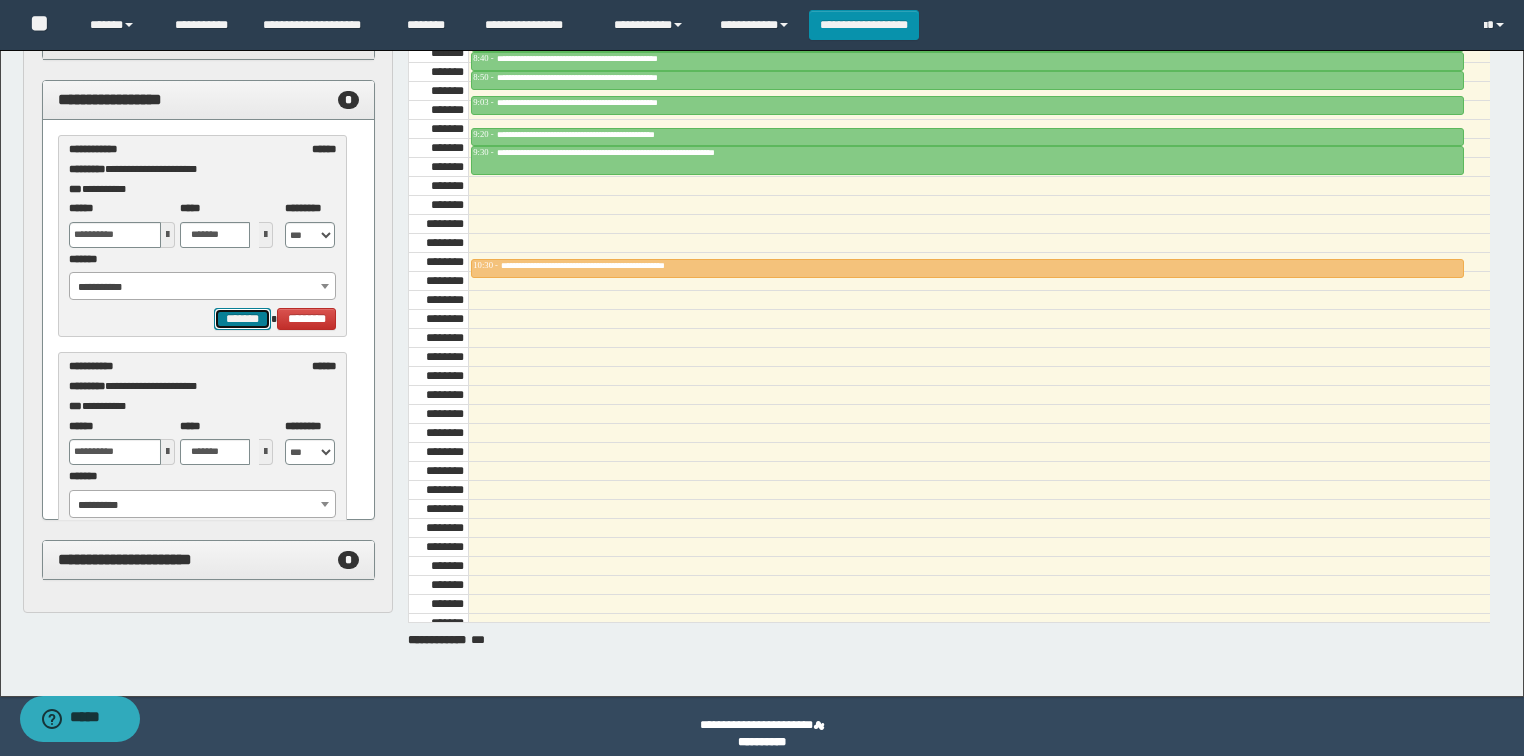 click on "*******" at bounding box center (242, 319) 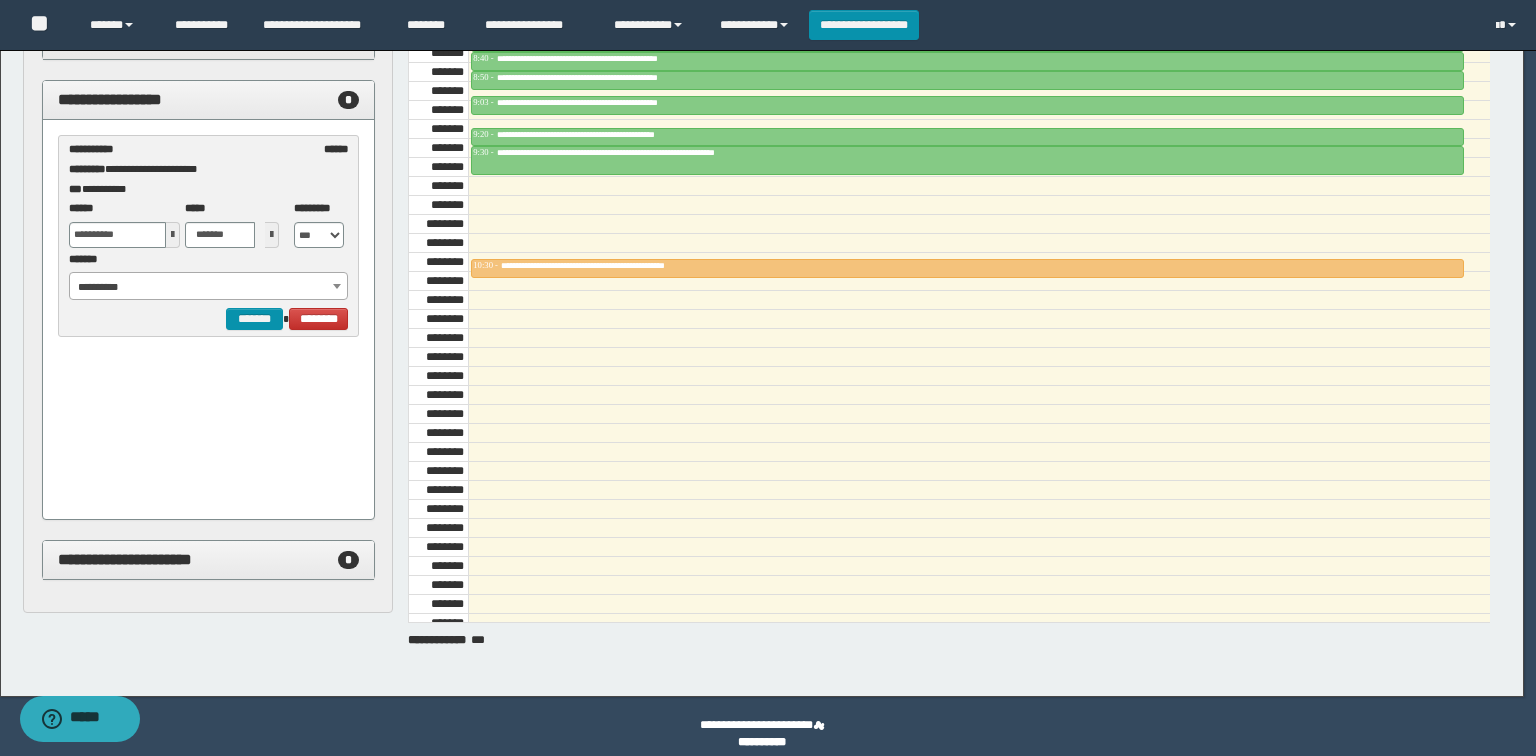select on "******" 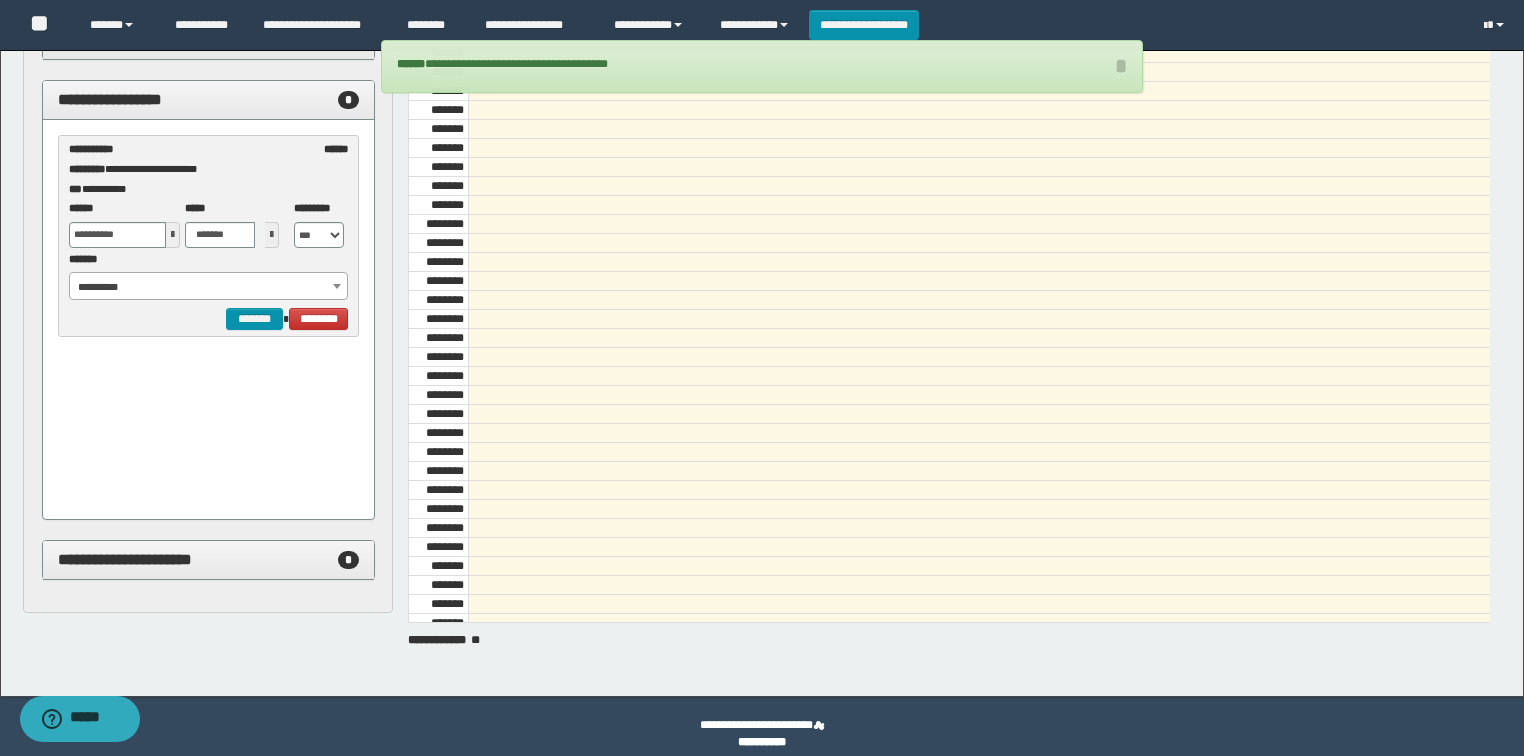 click at bounding box center (173, 235) 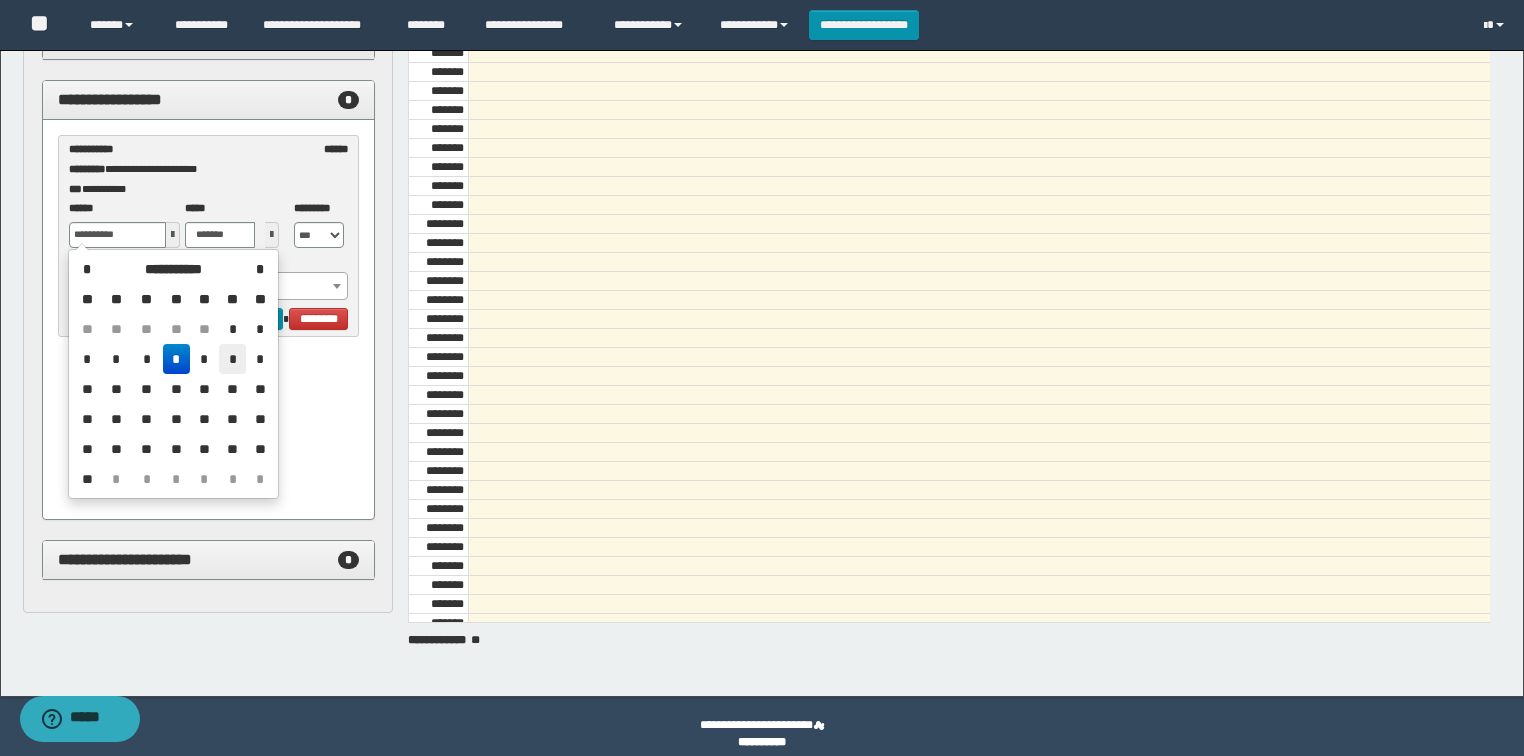 click on "*" at bounding box center [233, 359] 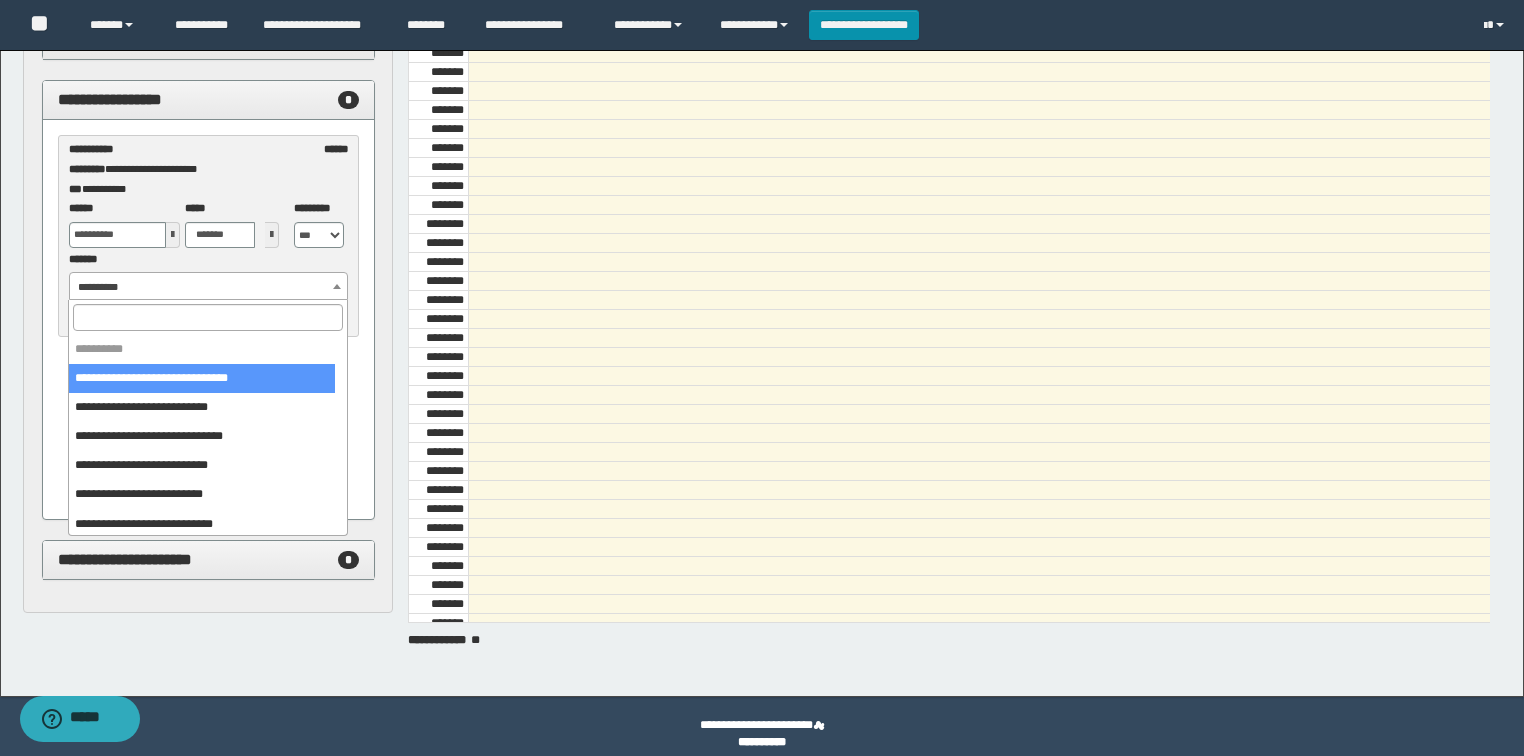 click on "**********" at bounding box center [209, 287] 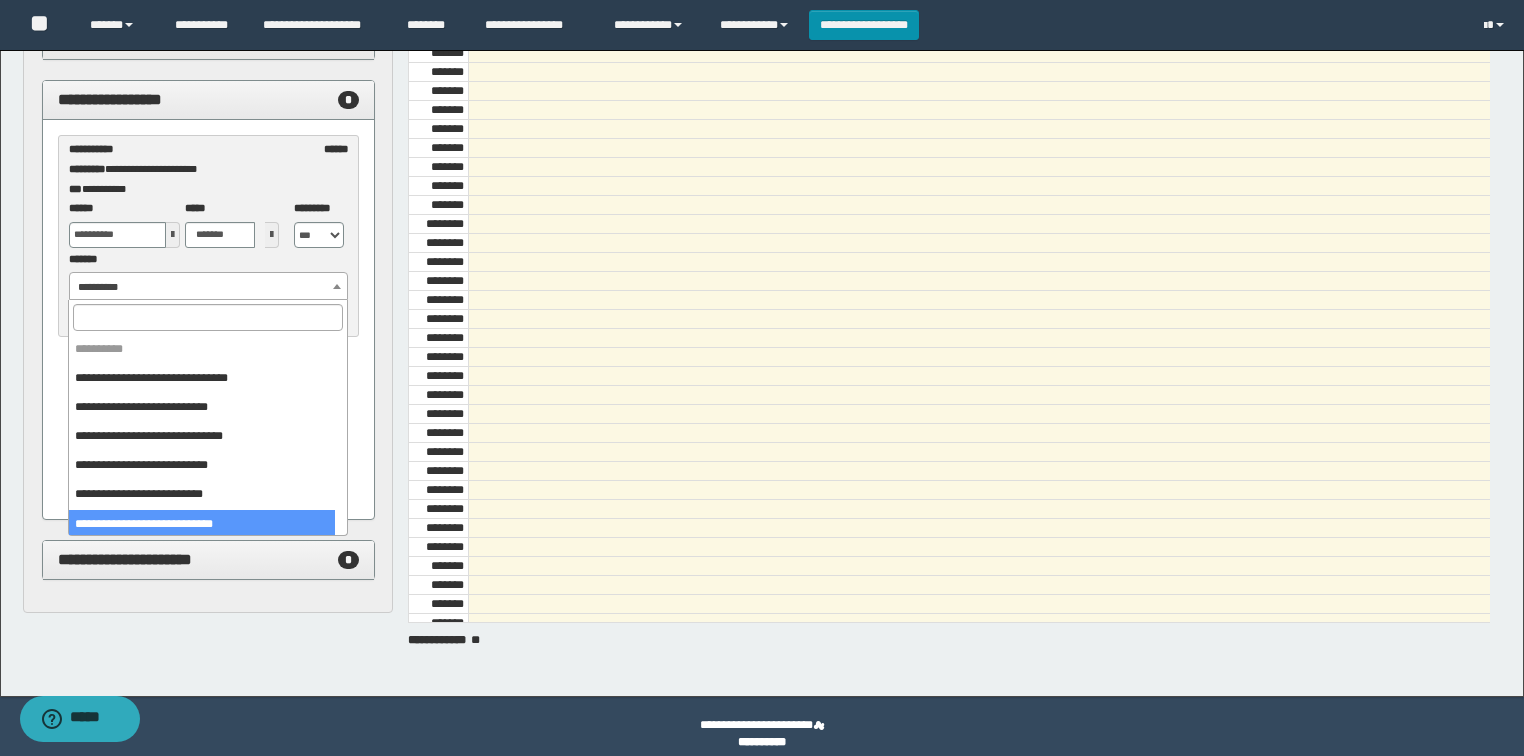 select on "******" 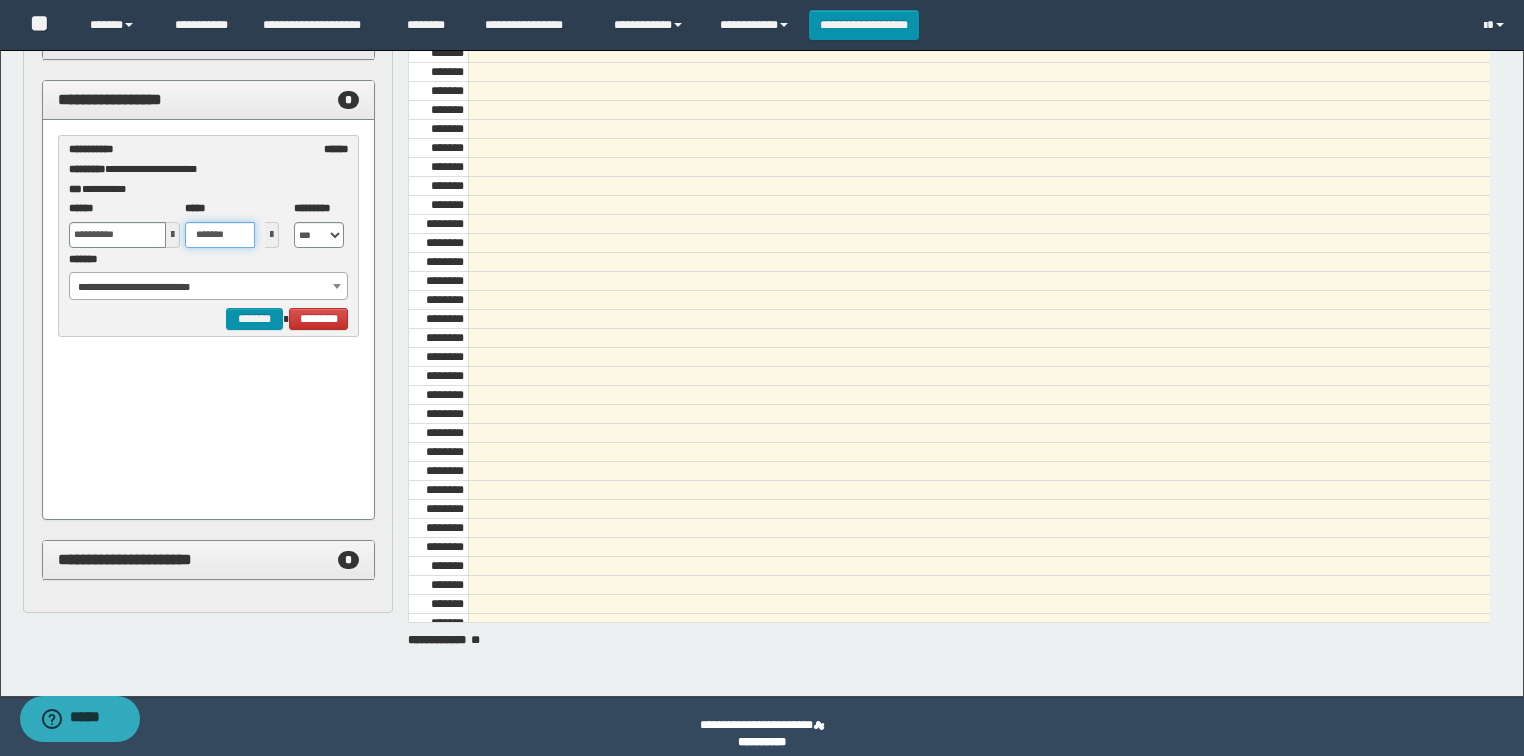 click on "*******" at bounding box center (220, 235) 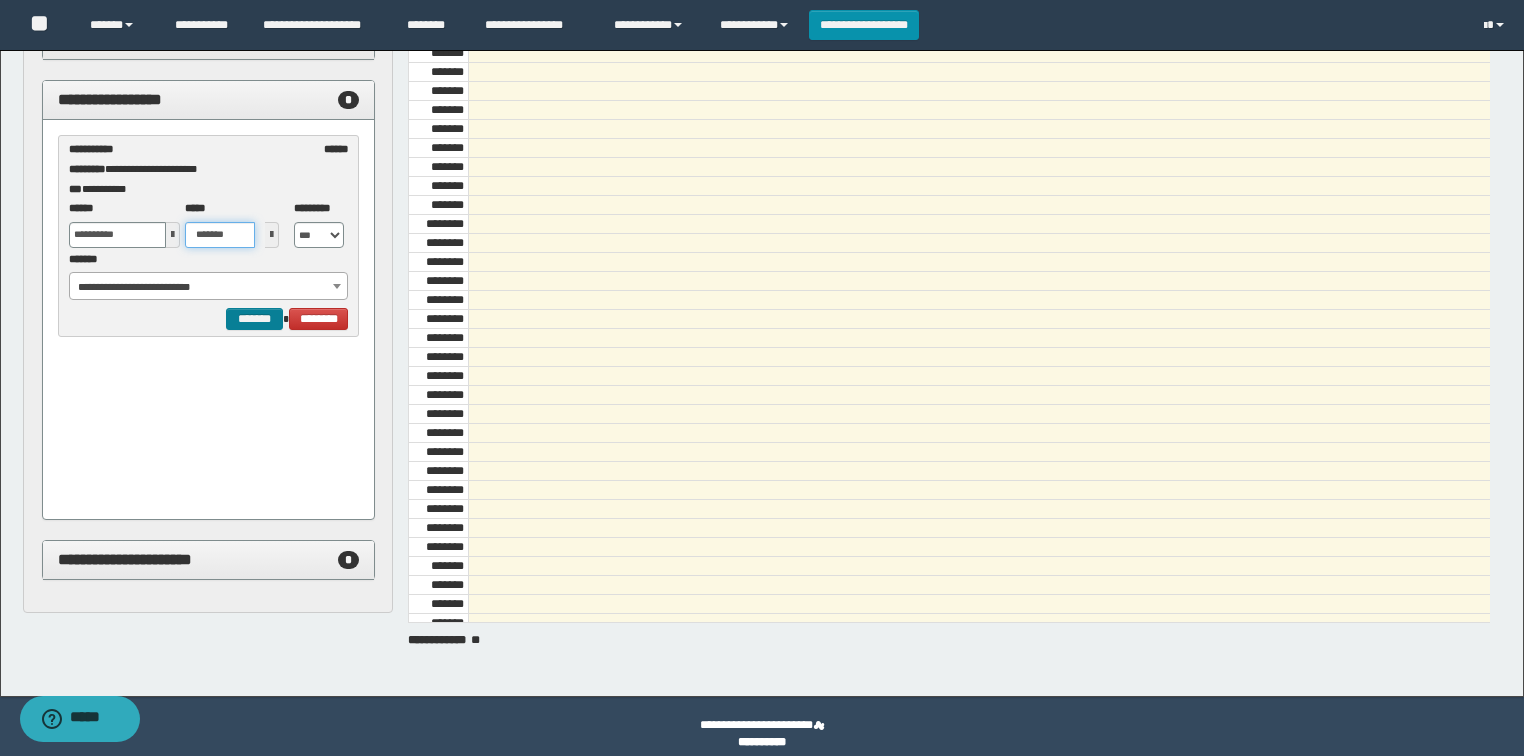 type on "*******" 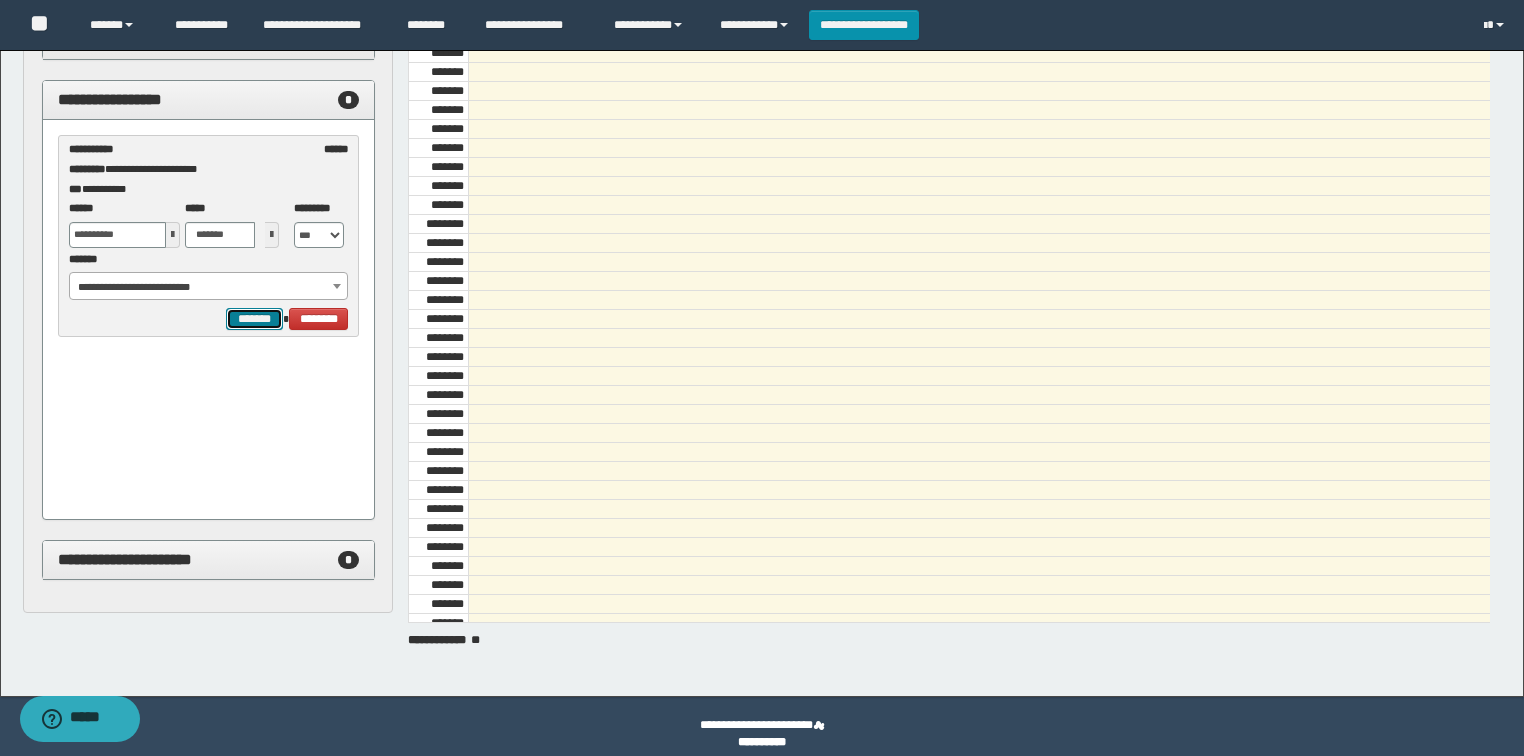 click on "*******" at bounding box center [254, 319] 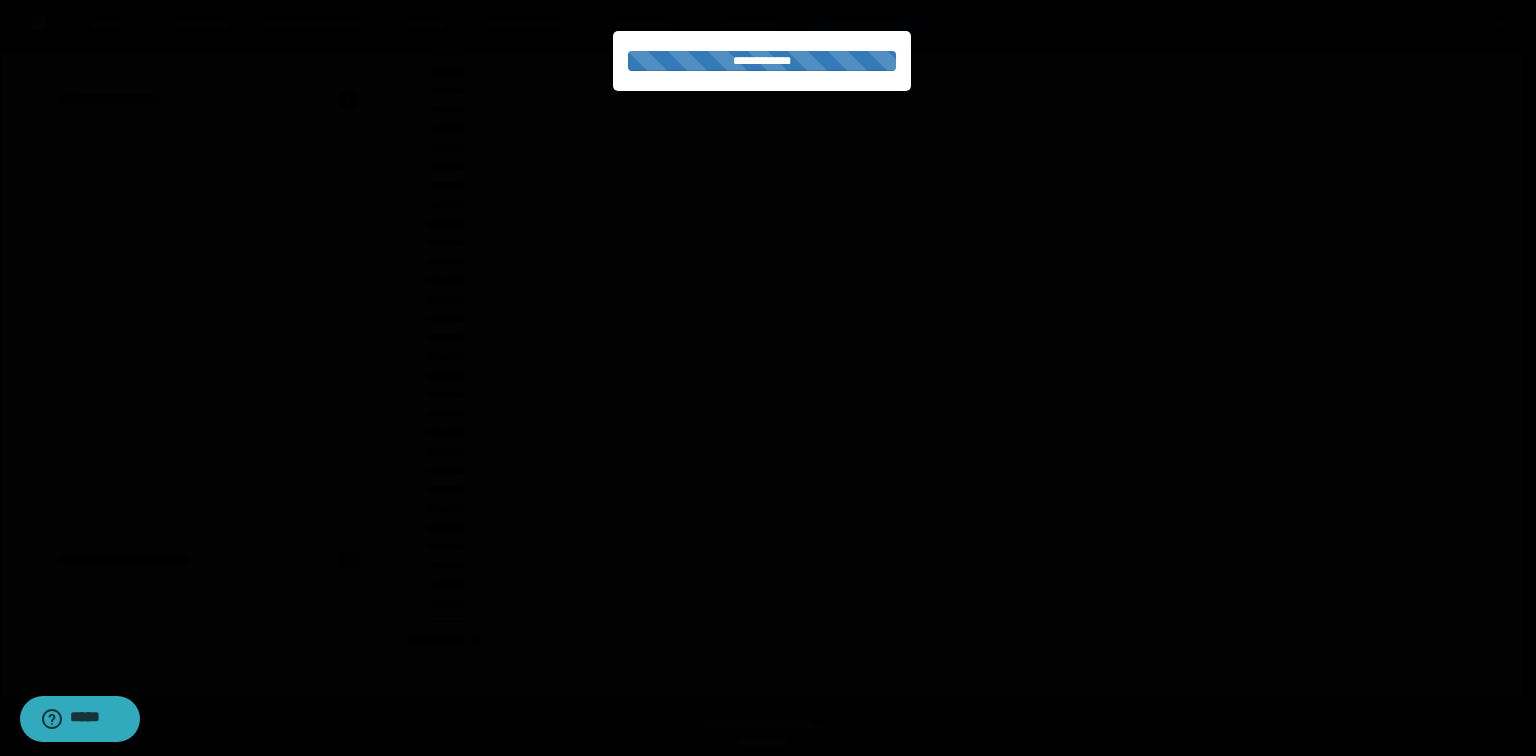 select on "******" 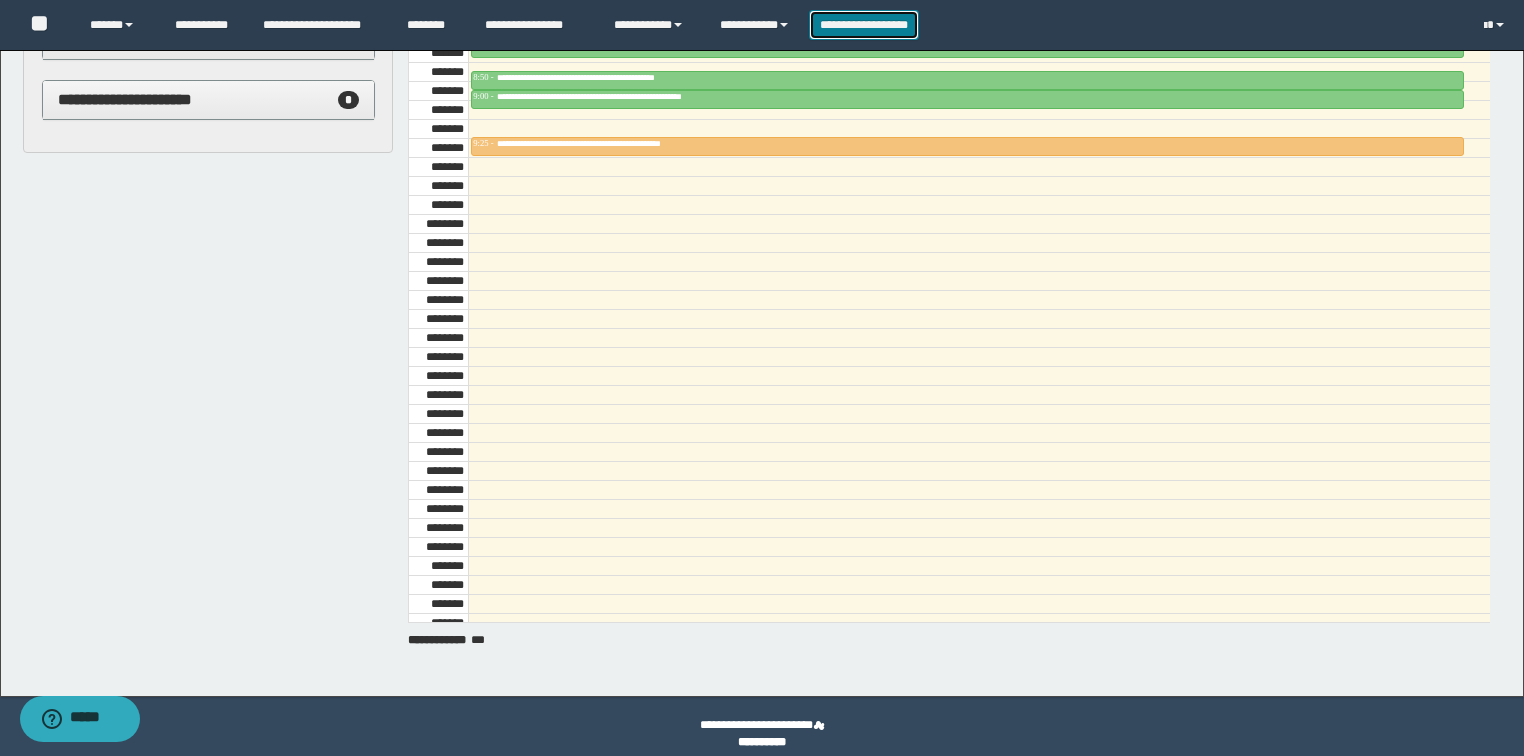click on "**********" at bounding box center [864, 25] 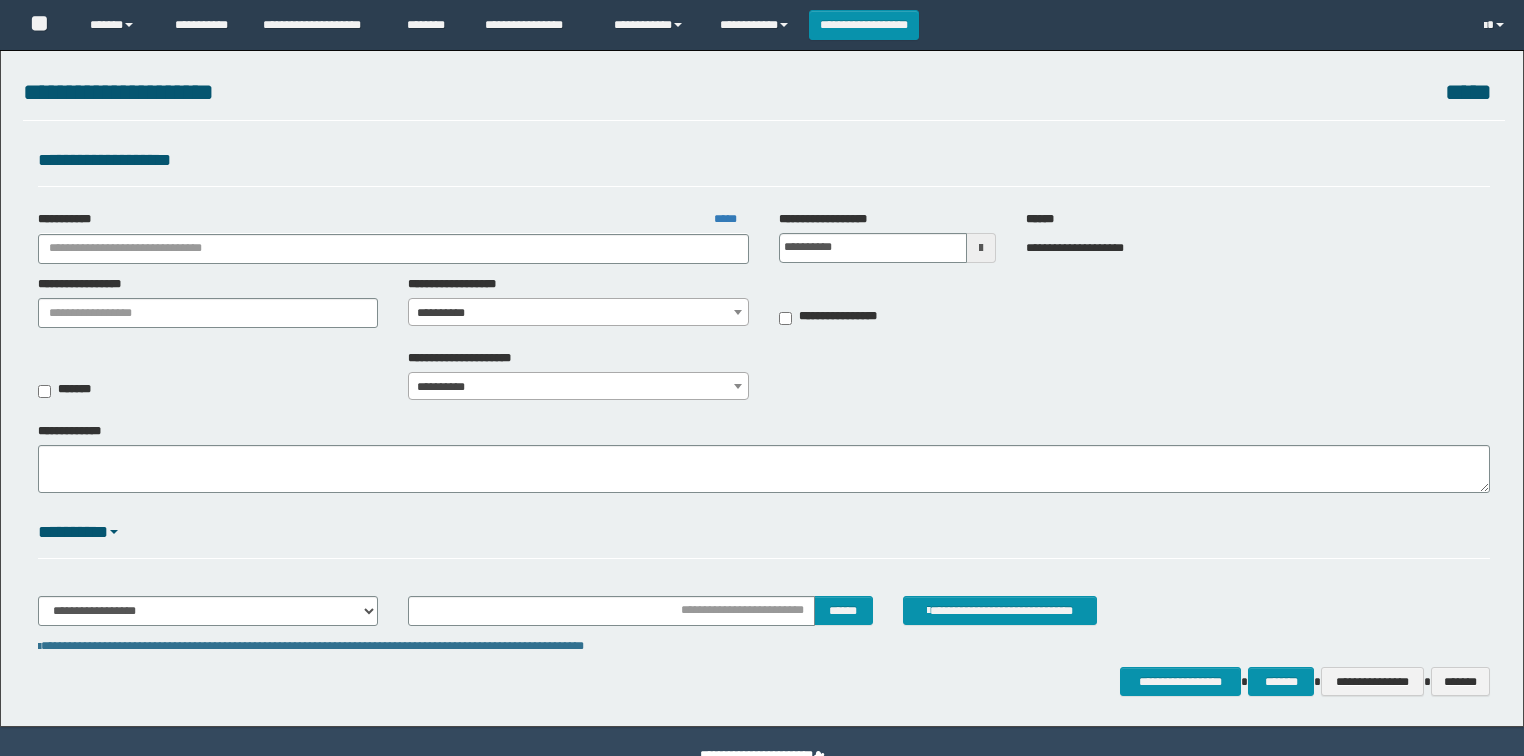 scroll, scrollTop: 0, scrollLeft: 0, axis: both 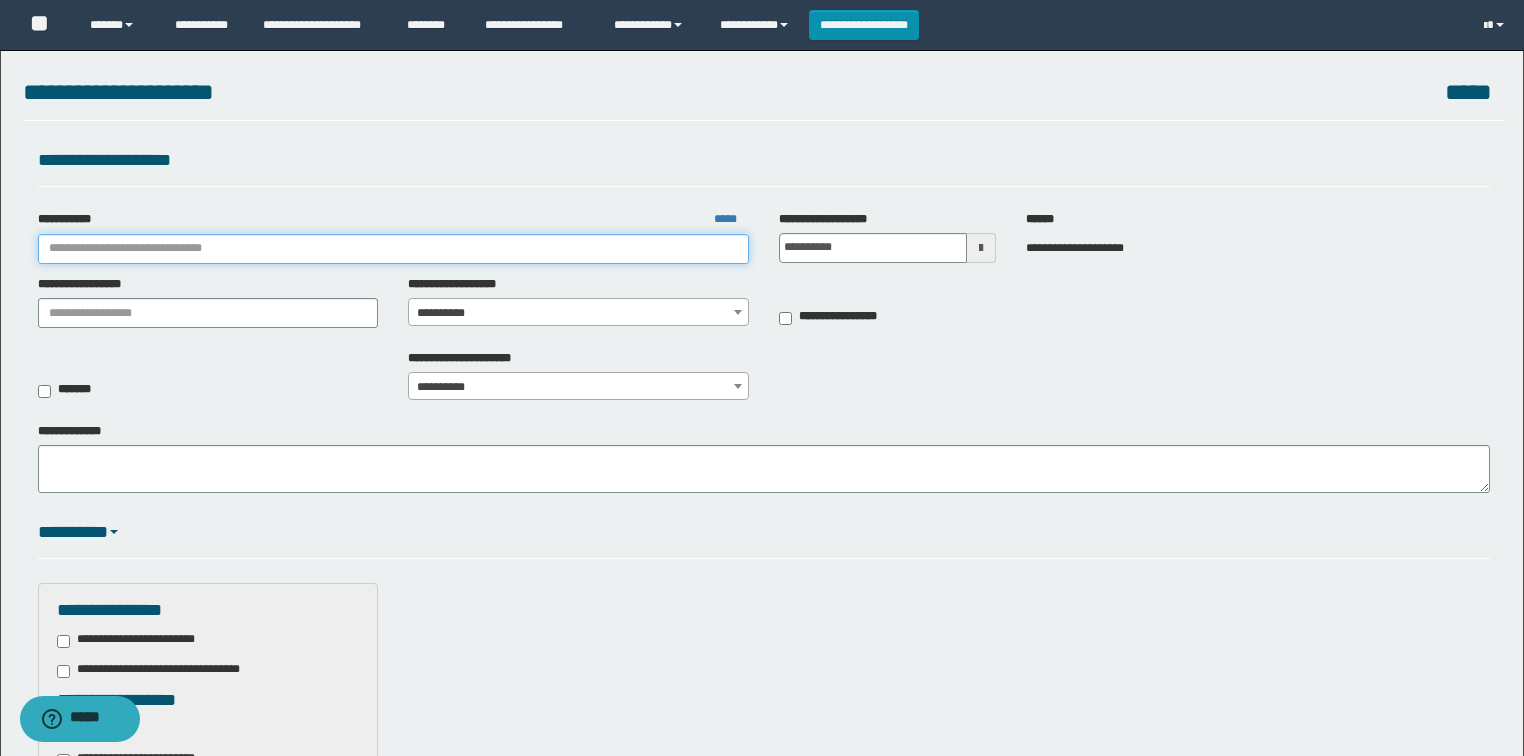 click on "**********" at bounding box center [393, 249] 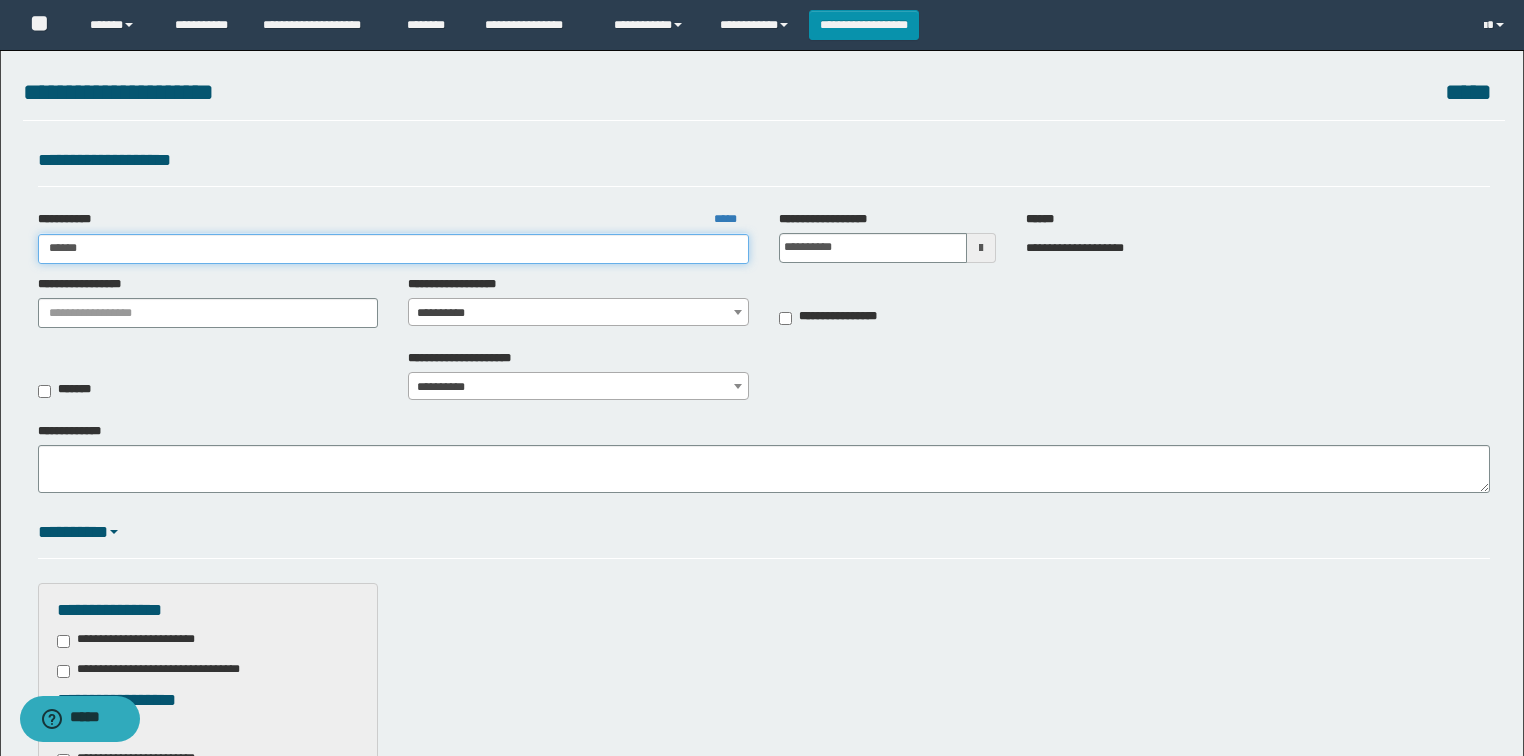 type on "*******" 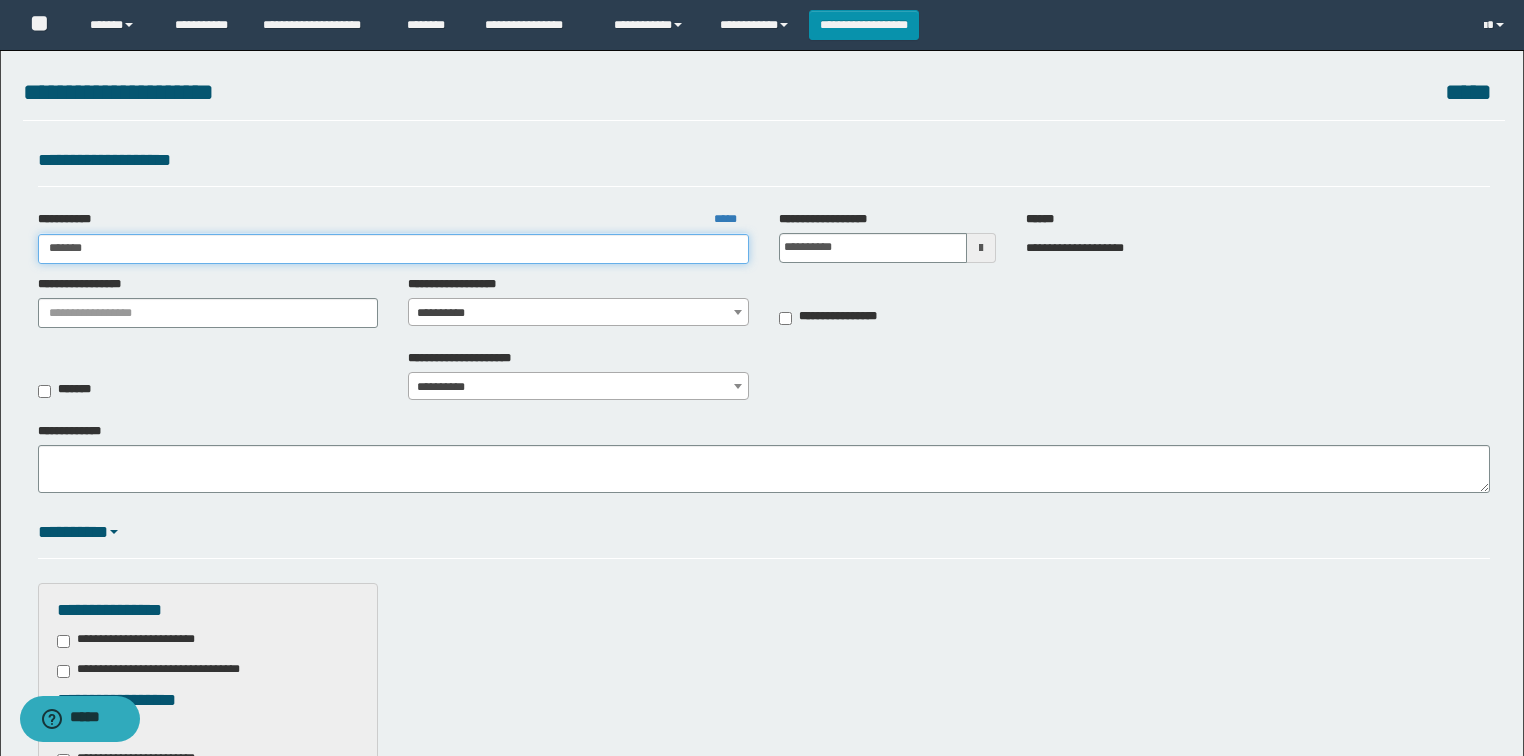 type on "*******" 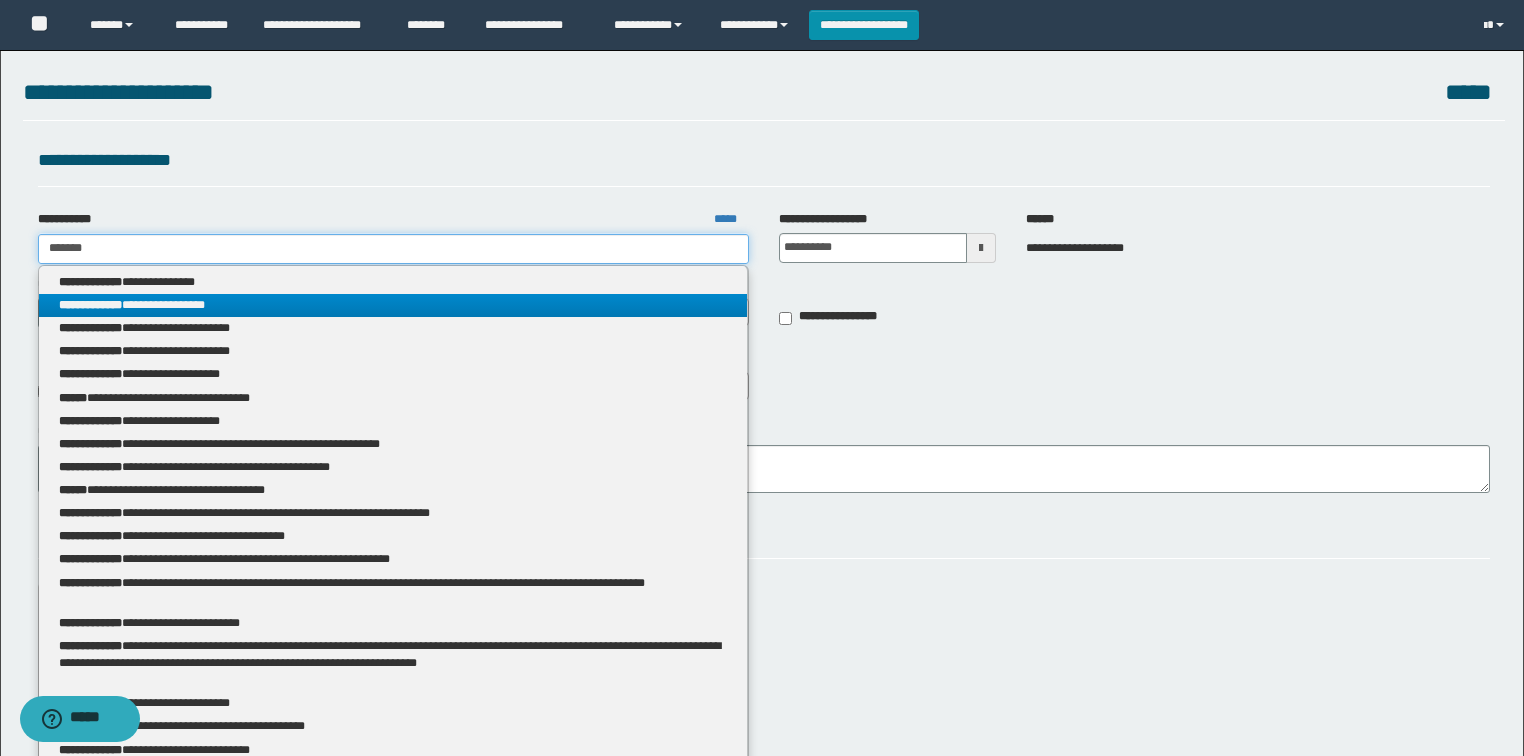 type on "*******" 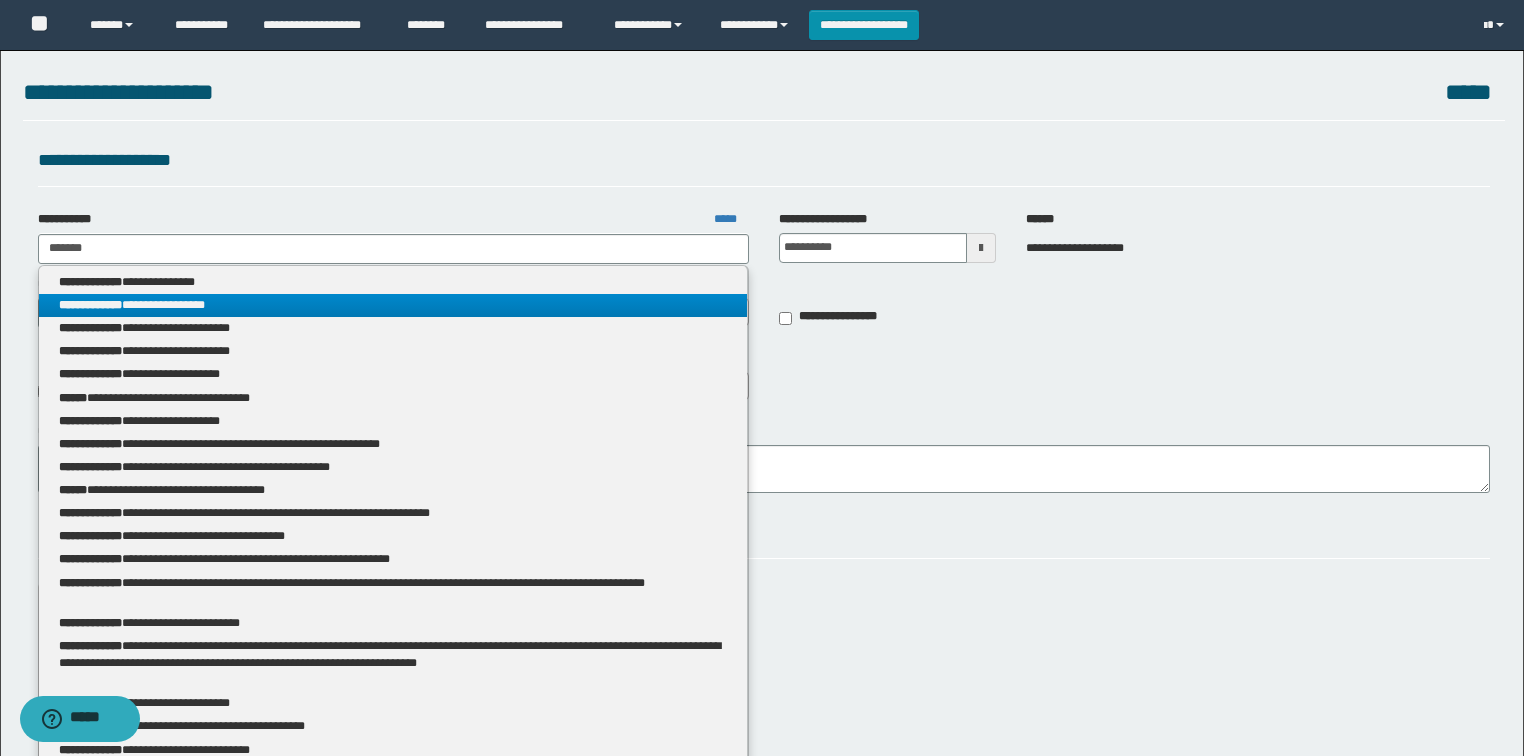 click on "**********" at bounding box center [393, 305] 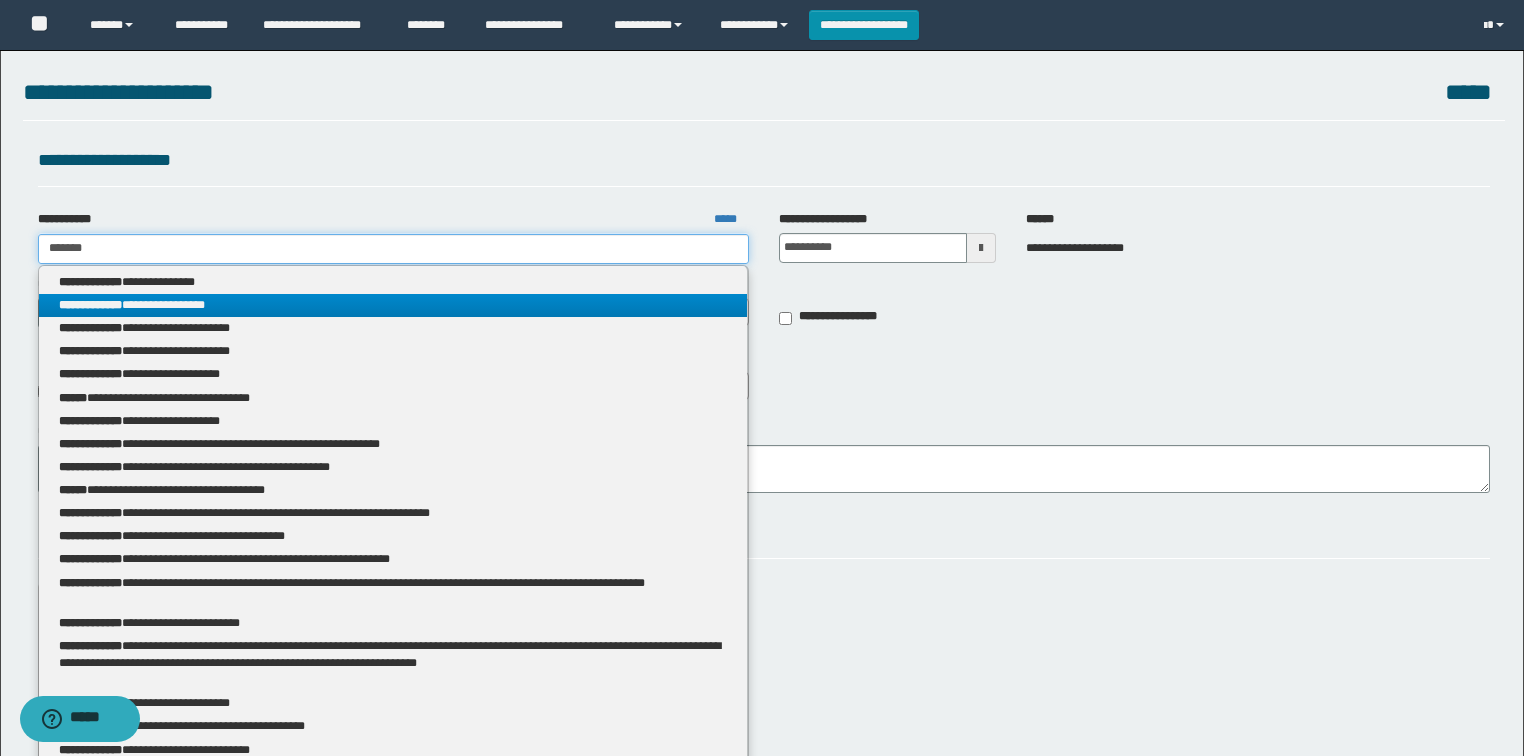 type 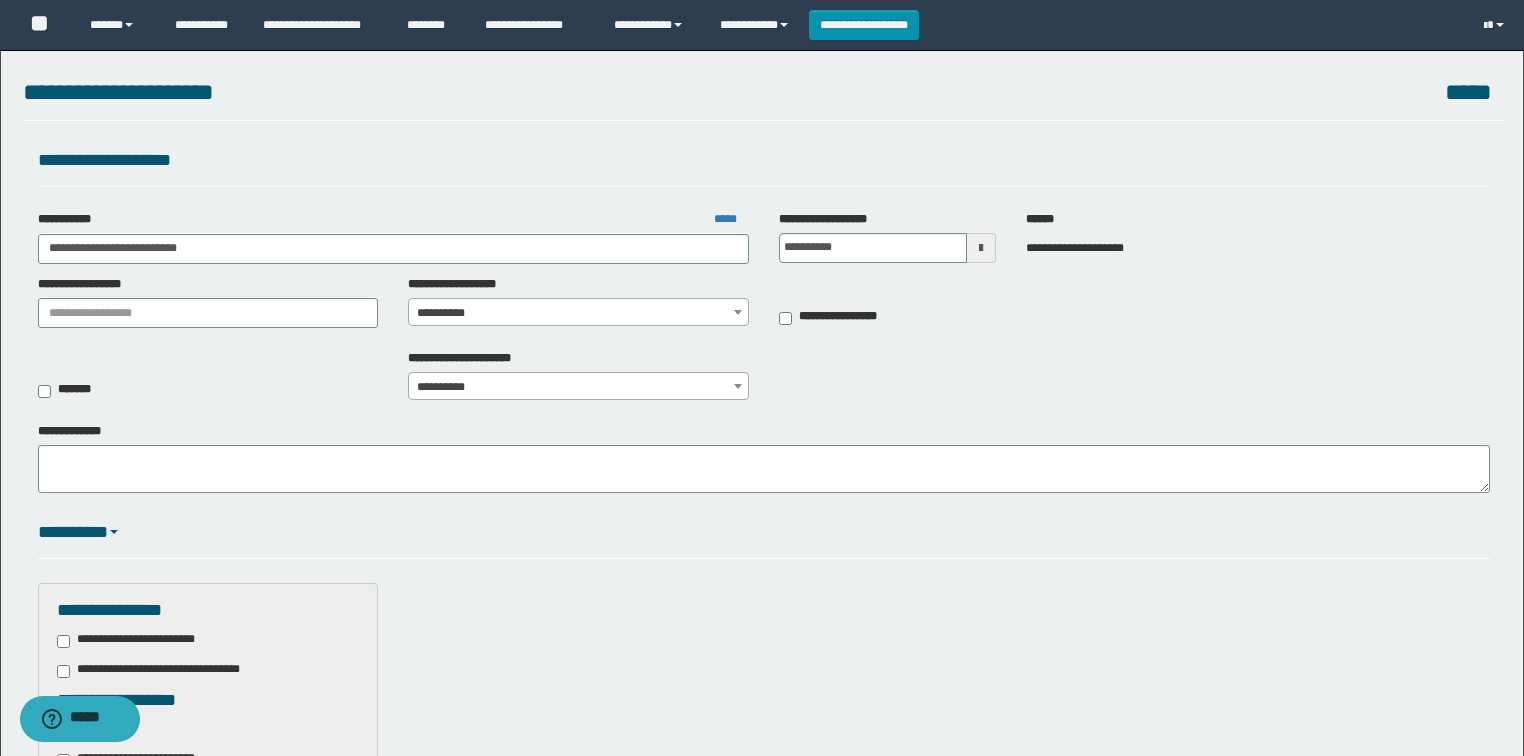 click on "**********" at bounding box center [578, 313] 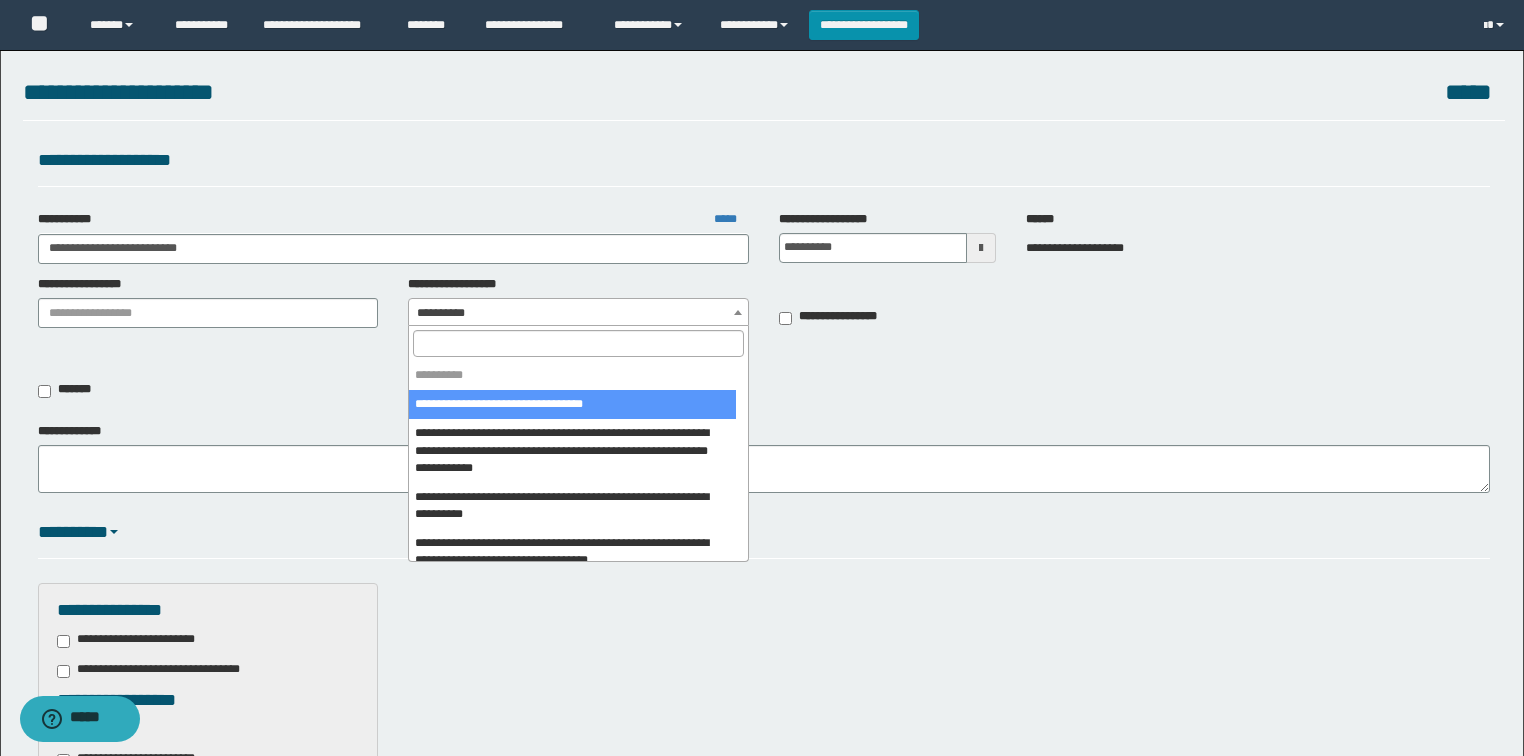 click at bounding box center (578, 343) 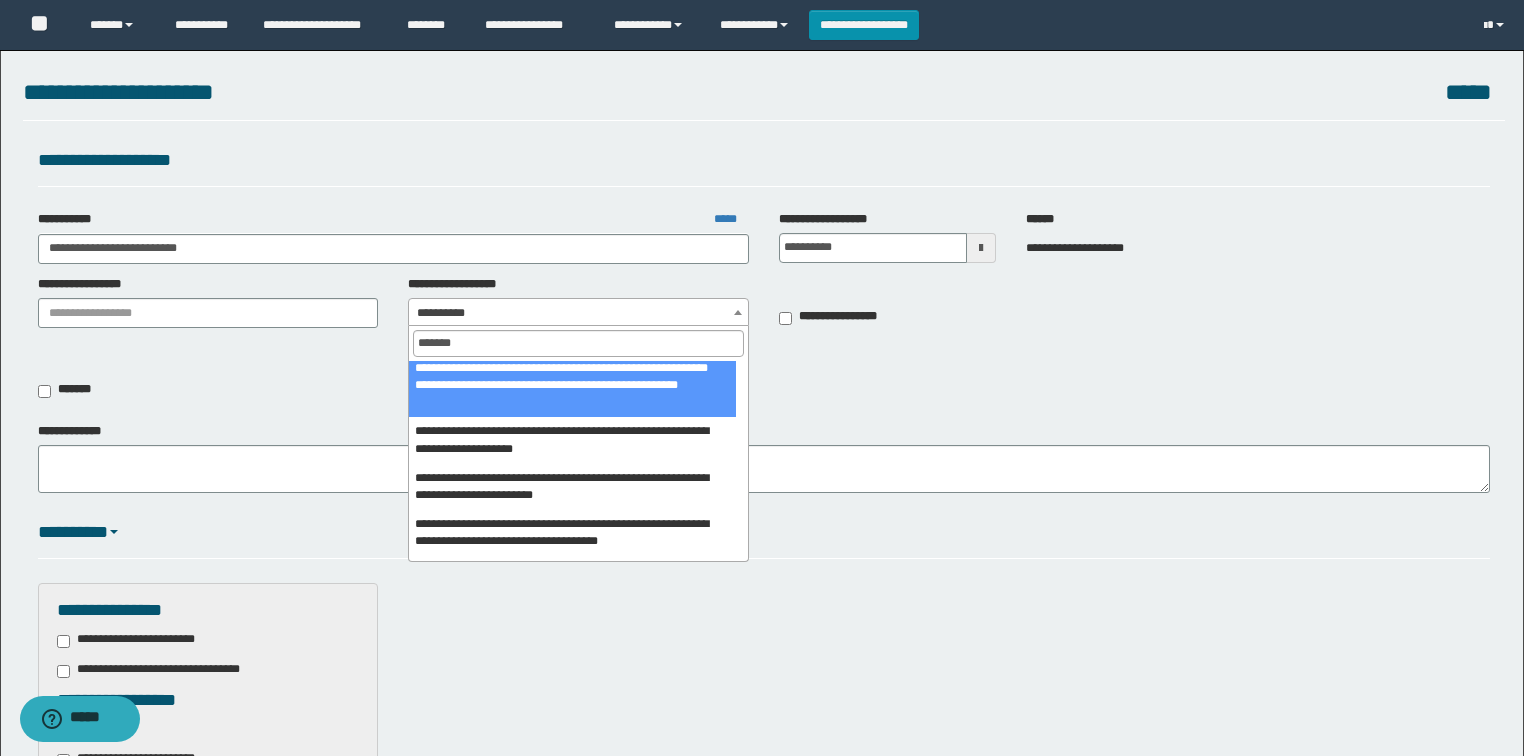 scroll, scrollTop: 160, scrollLeft: 0, axis: vertical 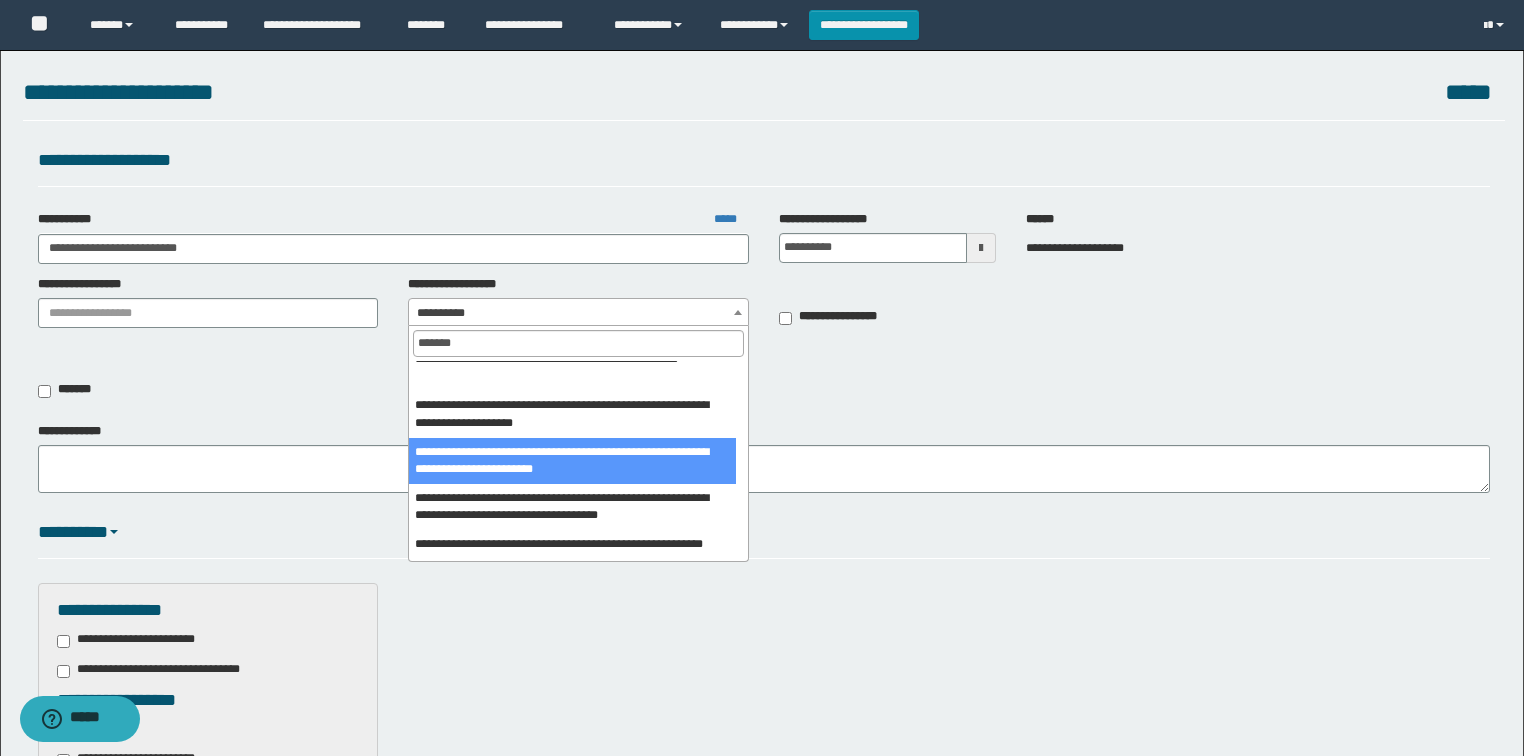 type on "*******" 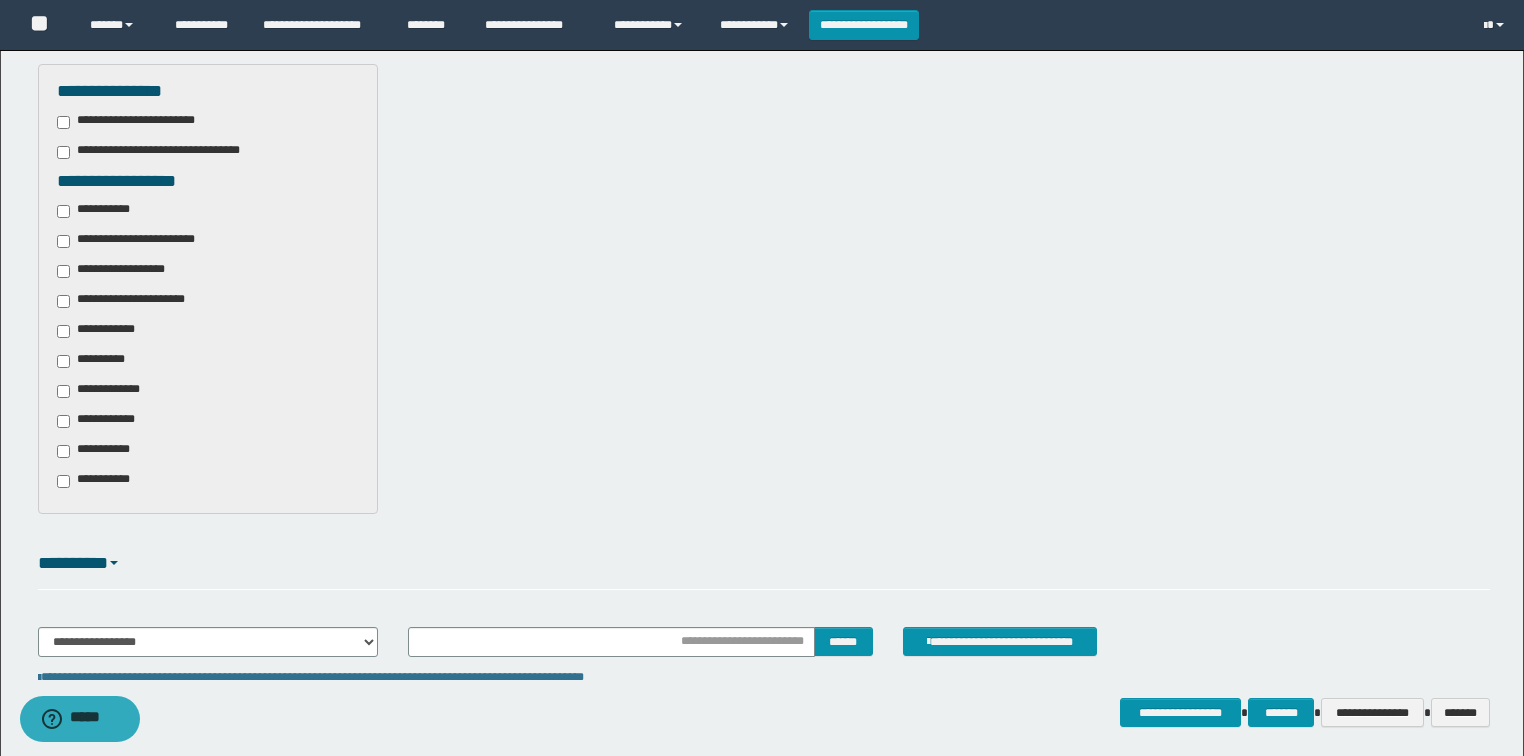 scroll, scrollTop: 560, scrollLeft: 0, axis: vertical 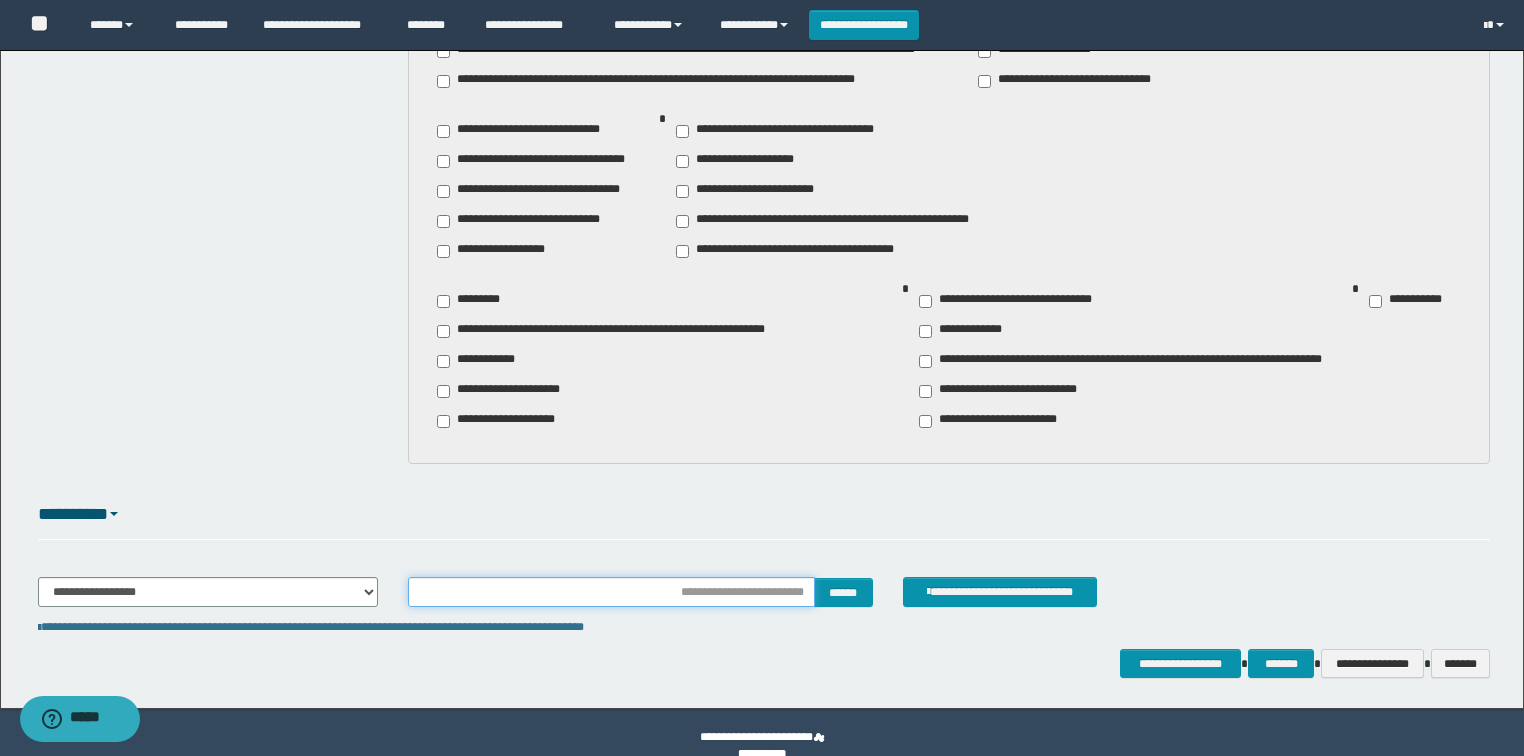 click at bounding box center [611, 592] 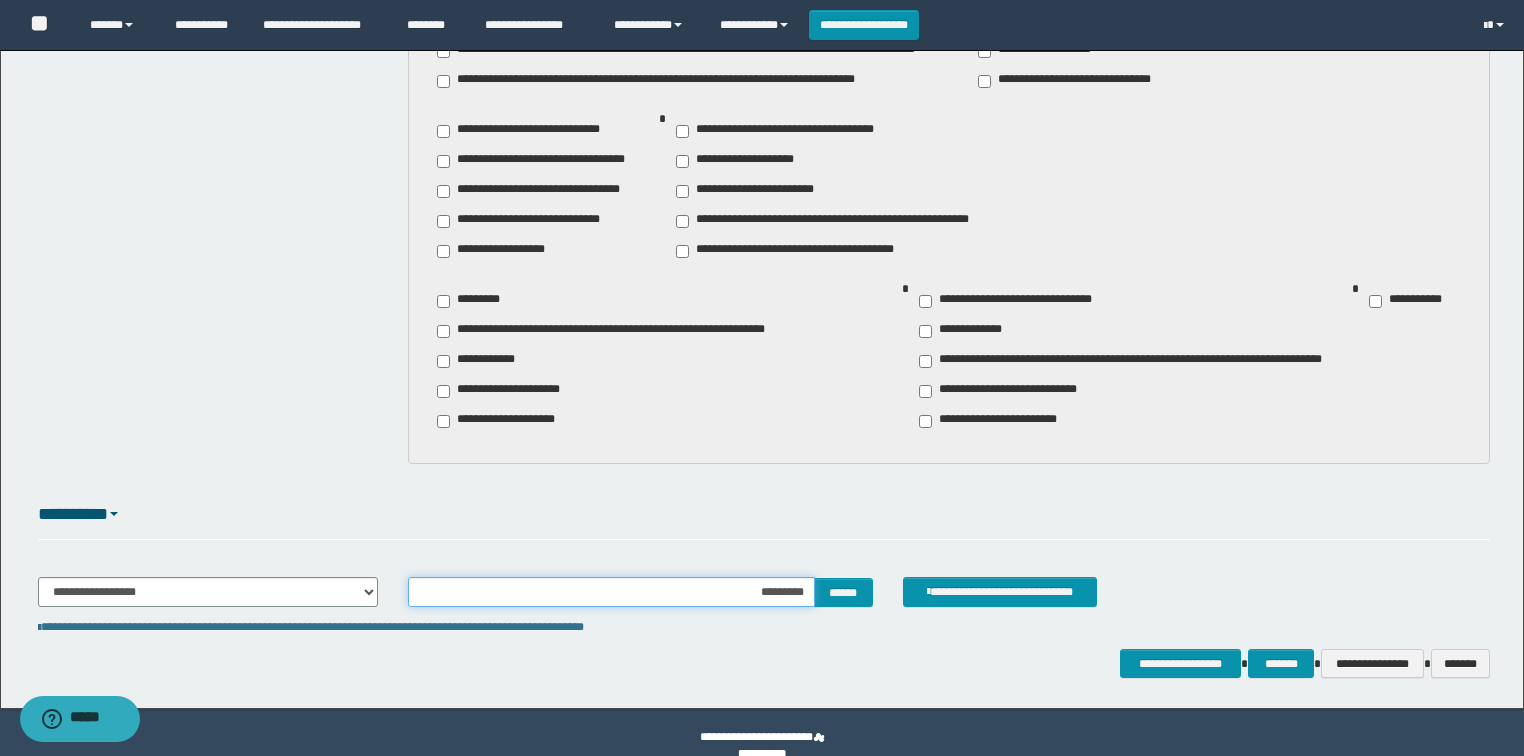 type on "**********" 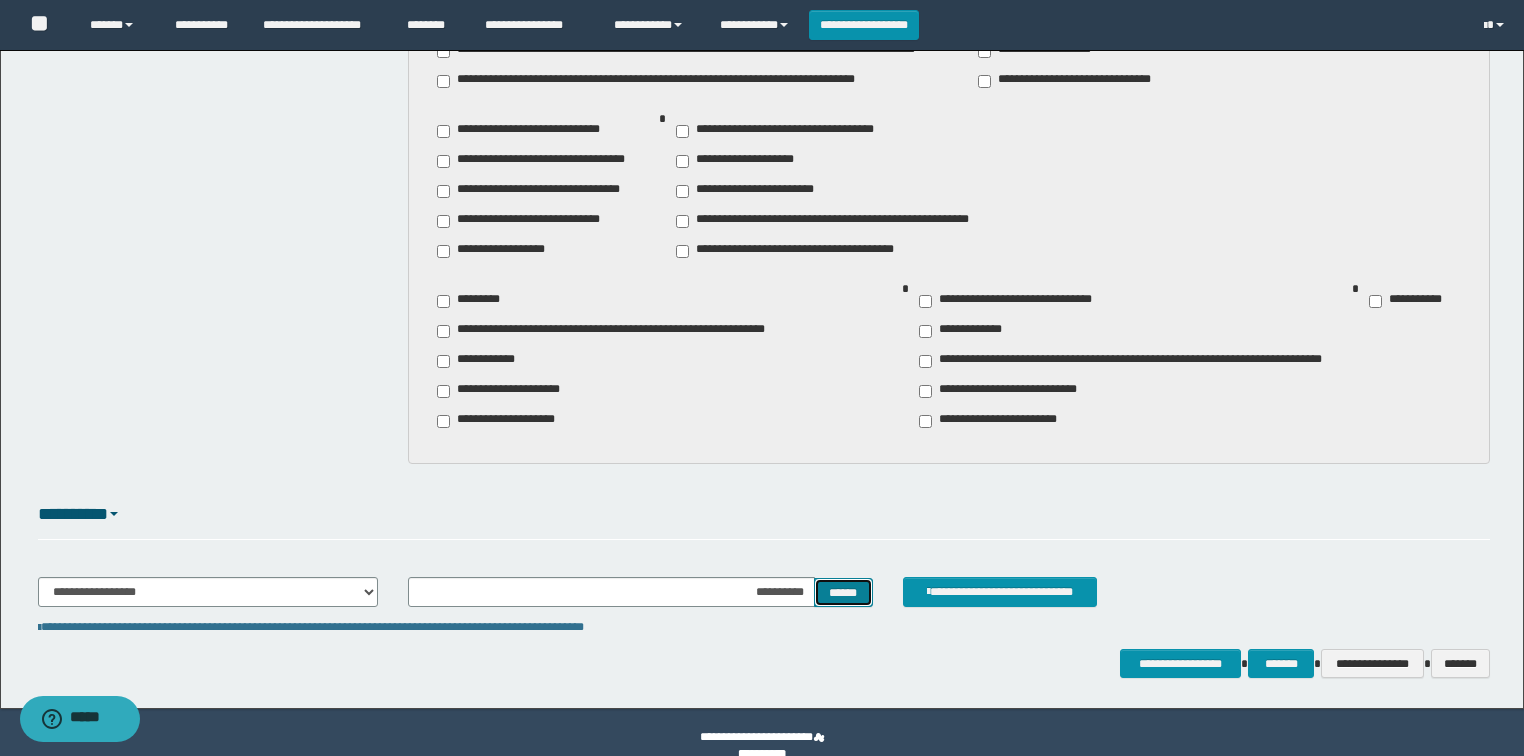 click on "******" at bounding box center (843, 593) 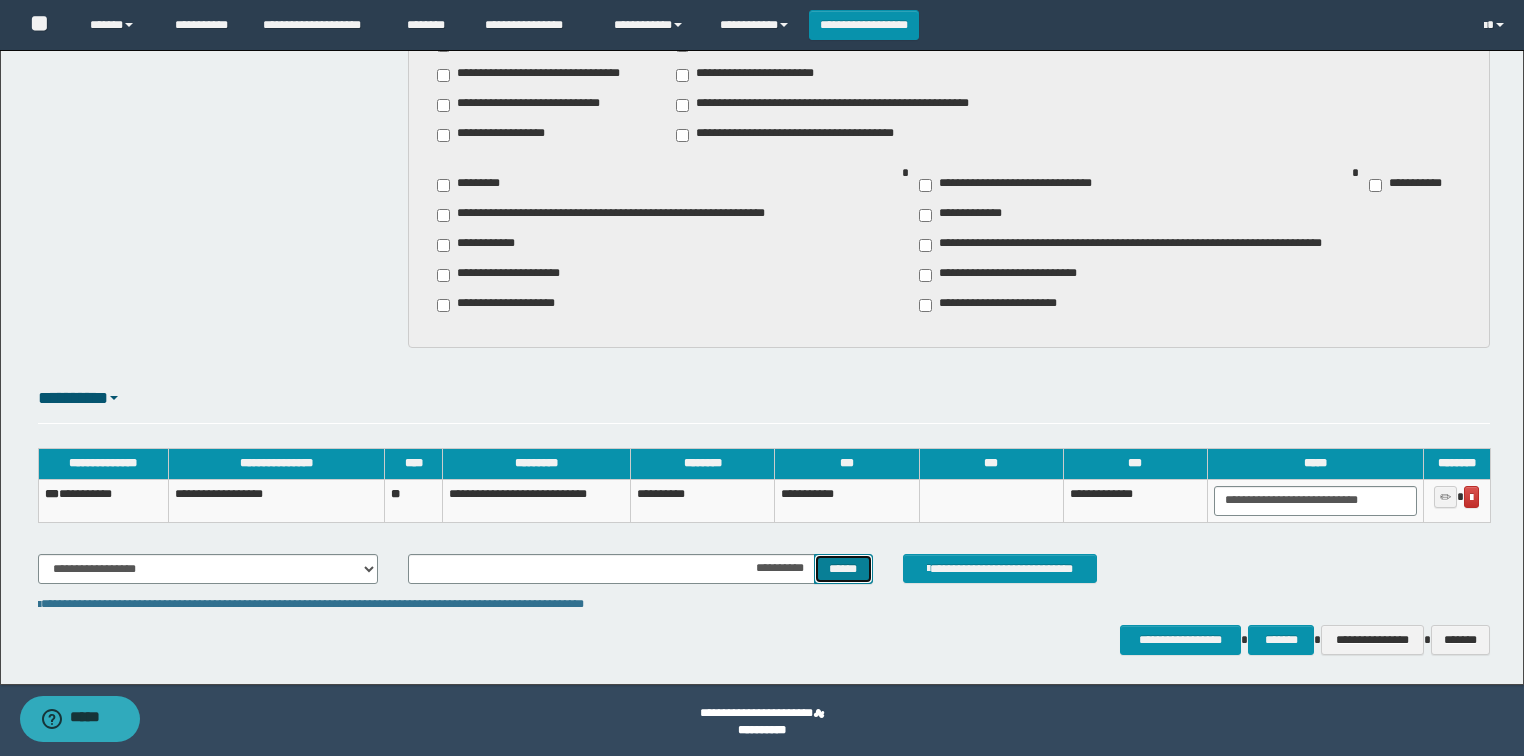 scroll, scrollTop: 2759, scrollLeft: 0, axis: vertical 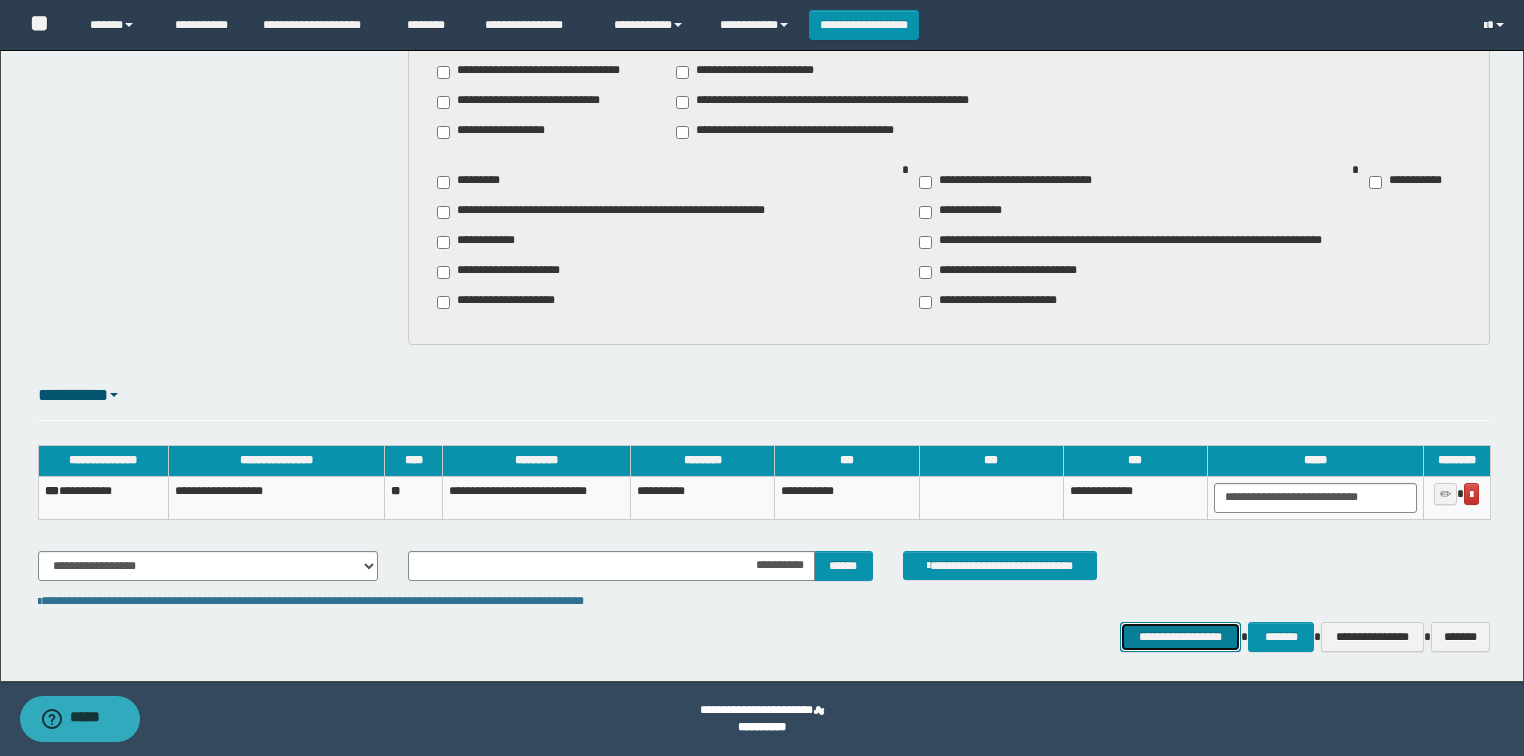 click on "**********" at bounding box center [1181, 637] 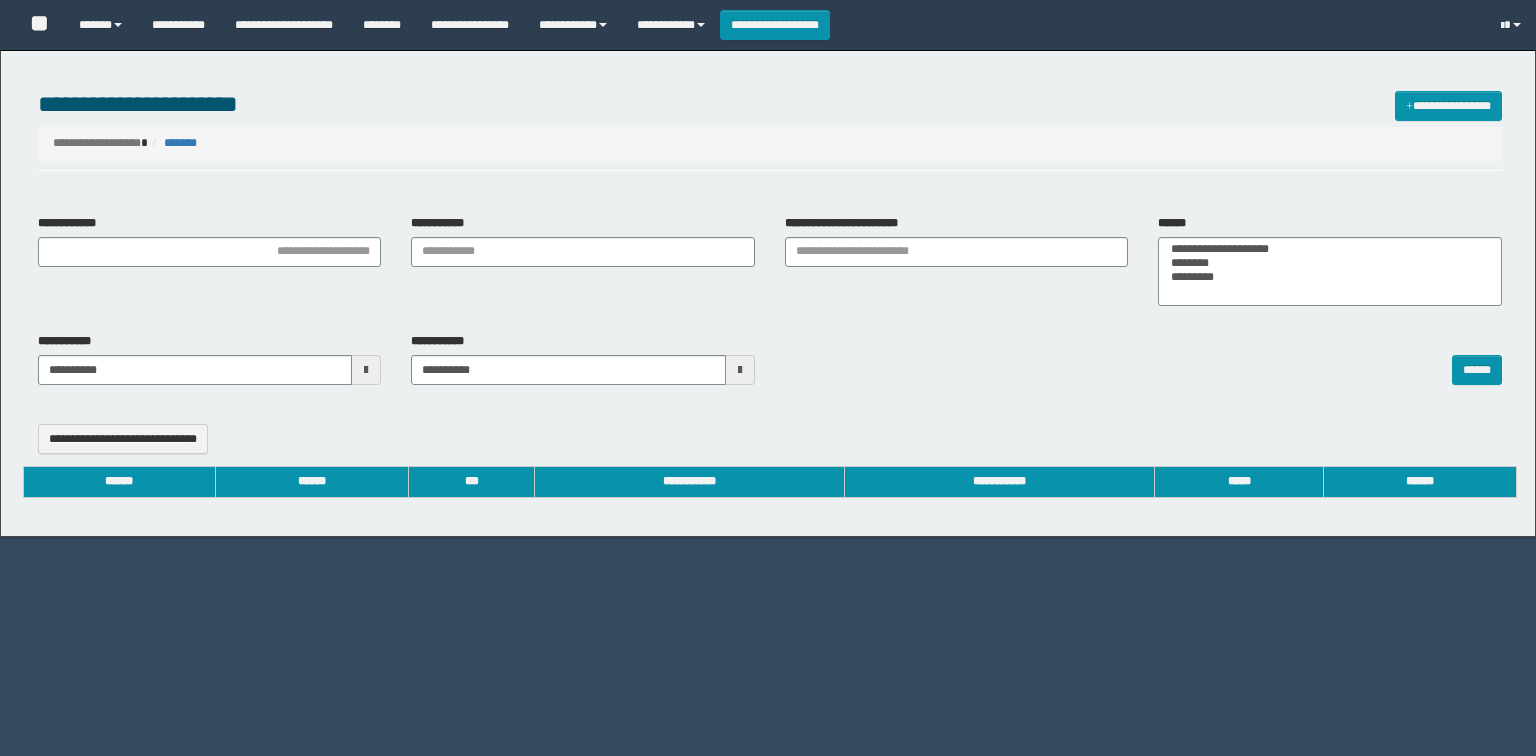 select 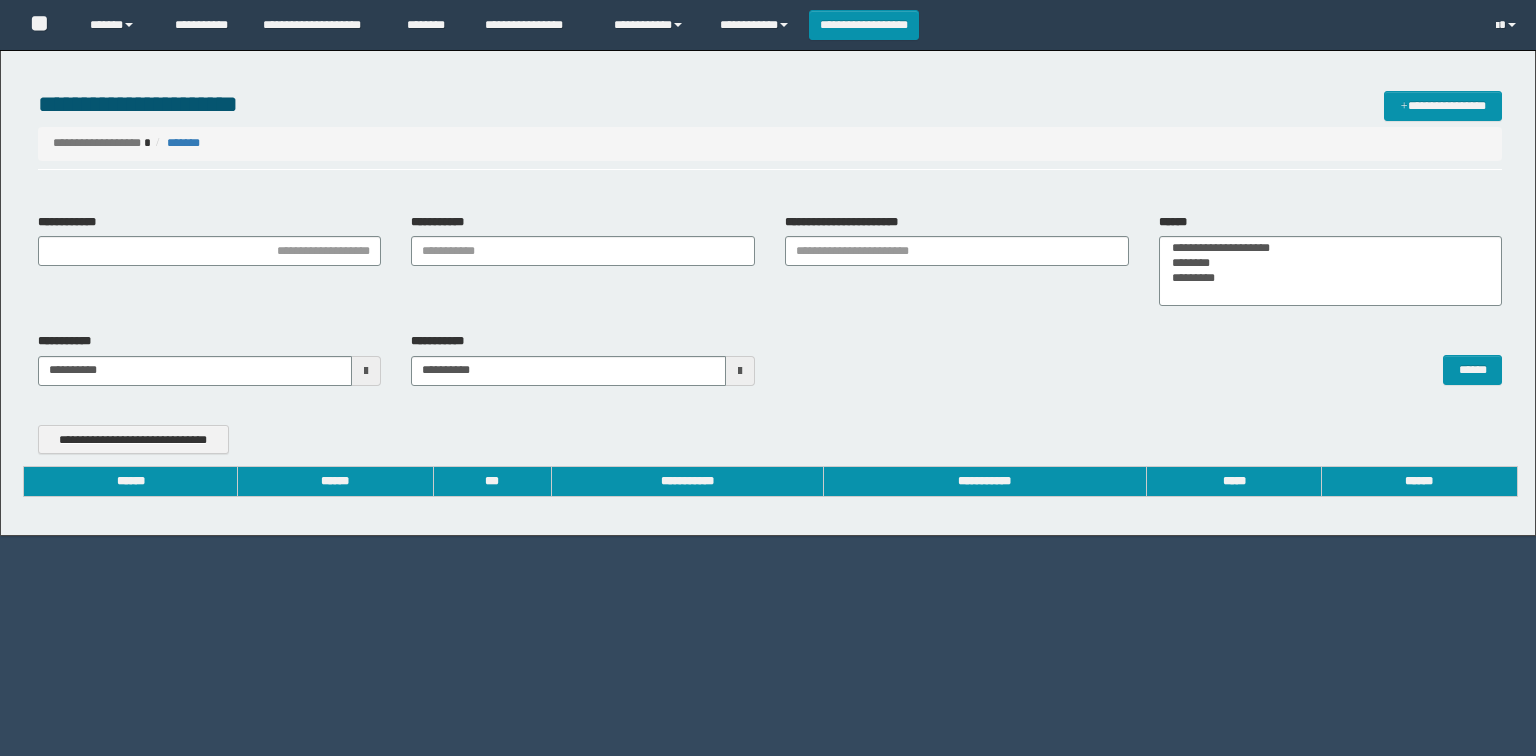 scroll, scrollTop: 0, scrollLeft: 0, axis: both 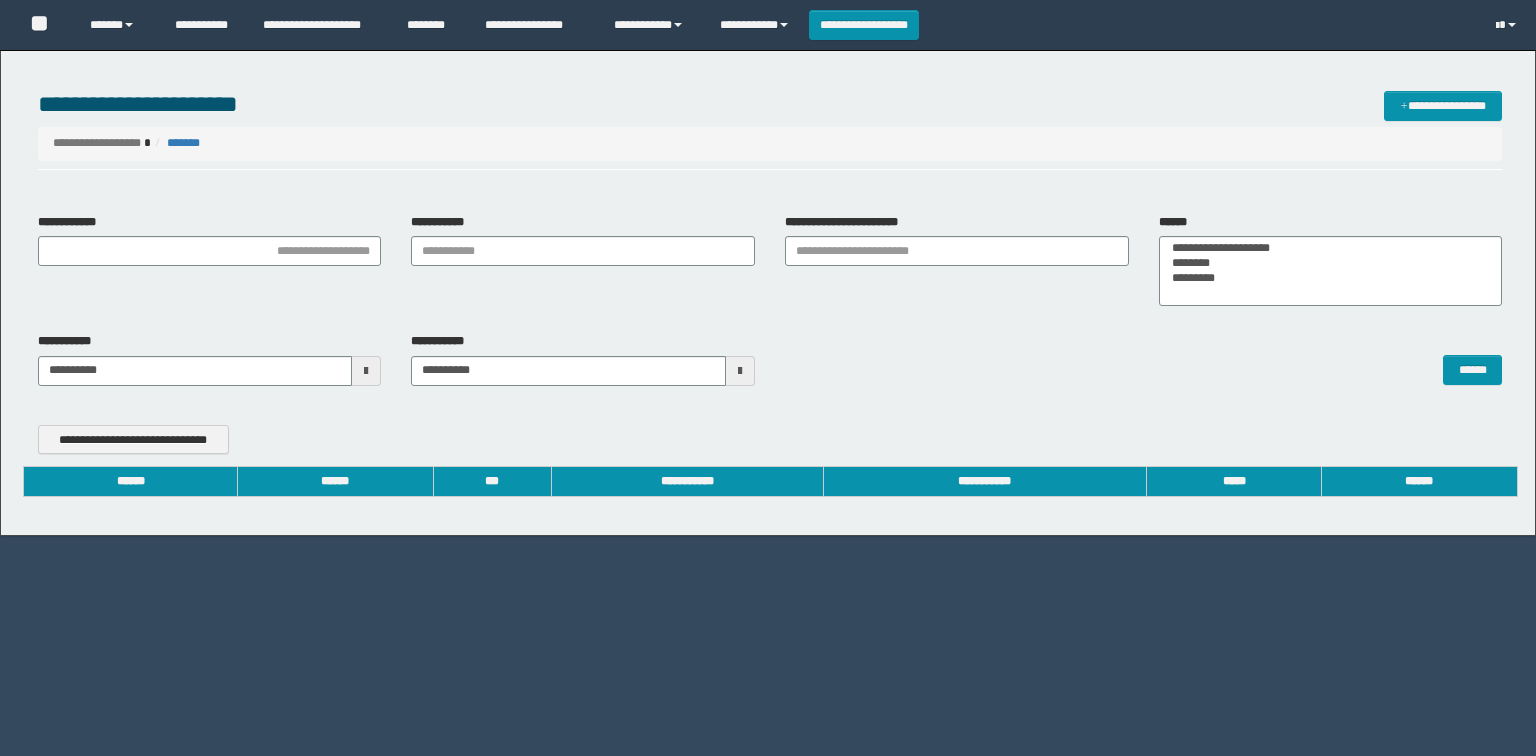 type on "**********" 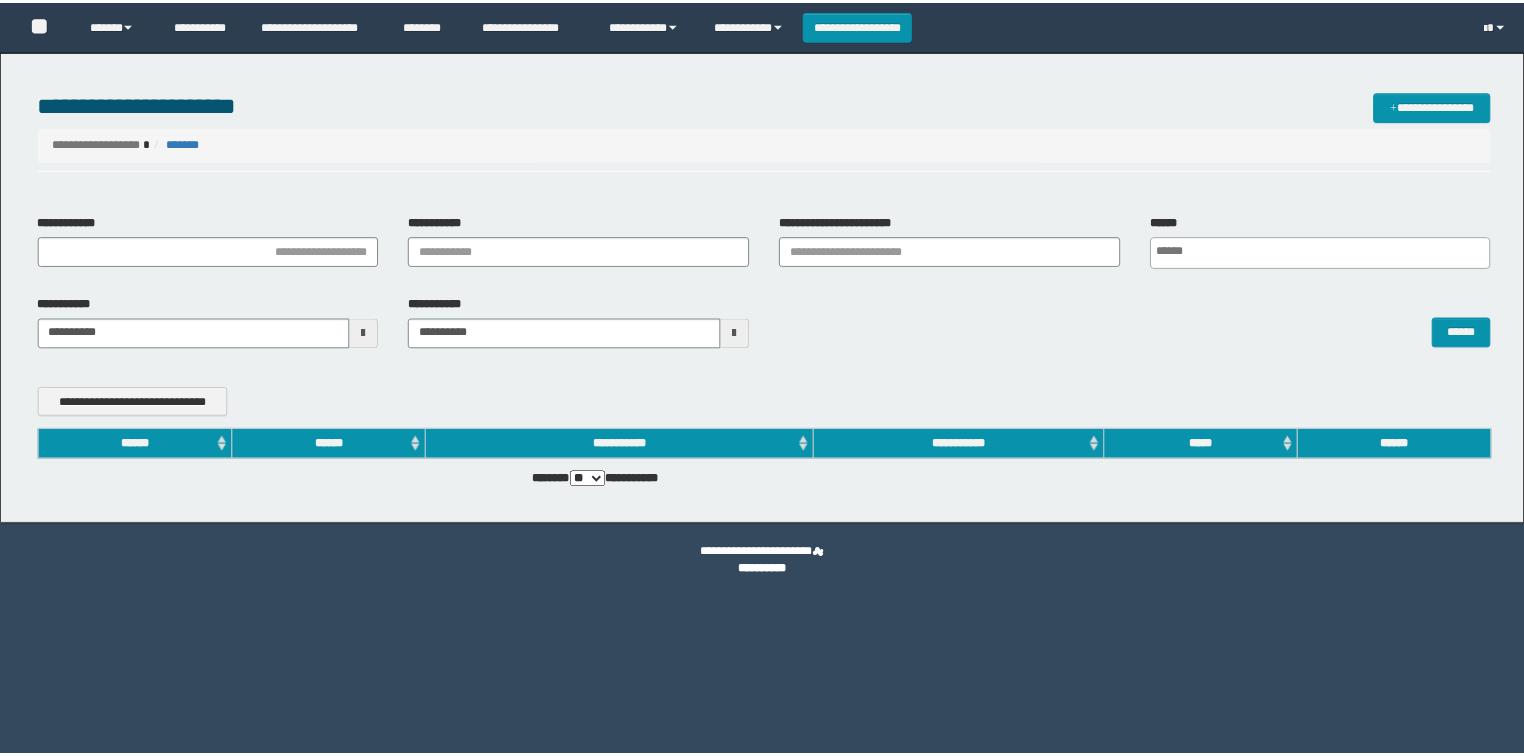 scroll, scrollTop: 0, scrollLeft: 0, axis: both 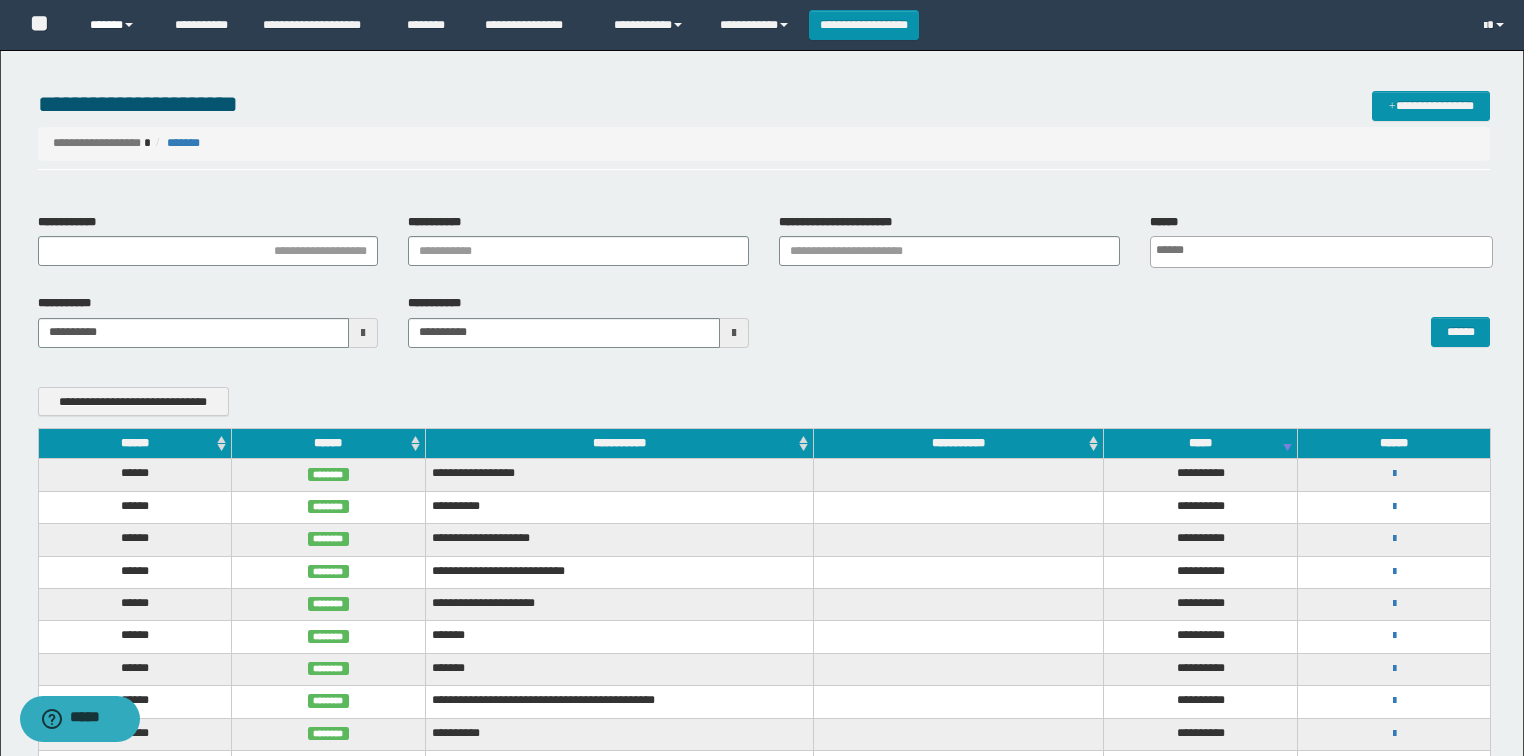 click on "******" at bounding box center [117, 25] 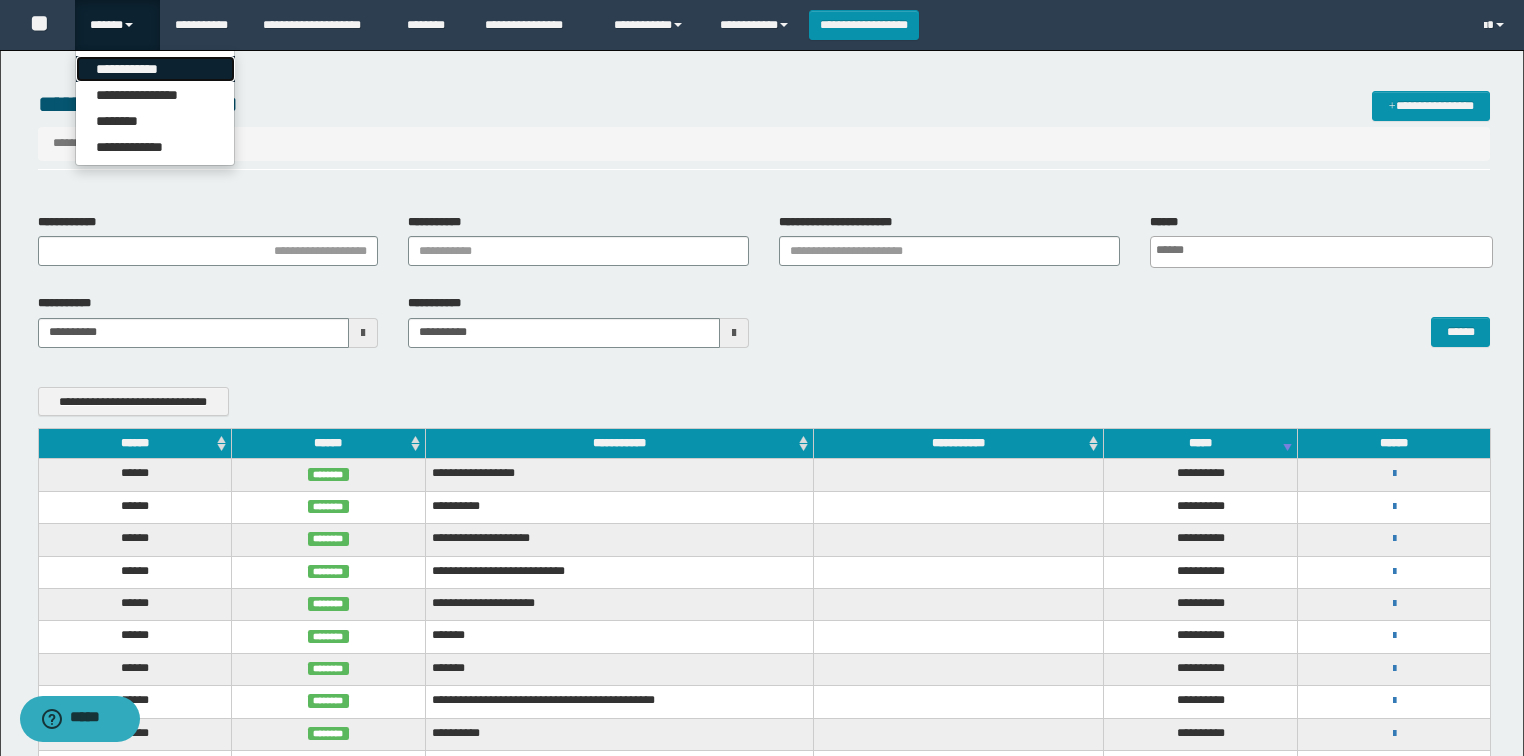 click on "**********" at bounding box center (155, 69) 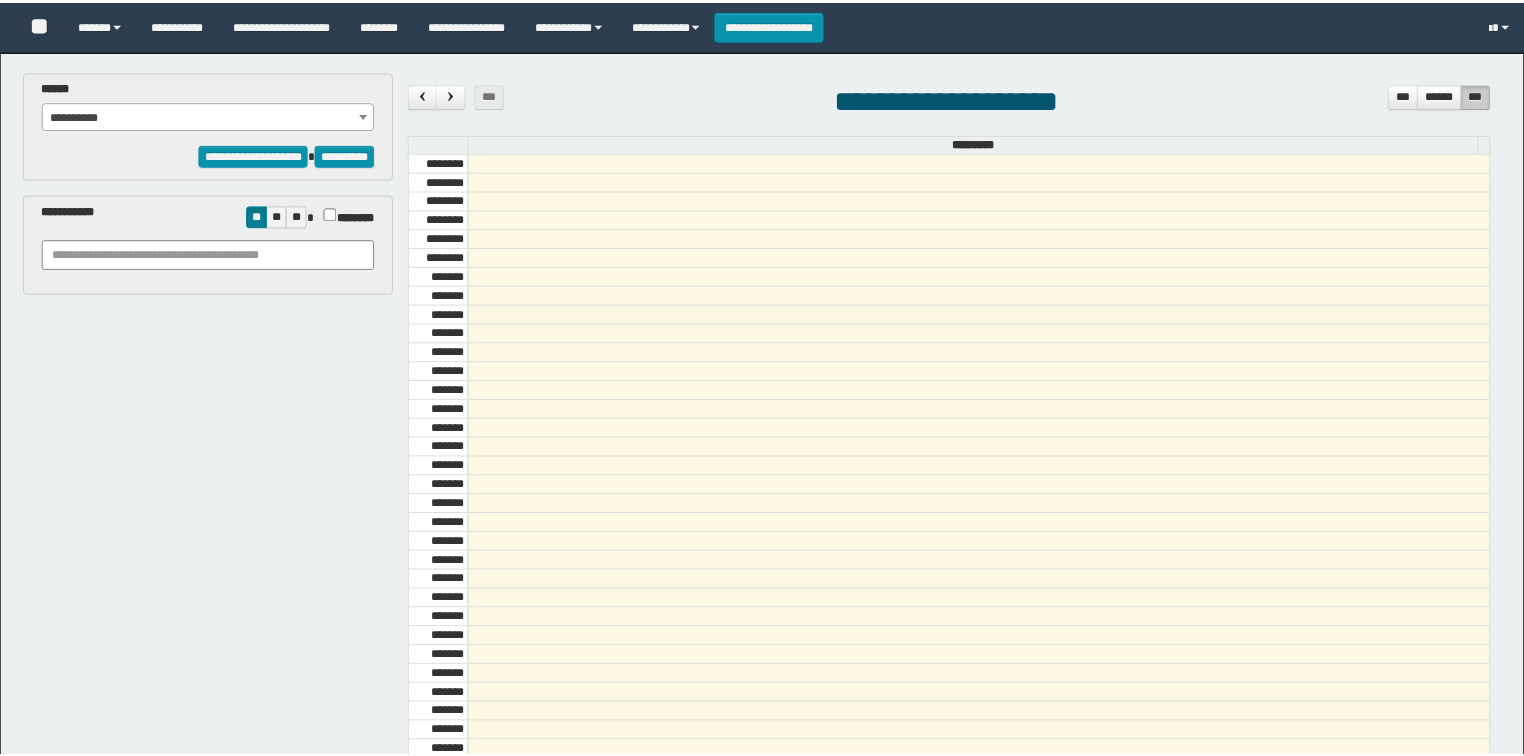 scroll, scrollTop: 0, scrollLeft: 0, axis: both 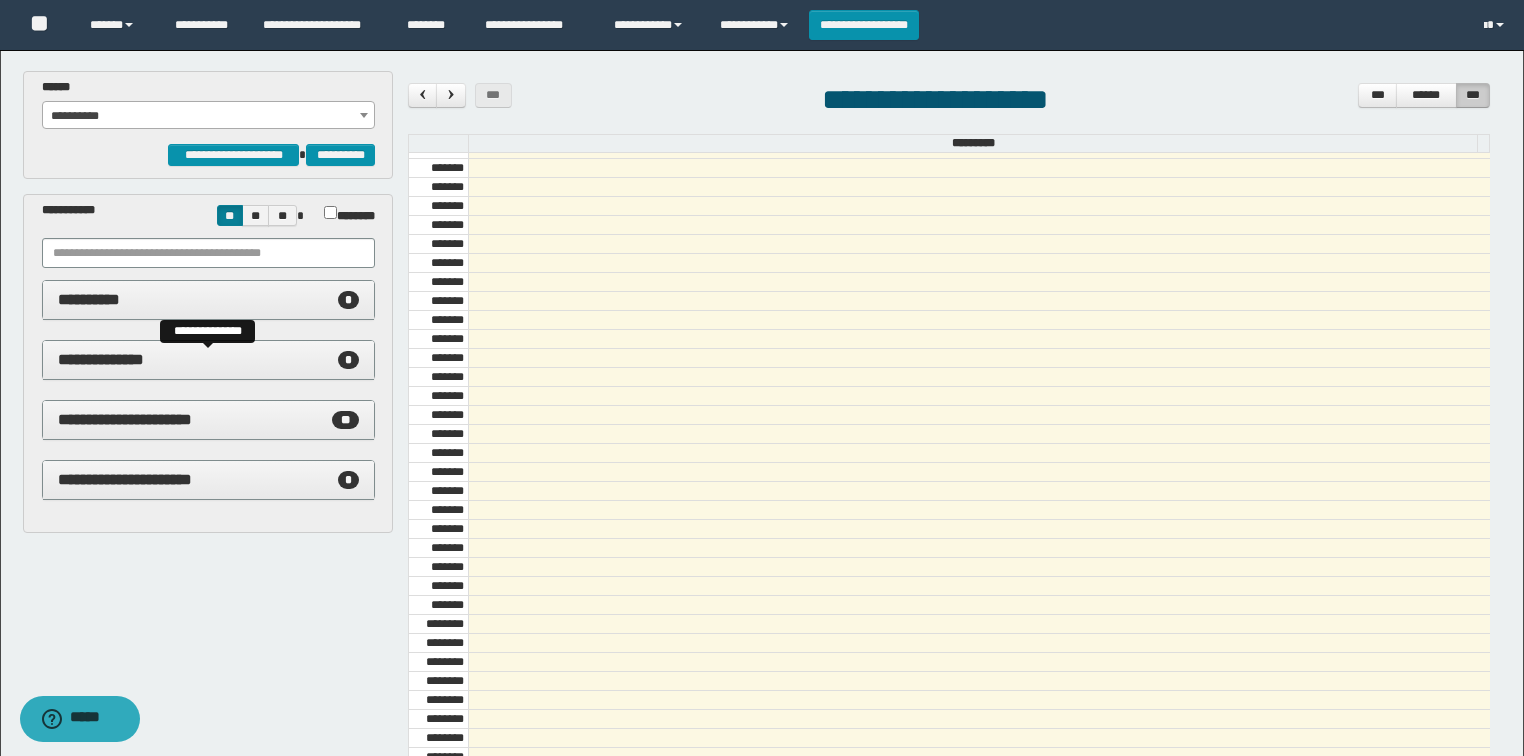 click on "**********" at bounding box center [209, 360] 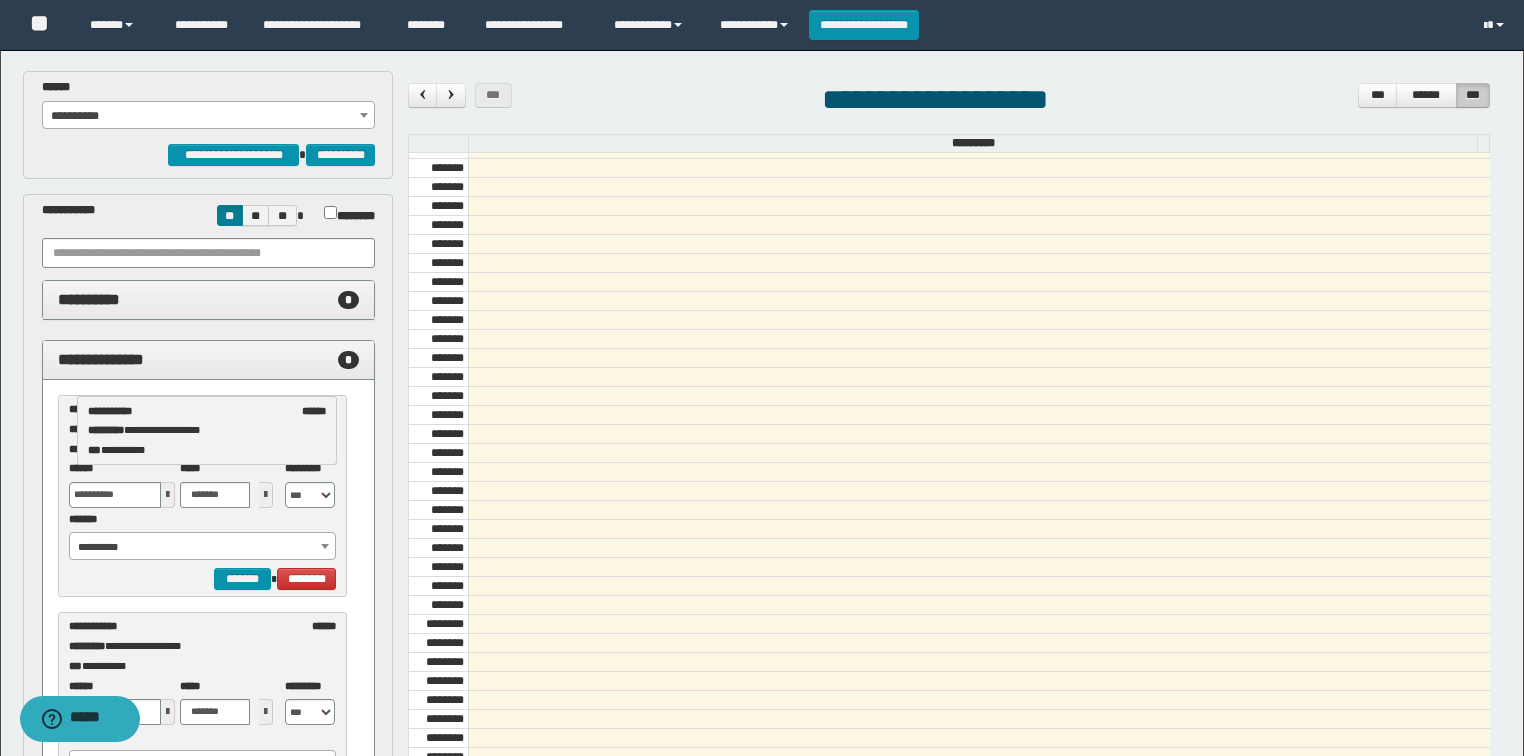drag, startPoint x: 220, startPoint y: 428, endPoint x: 240, endPoint y: 430, distance: 20.09975 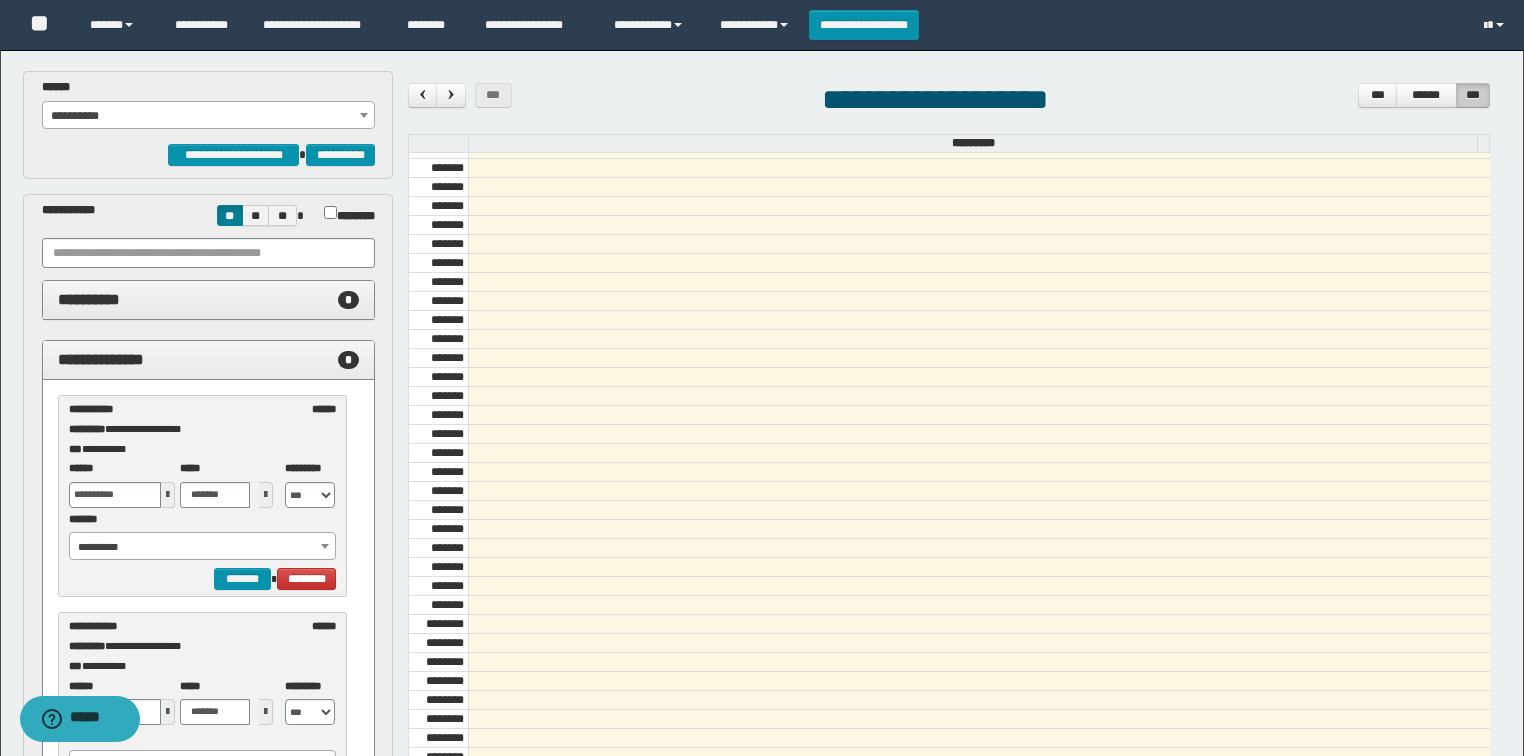 click at bounding box center (168, 495) 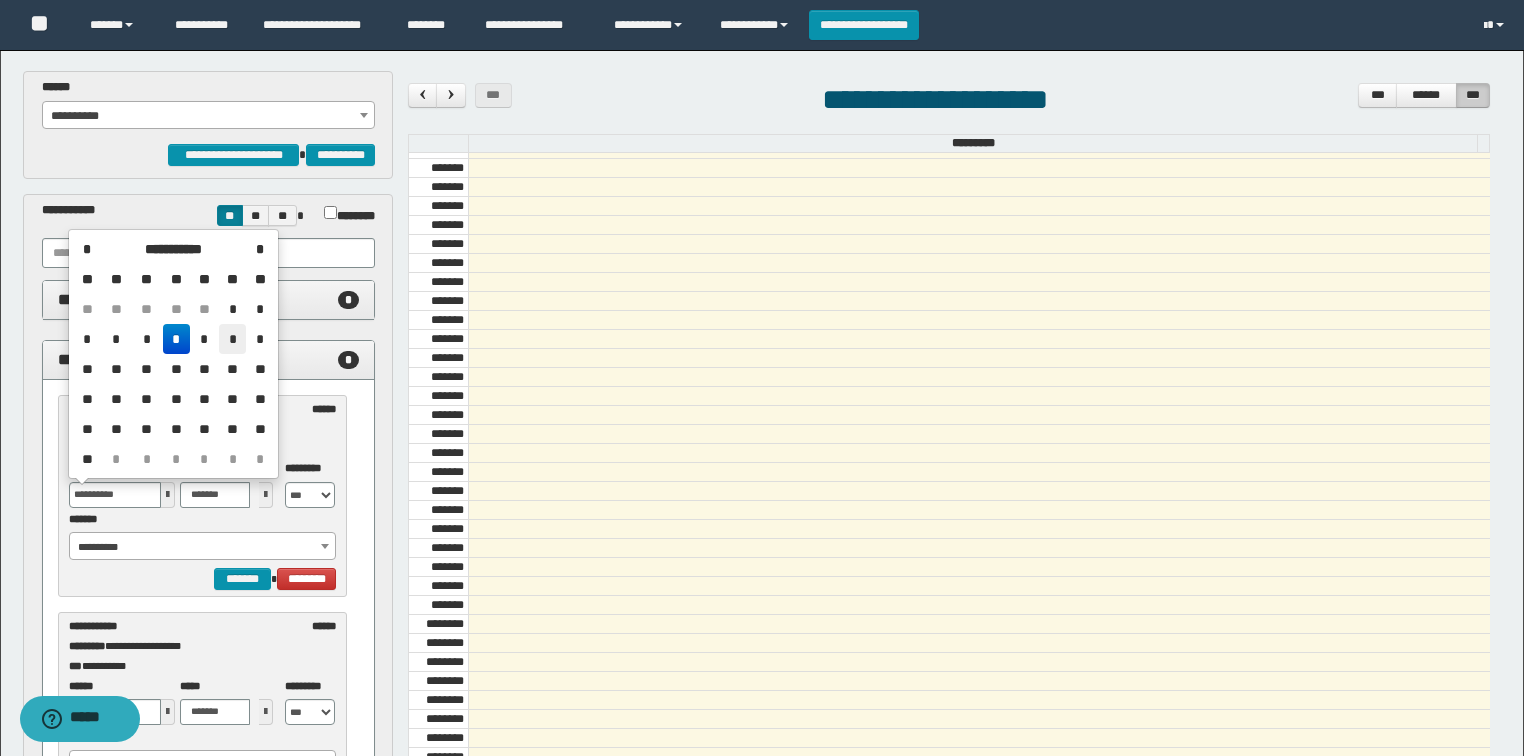 click on "*" at bounding box center [233, 339] 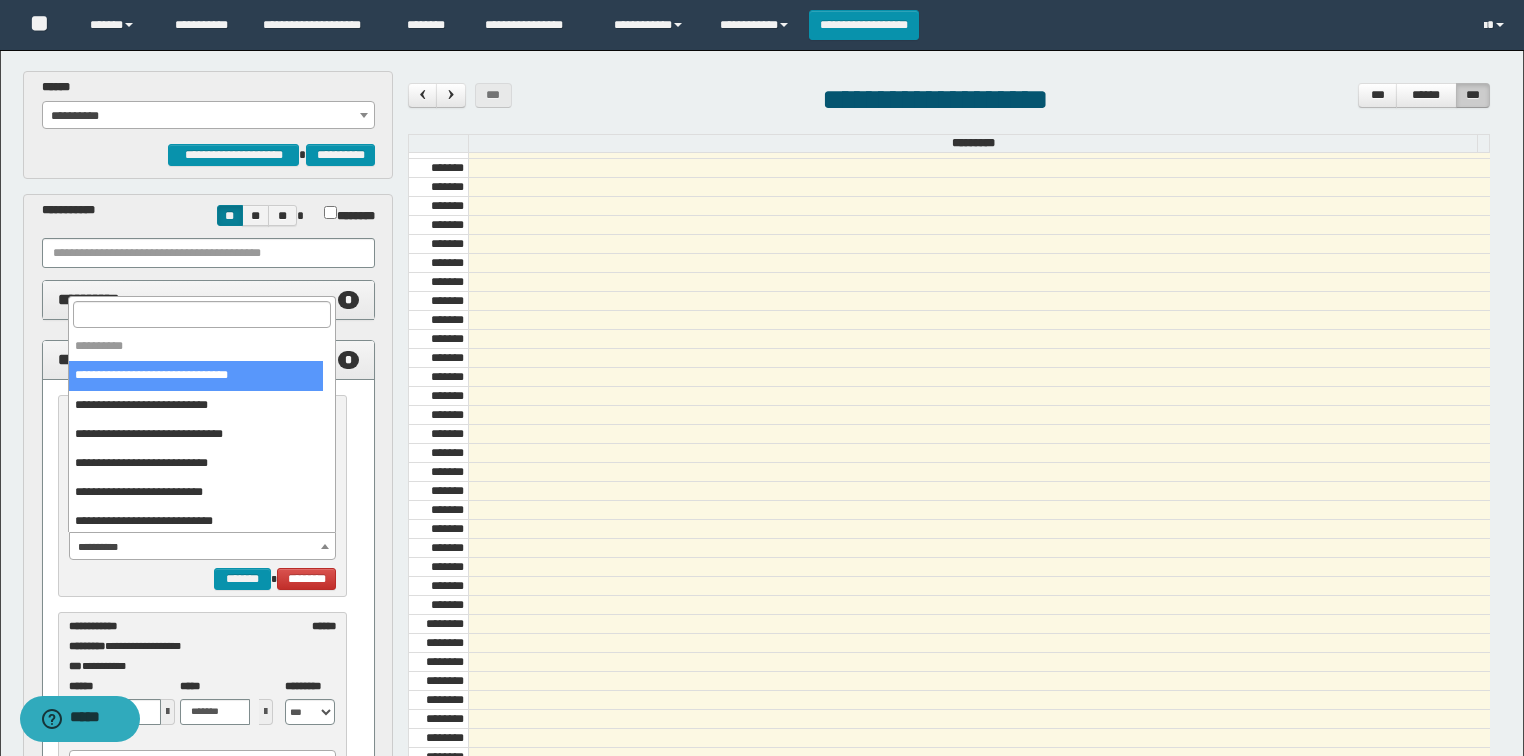 click on "**********" at bounding box center [203, 547] 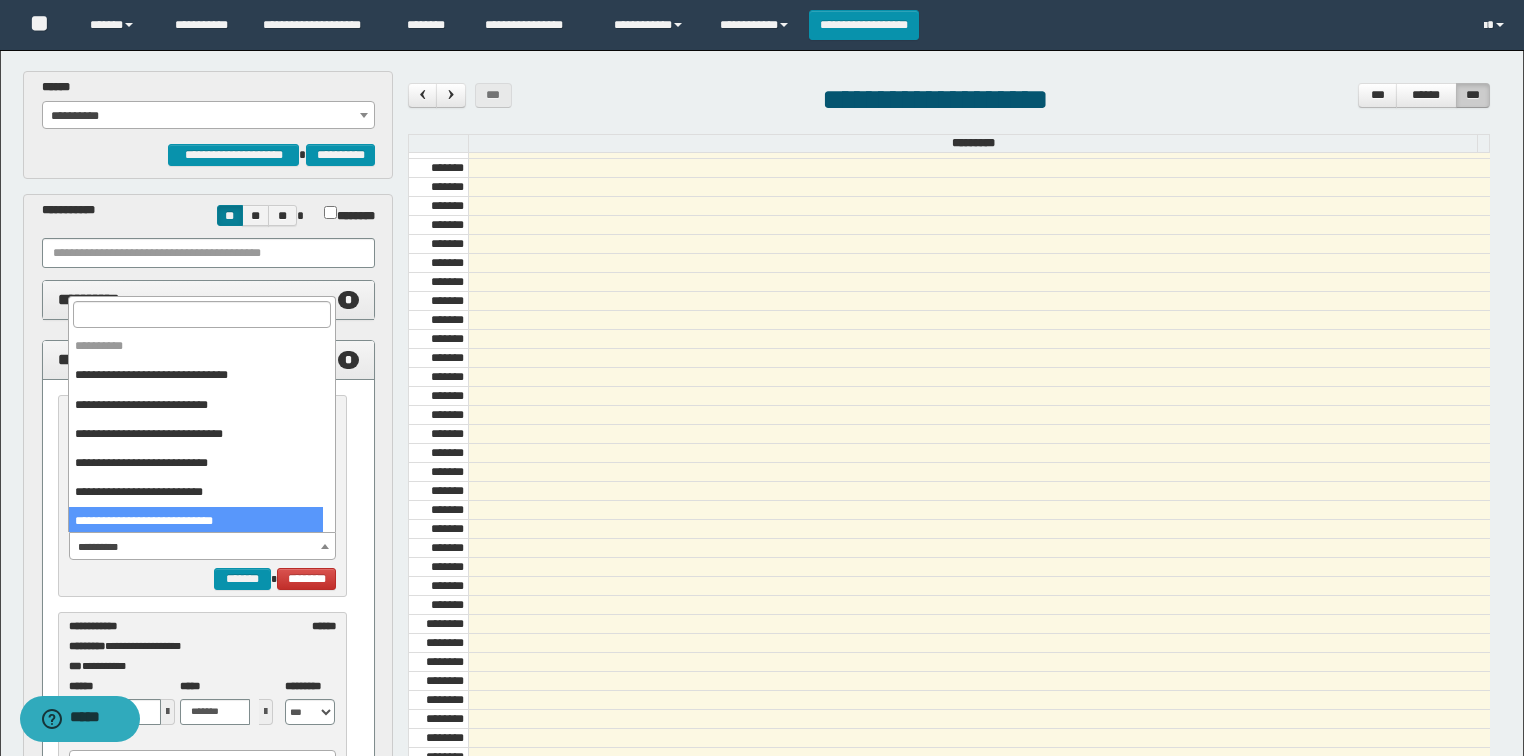 select on "******" 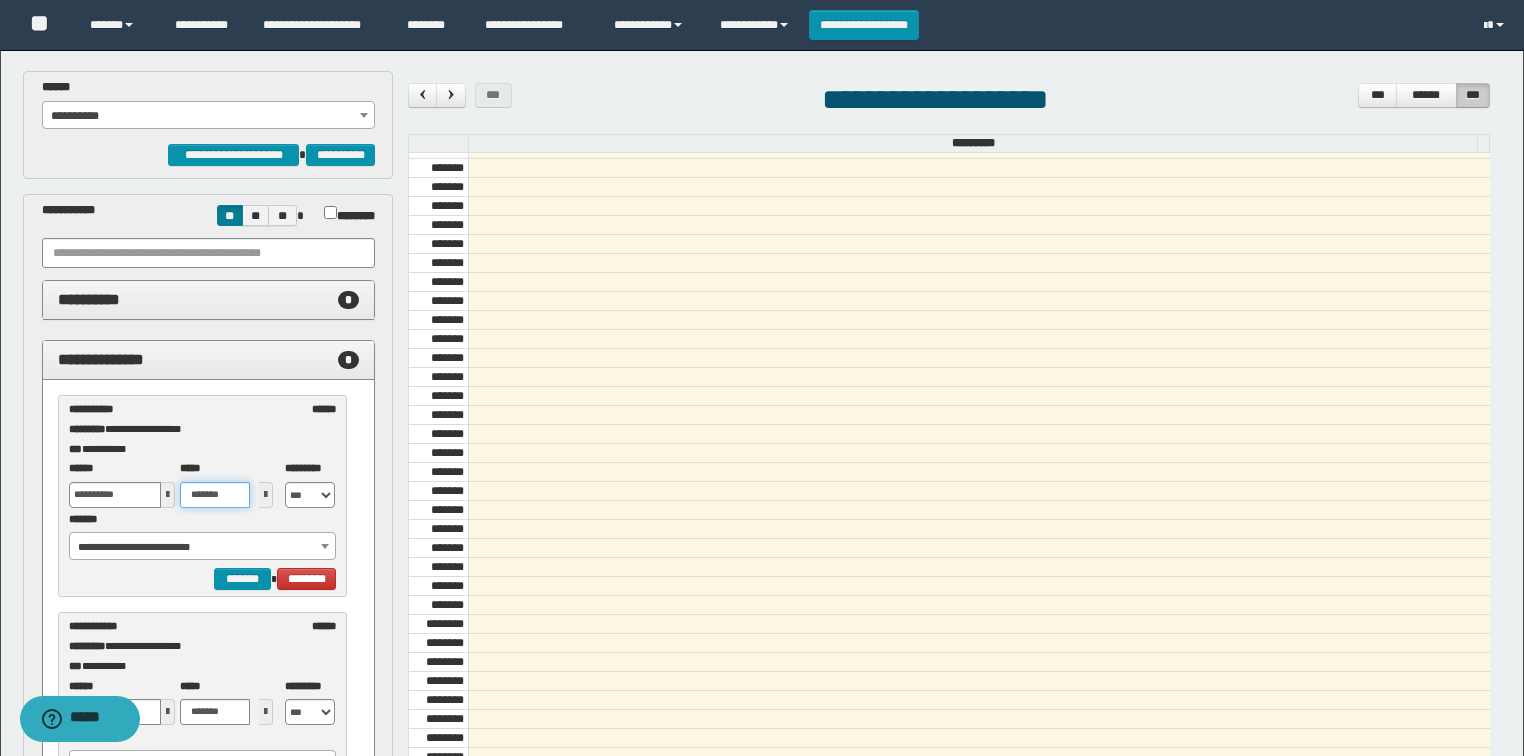 click on "*******" at bounding box center (215, 495) 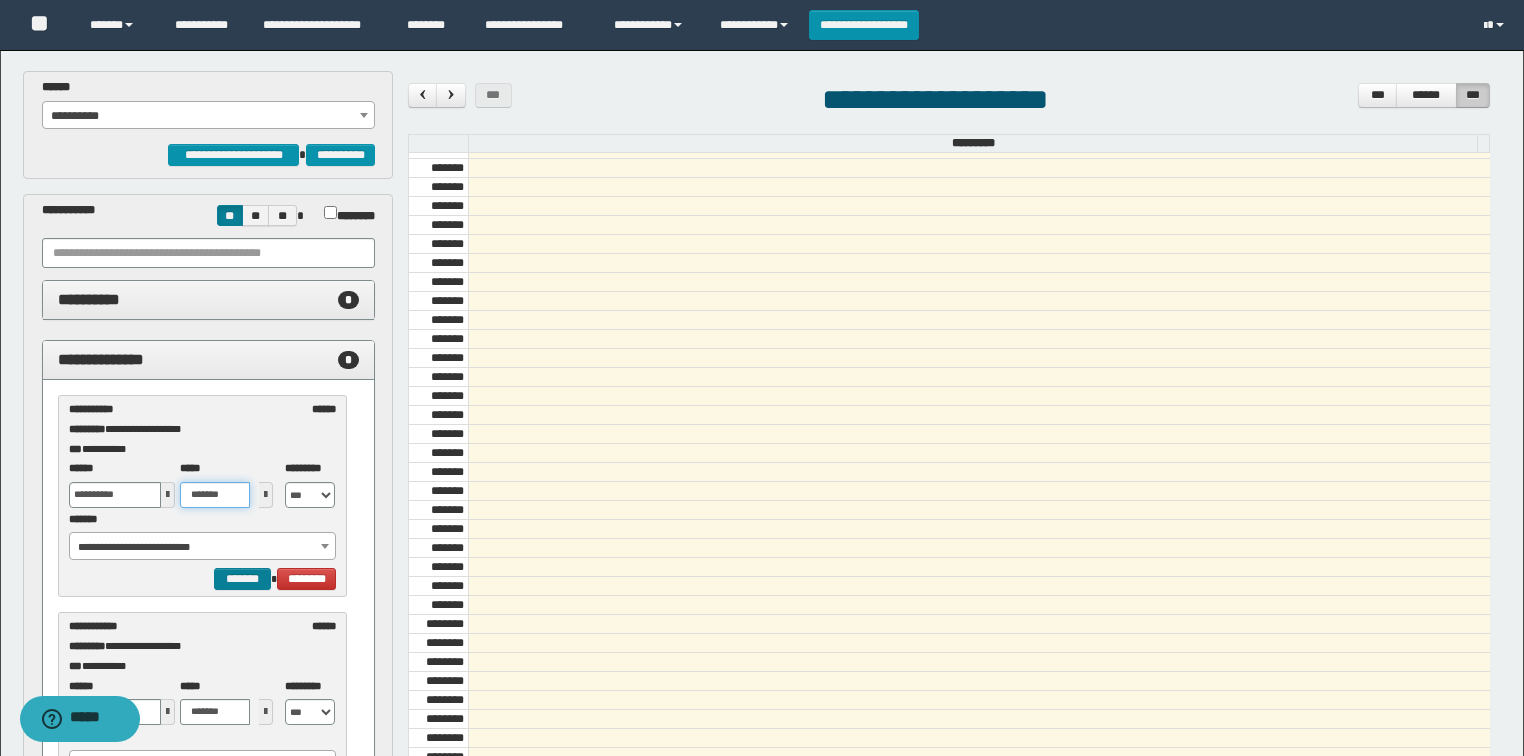 type on "*******" 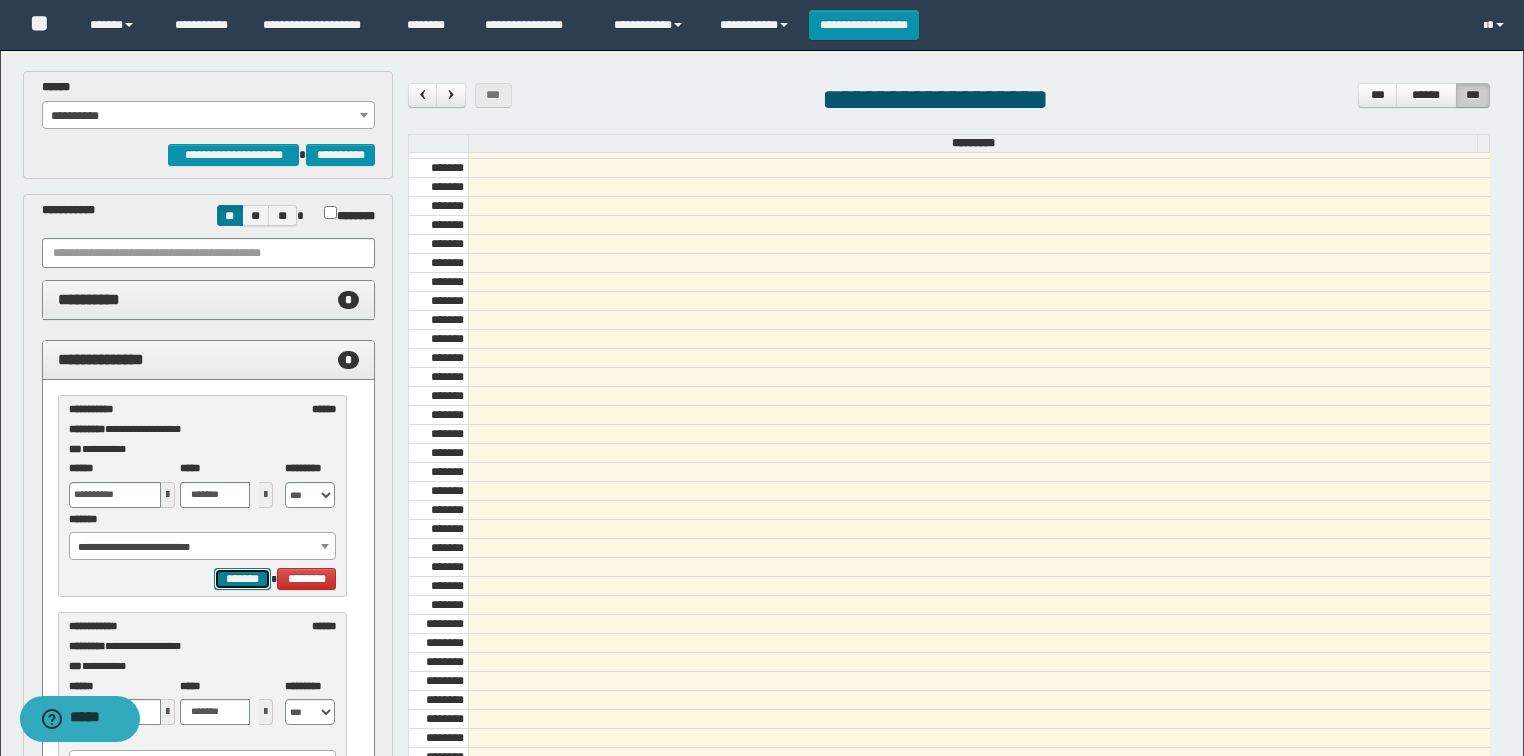 click on "*******" at bounding box center [242, 579] 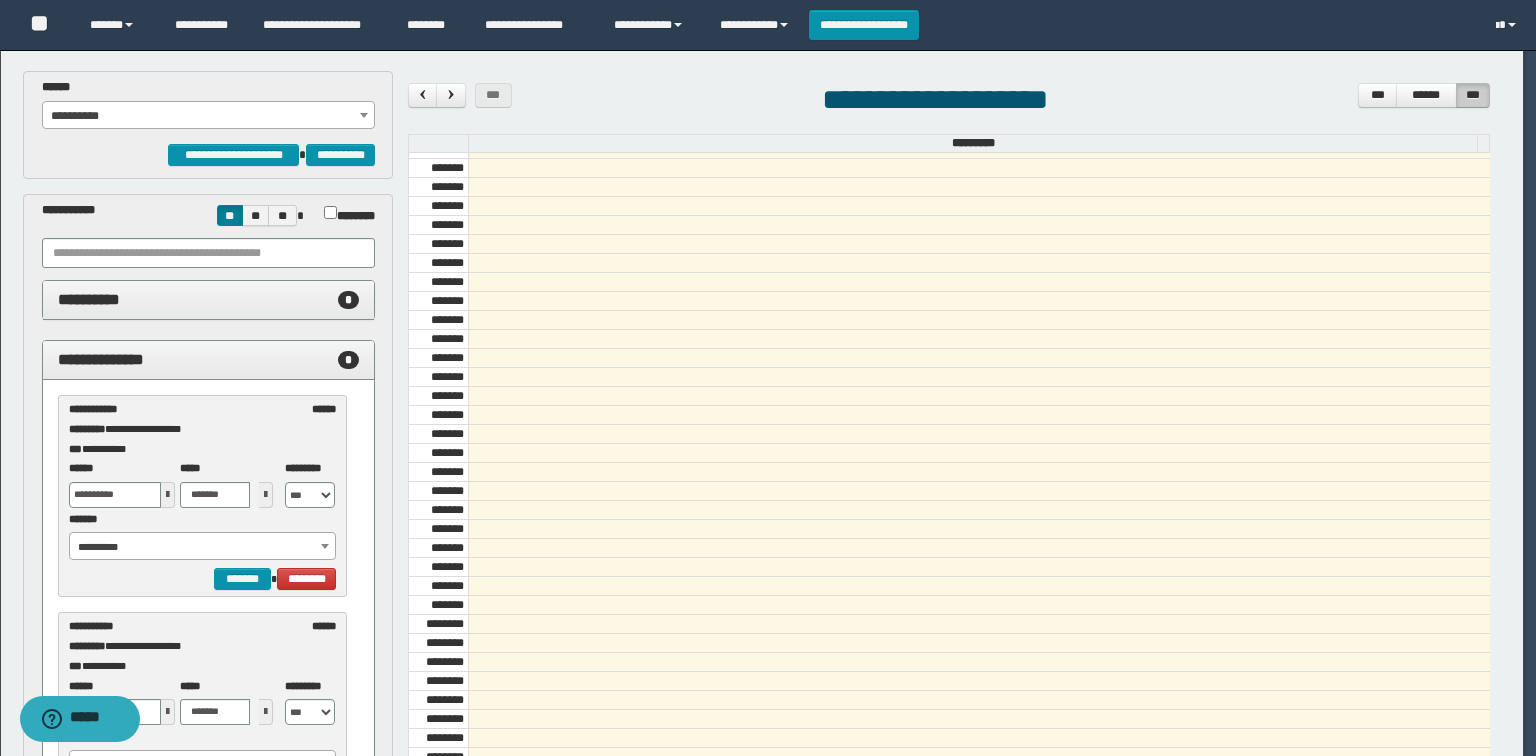 select on "******" 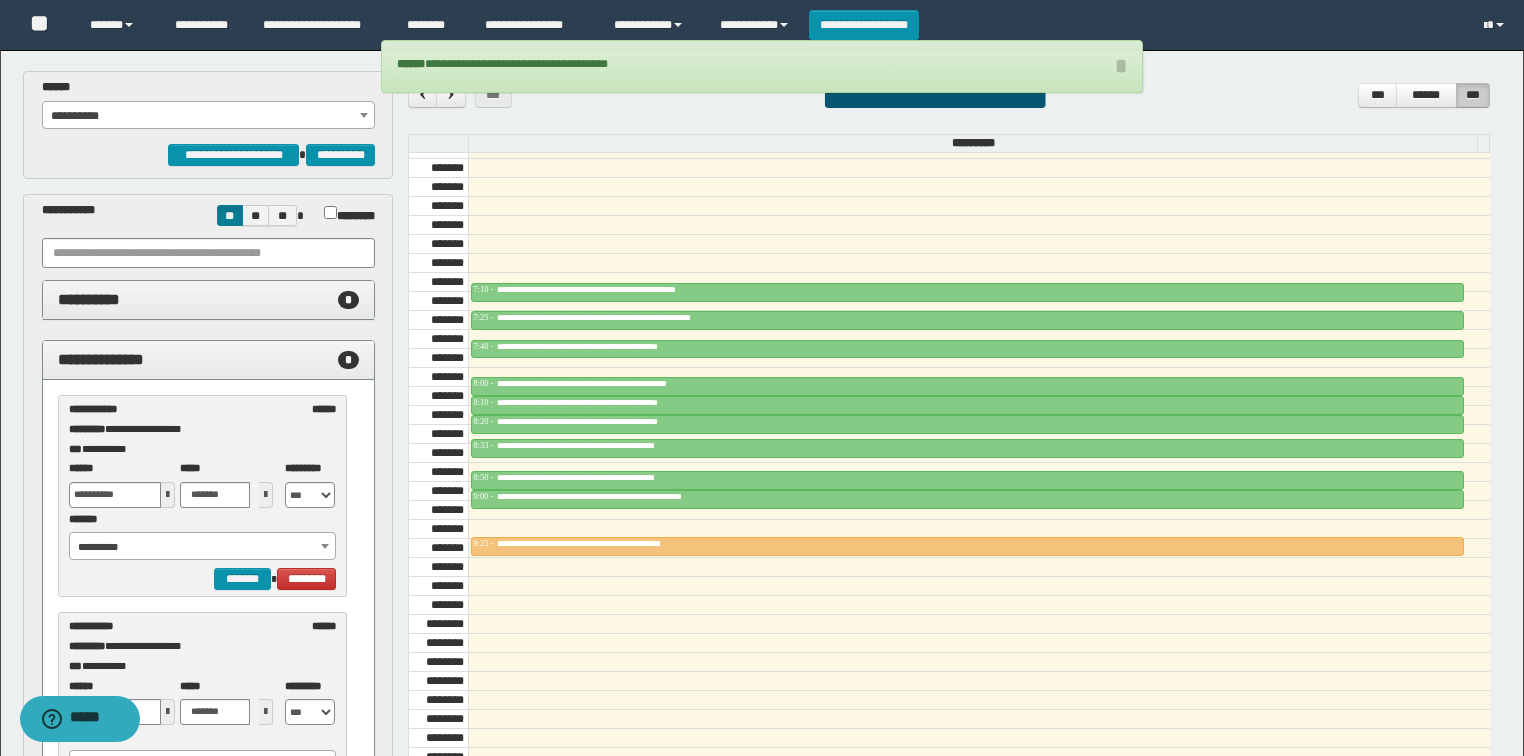 click at bounding box center [168, 495] 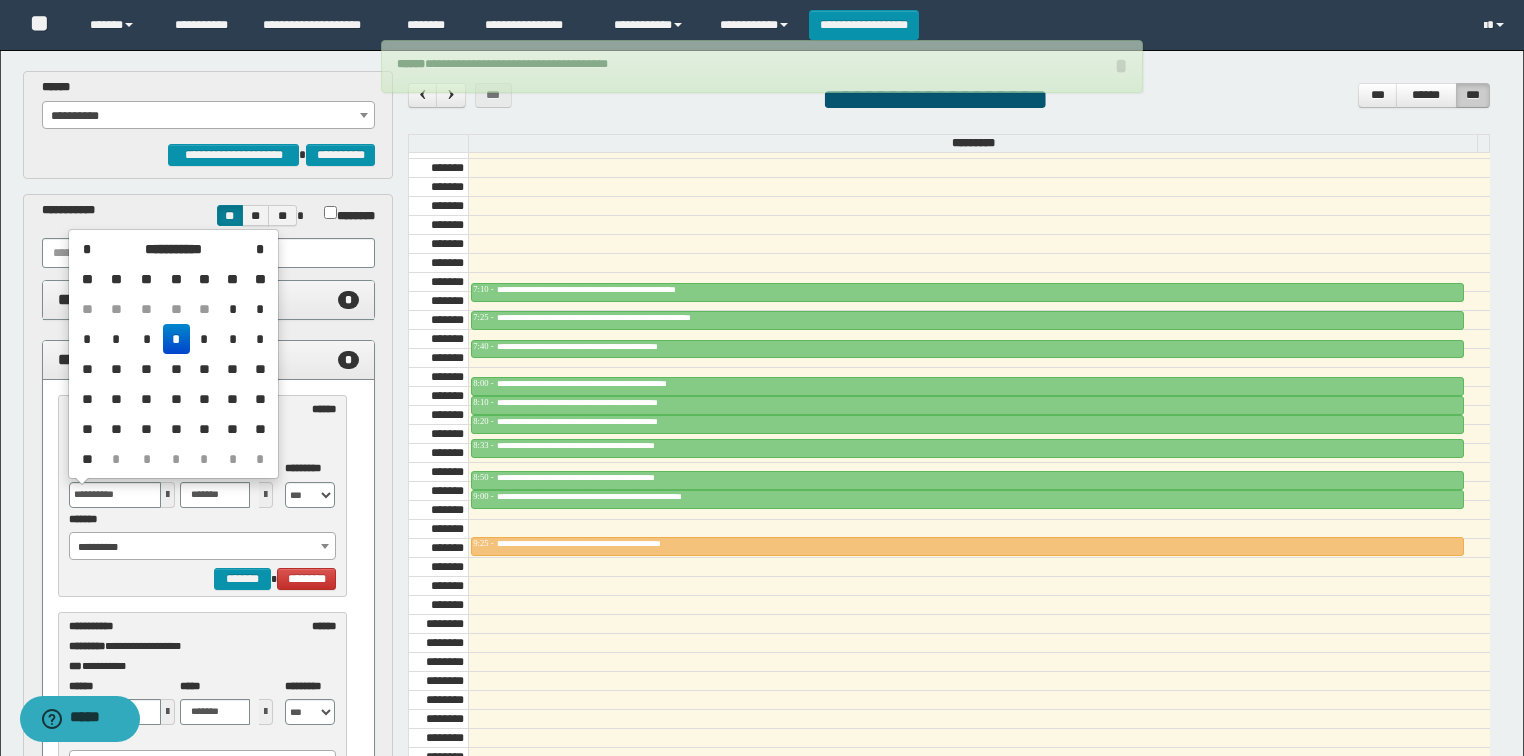 click on "*" at bounding box center (233, 339) 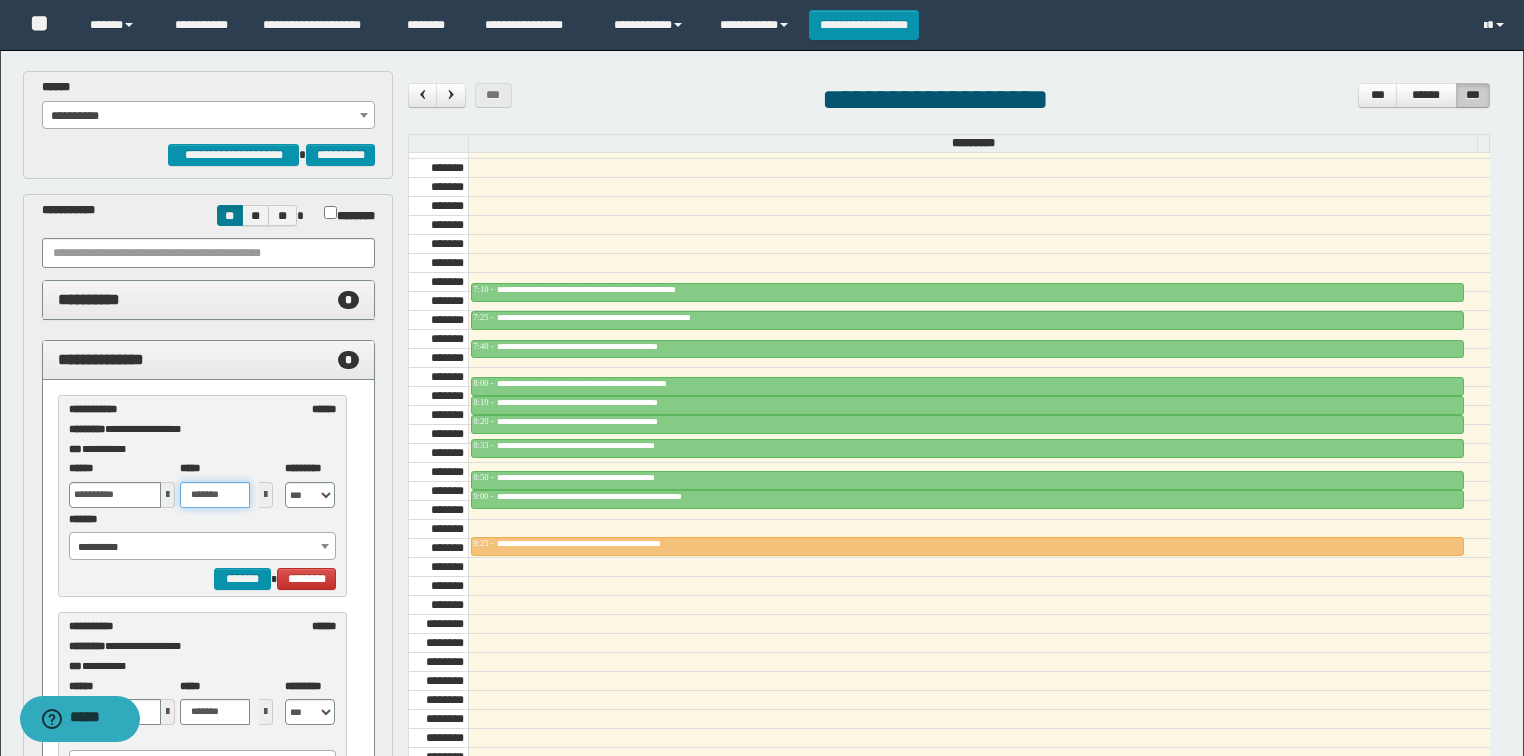 click on "*******" at bounding box center (215, 495) 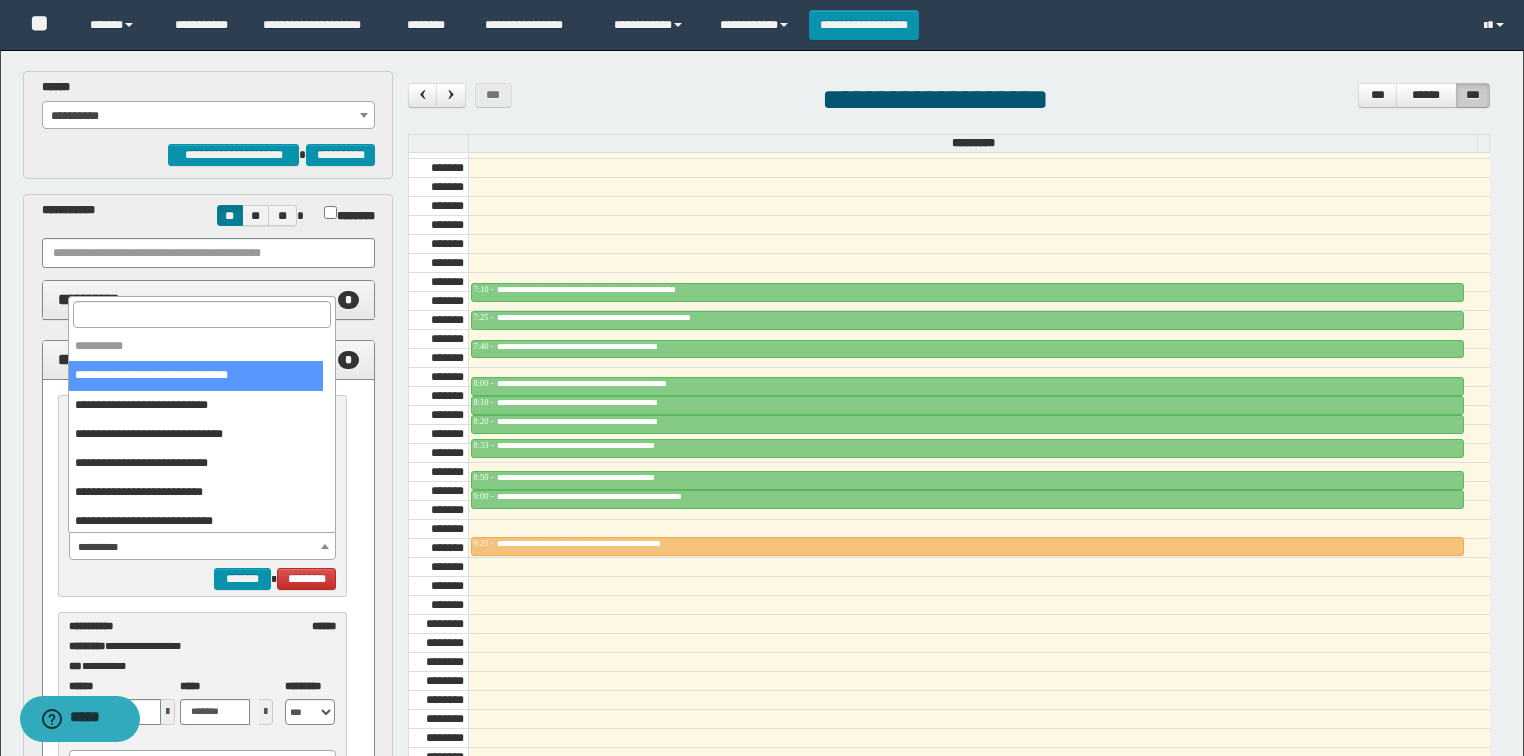 click on "**********" at bounding box center [203, 547] 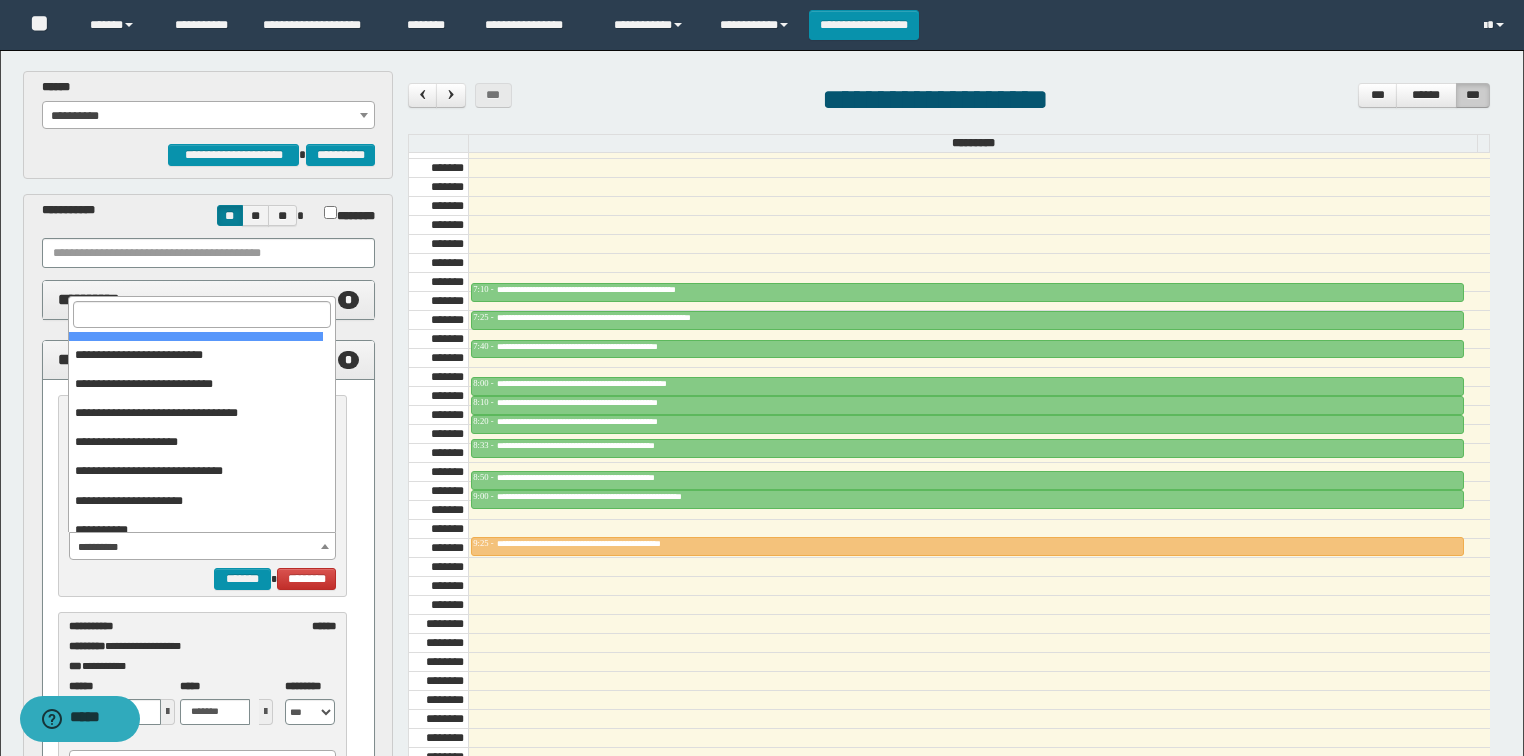 scroll, scrollTop: 149, scrollLeft: 0, axis: vertical 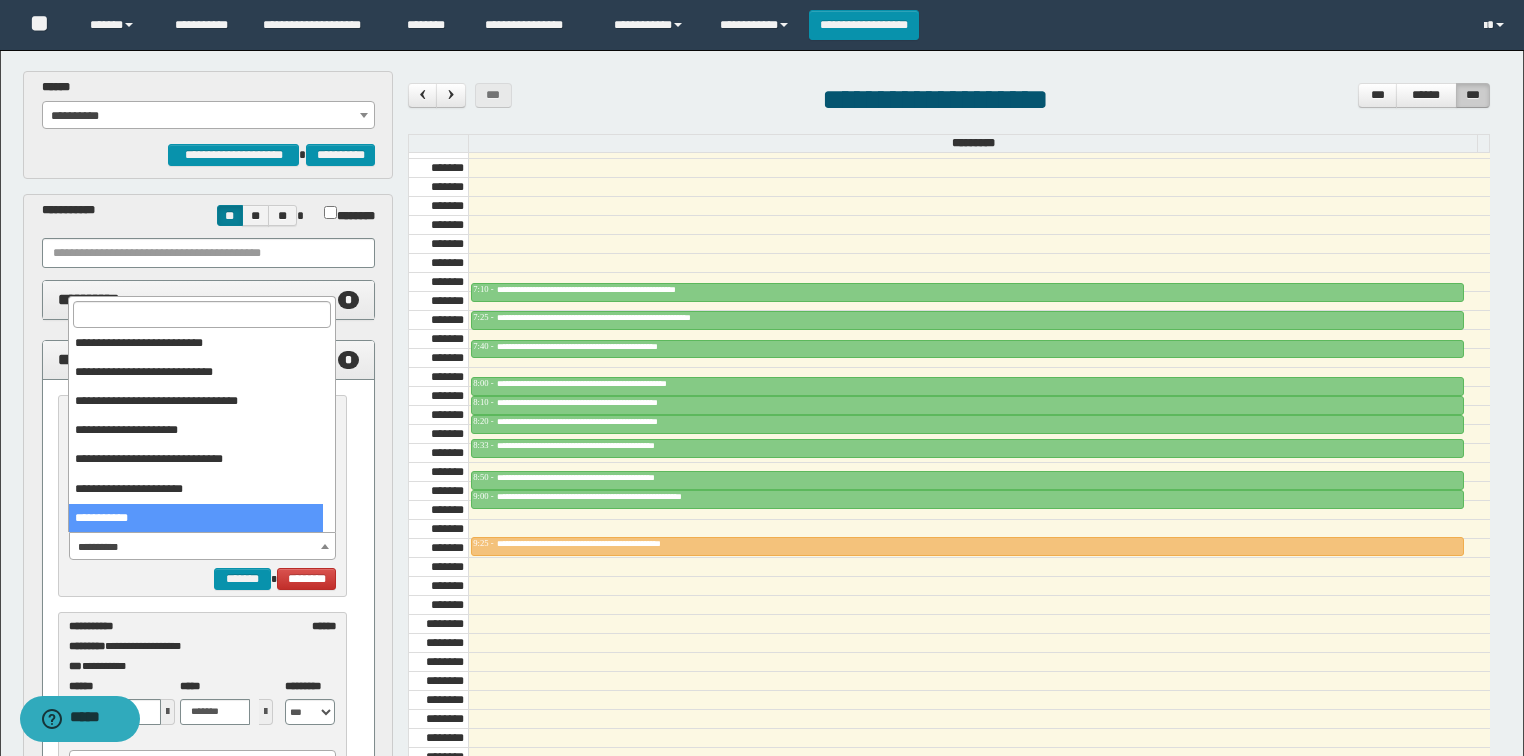 type on "*******" 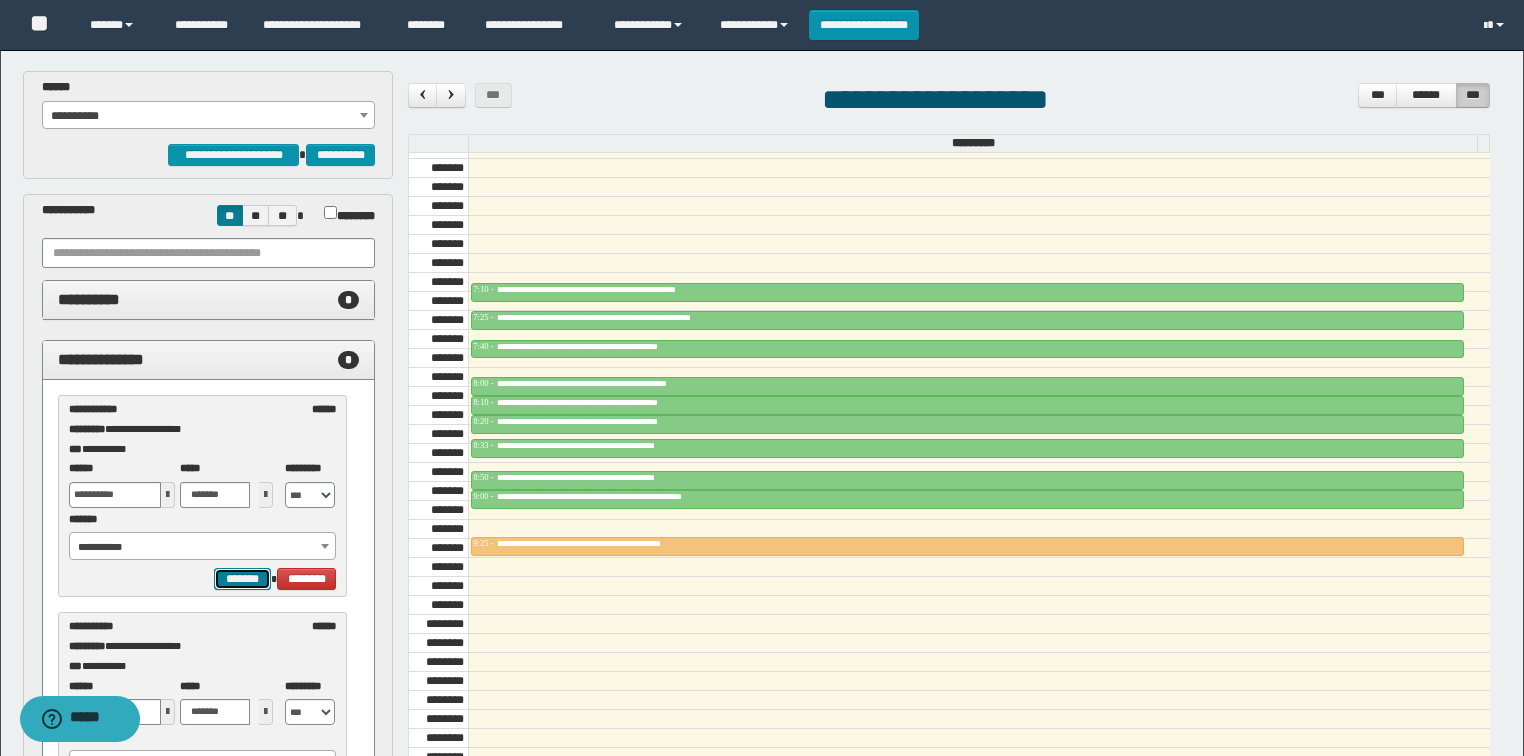 click on "*******" at bounding box center (242, 579) 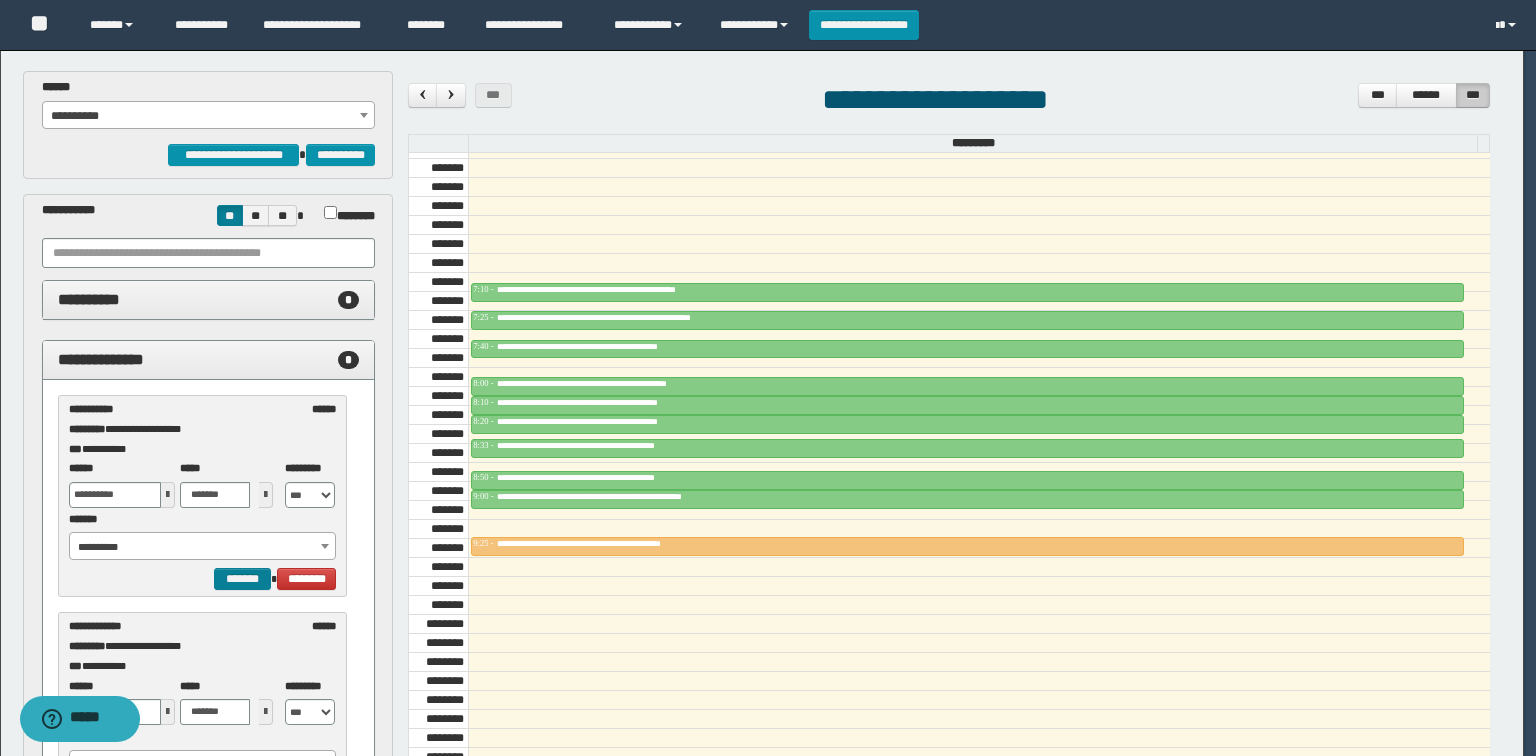 select on "******" 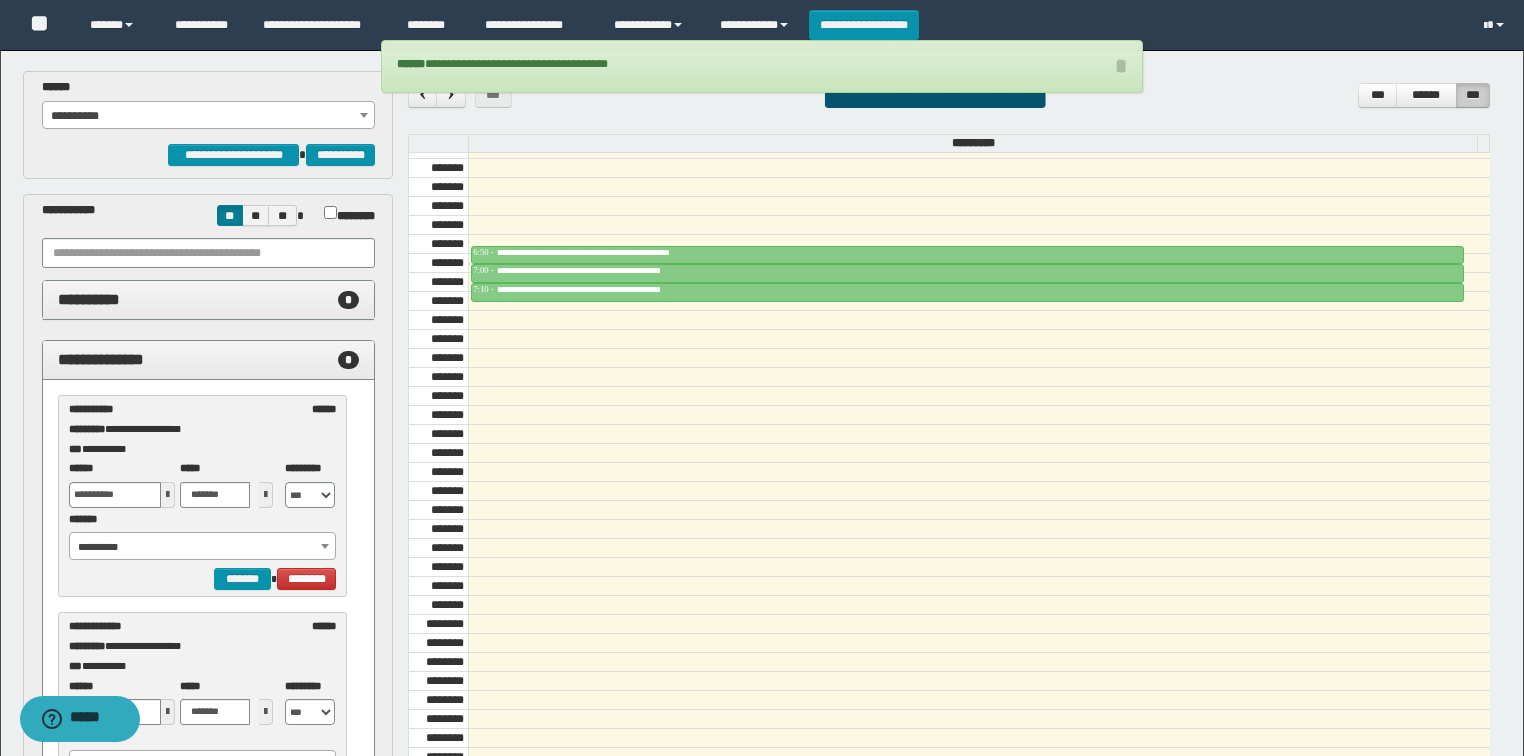 click on "**********" at bounding box center [203, 547] 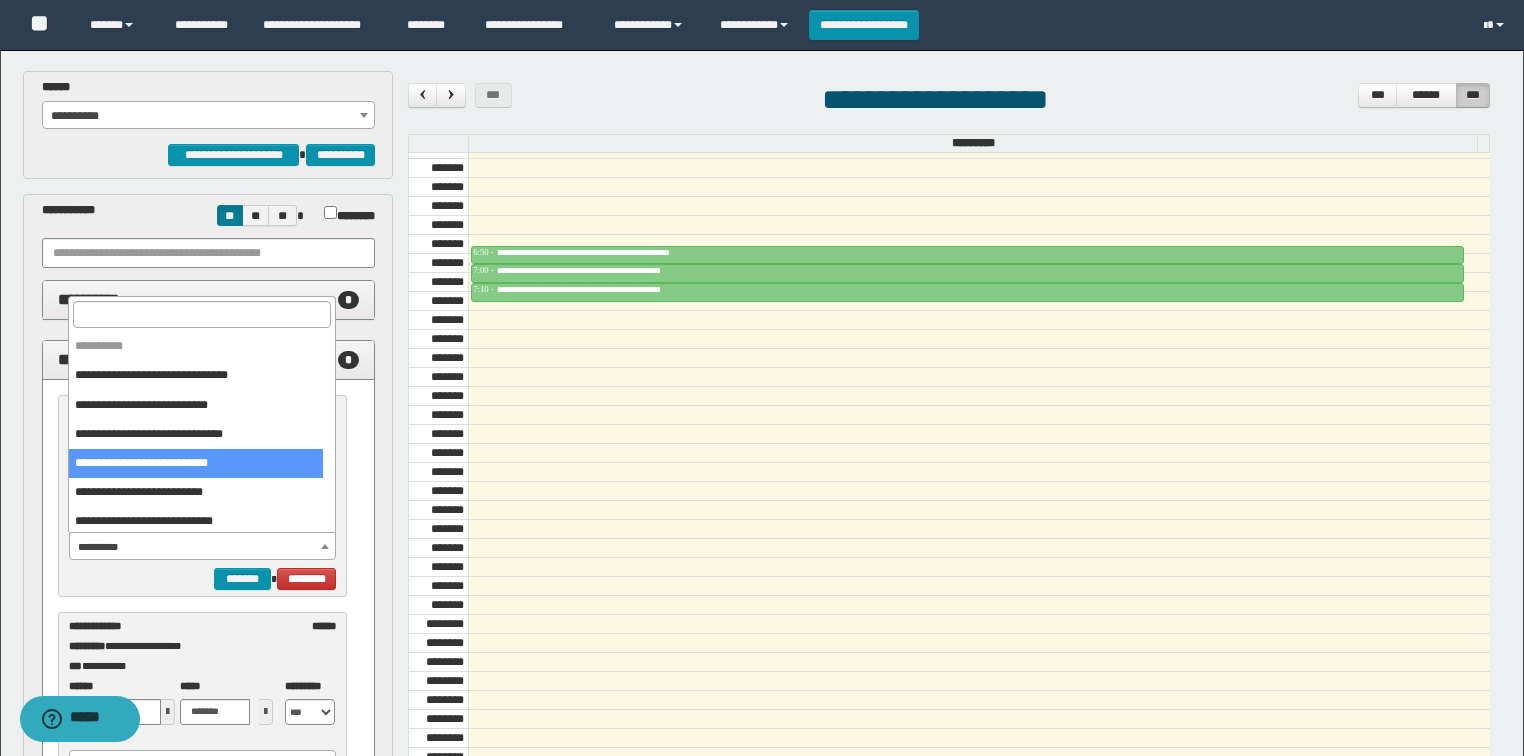 select on "******" 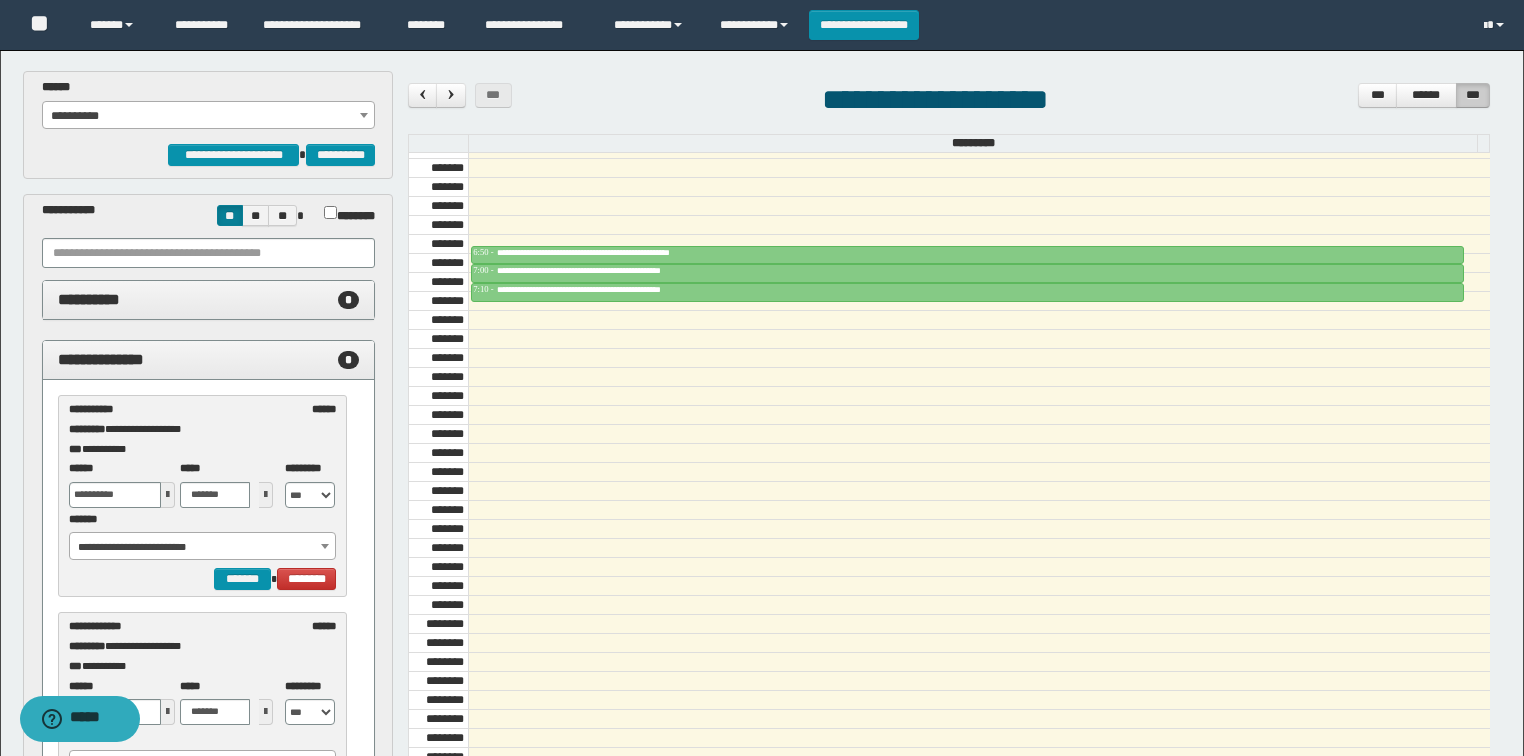 click at bounding box center [168, 495] 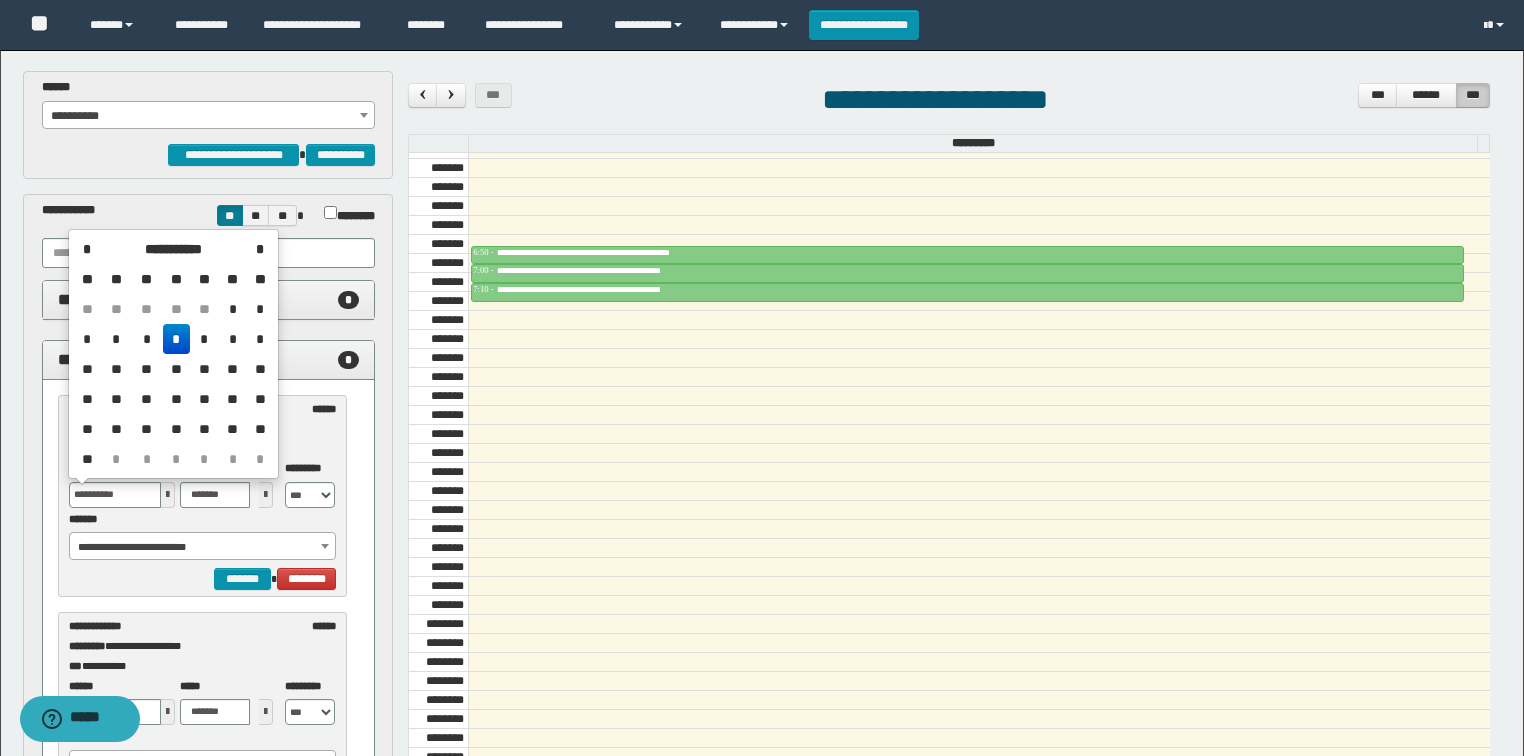 click on "*" at bounding box center [233, 339] 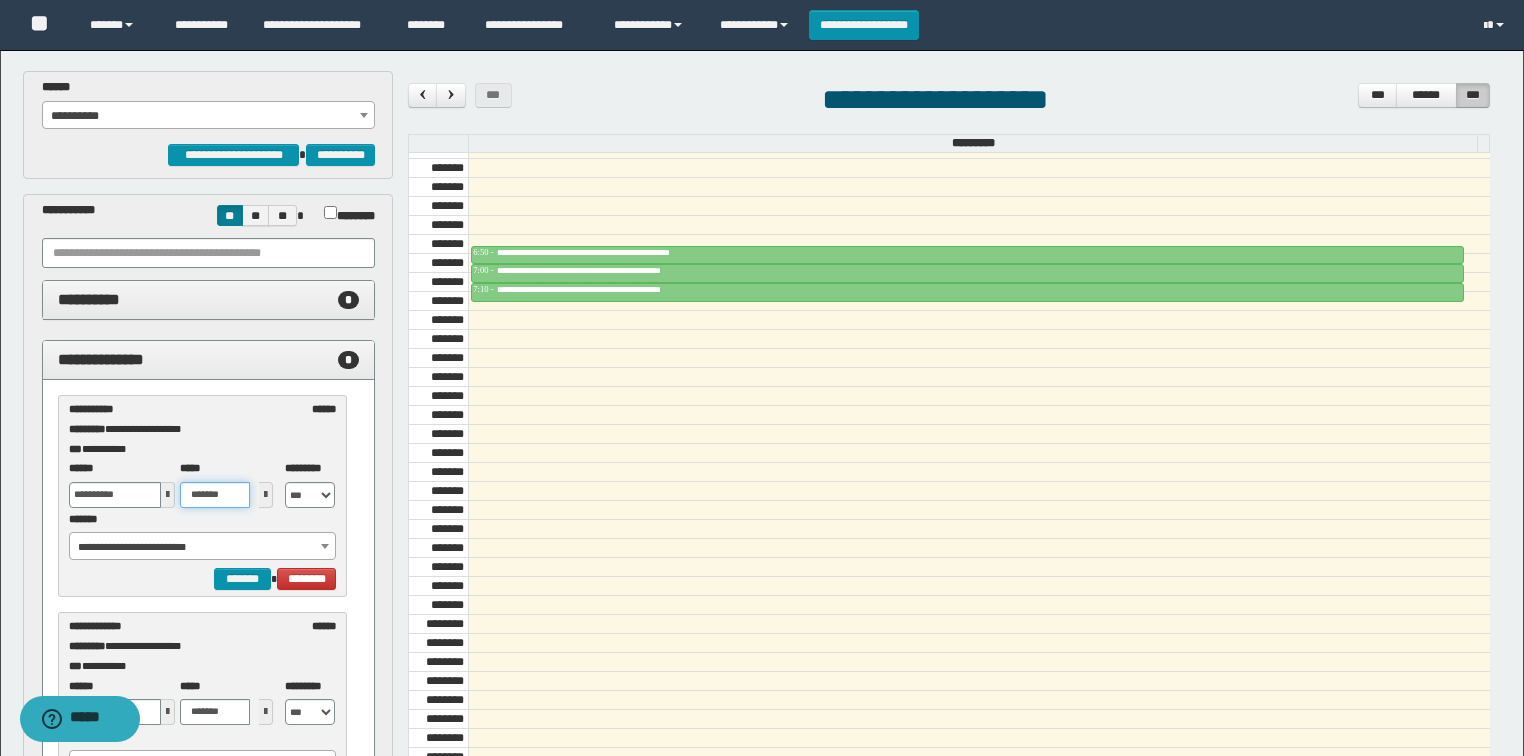 click on "*******" at bounding box center [215, 495] 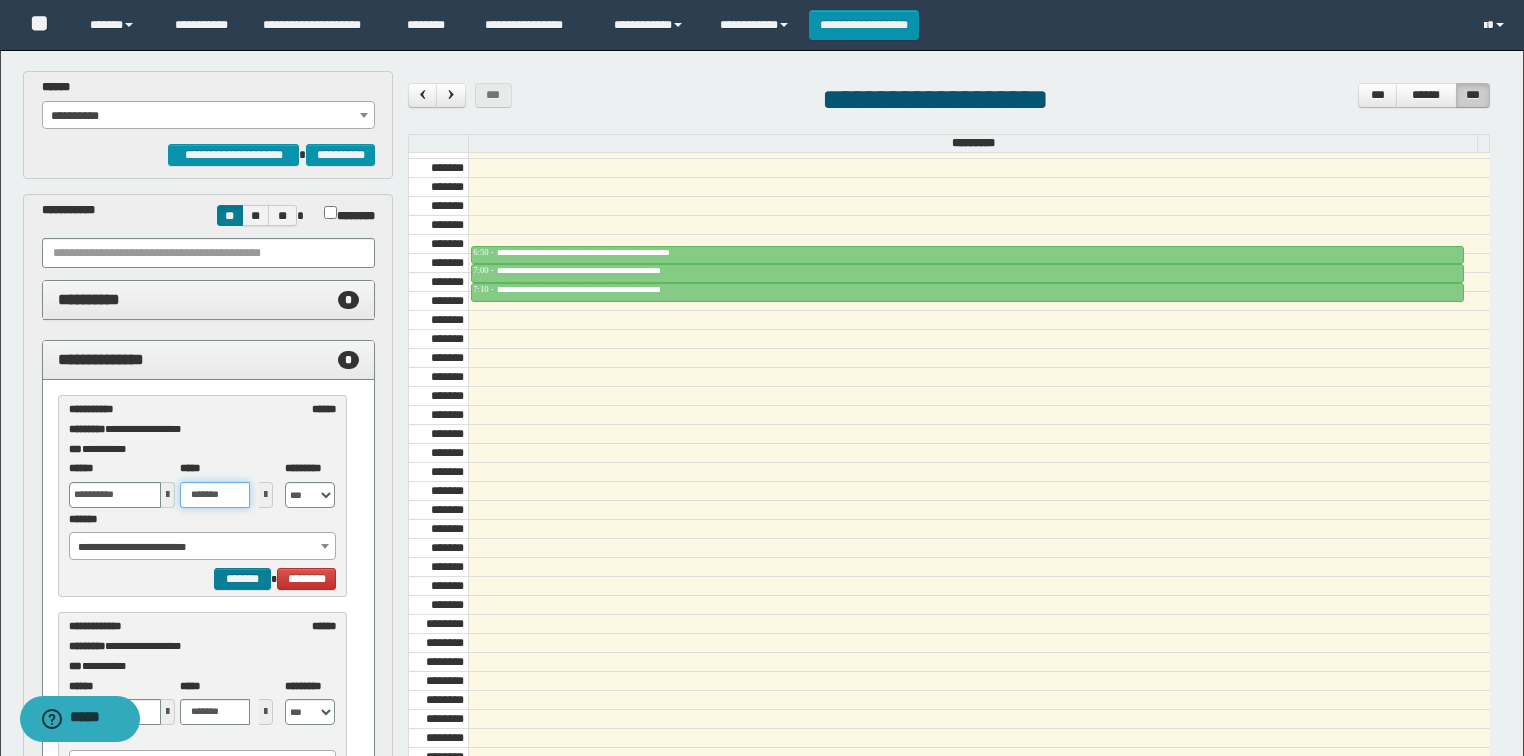 type on "*******" 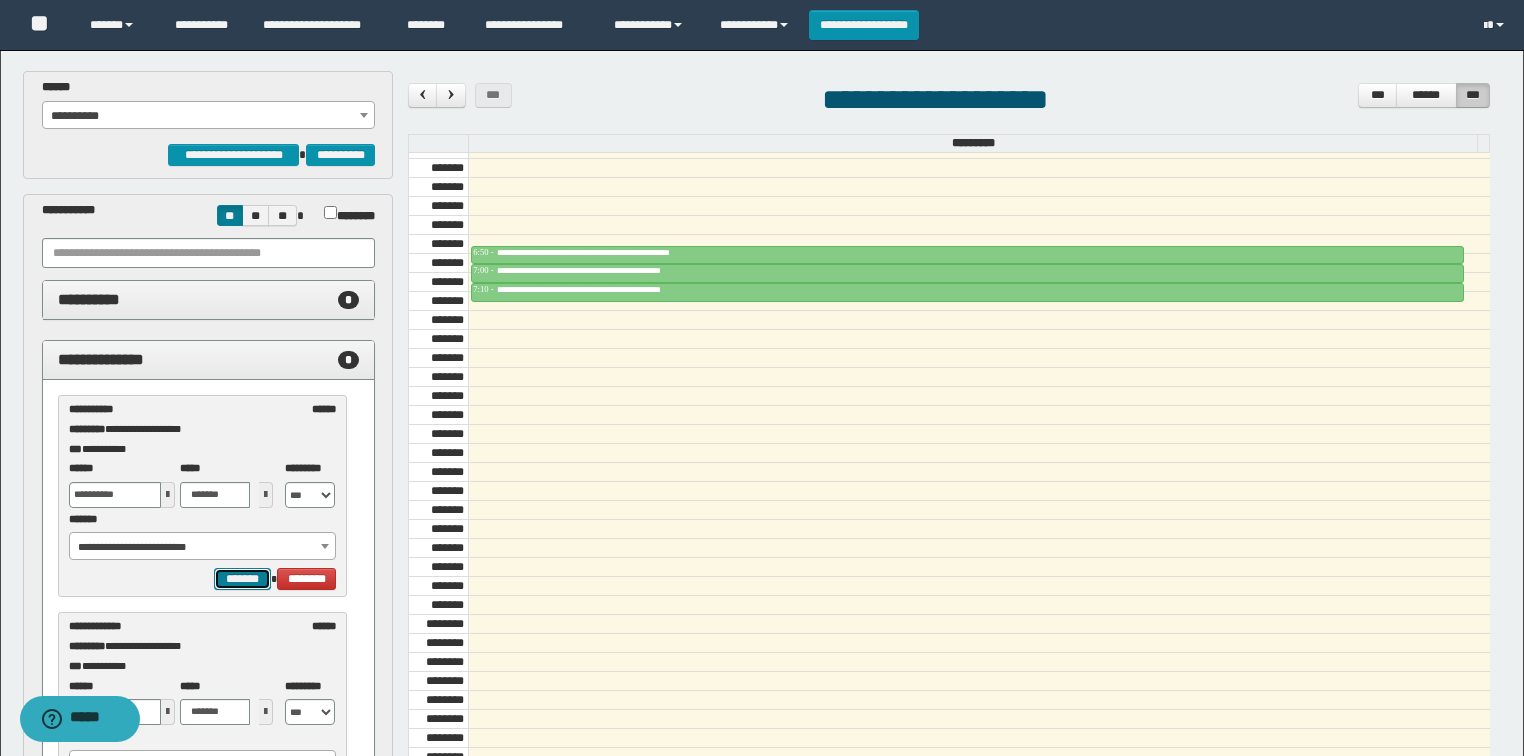 click on "*******" at bounding box center (242, 579) 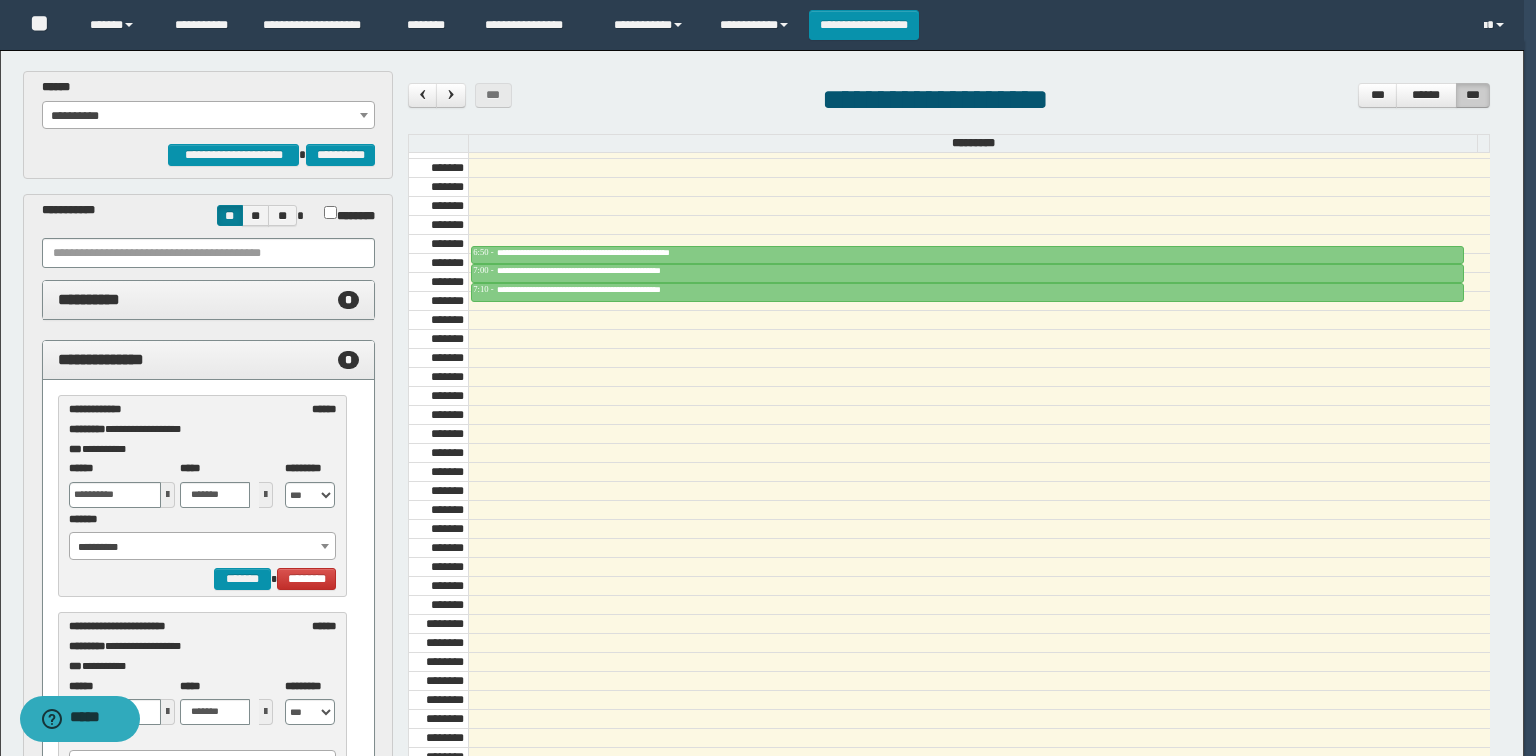 select on "******" 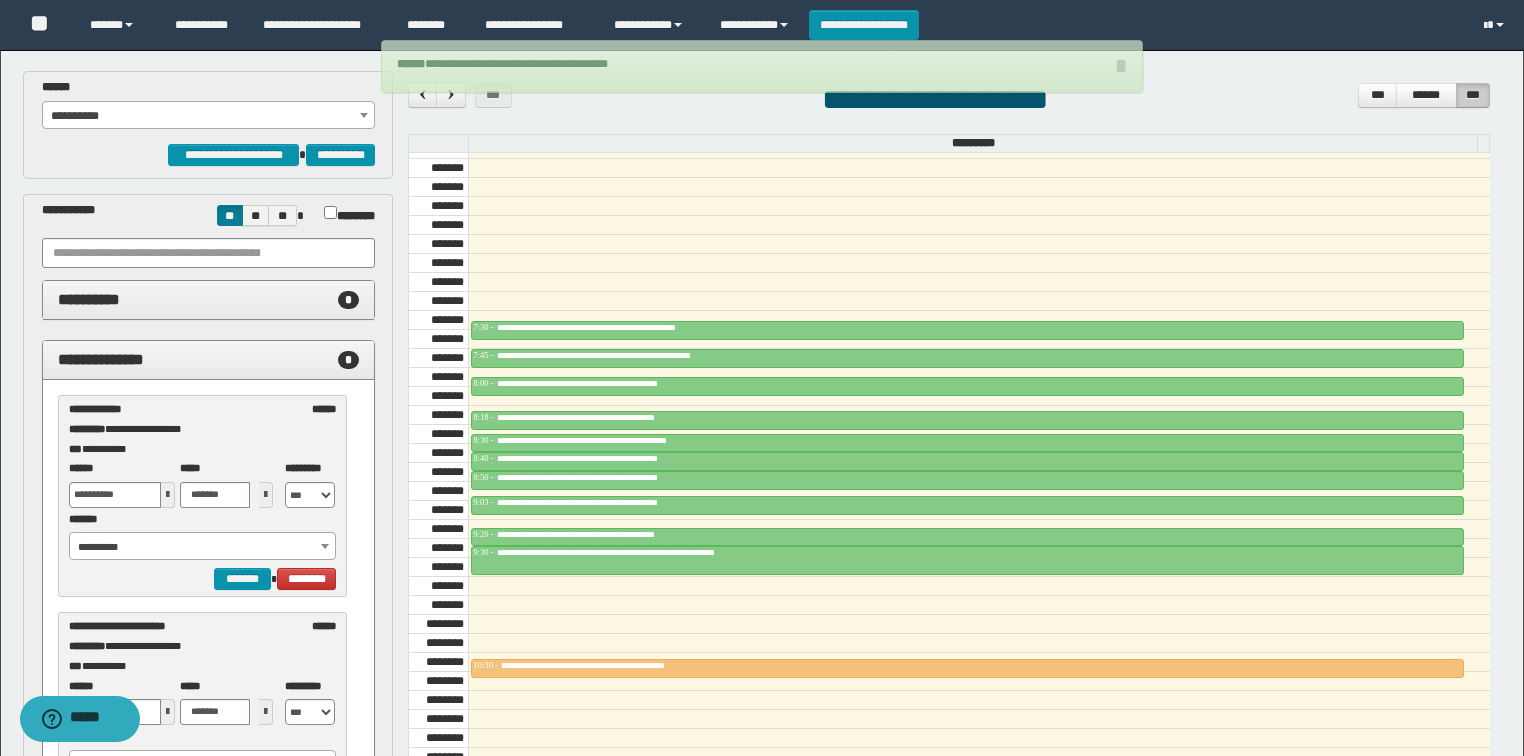 click at bounding box center [168, 495] 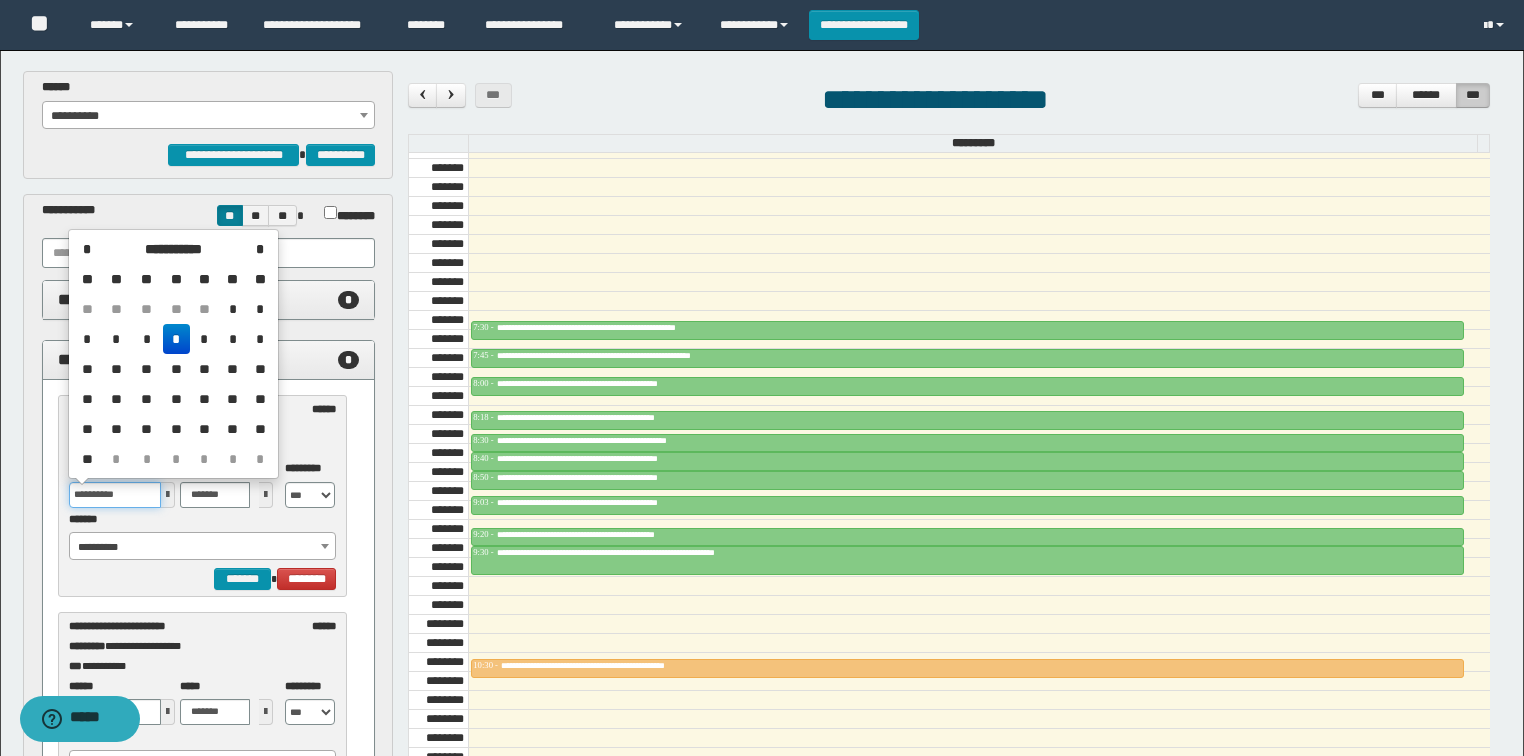 type on "**********" 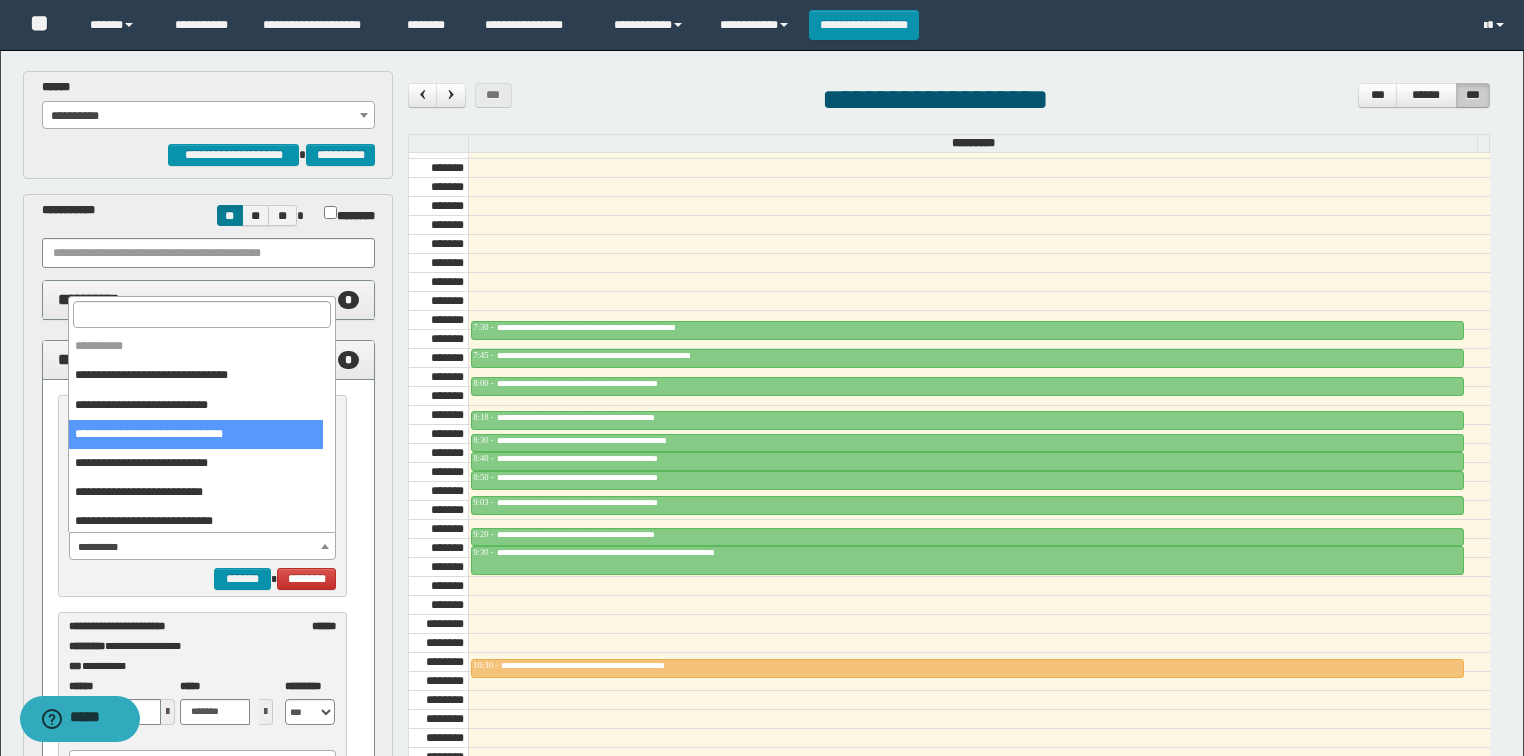 select on "******" 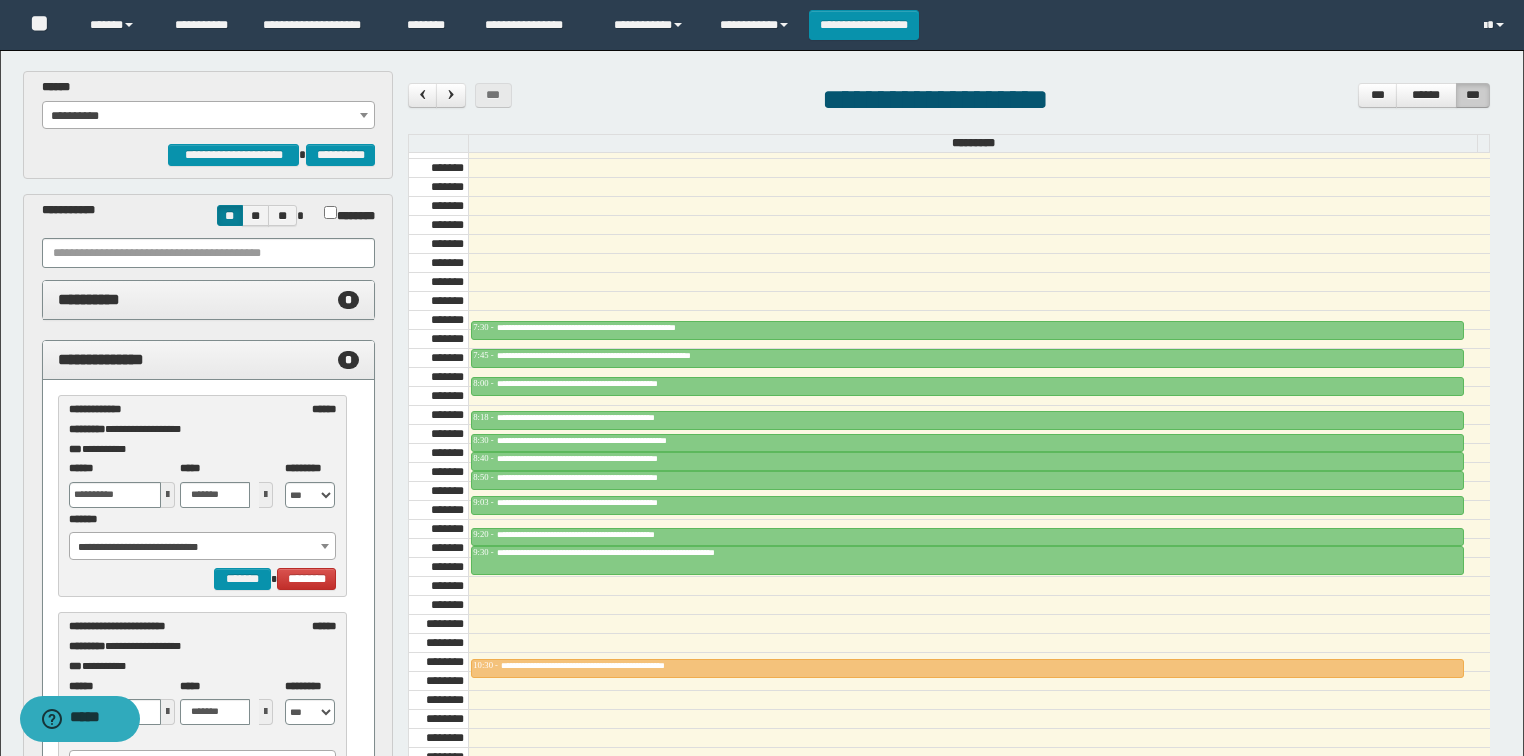 click at bounding box center [168, 495] 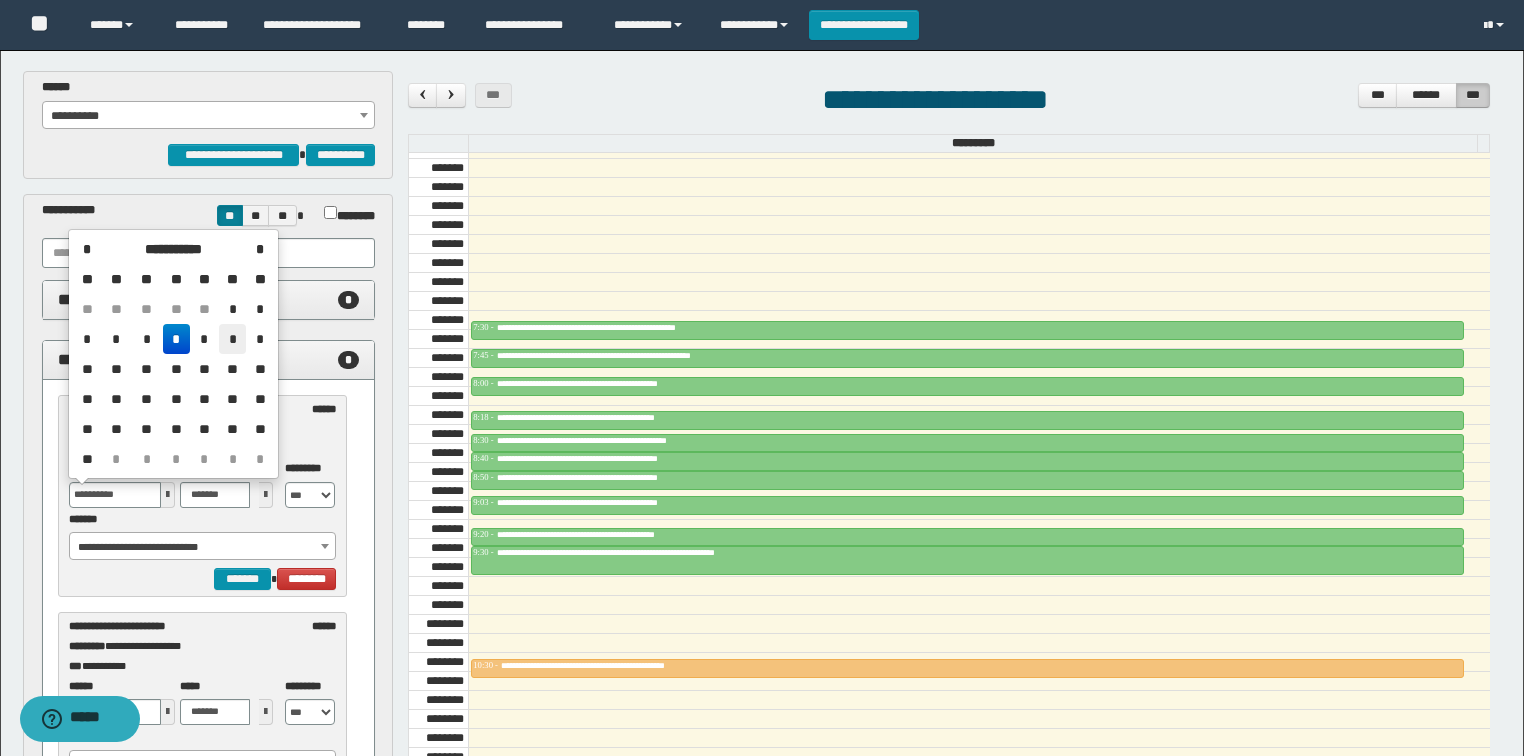click on "*" at bounding box center (233, 339) 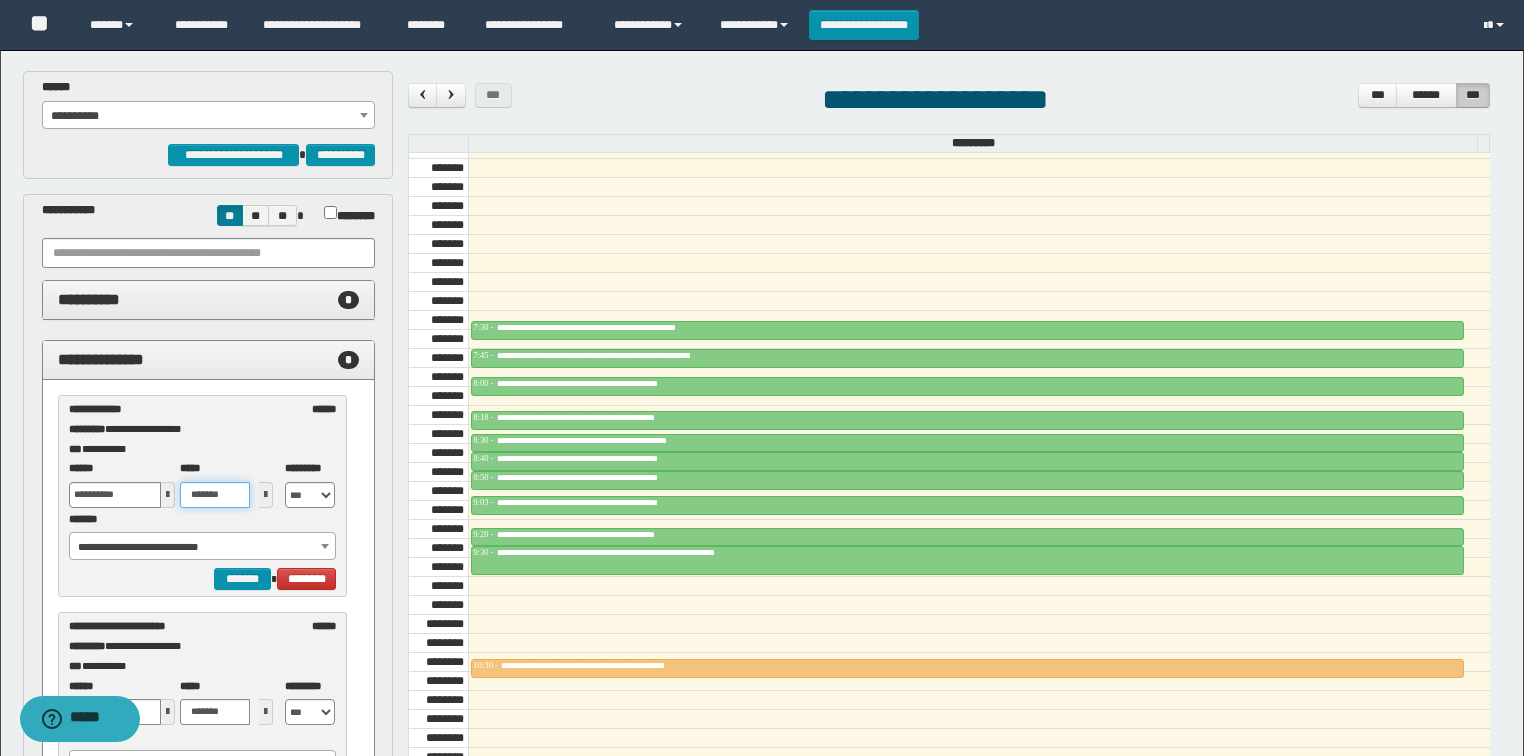 click on "*******" at bounding box center [215, 495] 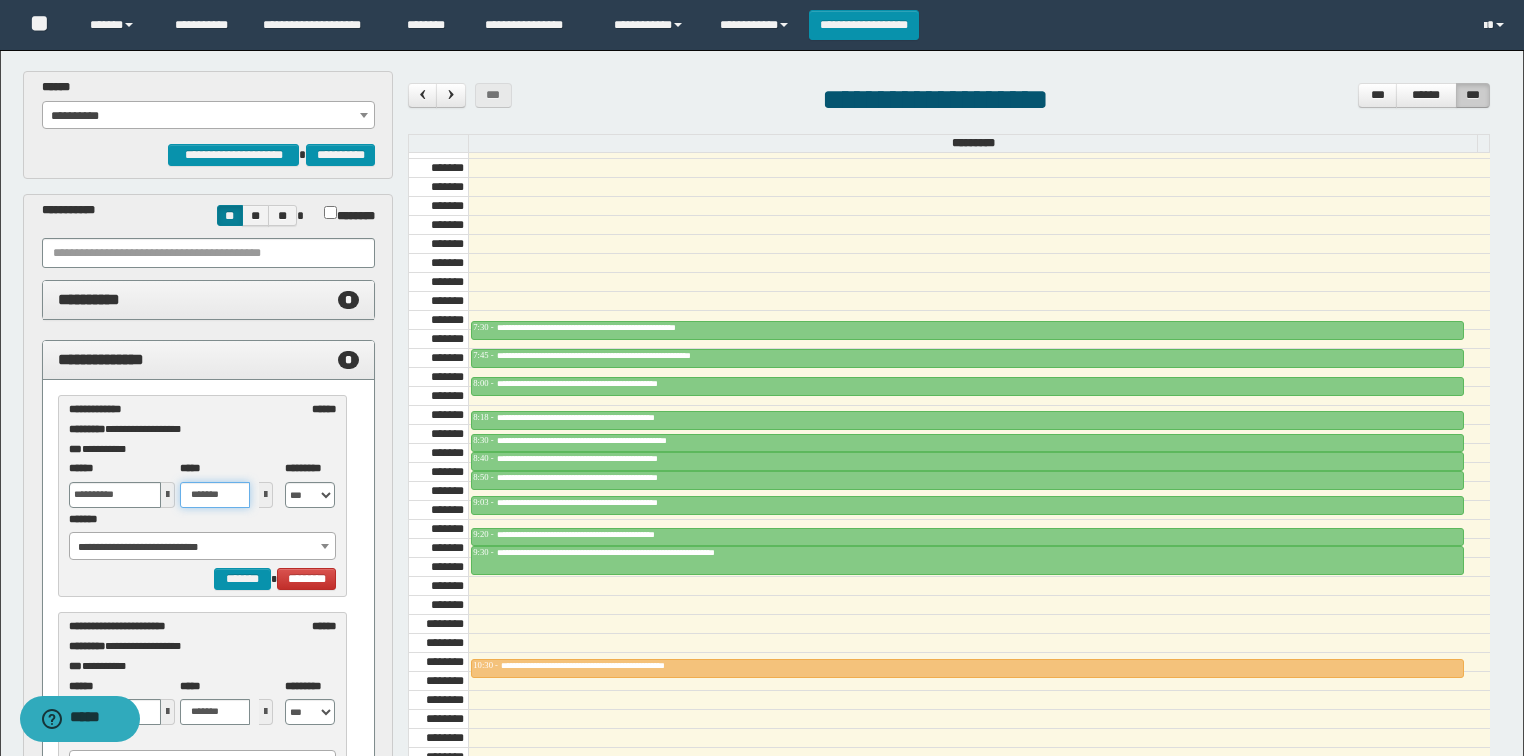 click on "*******" at bounding box center (215, 495) 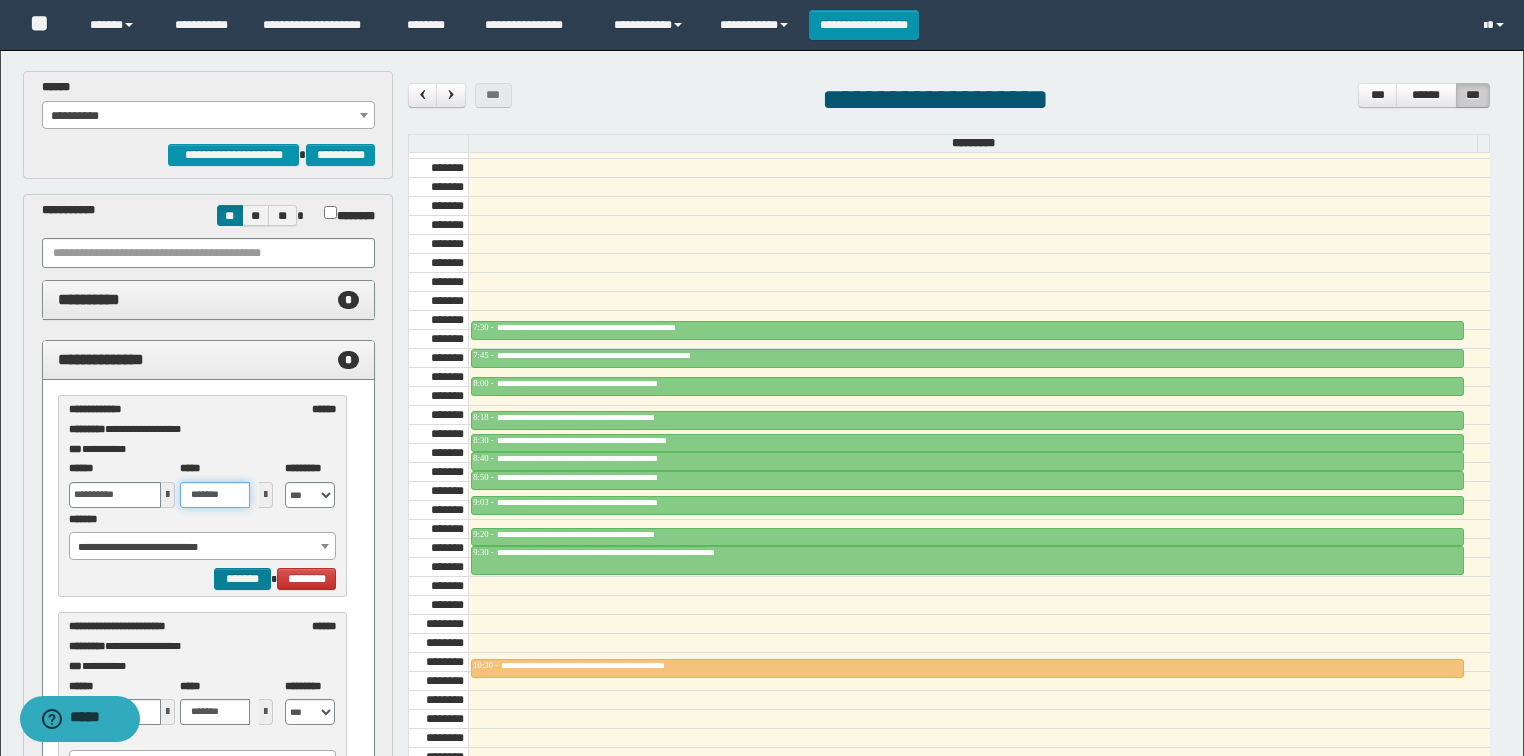 type on "*******" 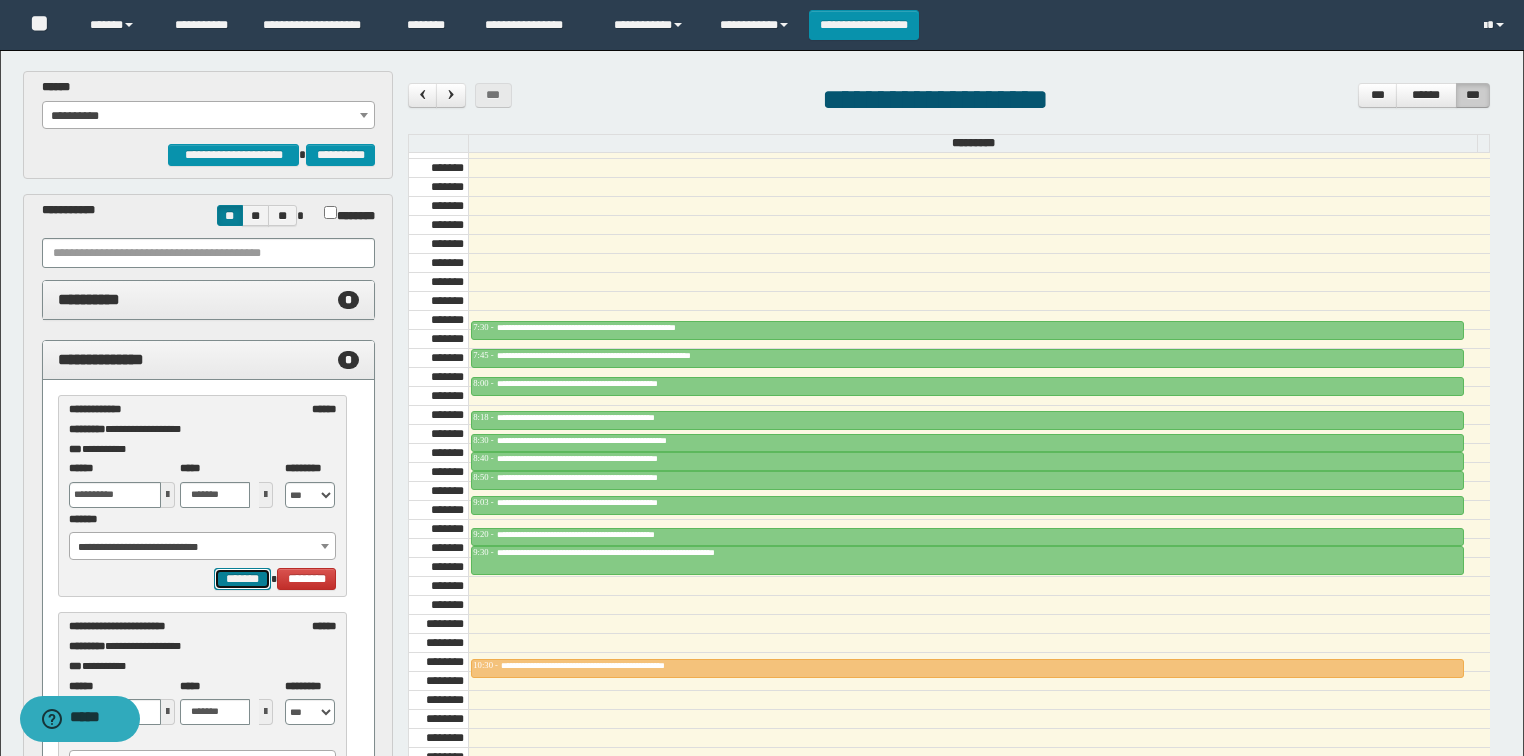 click on "*******" at bounding box center (242, 579) 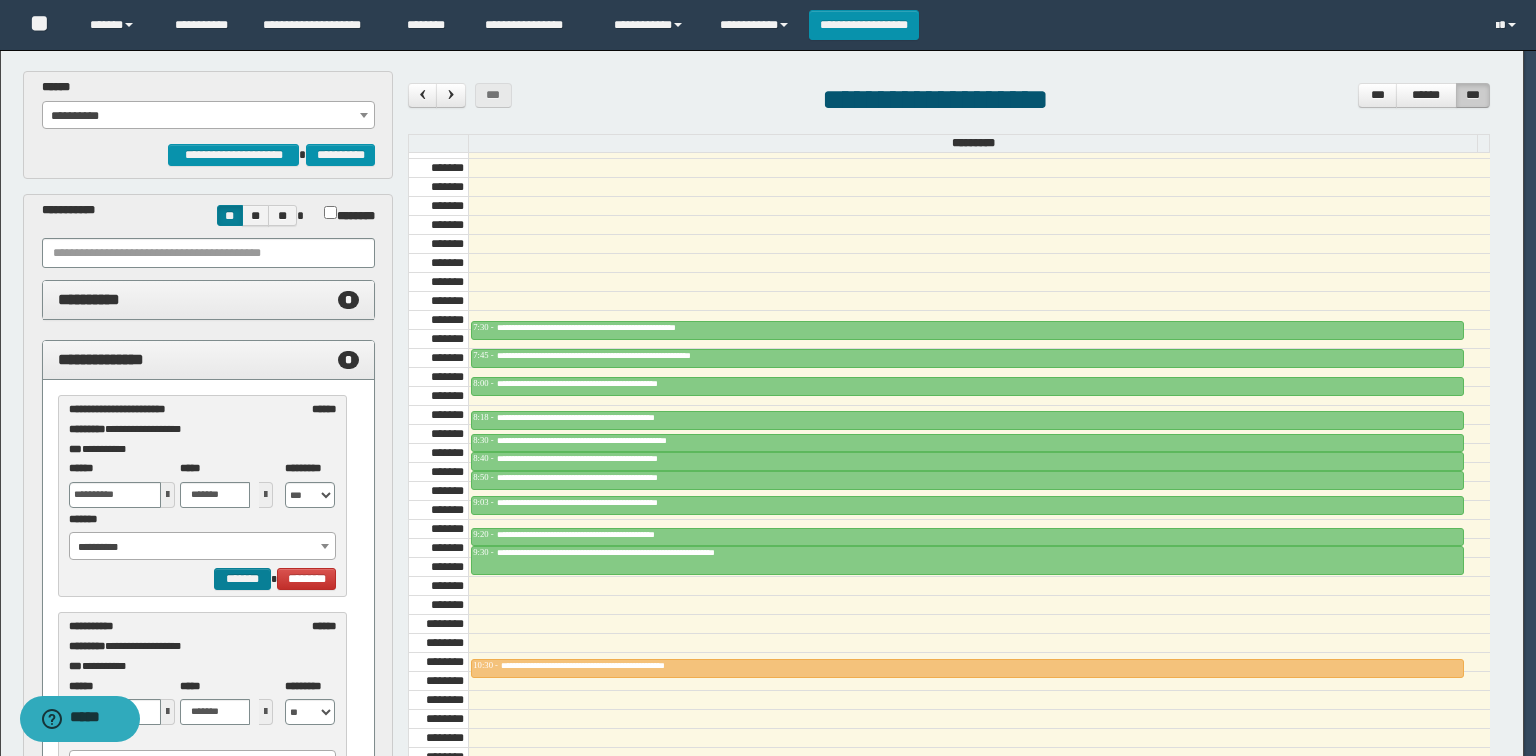 select on "******" 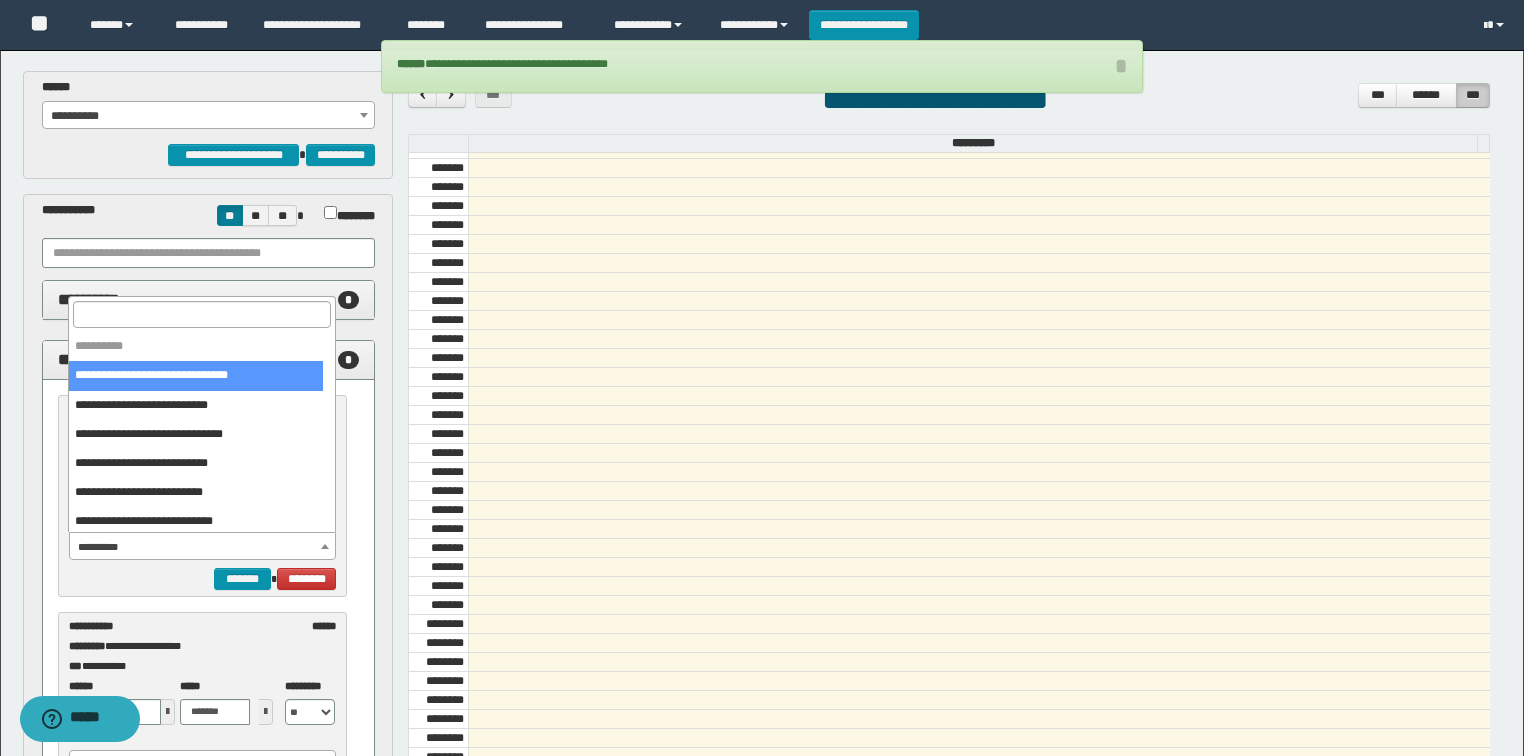 click on "**********" at bounding box center [203, 547] 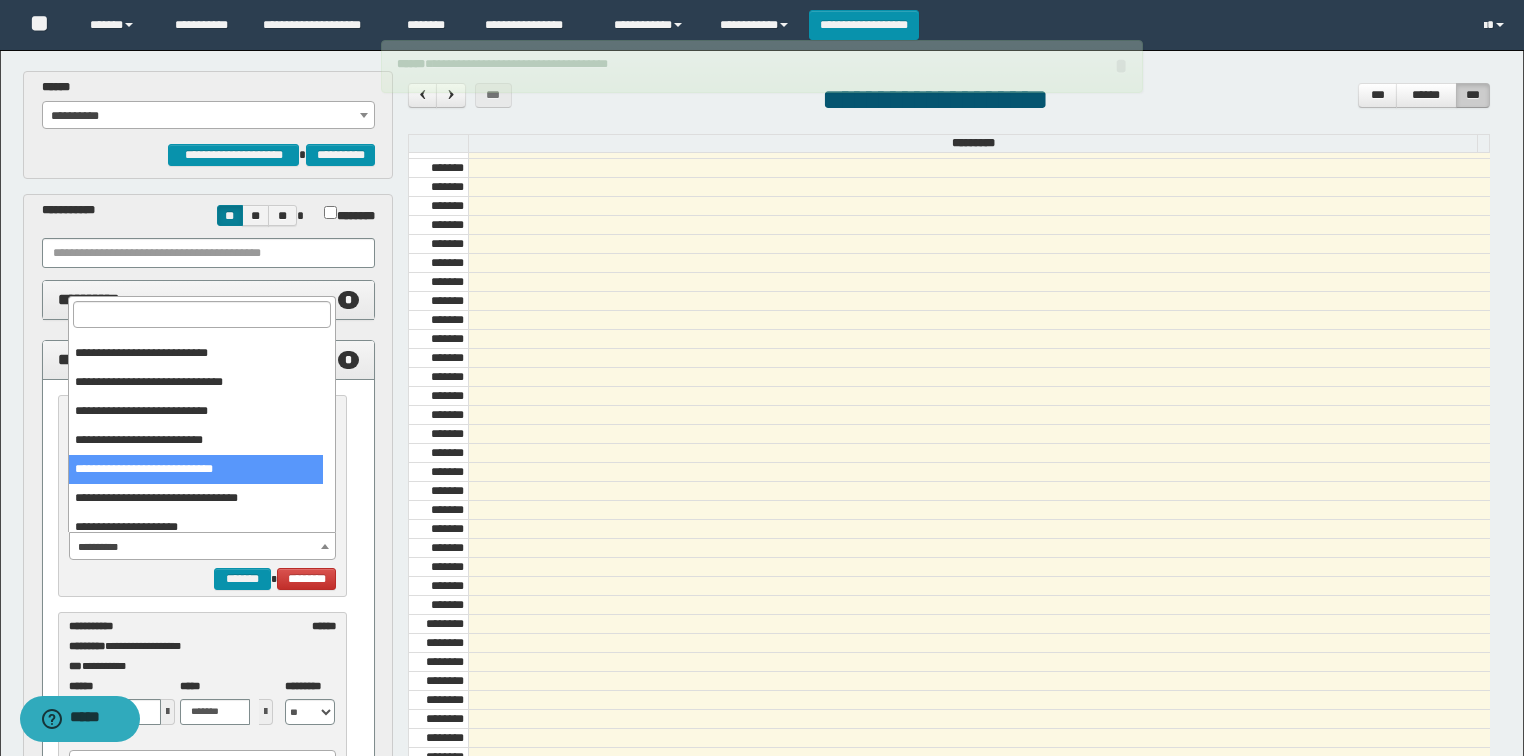 scroll, scrollTop: 80, scrollLeft: 0, axis: vertical 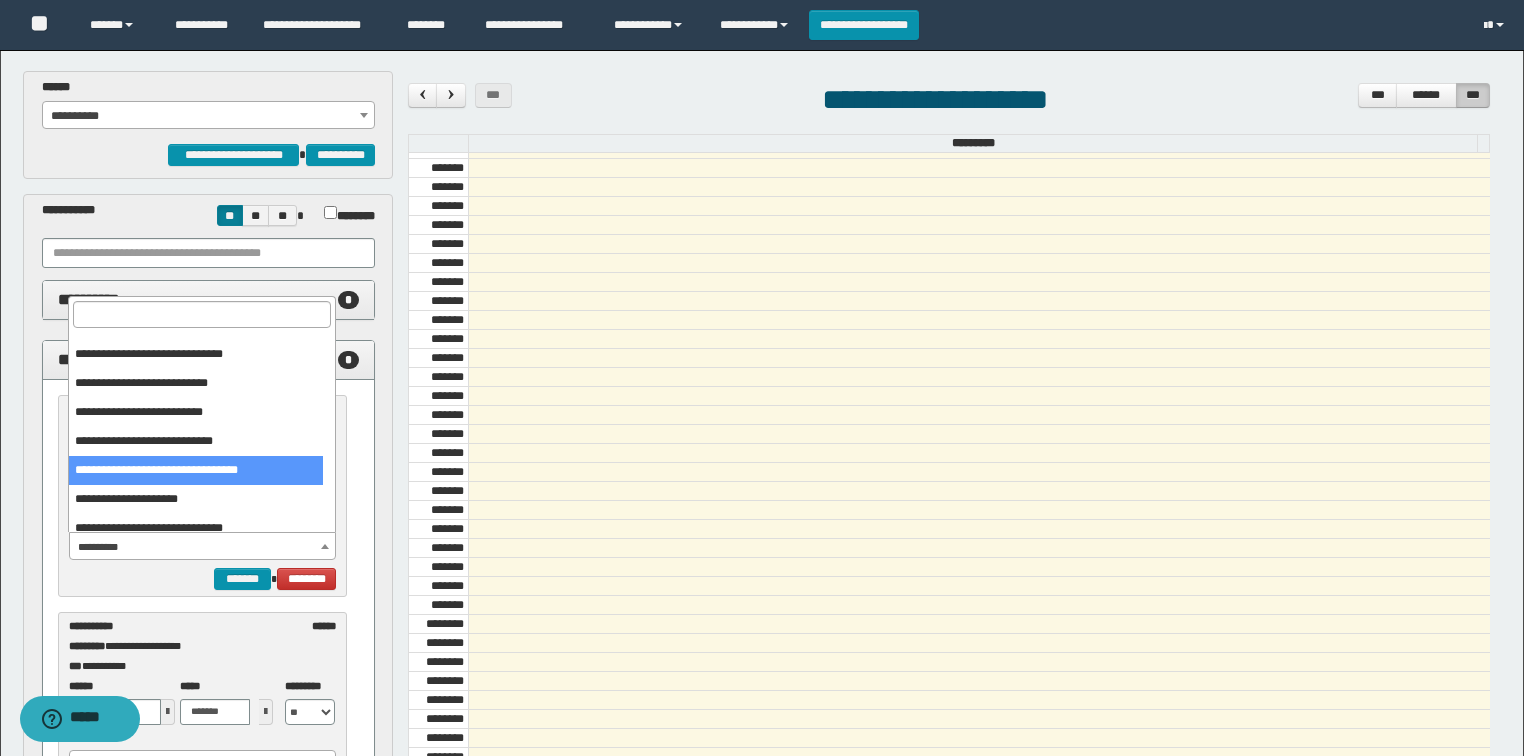 select on "******" 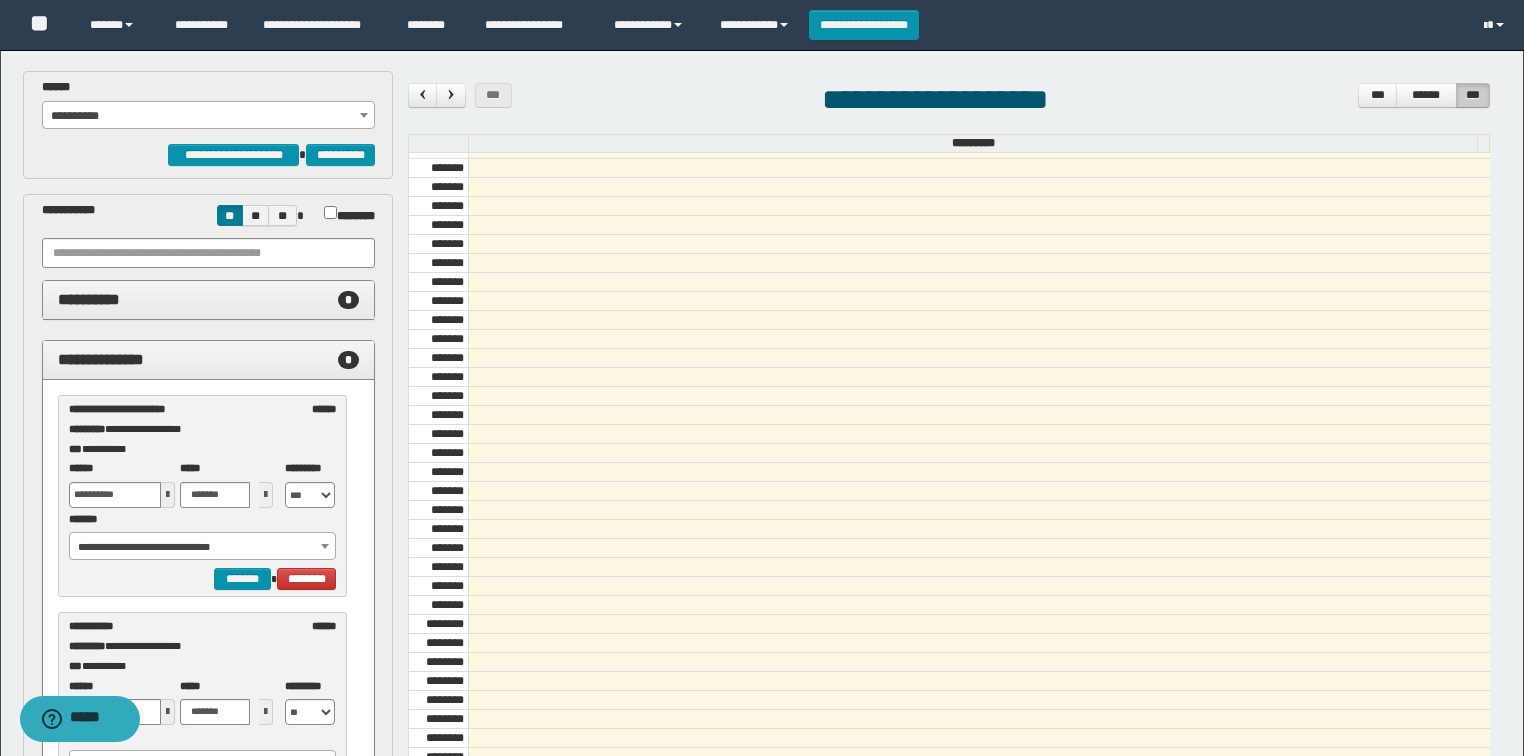 click at bounding box center [168, 495] 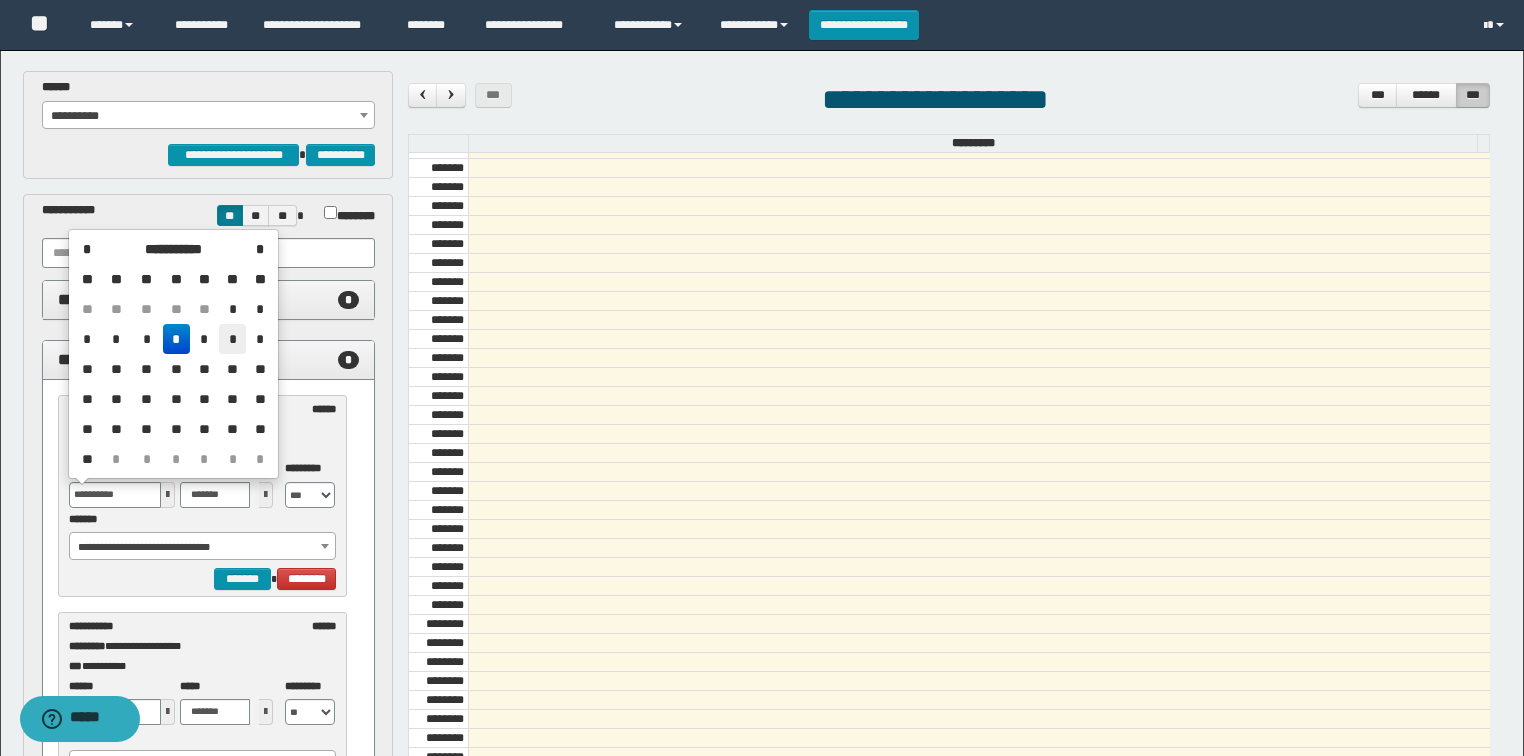 click on "*" at bounding box center (233, 339) 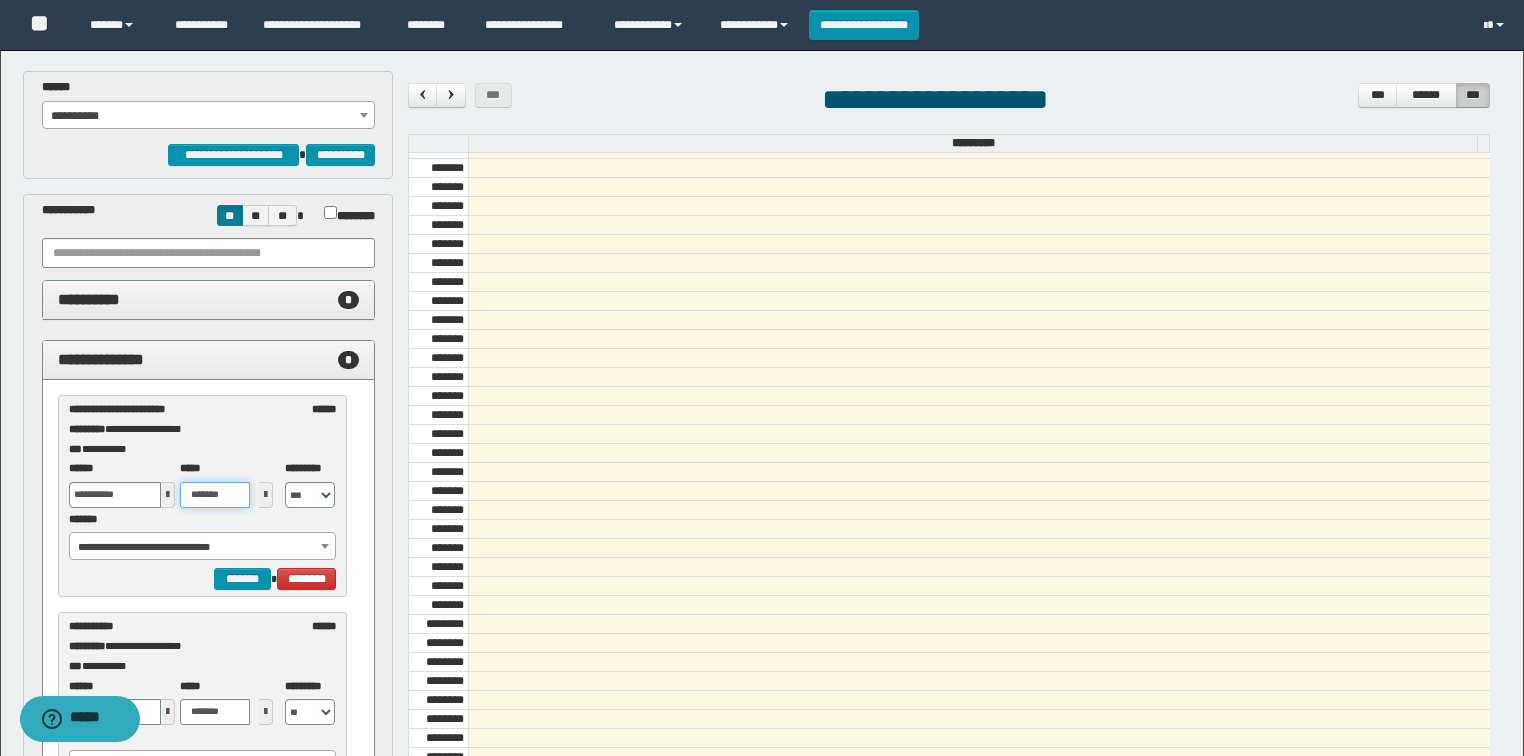 click on "*******" at bounding box center [215, 495] 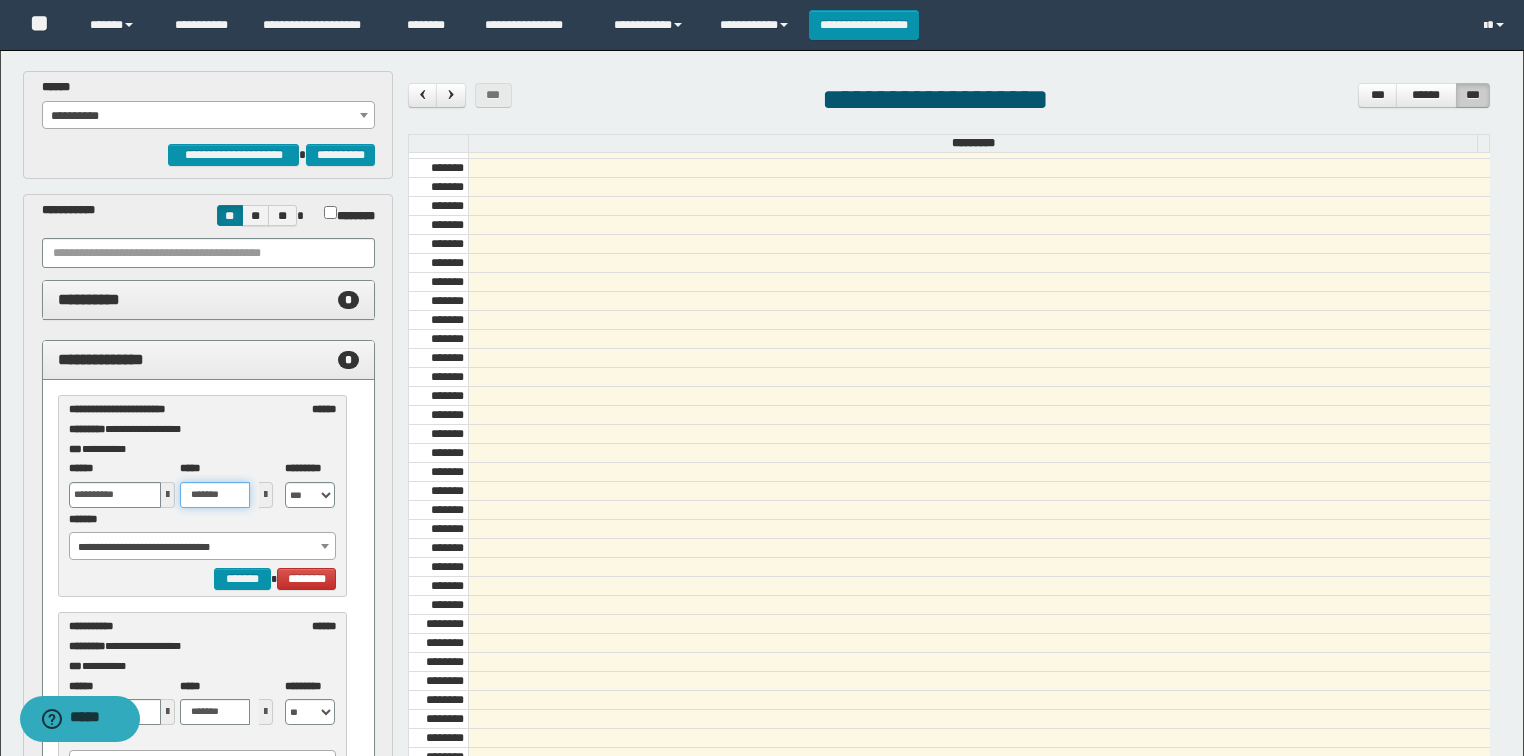 click on "*******" at bounding box center [215, 495] 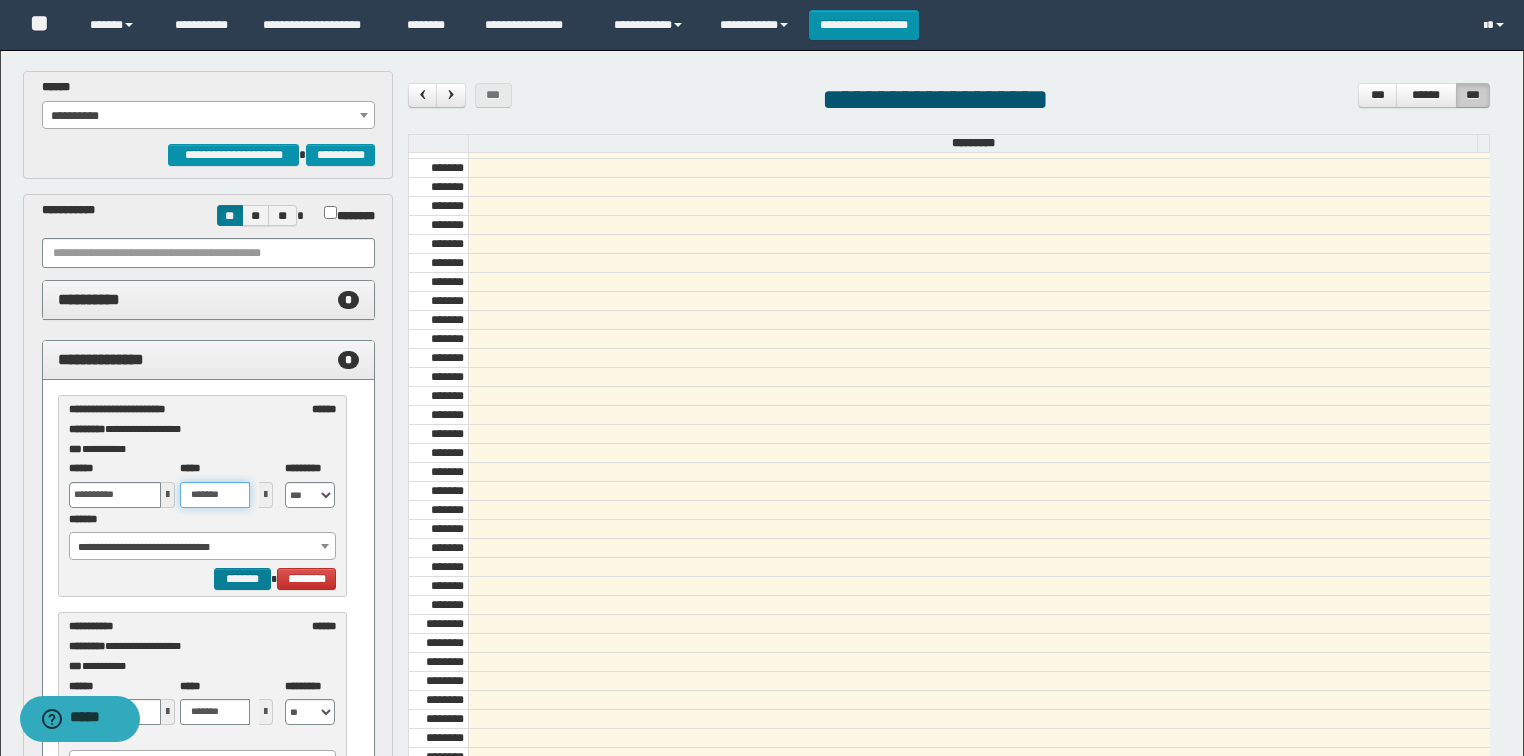 type on "*******" 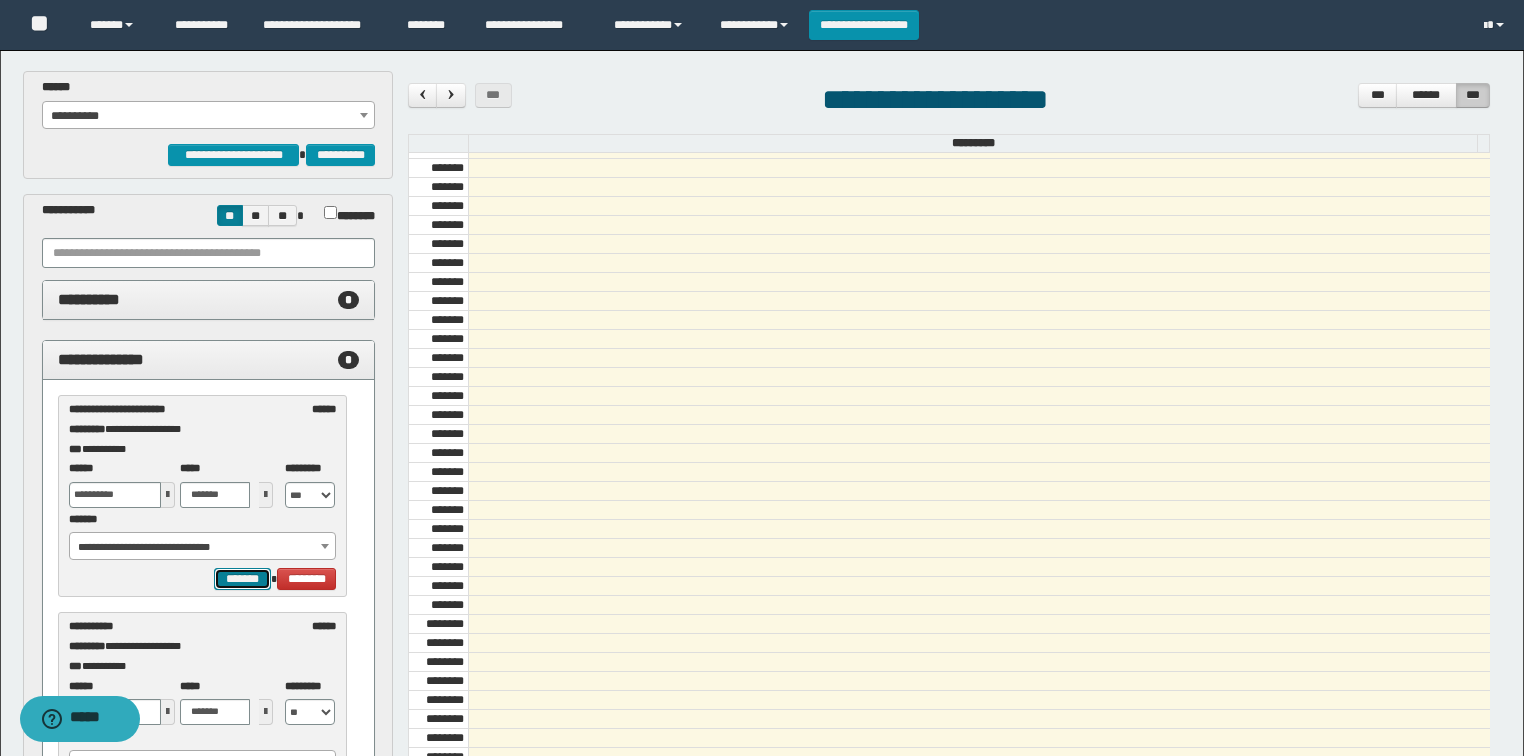 click on "*******" at bounding box center [242, 579] 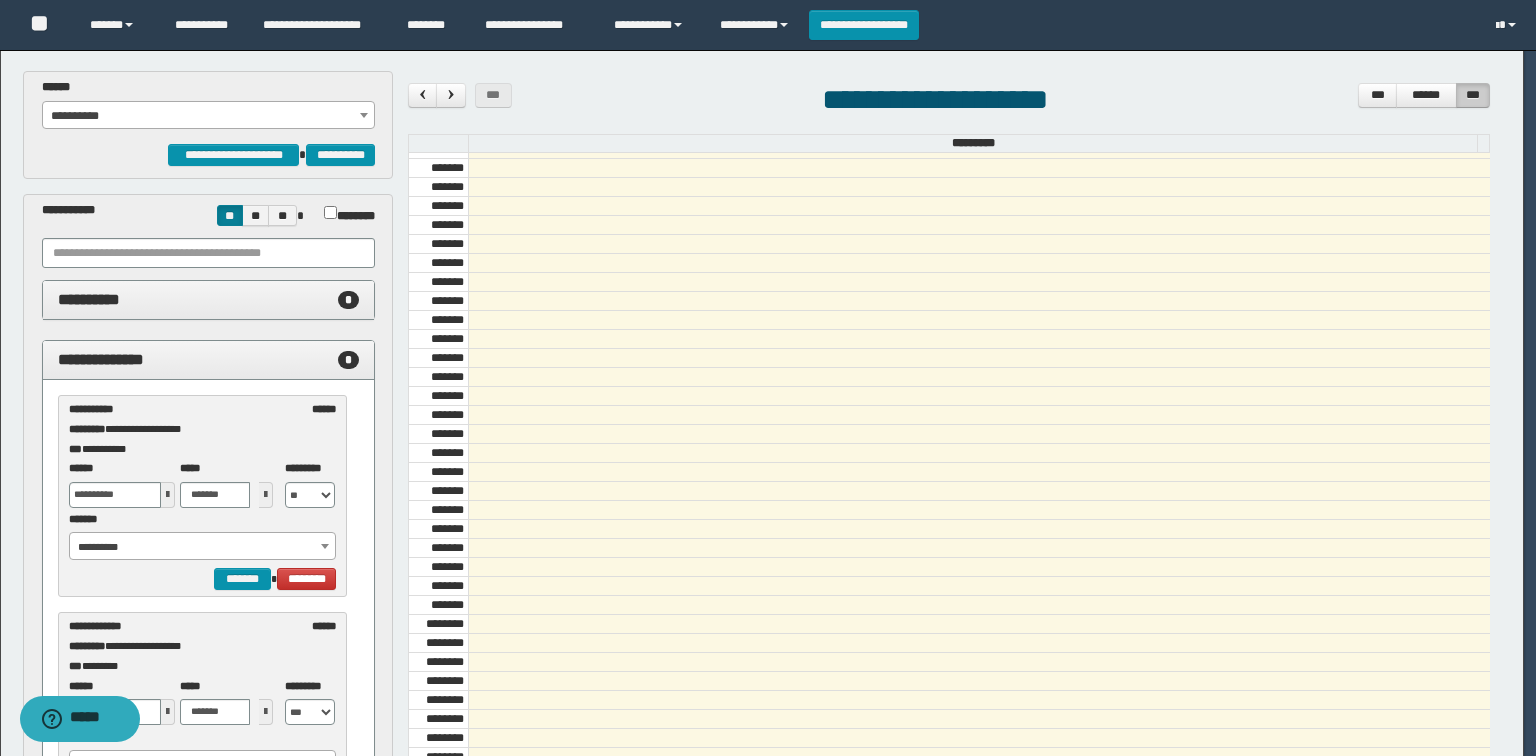 select on "******" 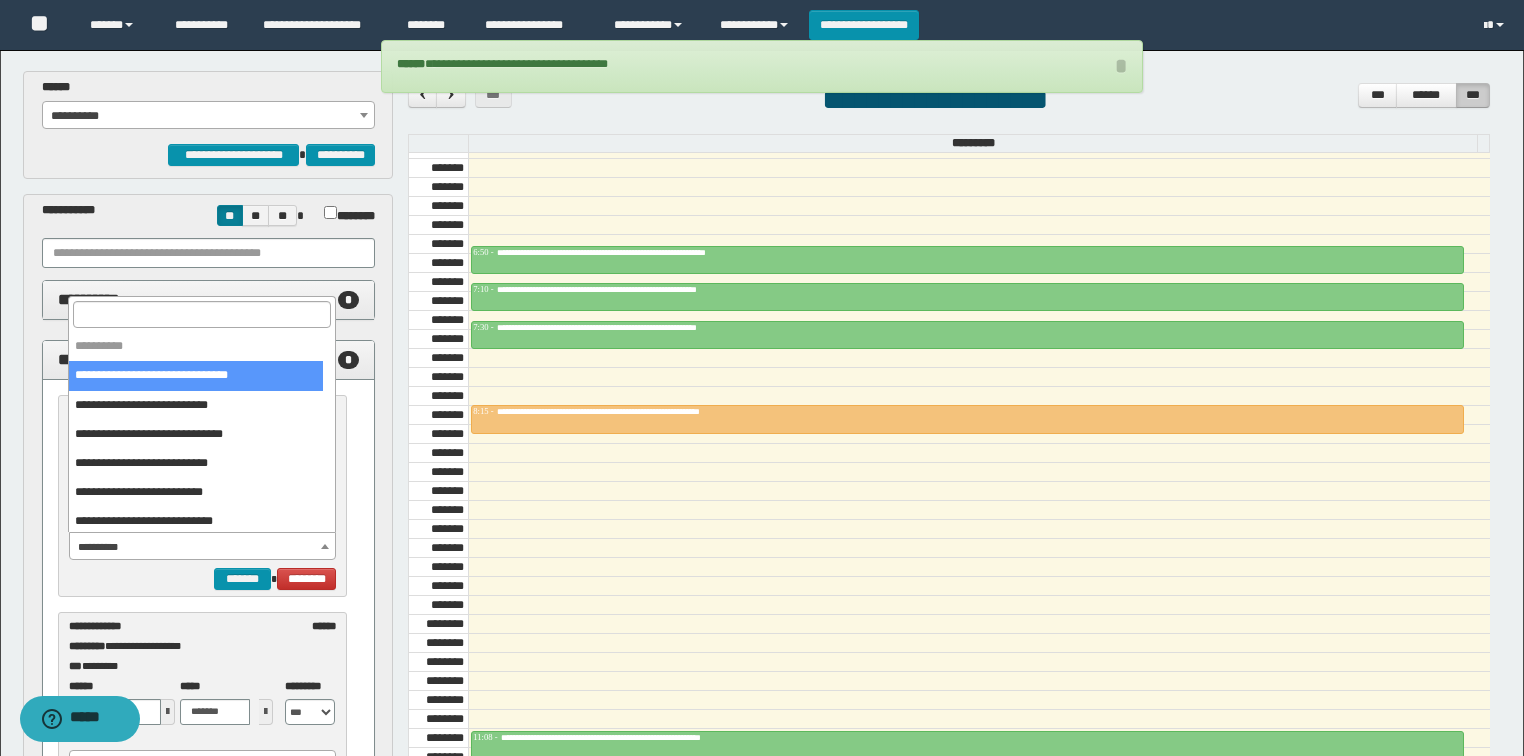 click on "**********" at bounding box center [203, 547] 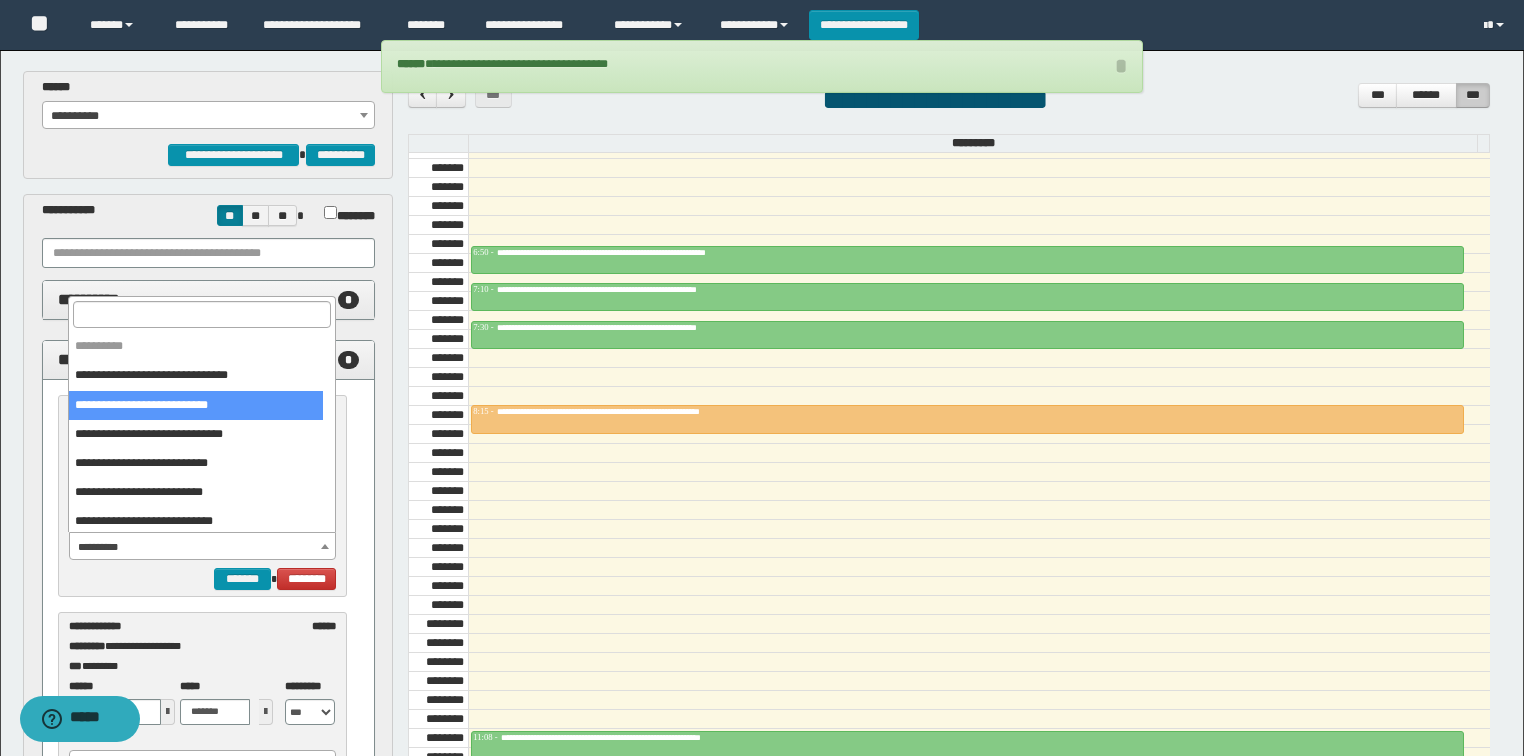 select on "******" 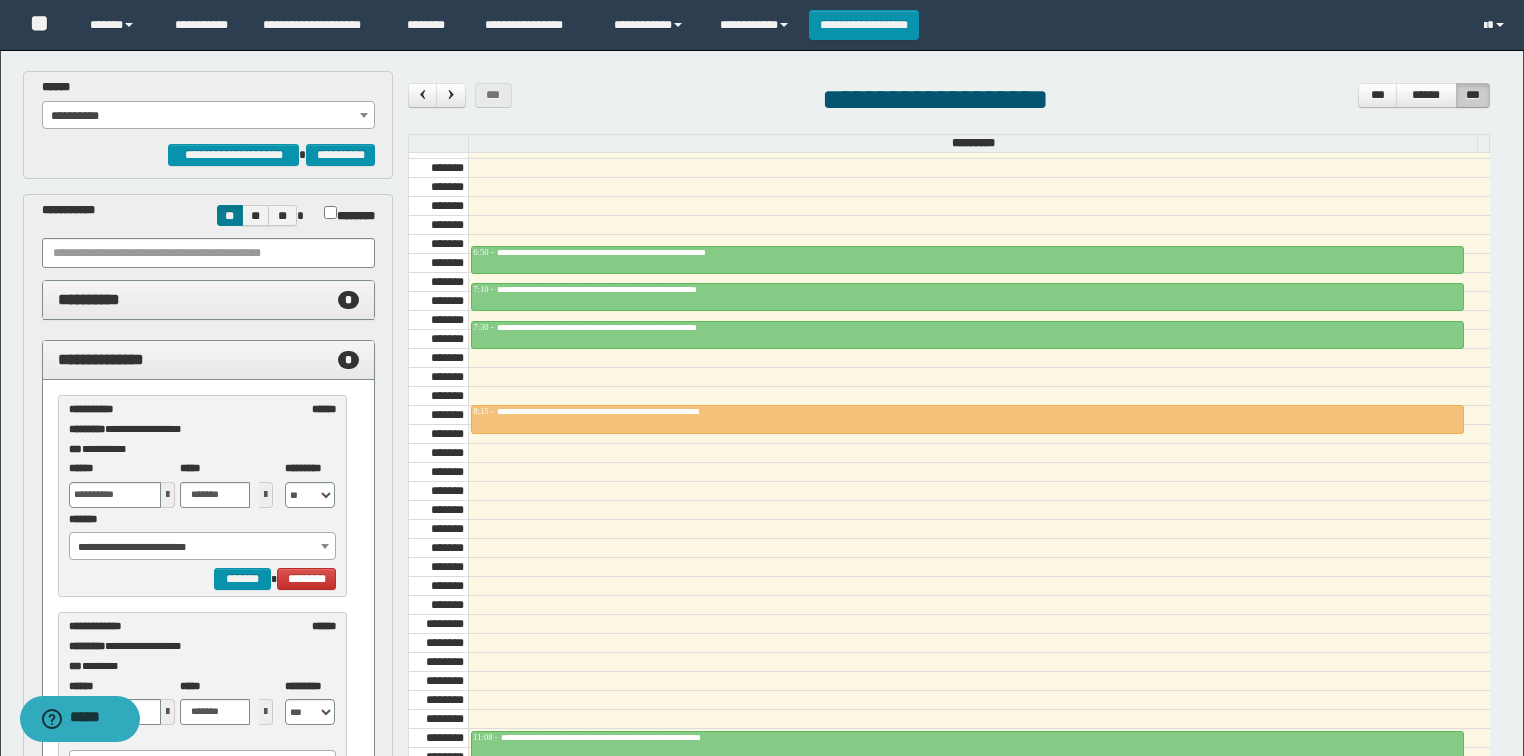 click at bounding box center (168, 495) 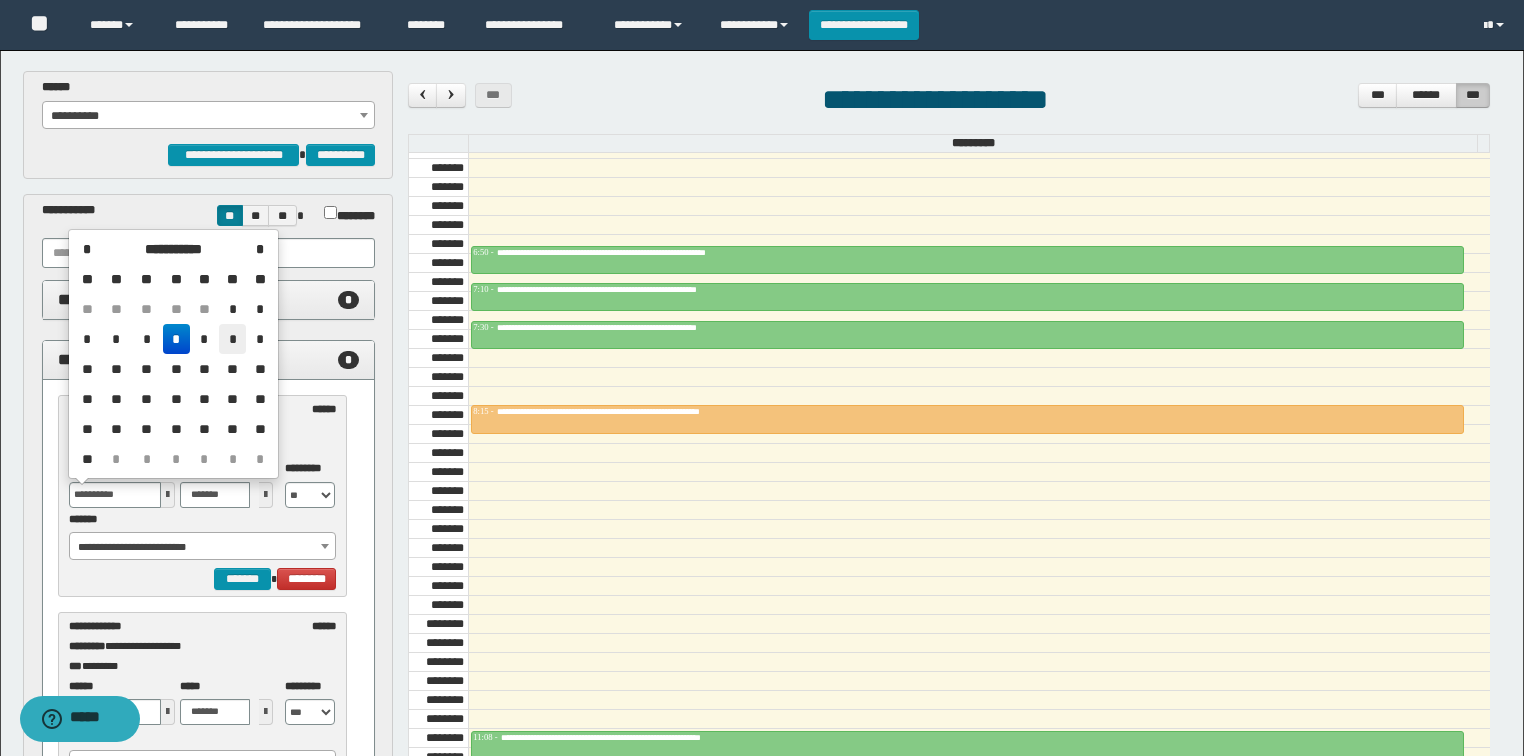 click on "*" at bounding box center (233, 339) 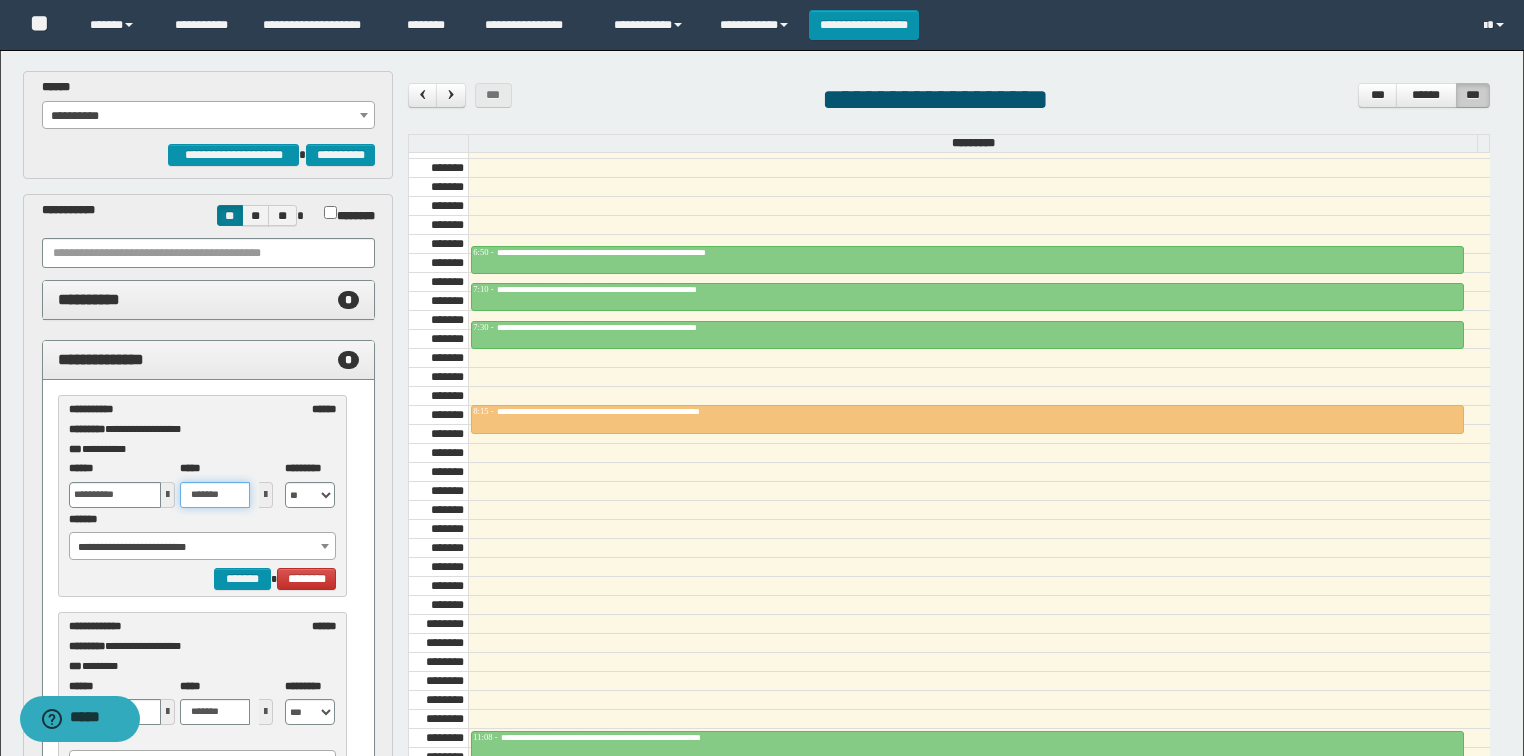 click on "*******" at bounding box center (215, 495) 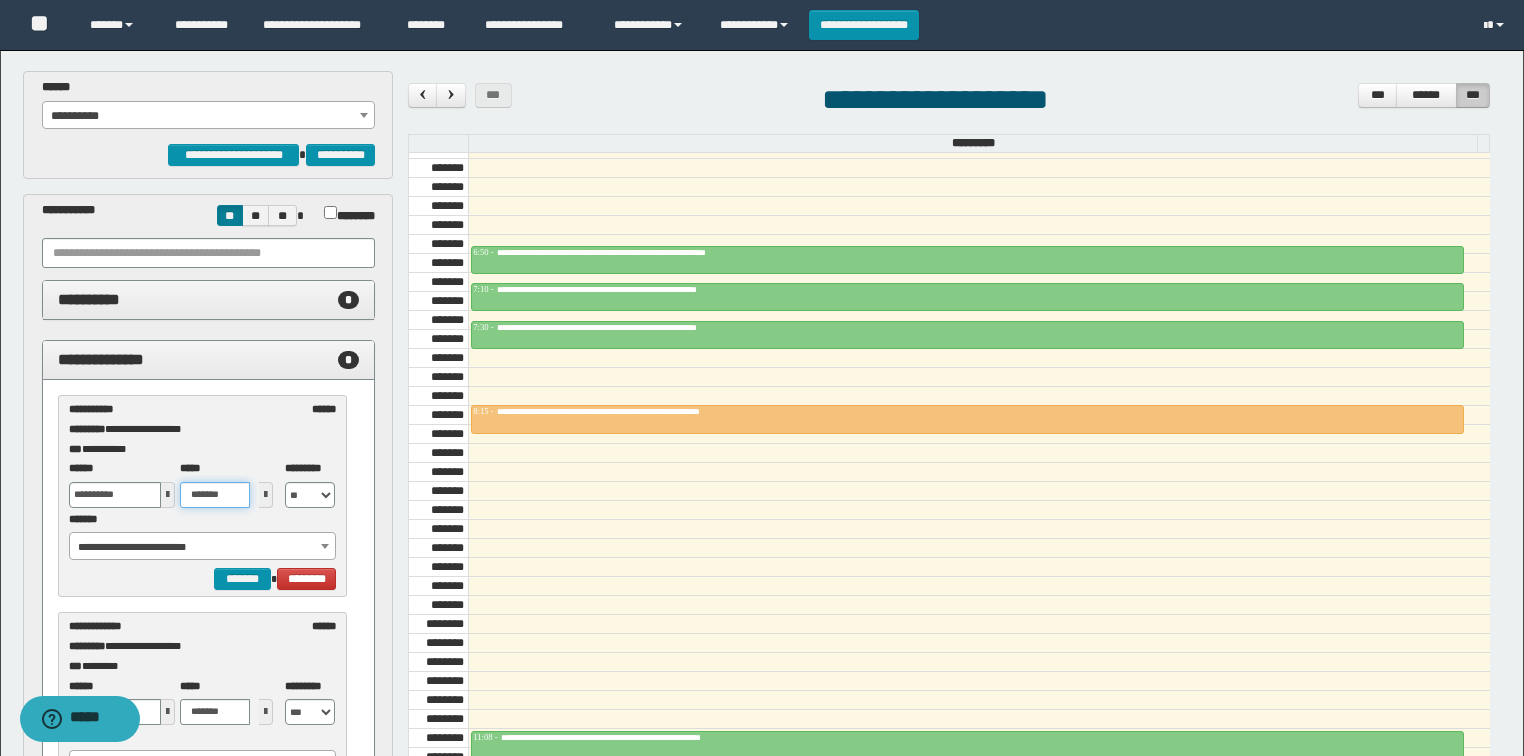 click on "*******" at bounding box center [215, 495] 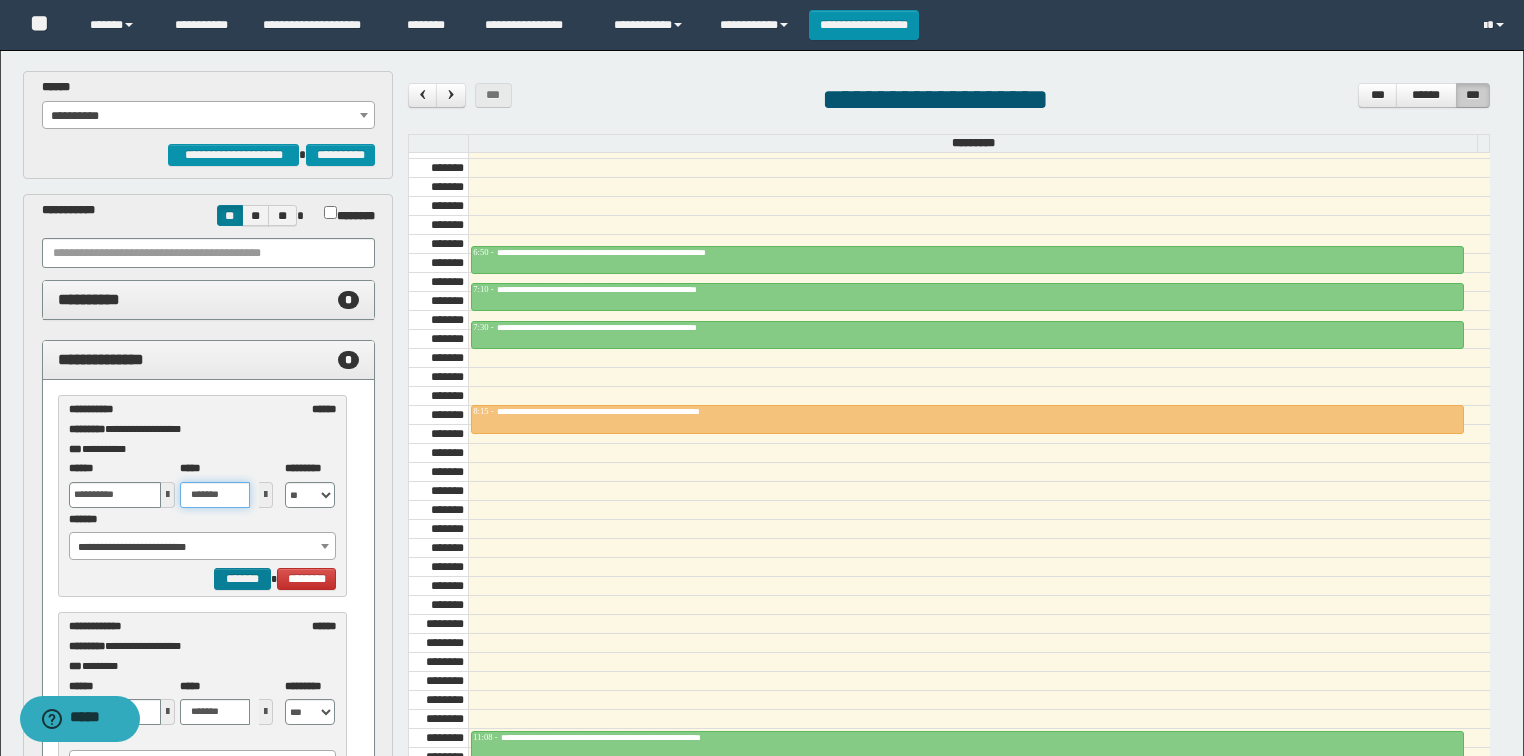 type on "*******" 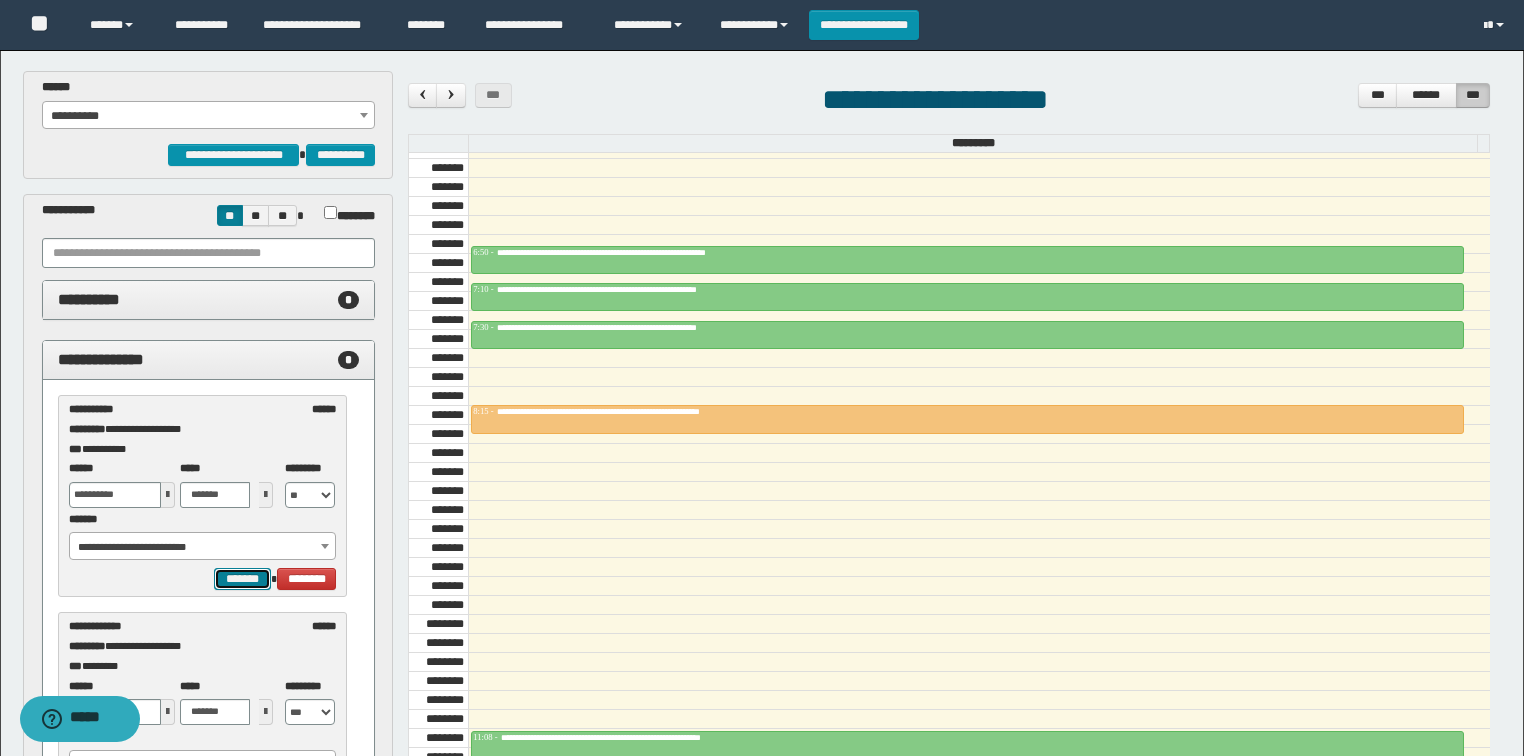 click on "*******" at bounding box center (242, 579) 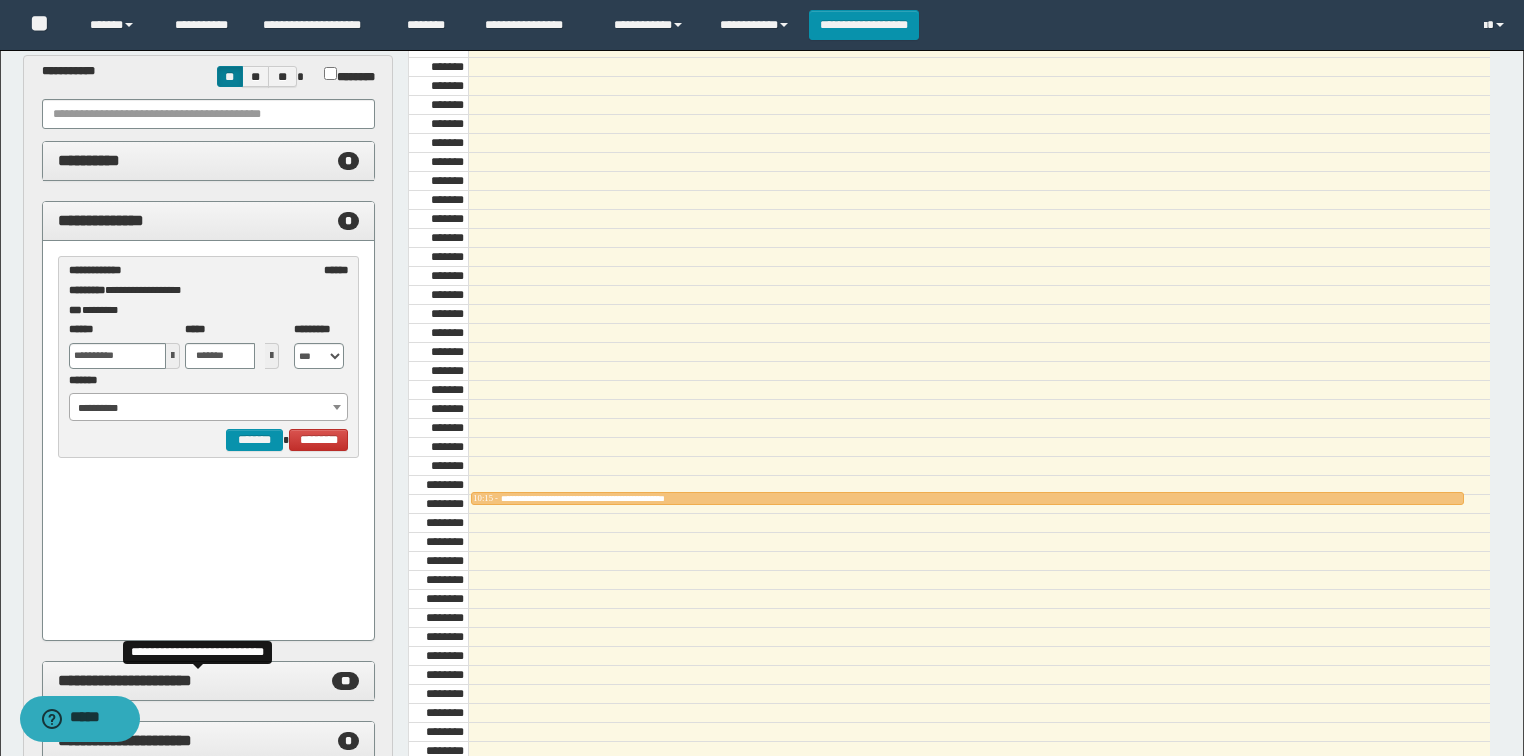 scroll, scrollTop: 0, scrollLeft: 0, axis: both 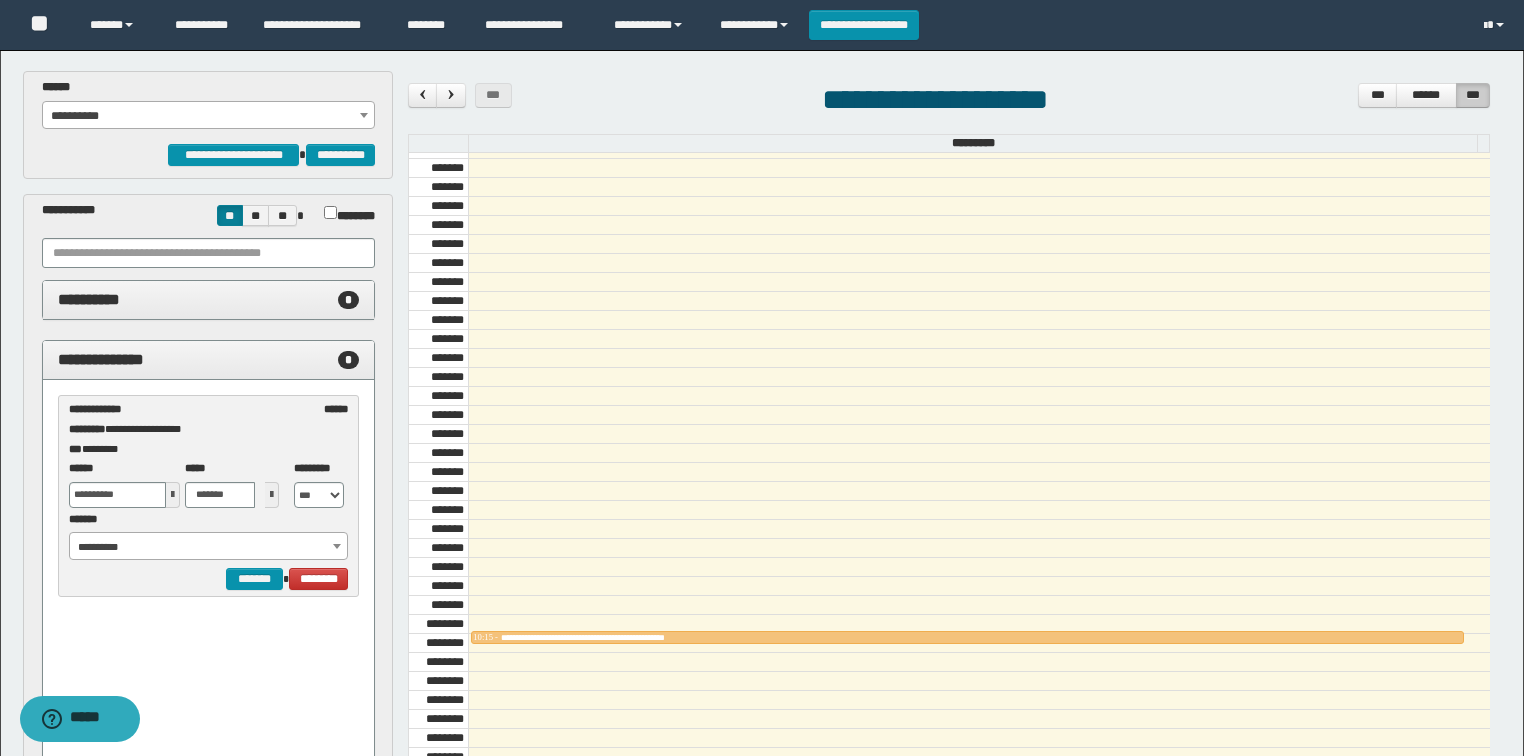 click on "**********" at bounding box center (209, 116) 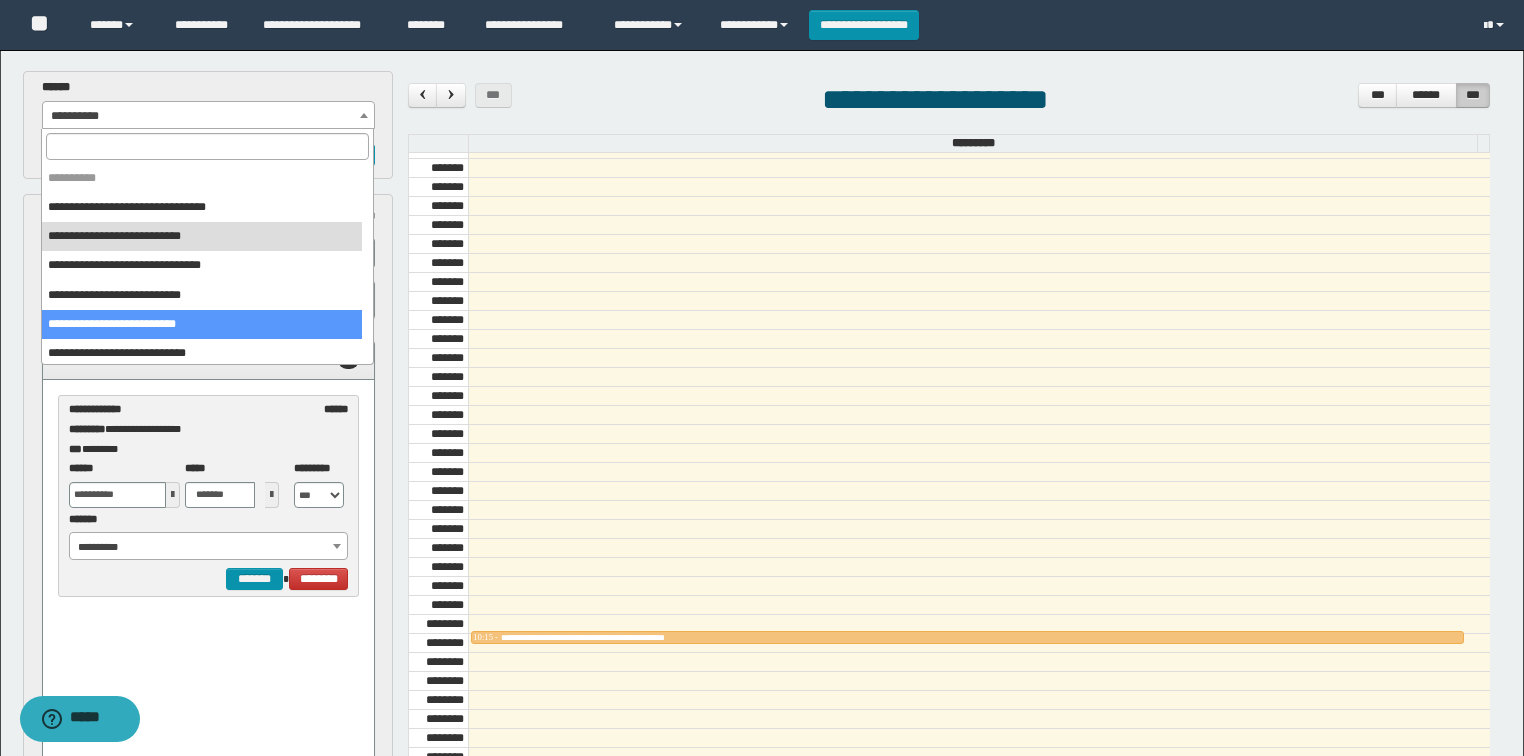 scroll, scrollTop: 80, scrollLeft: 0, axis: vertical 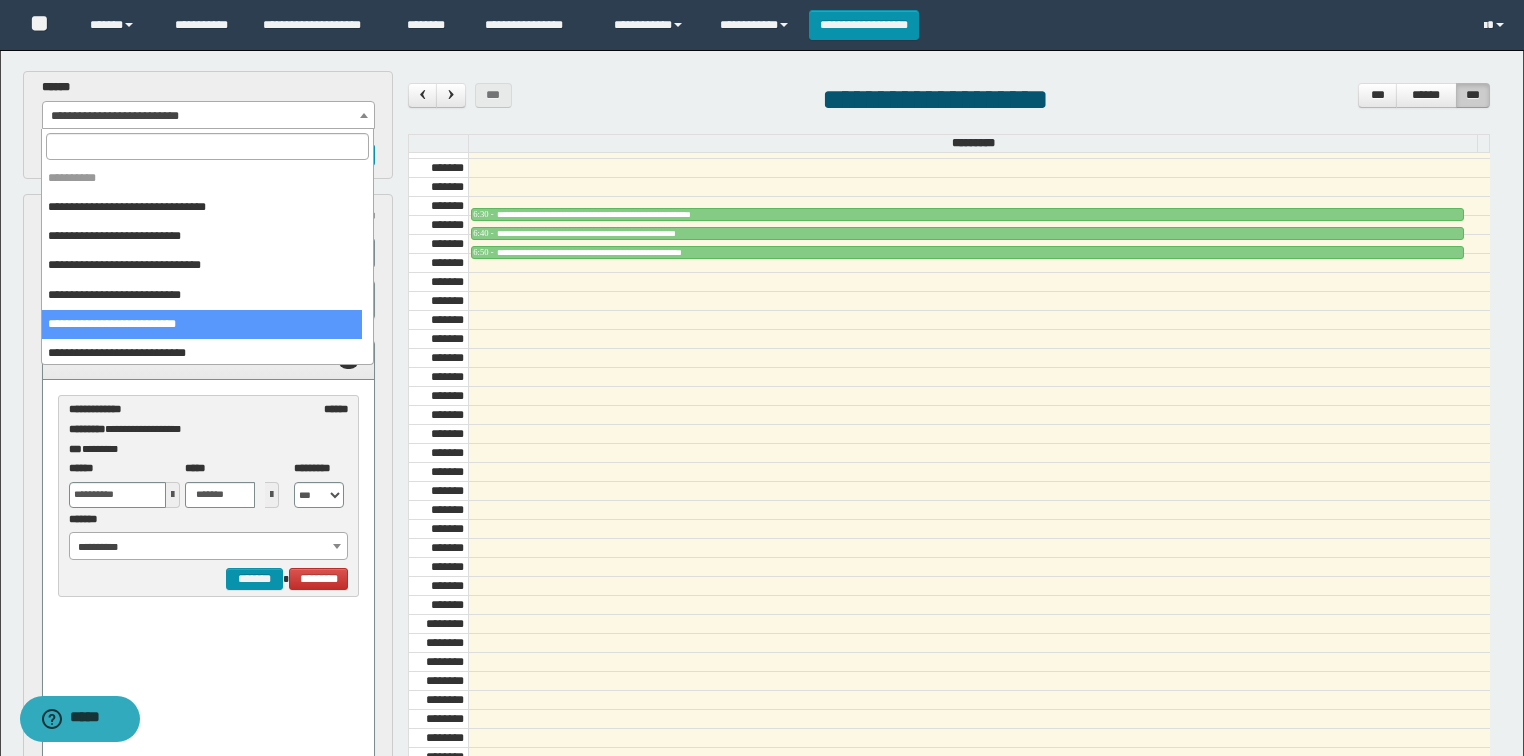 click on "**********" at bounding box center (209, 116) 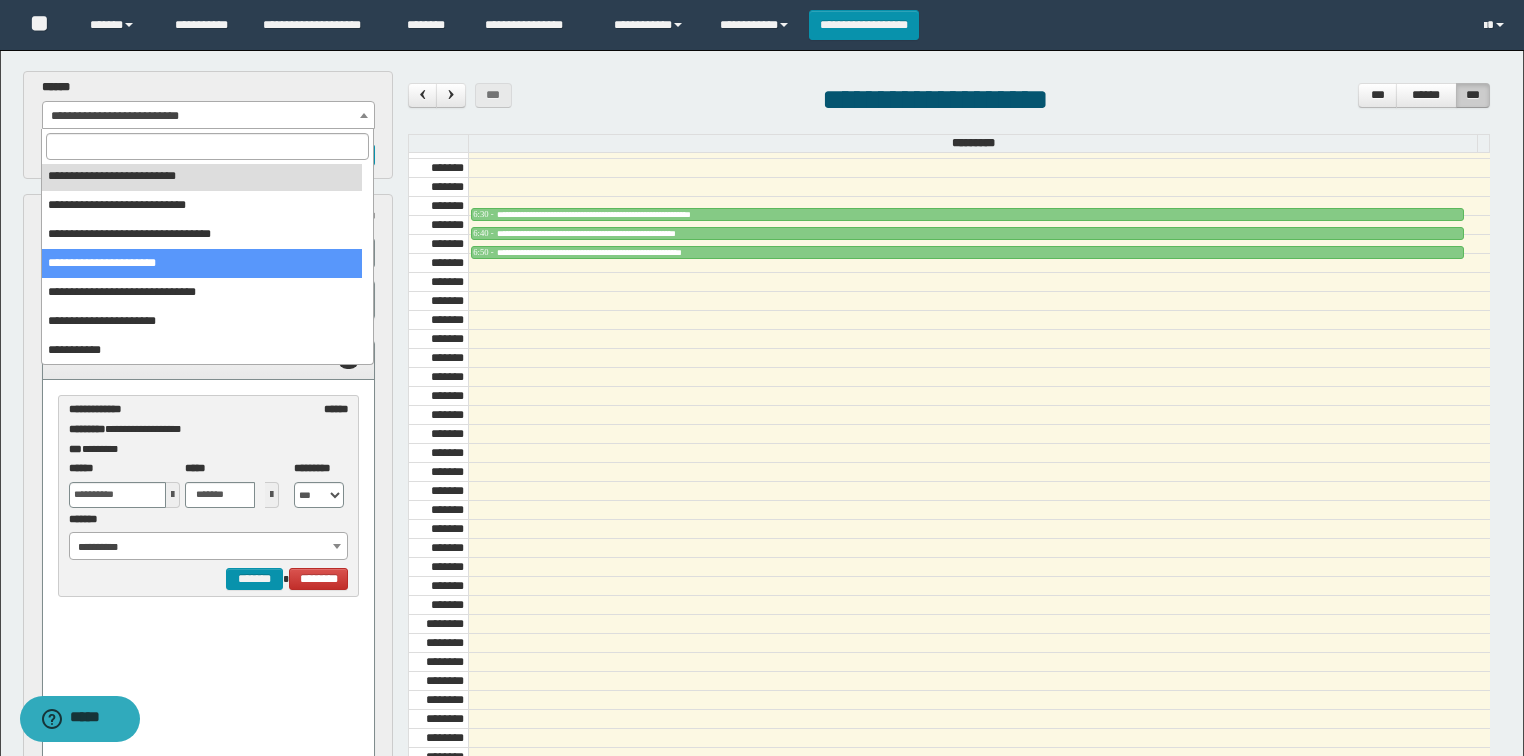 scroll, scrollTop: 149, scrollLeft: 0, axis: vertical 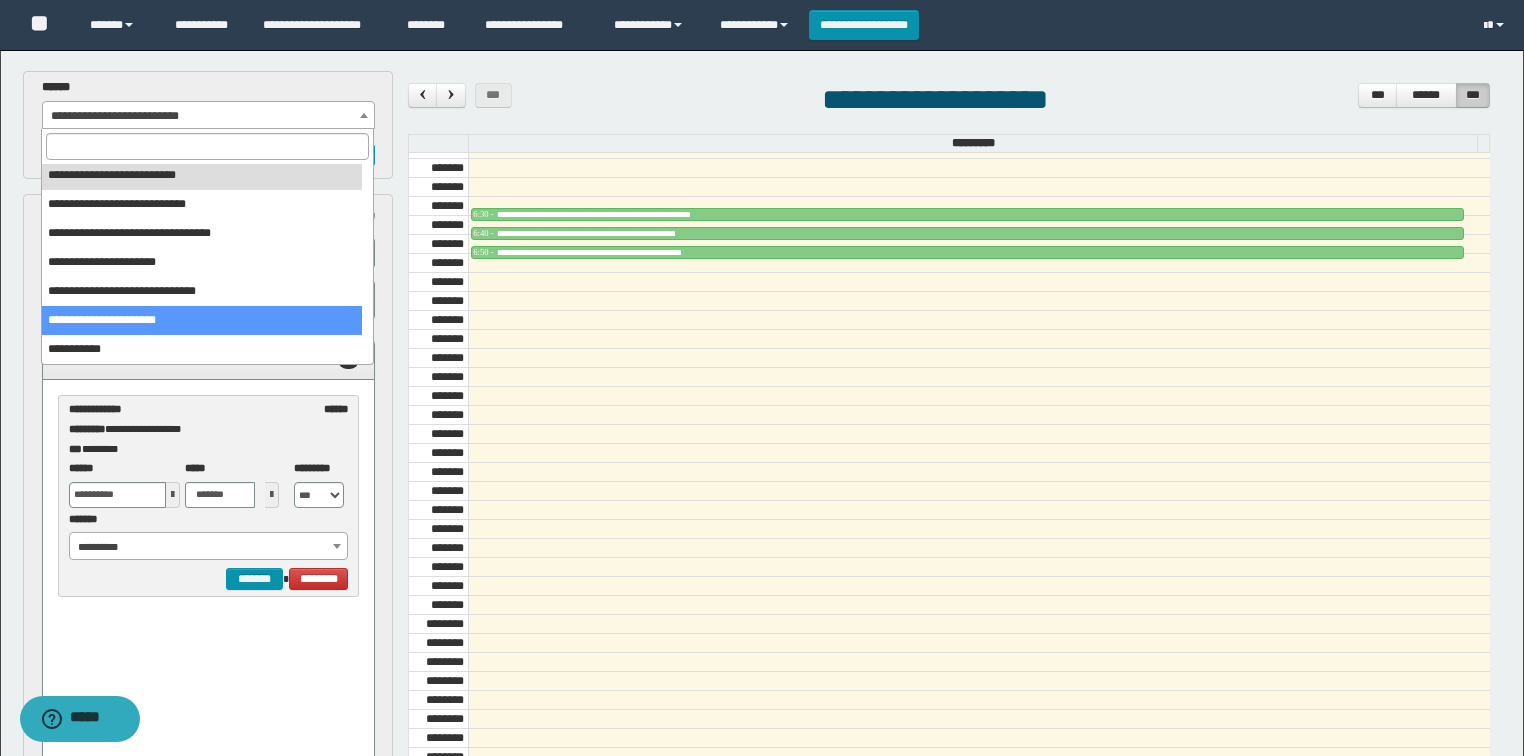 select on "******" 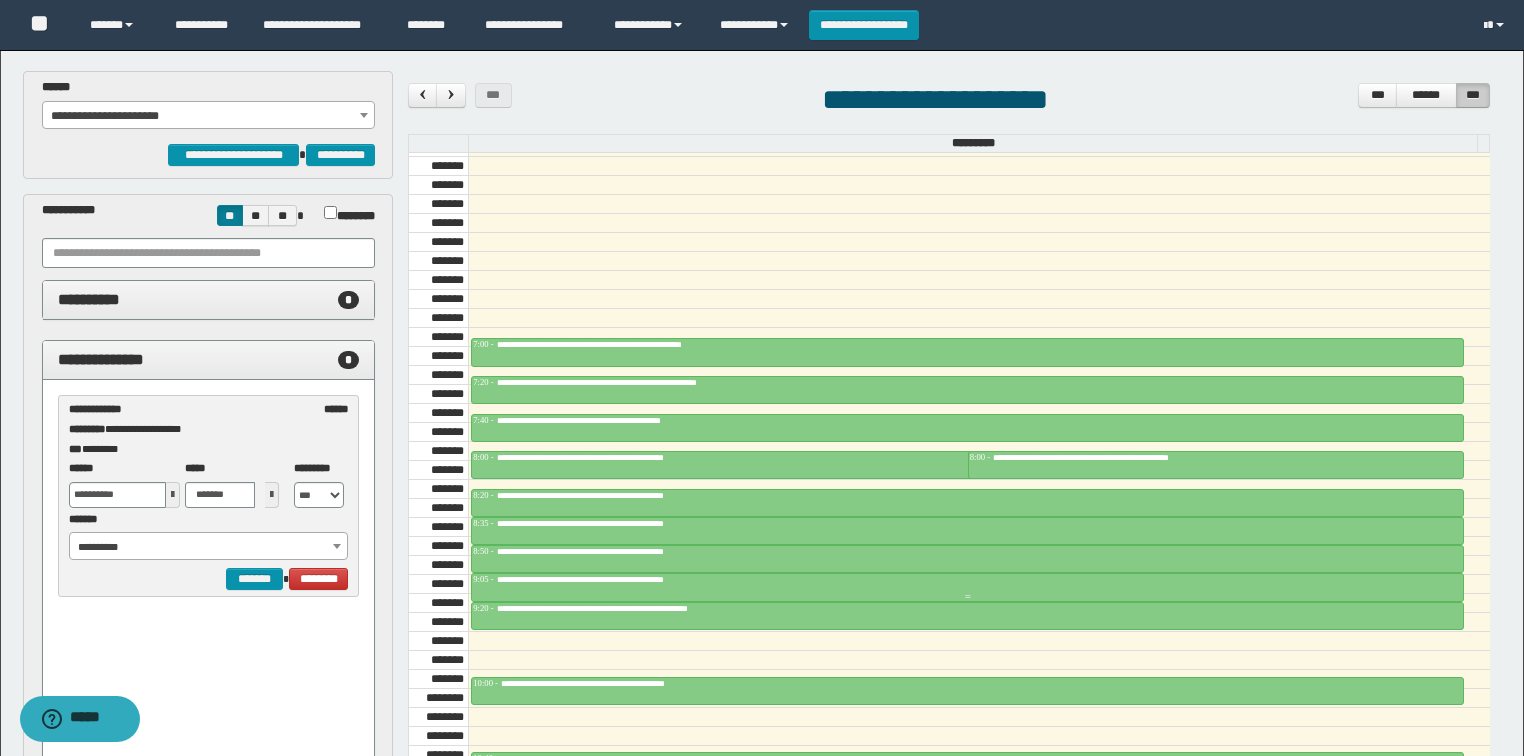 scroll, scrollTop: 598, scrollLeft: 0, axis: vertical 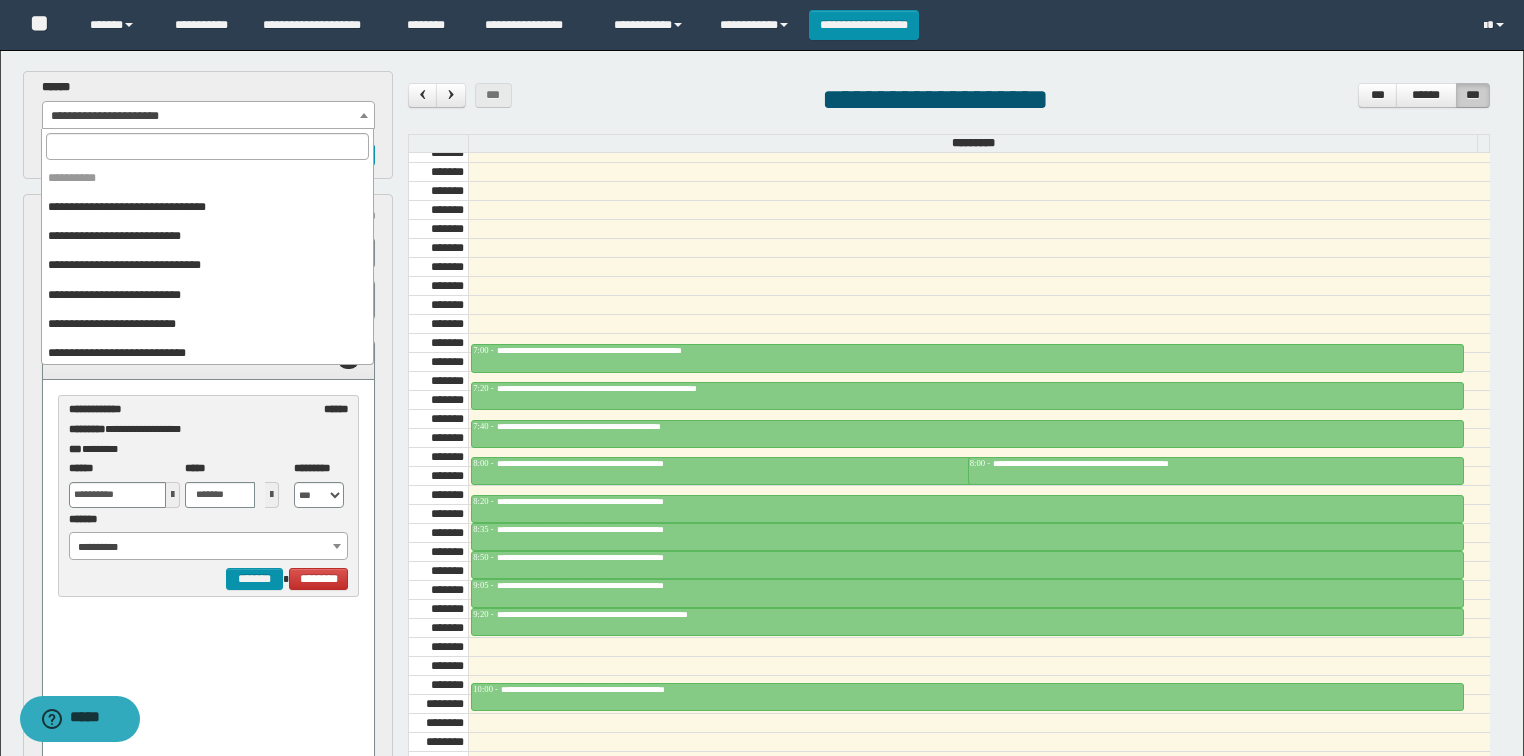 click on "**********" at bounding box center (209, 116) 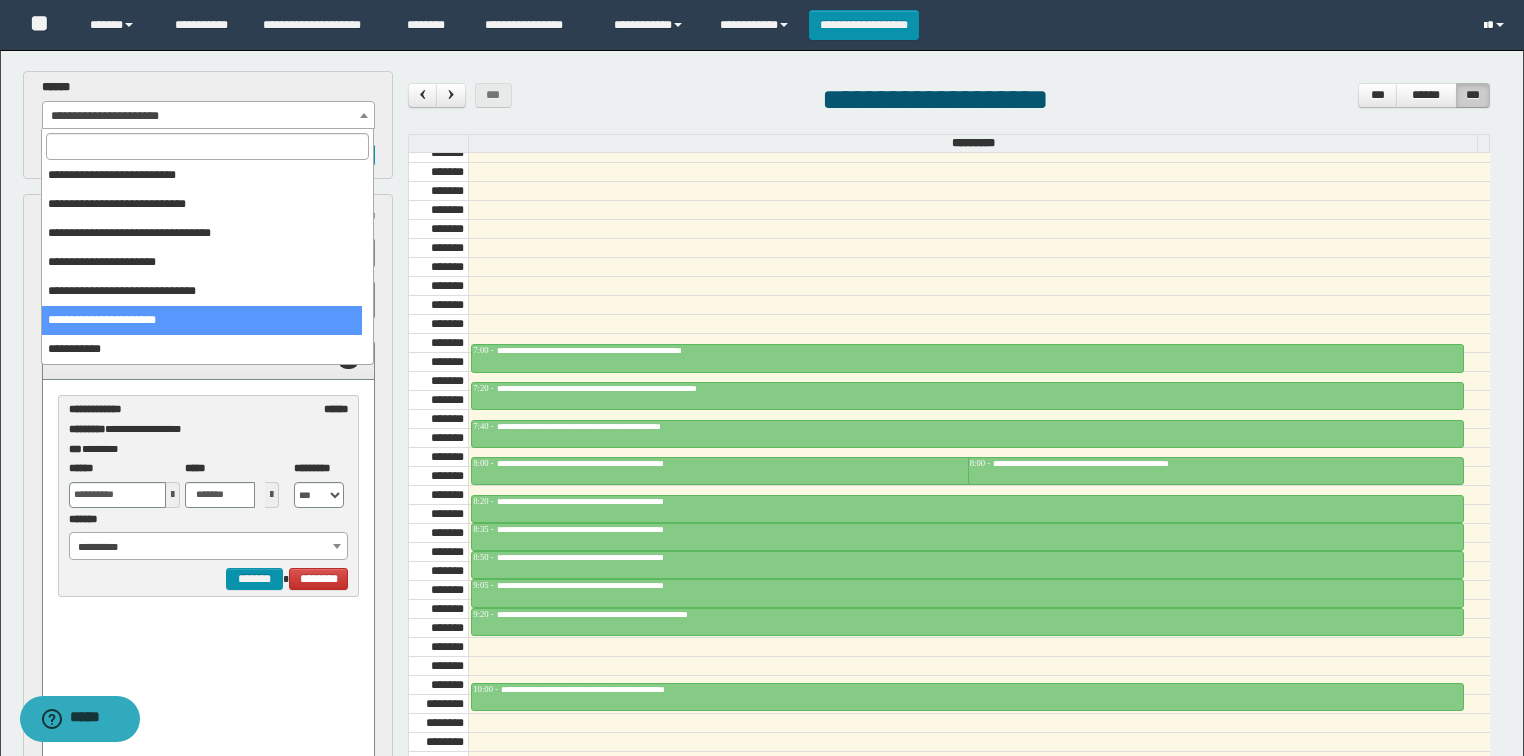 click at bounding box center [1485, 26] 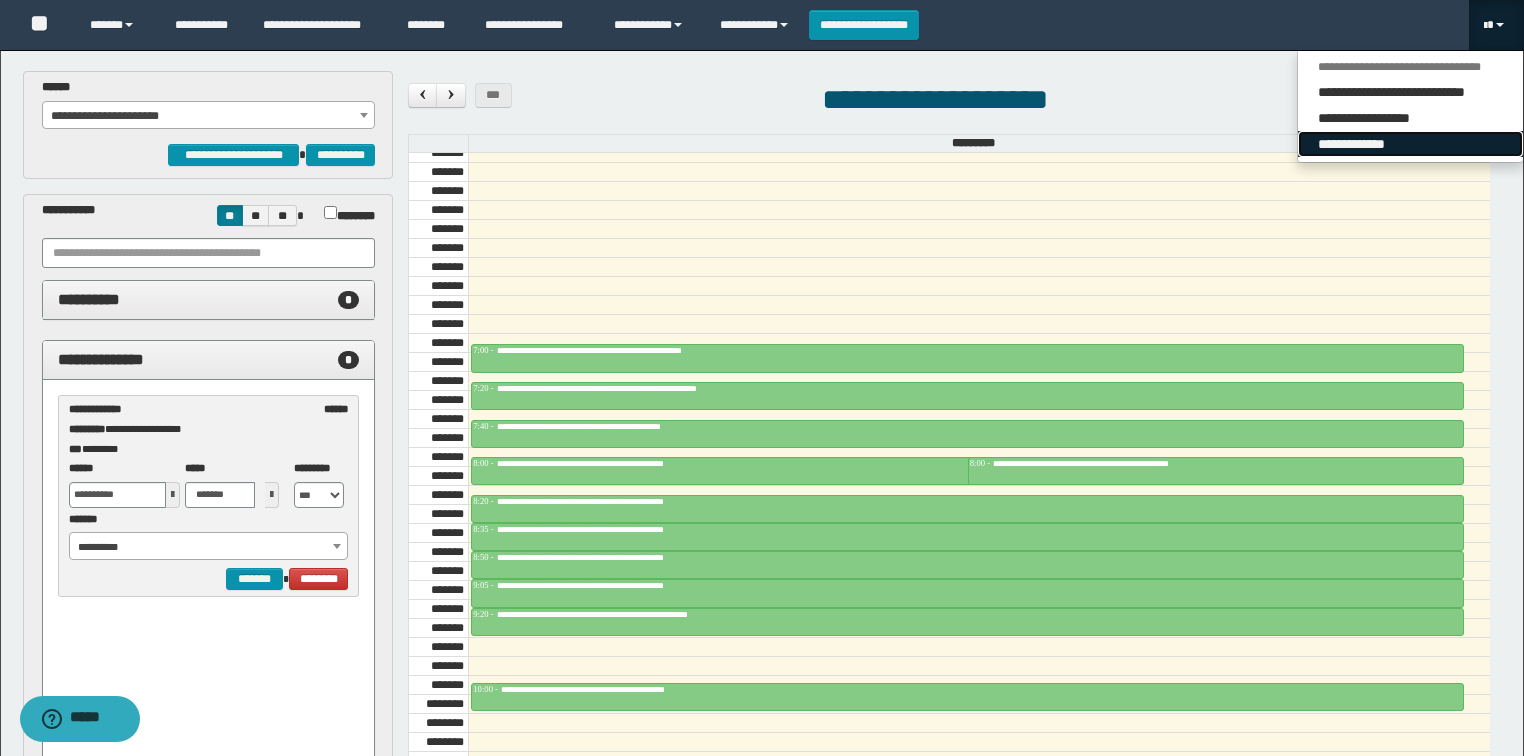 click on "**********" at bounding box center (1410, 144) 